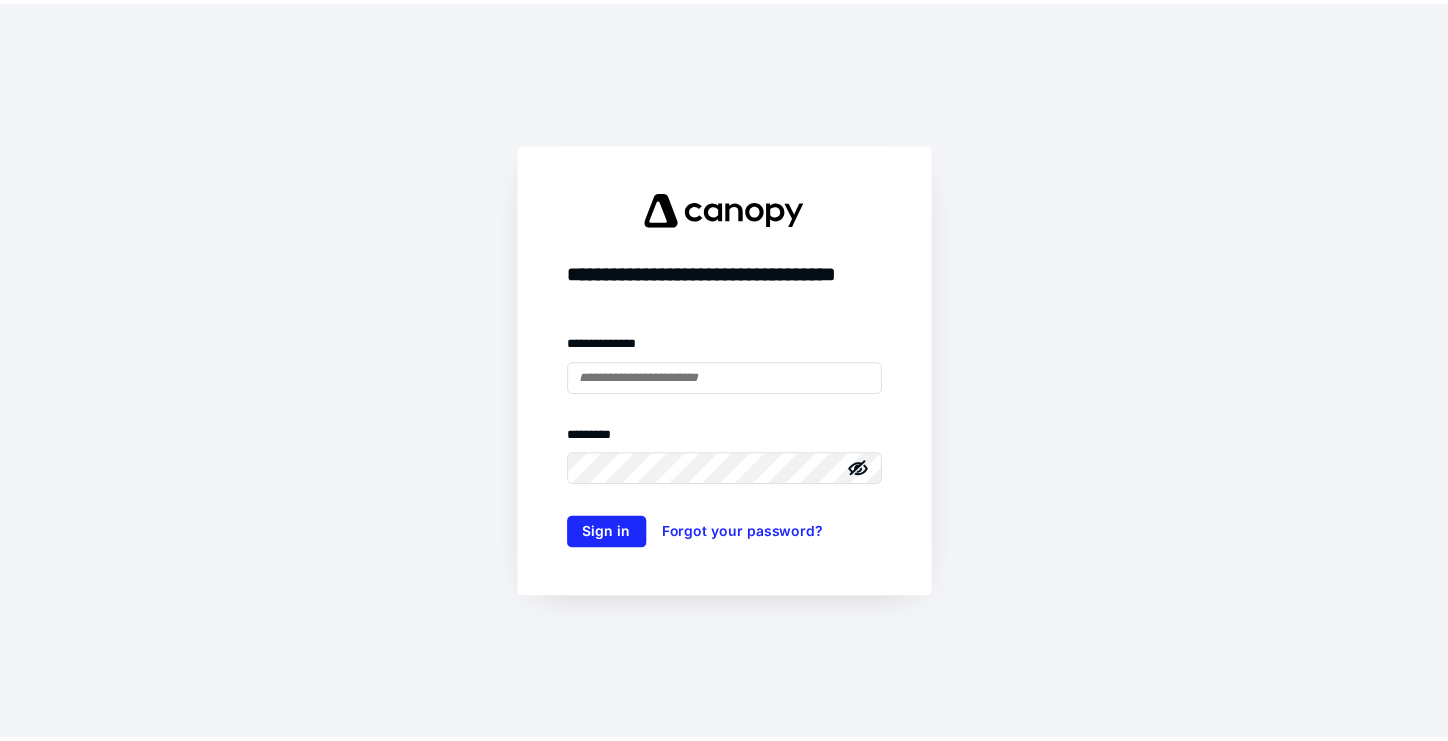scroll, scrollTop: 0, scrollLeft: 0, axis: both 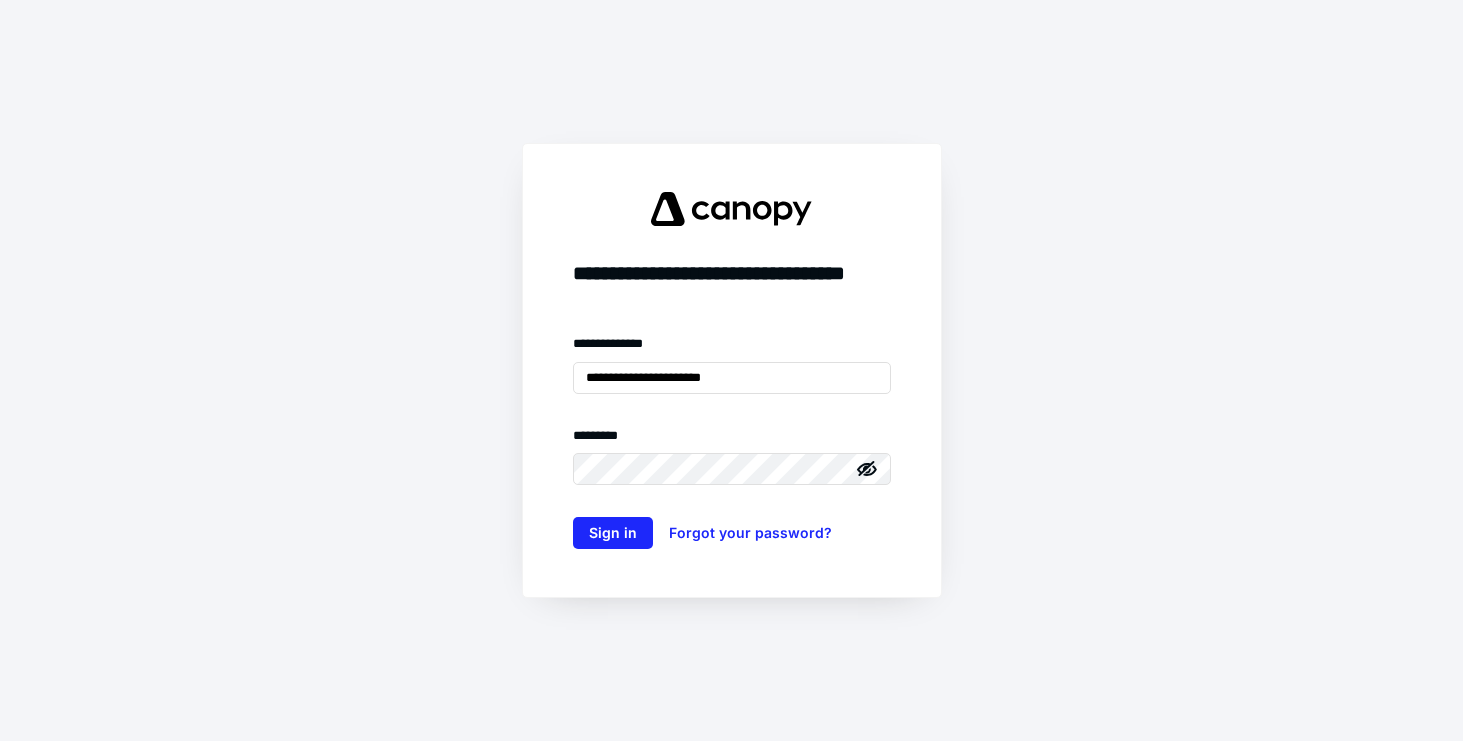 type on "**********" 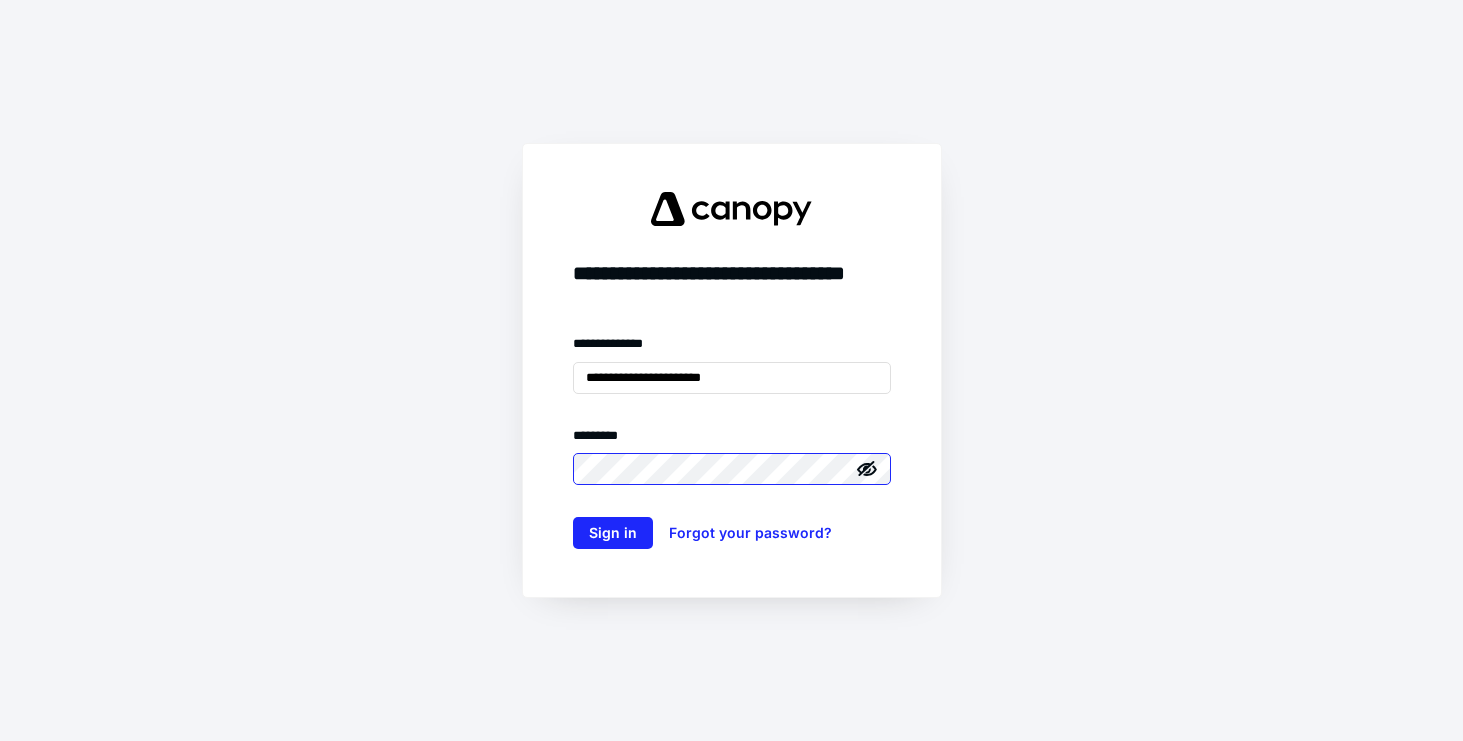 click on "Sign in" at bounding box center (613, 533) 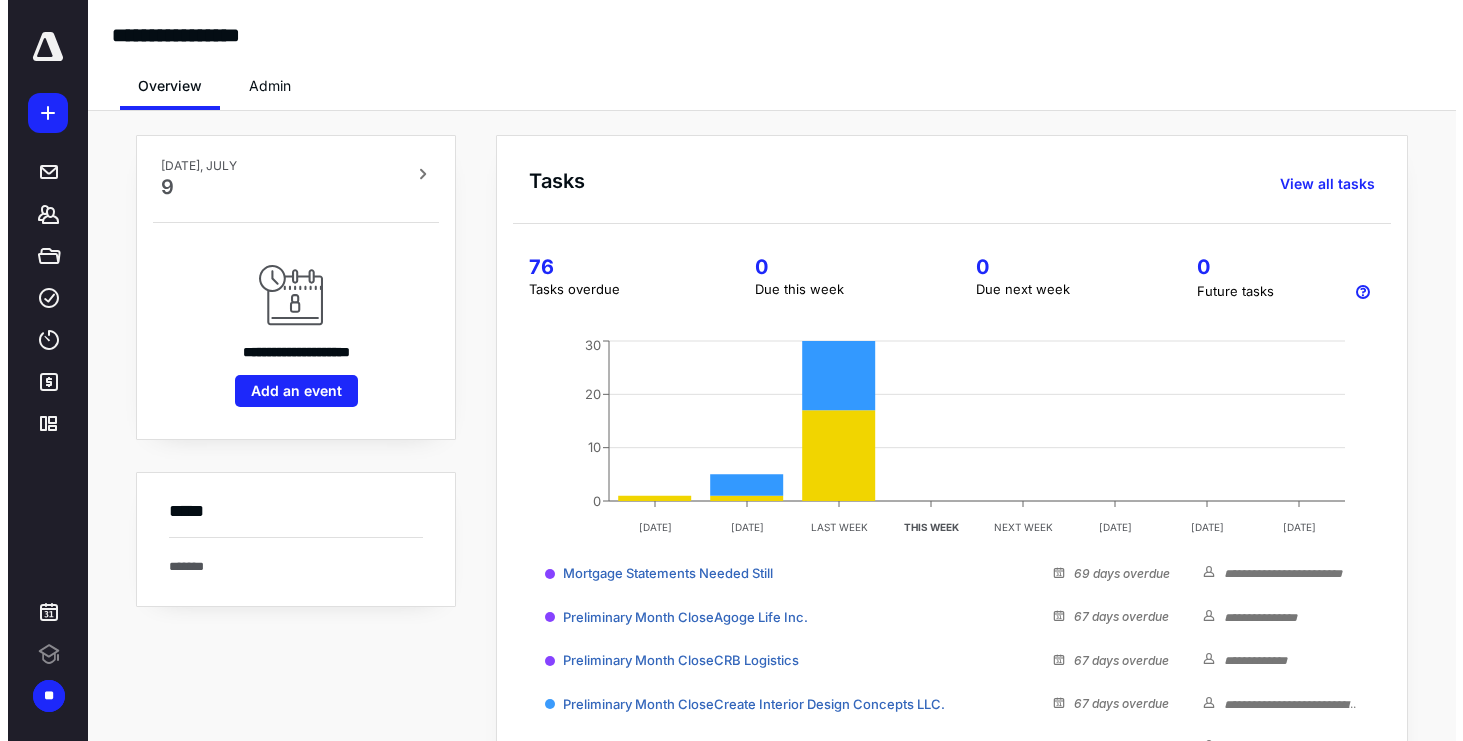 scroll, scrollTop: 0, scrollLeft: 0, axis: both 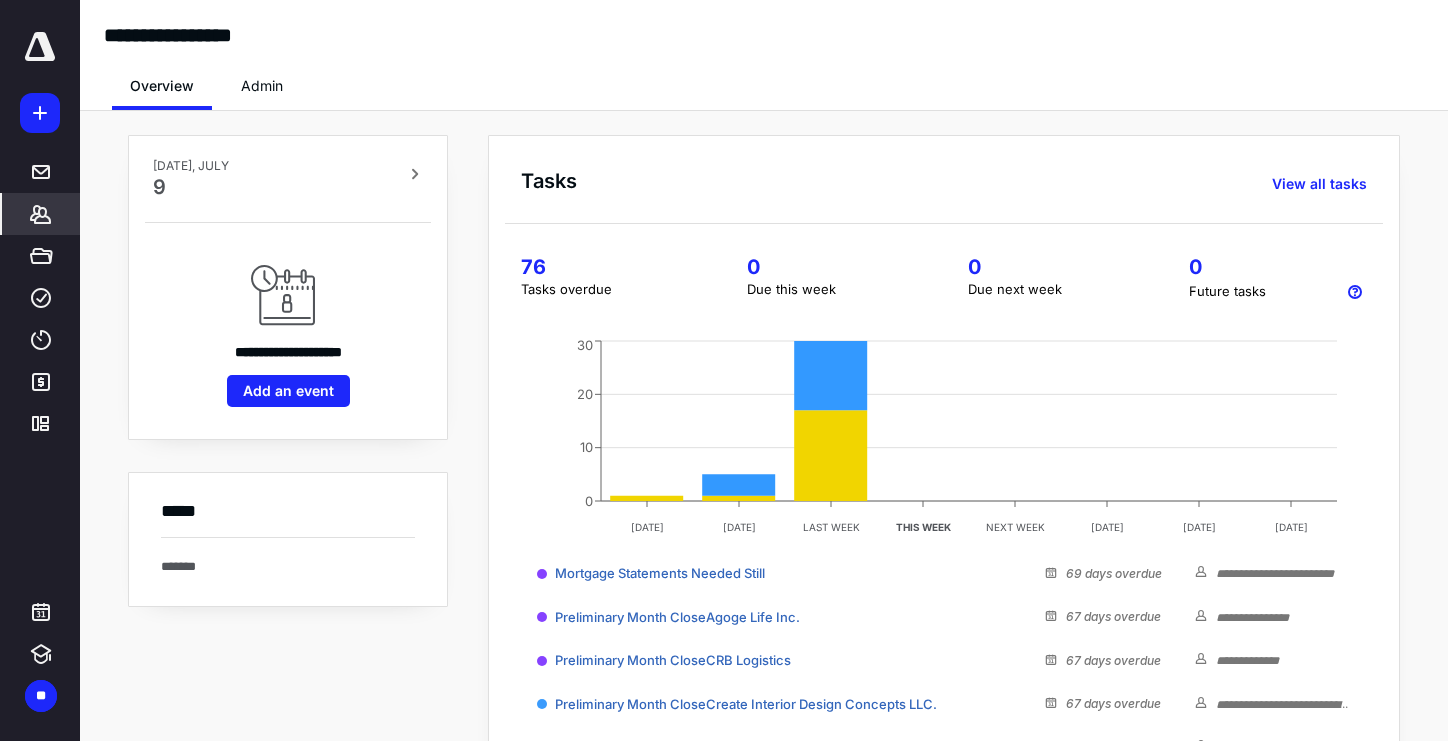 click 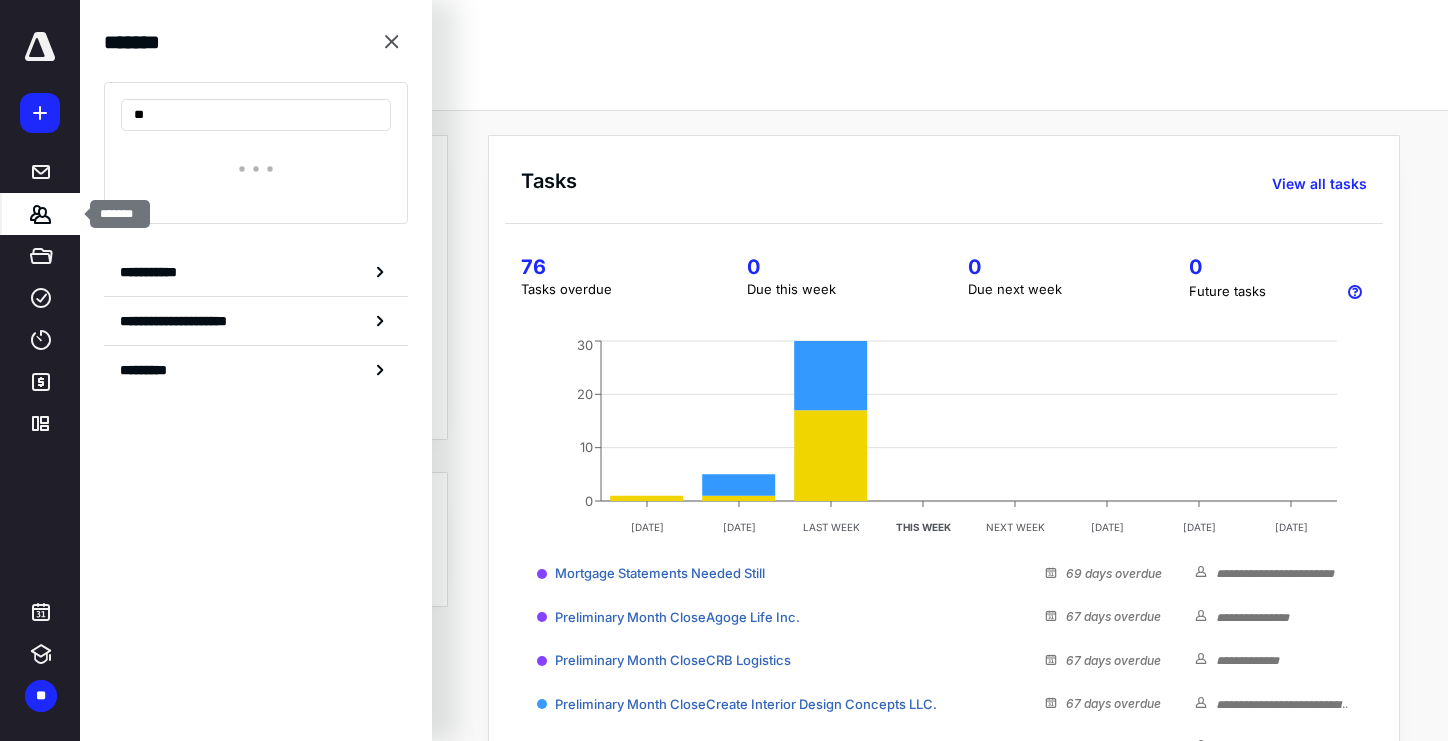type on "*" 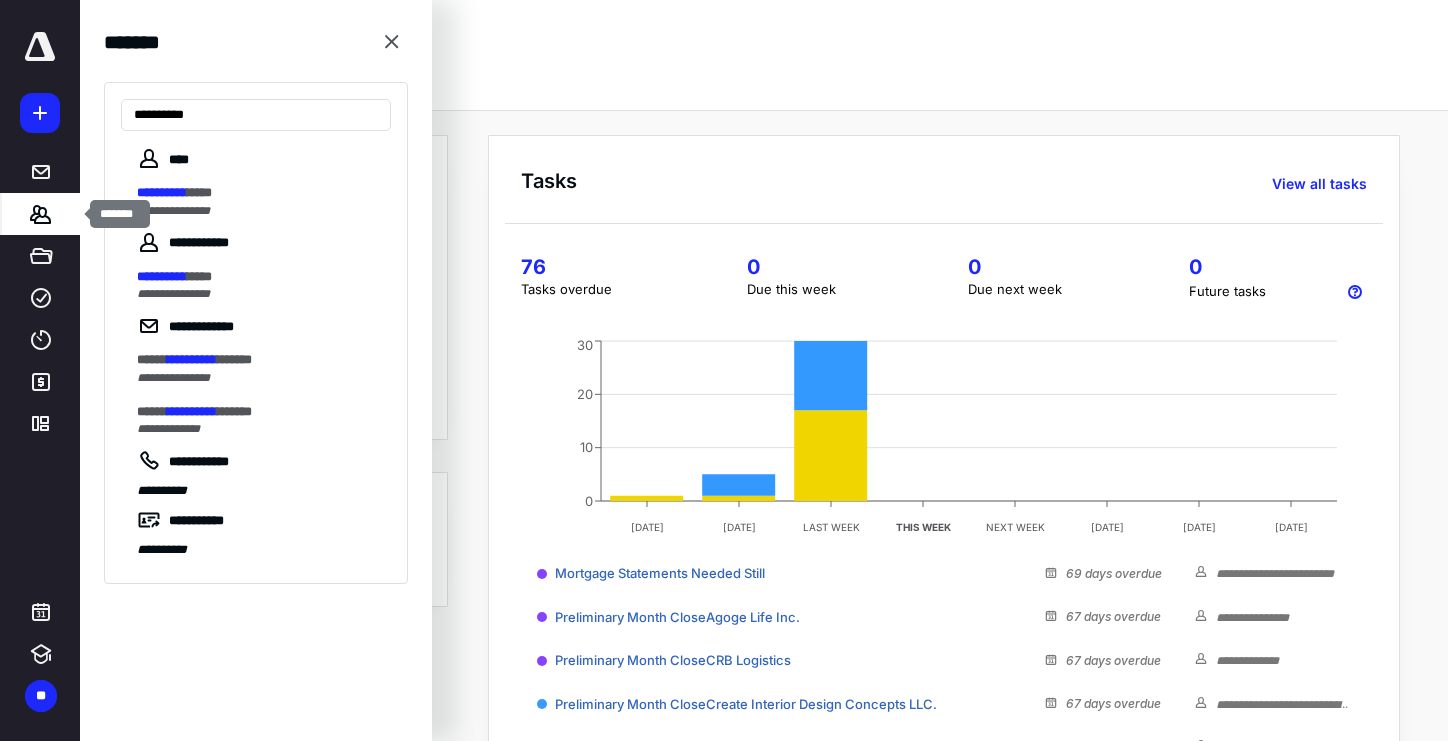 type on "**********" 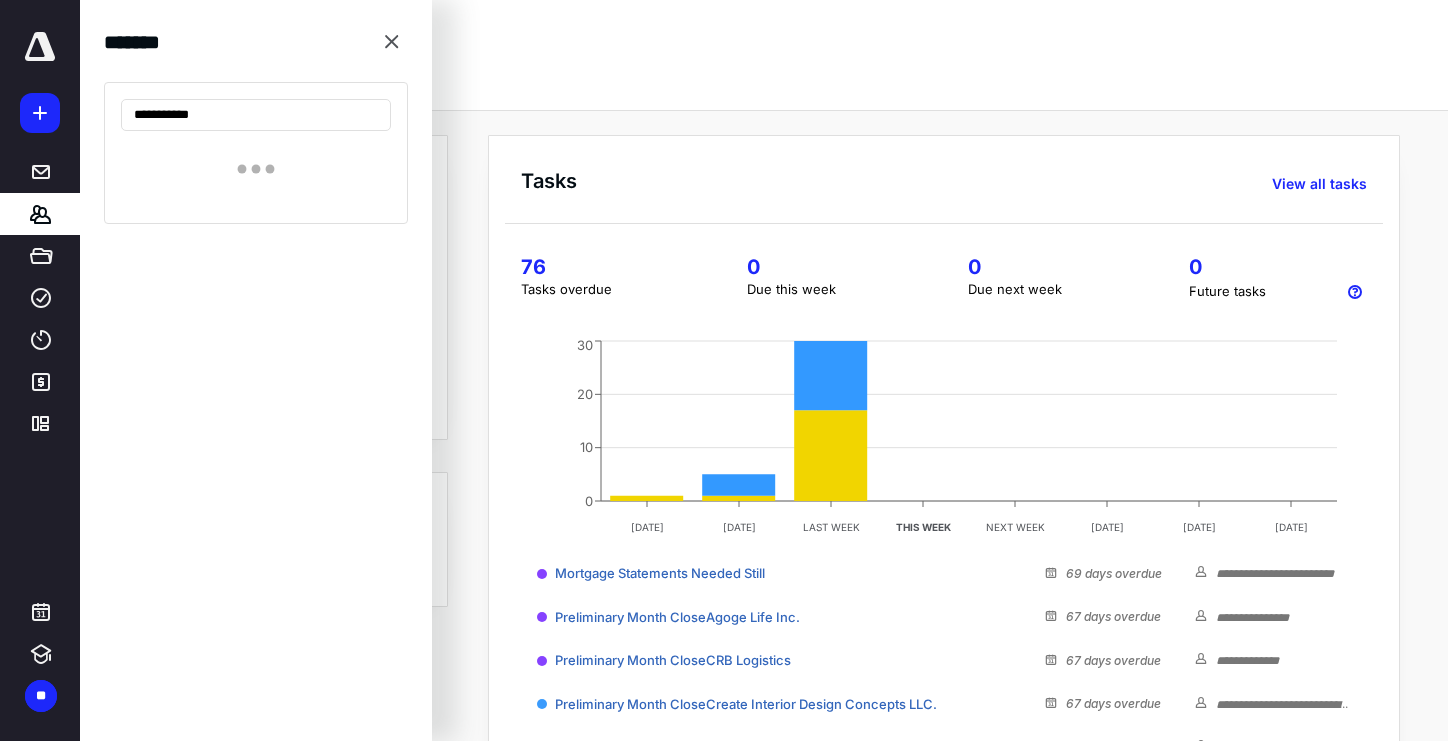drag, startPoint x: 45, startPoint y: 215, endPoint x: 211, endPoint y: 208, distance: 166.14752 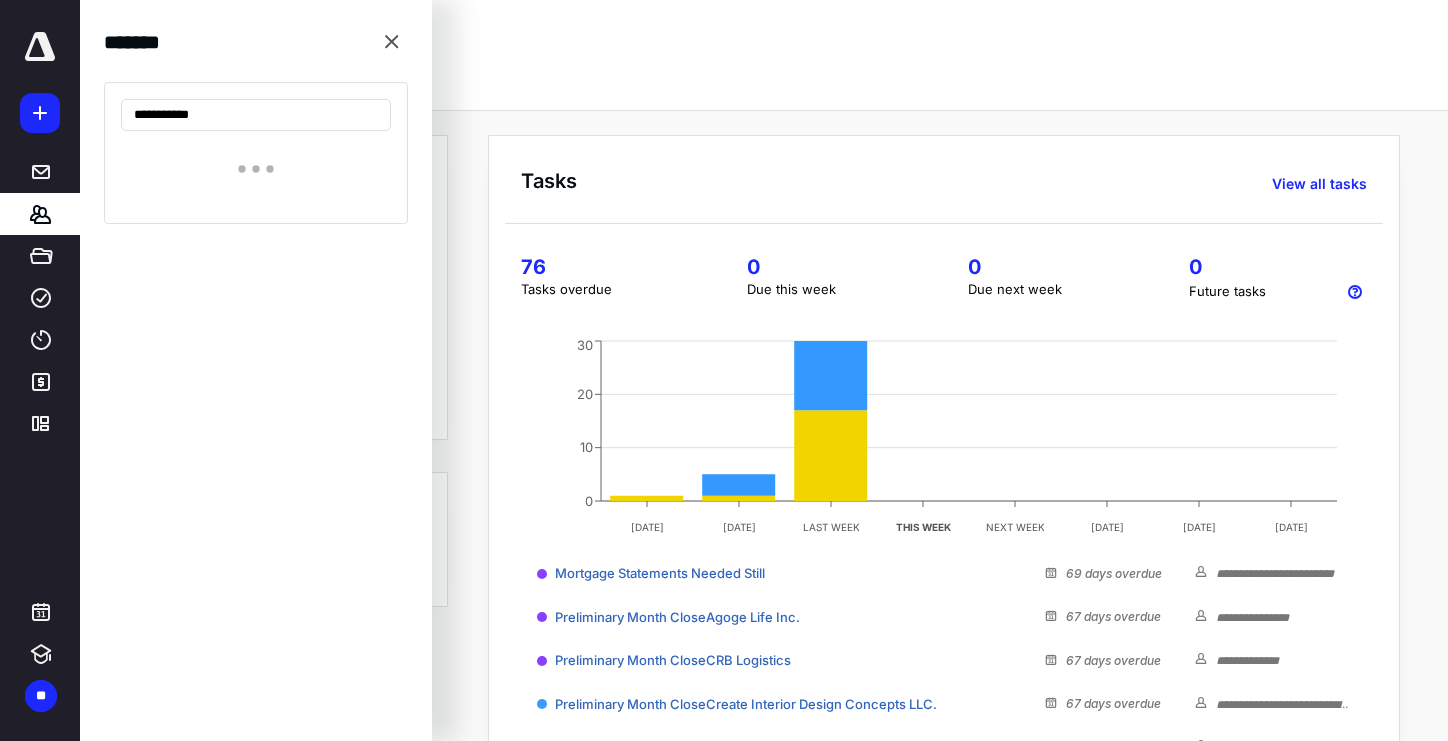 click on "**********" at bounding box center [256, 153] 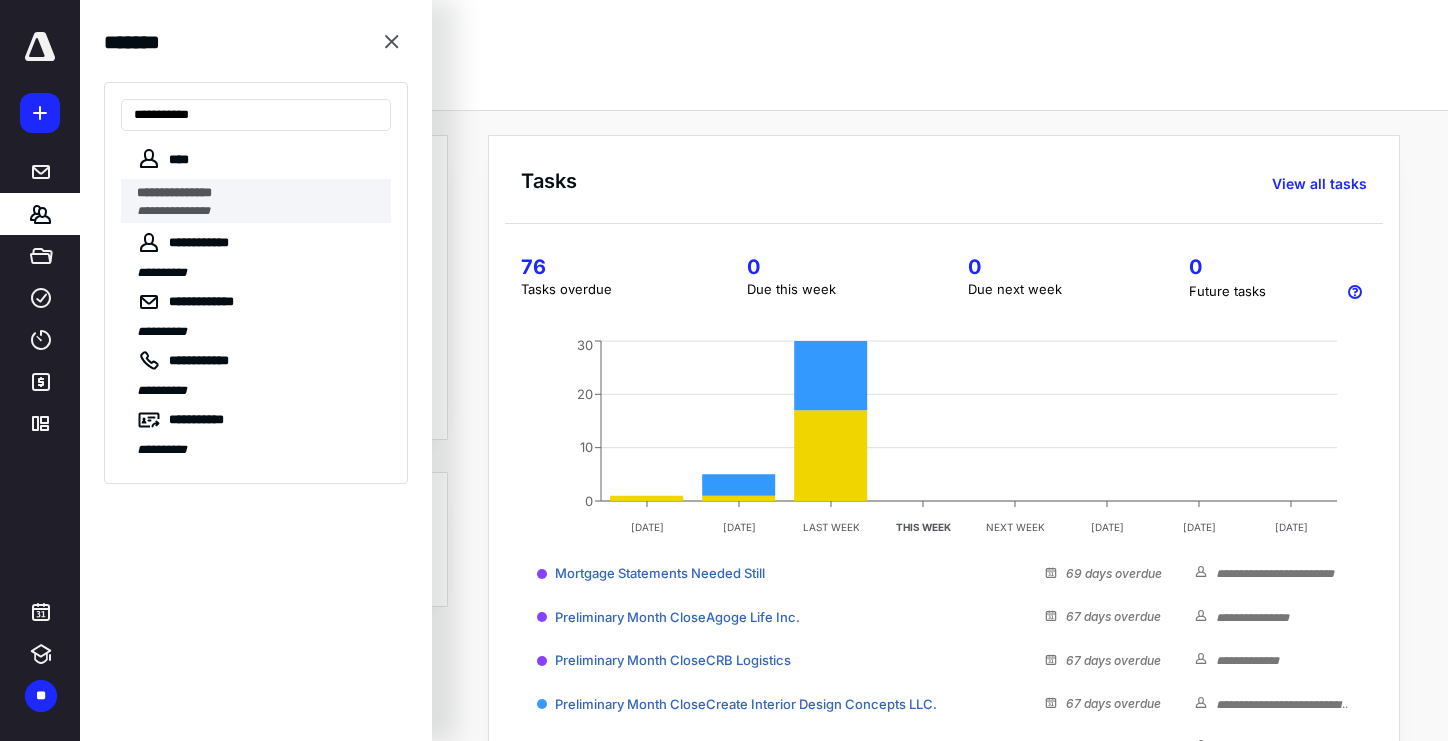 click on "**********" at bounding box center (173, 211) 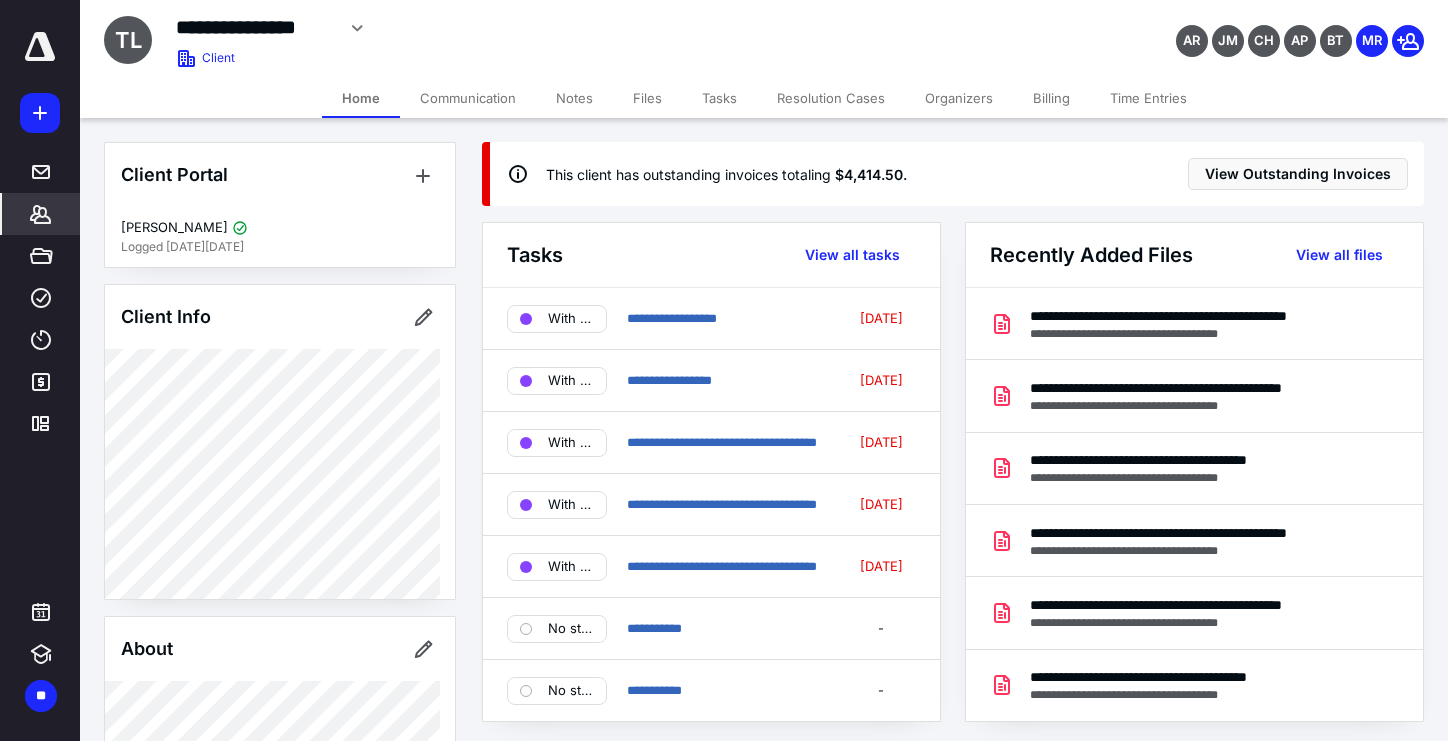click on "Files" at bounding box center [647, 98] 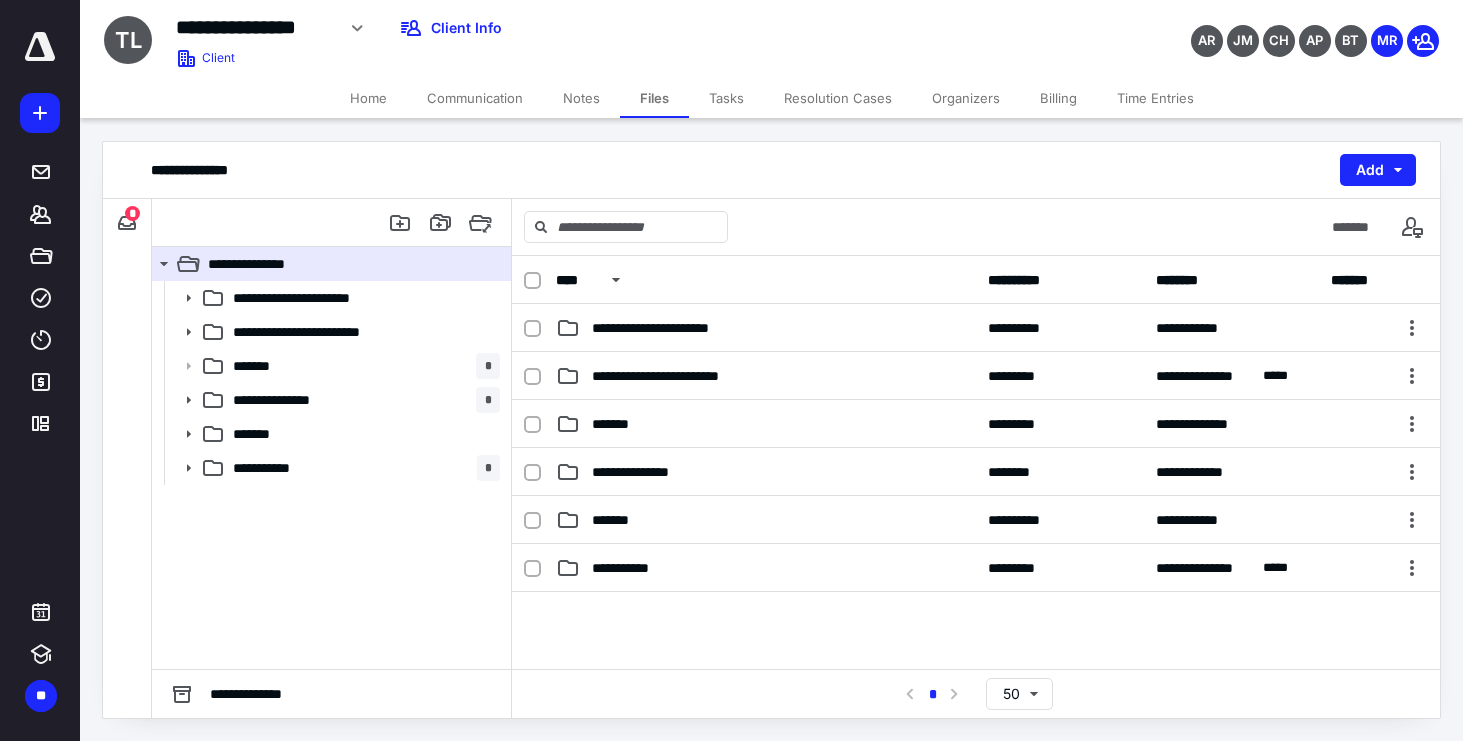 click on "**********" at bounding box center [127, 223] 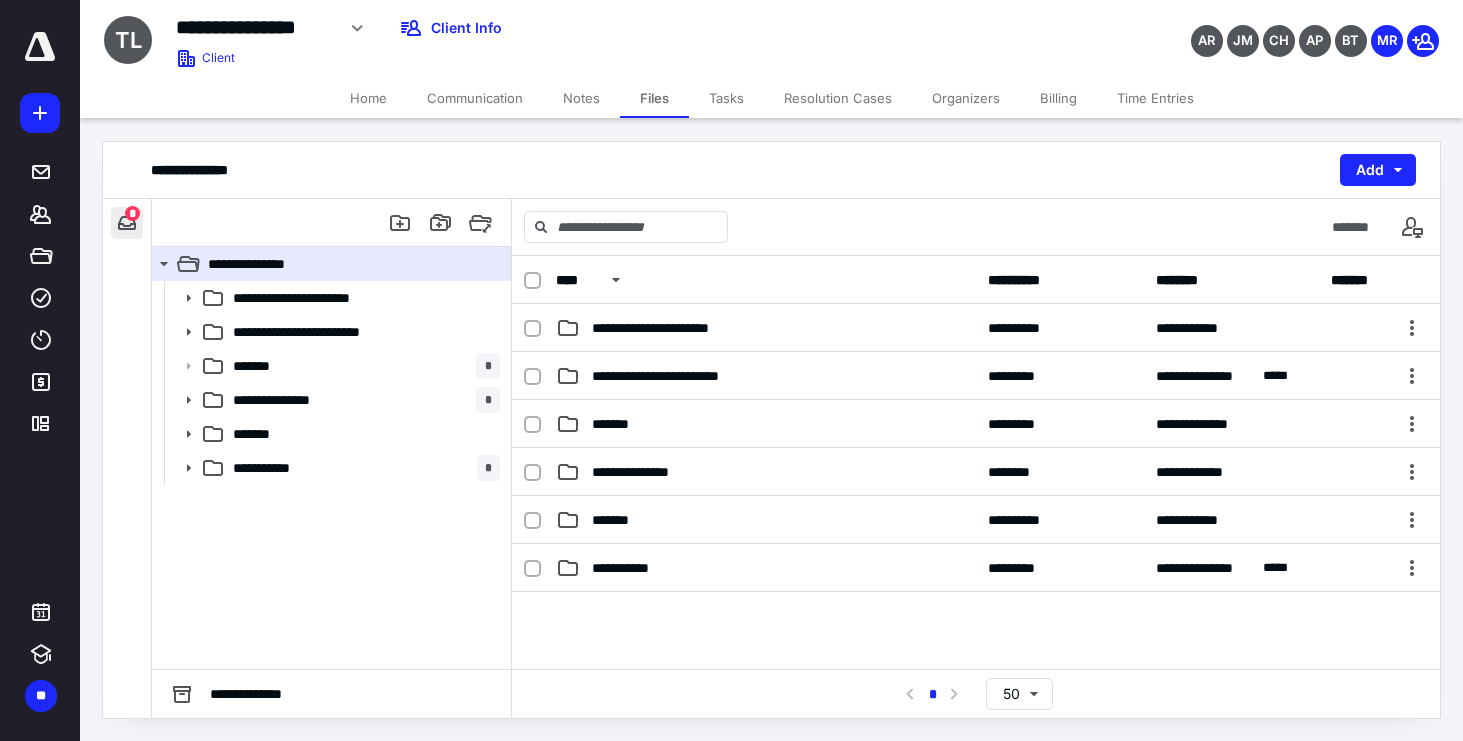 click at bounding box center (127, 223) 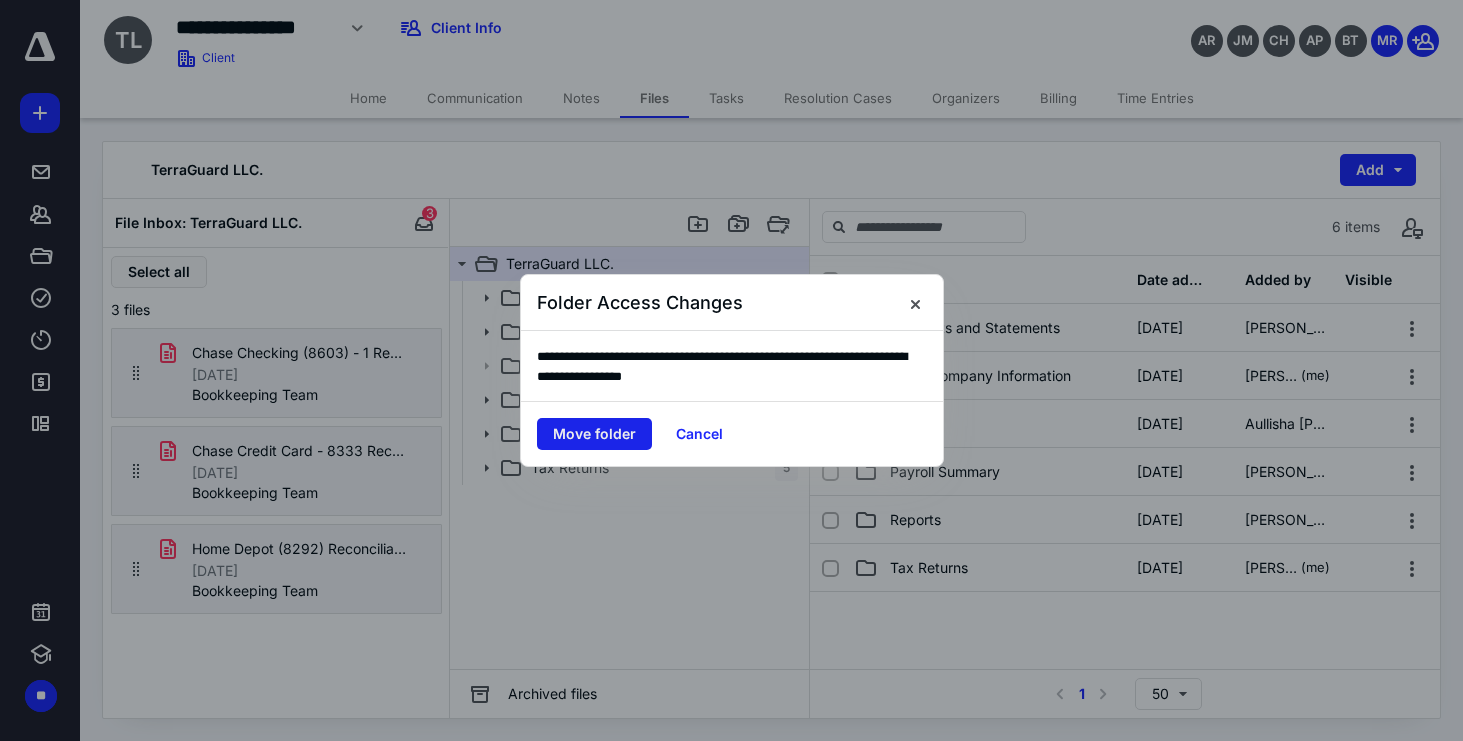click on "Move folder" at bounding box center (594, 434) 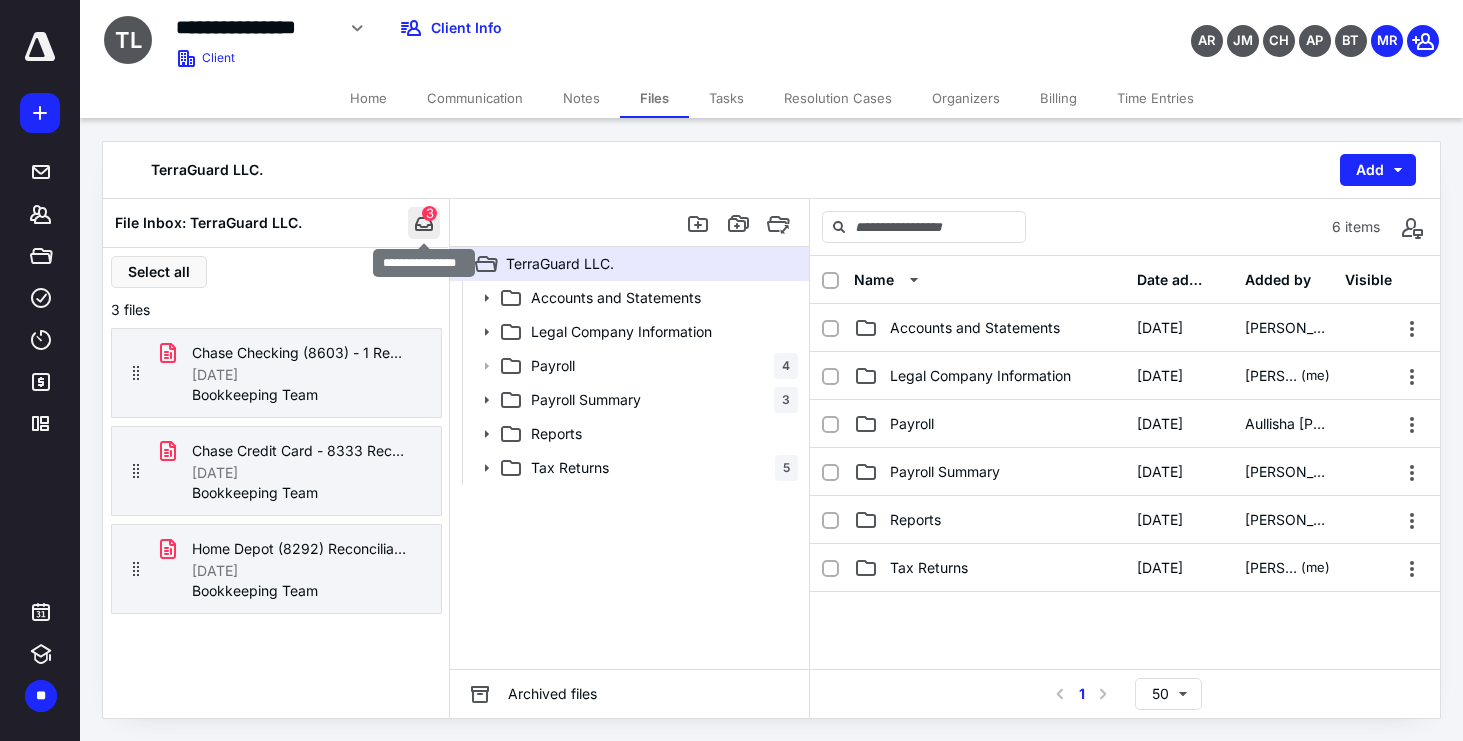 click at bounding box center (424, 223) 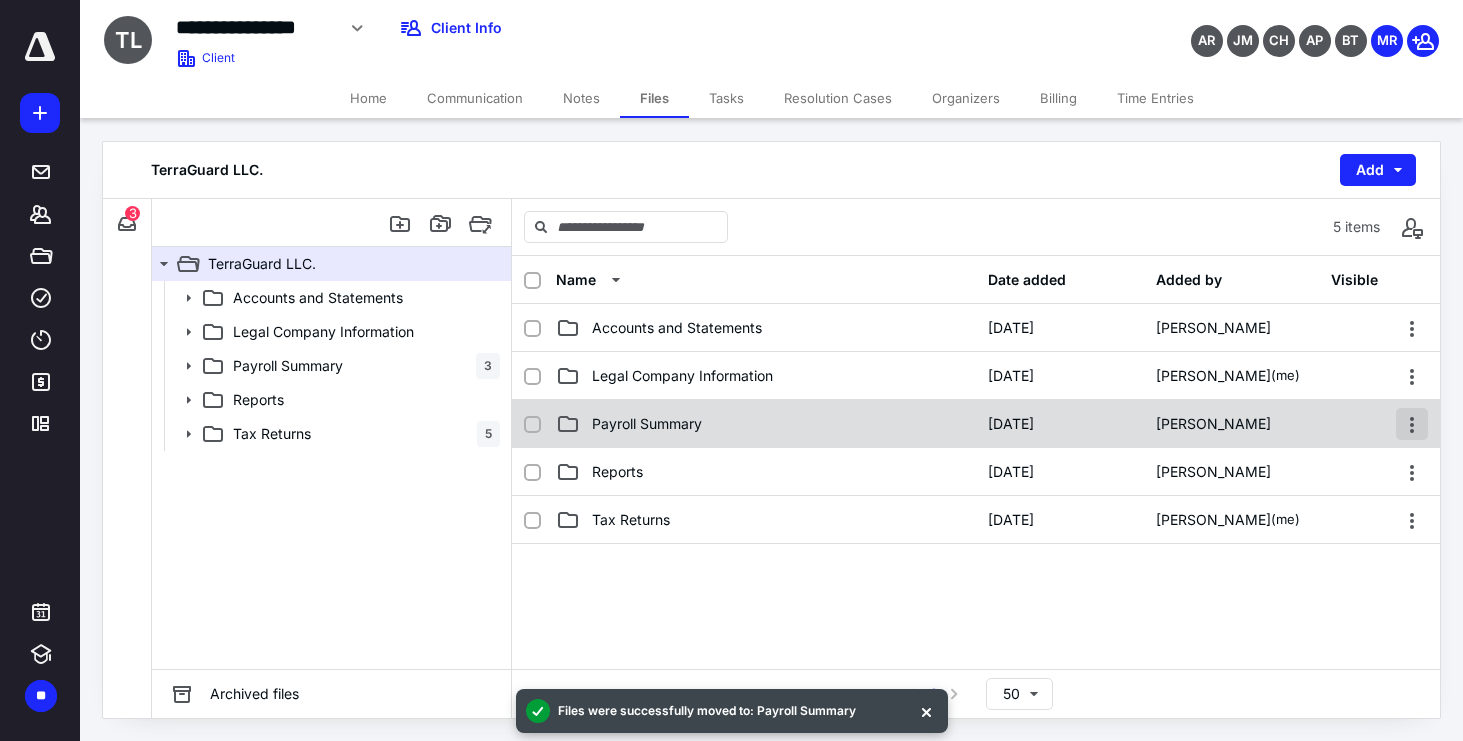 click at bounding box center (1412, 424) 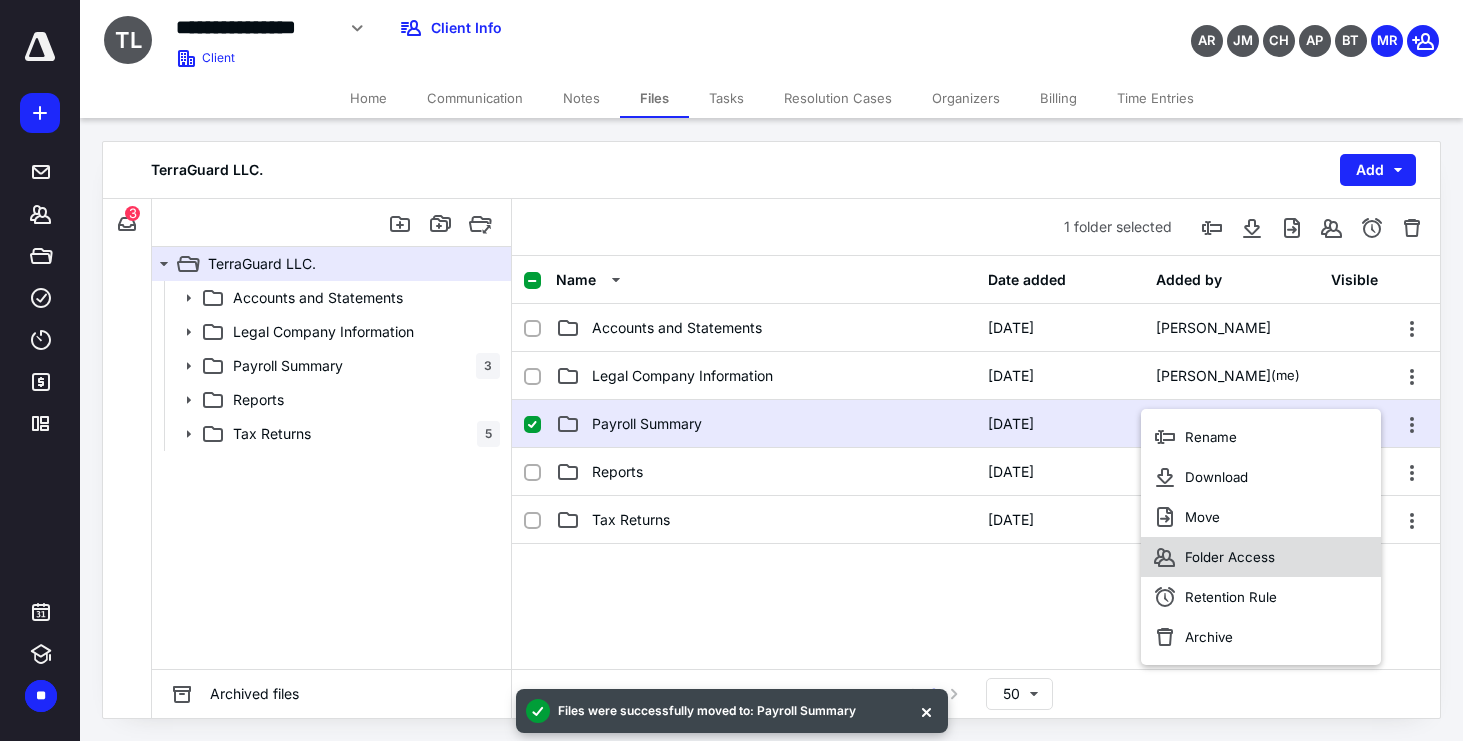 click on "Folder Access" at bounding box center (1261, 557) 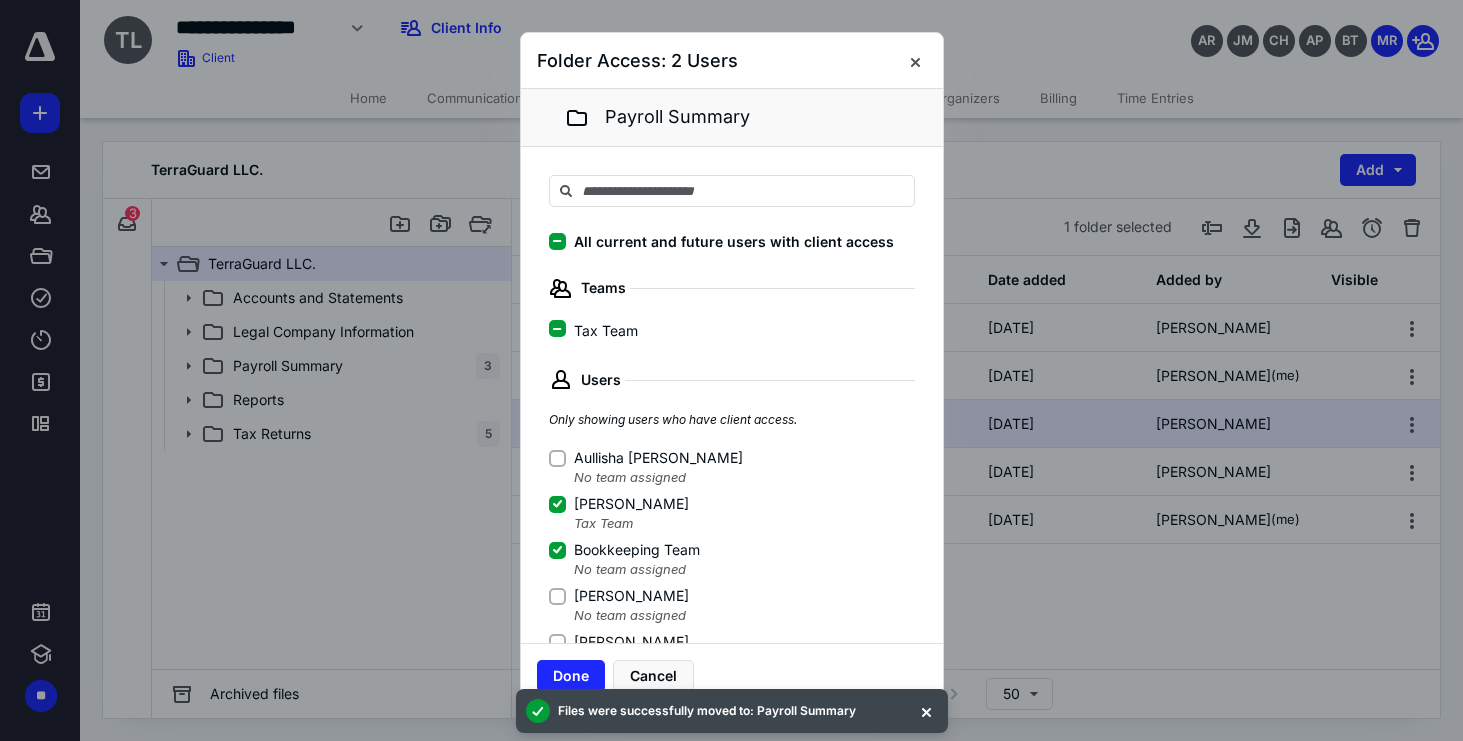 click 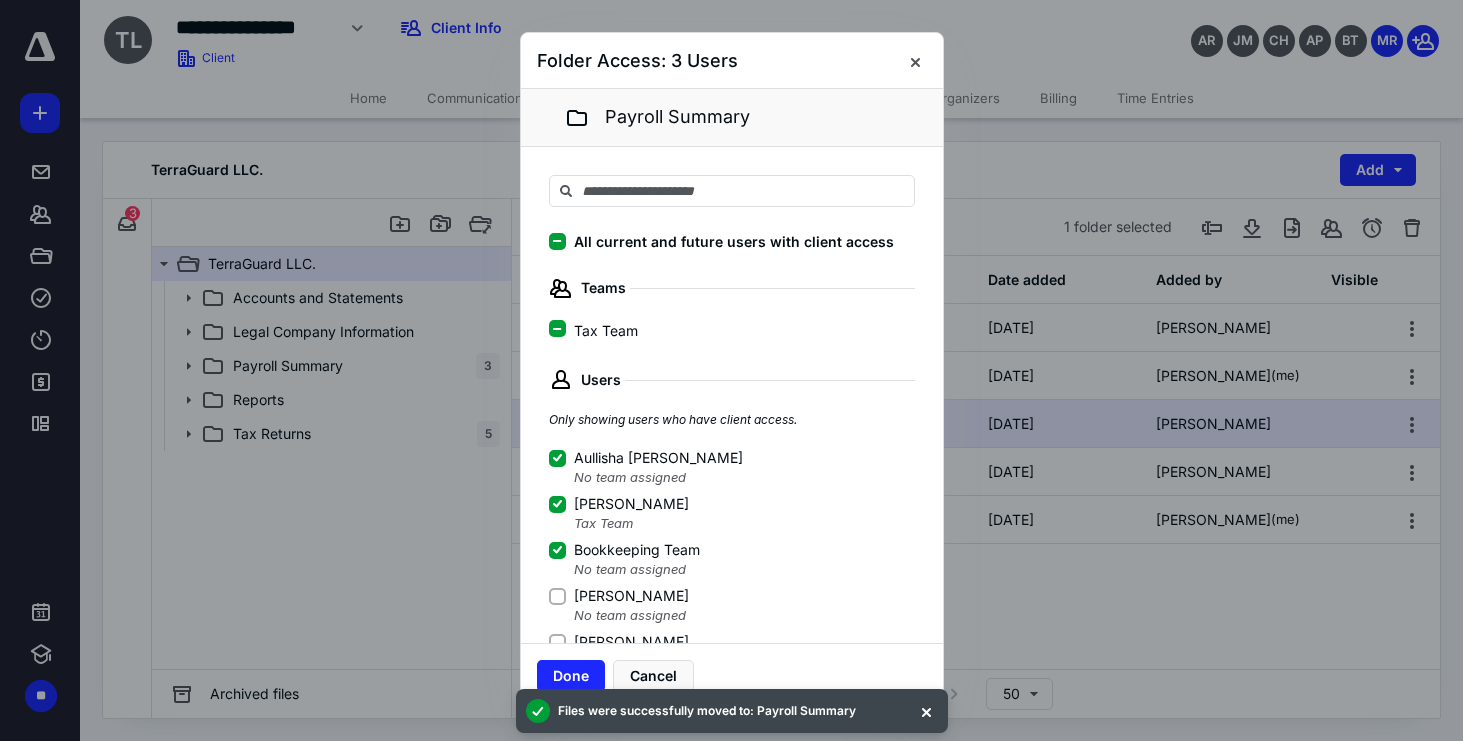 click on "Users Only showing users who have client access. Aullisha [PERSON_NAME] No team assigned [PERSON_NAME] Tax Team Bookkeeping Team No team assigned [PERSON_NAME] No team assigned [PERSON_NAME] Tax Team [PERSON_NAME] No team assigned [PERSON_NAME] Tax Team [PERSON_NAME] No team assigned [PERSON_NAME] No team assigned" at bounding box center [732, 611] 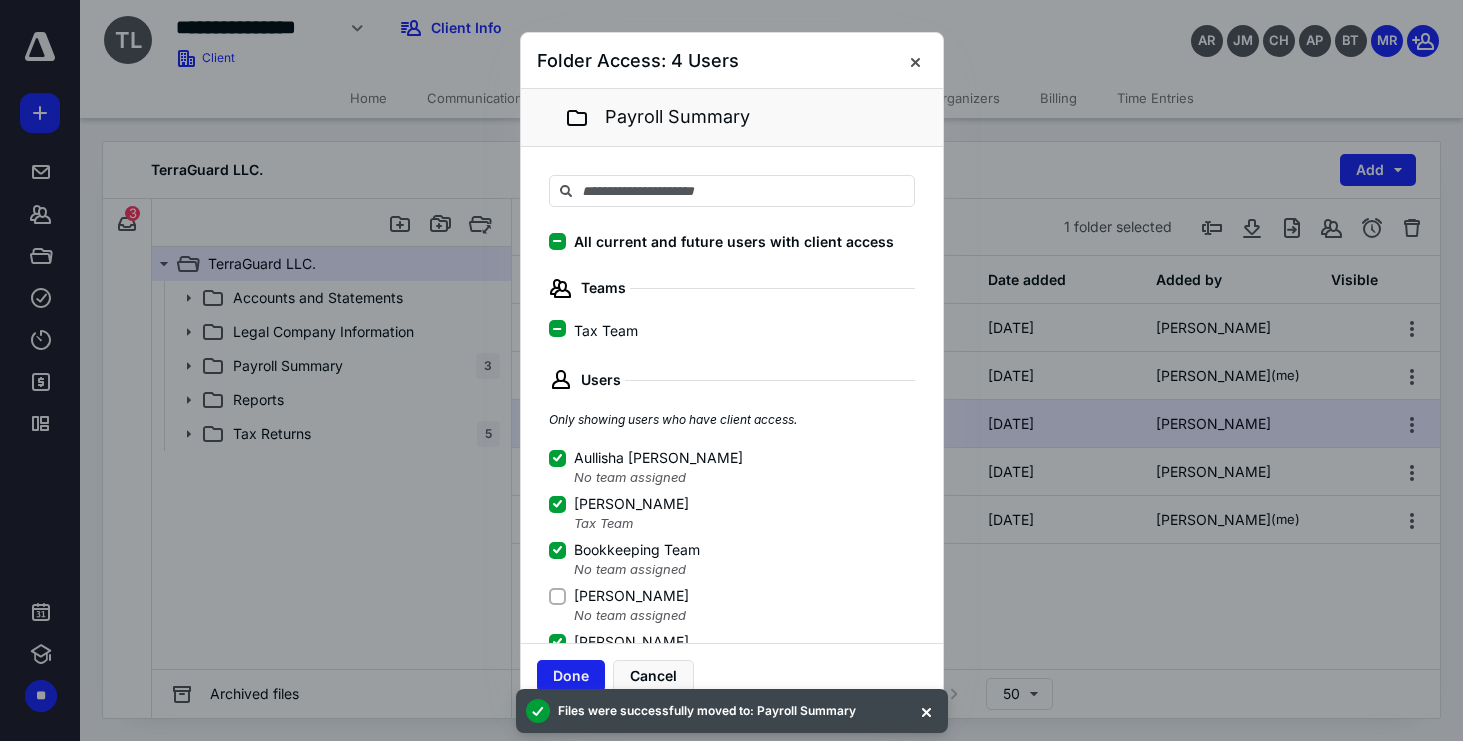 click on "Done" at bounding box center [571, 676] 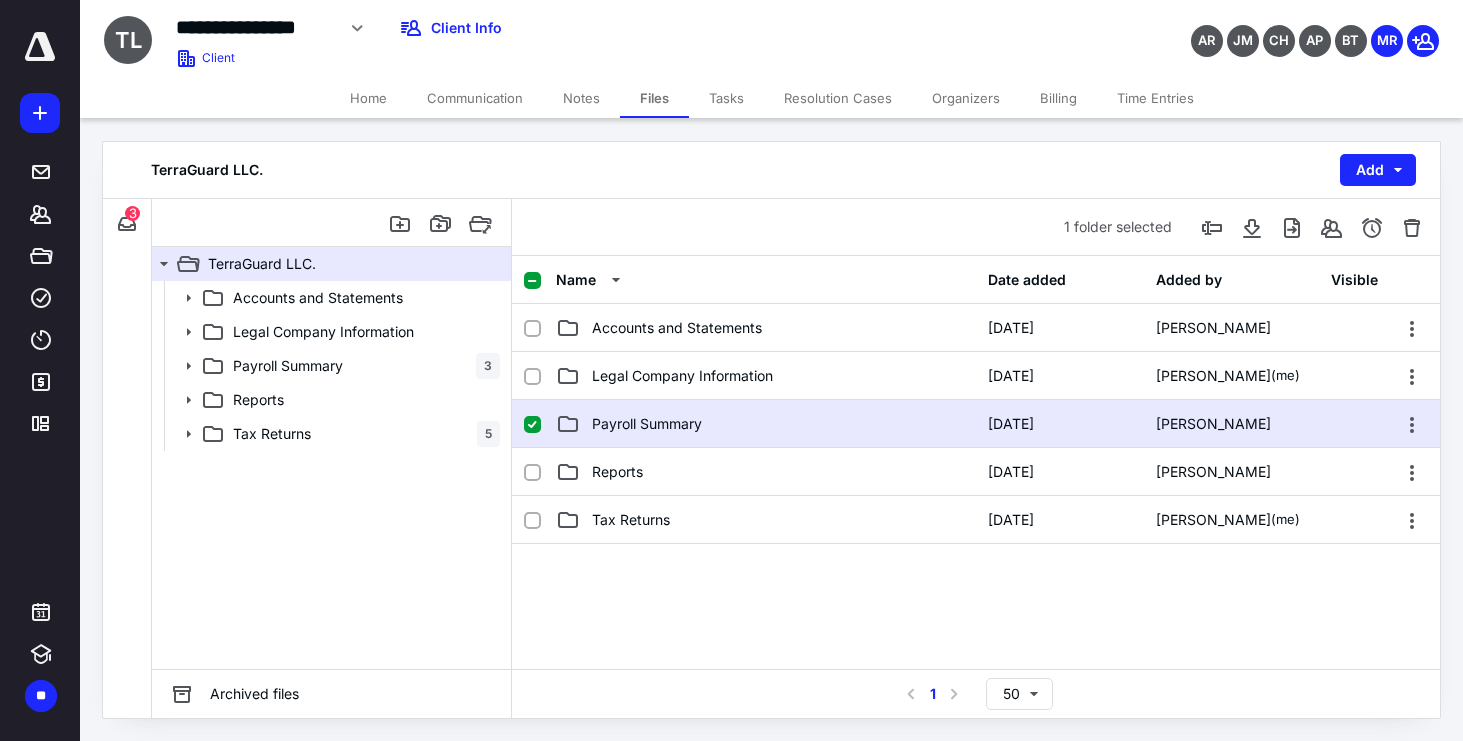 click on "Payroll Summary" at bounding box center [647, 424] 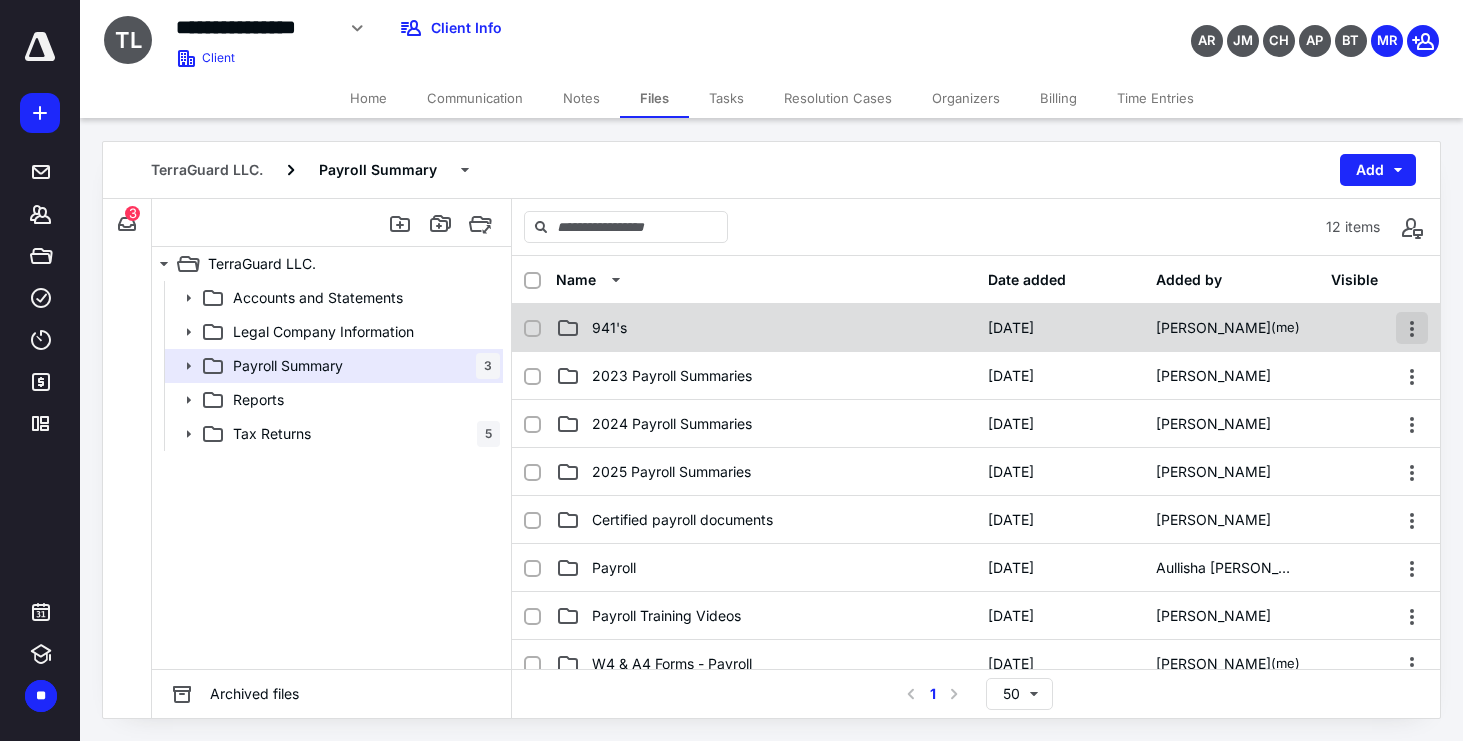 click at bounding box center [1412, 328] 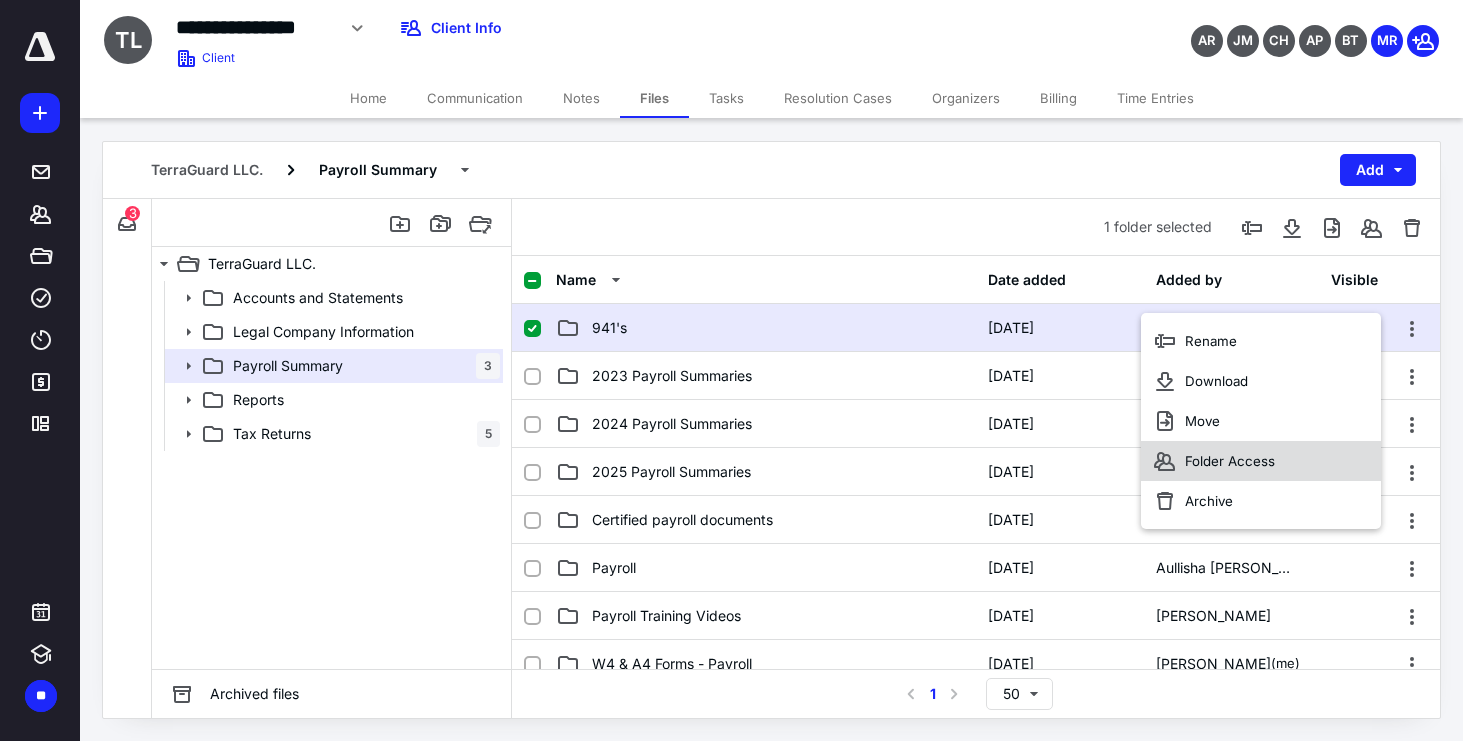 click on "Folder Access" at bounding box center (1261, 461) 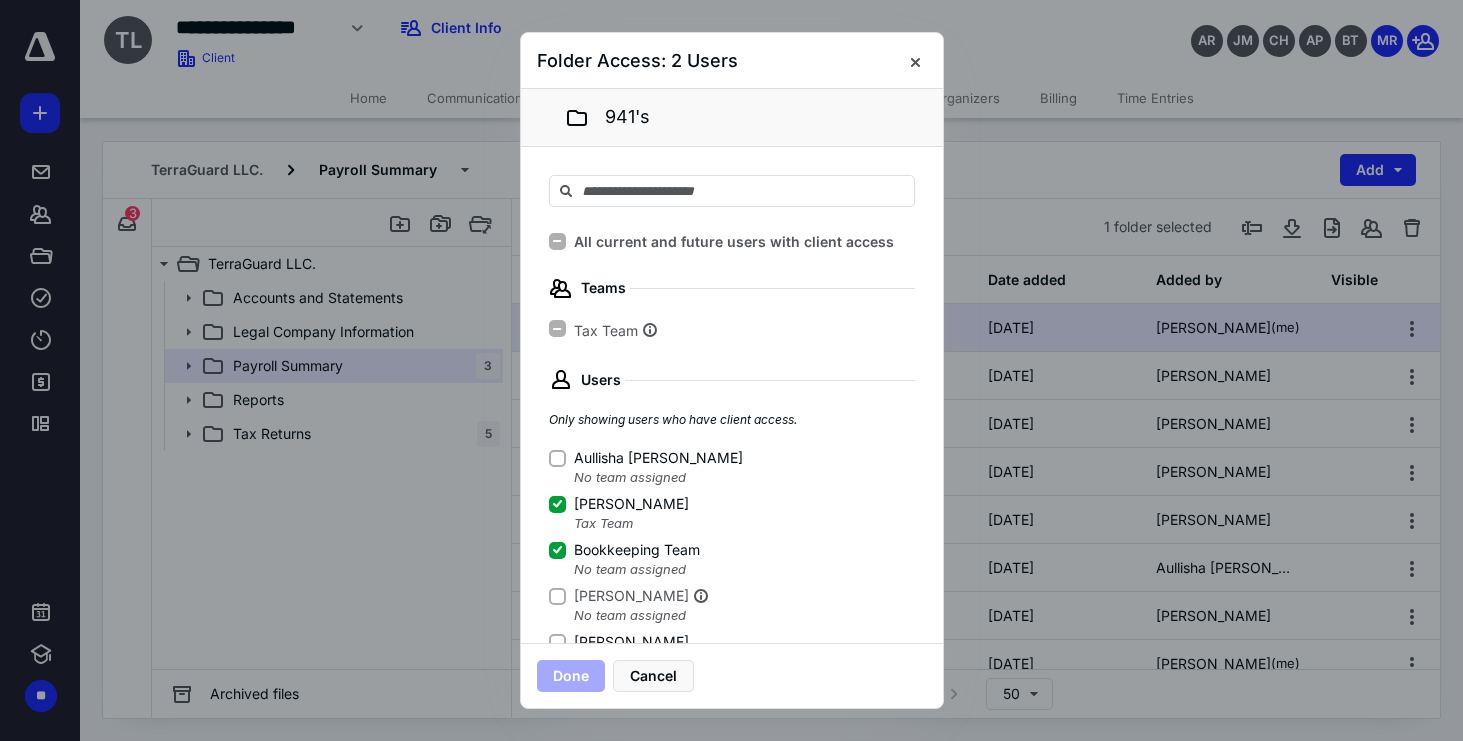 click 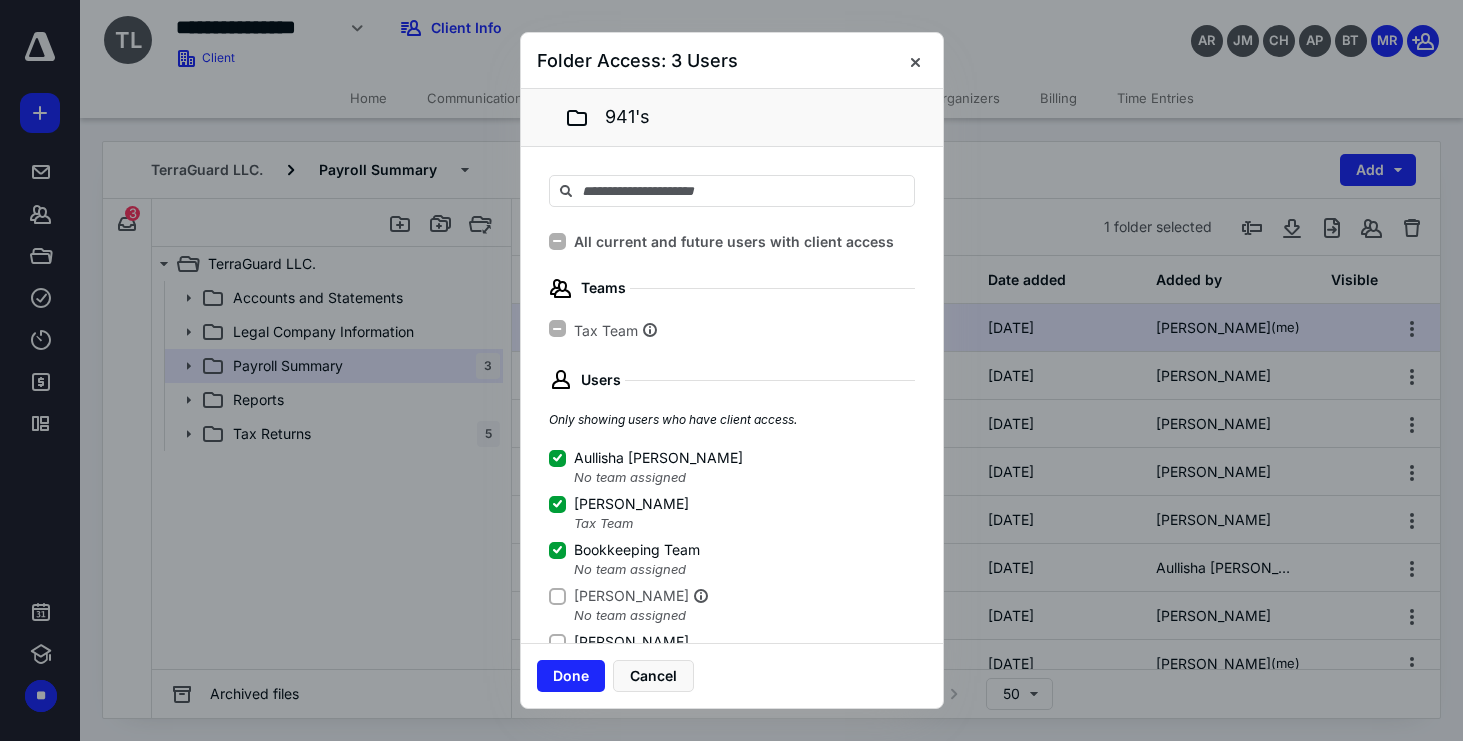 click 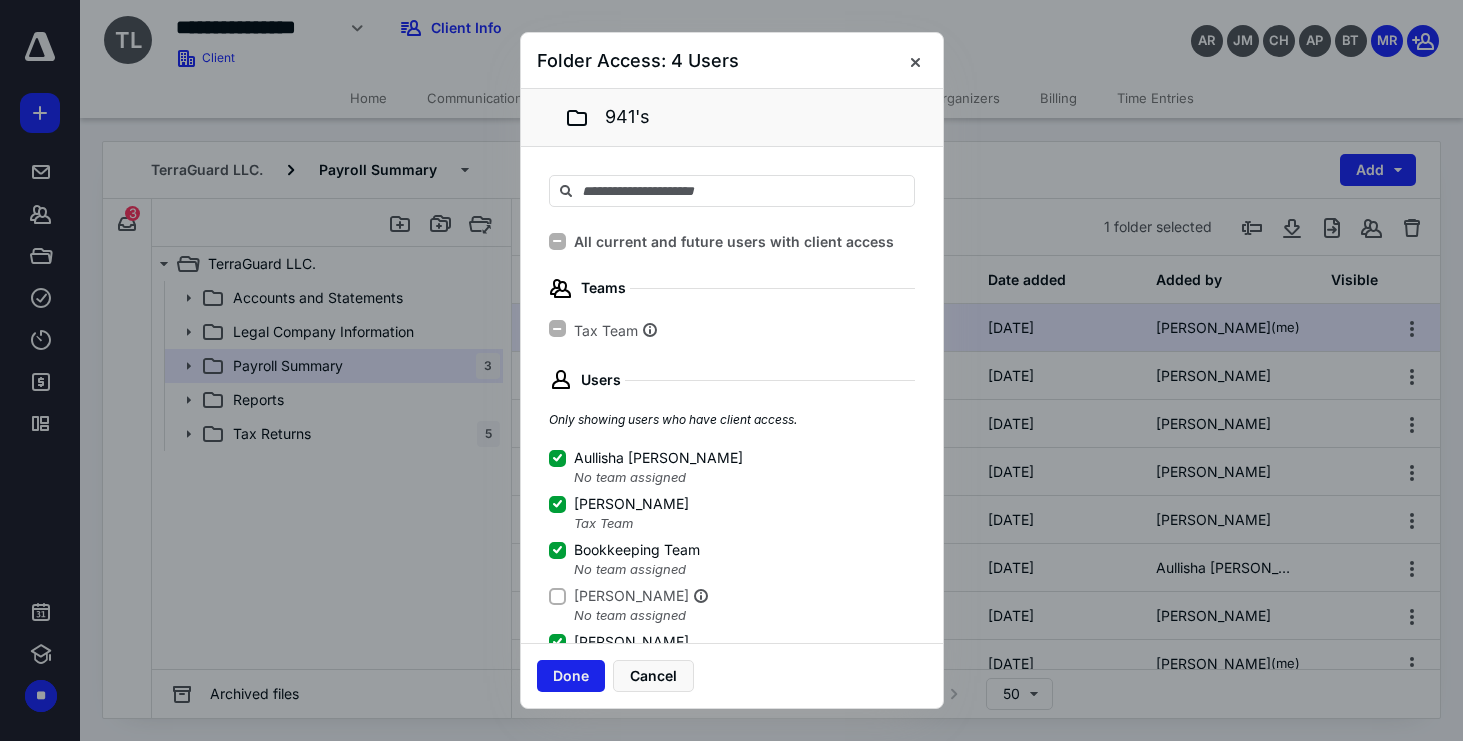 click on "Done" at bounding box center (571, 676) 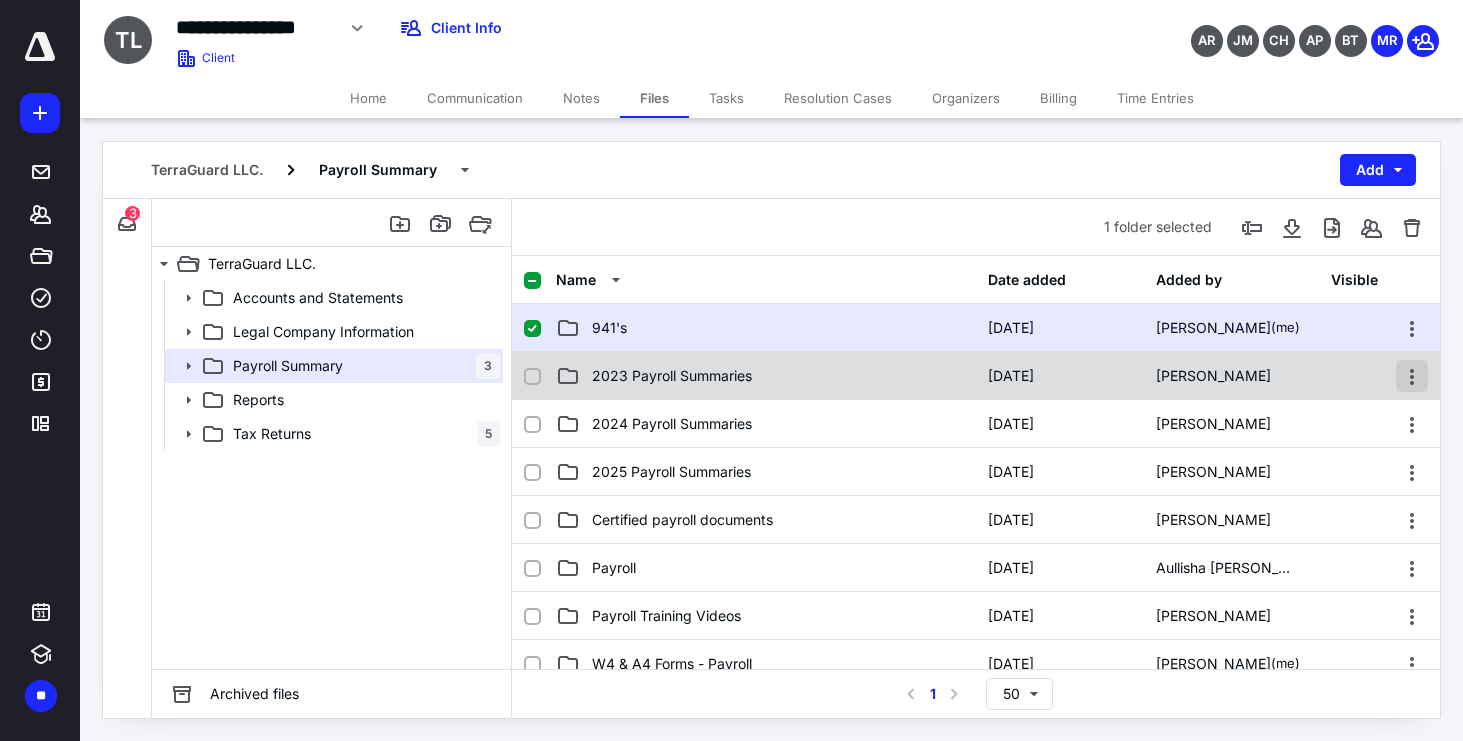 click at bounding box center [1412, 376] 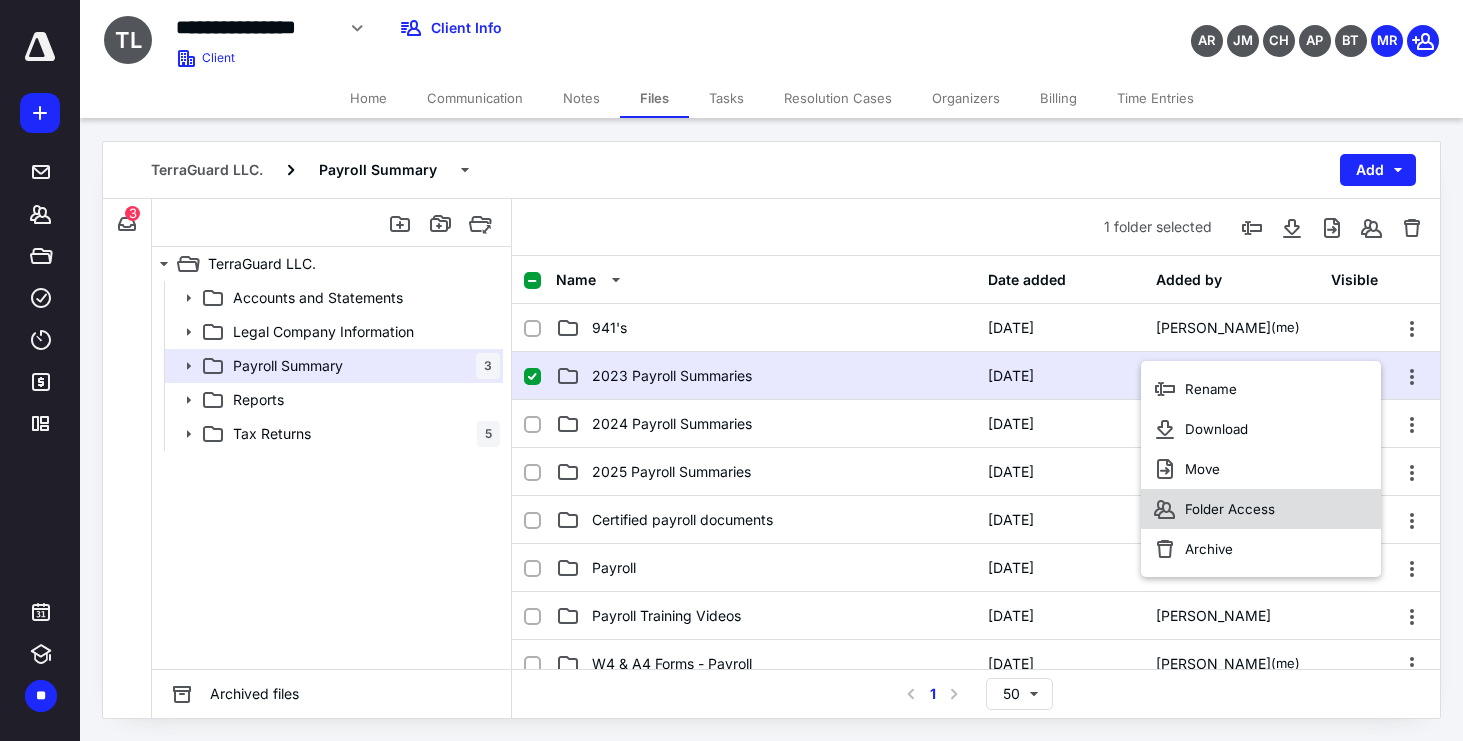 click on "Folder Access" at bounding box center (1261, 509) 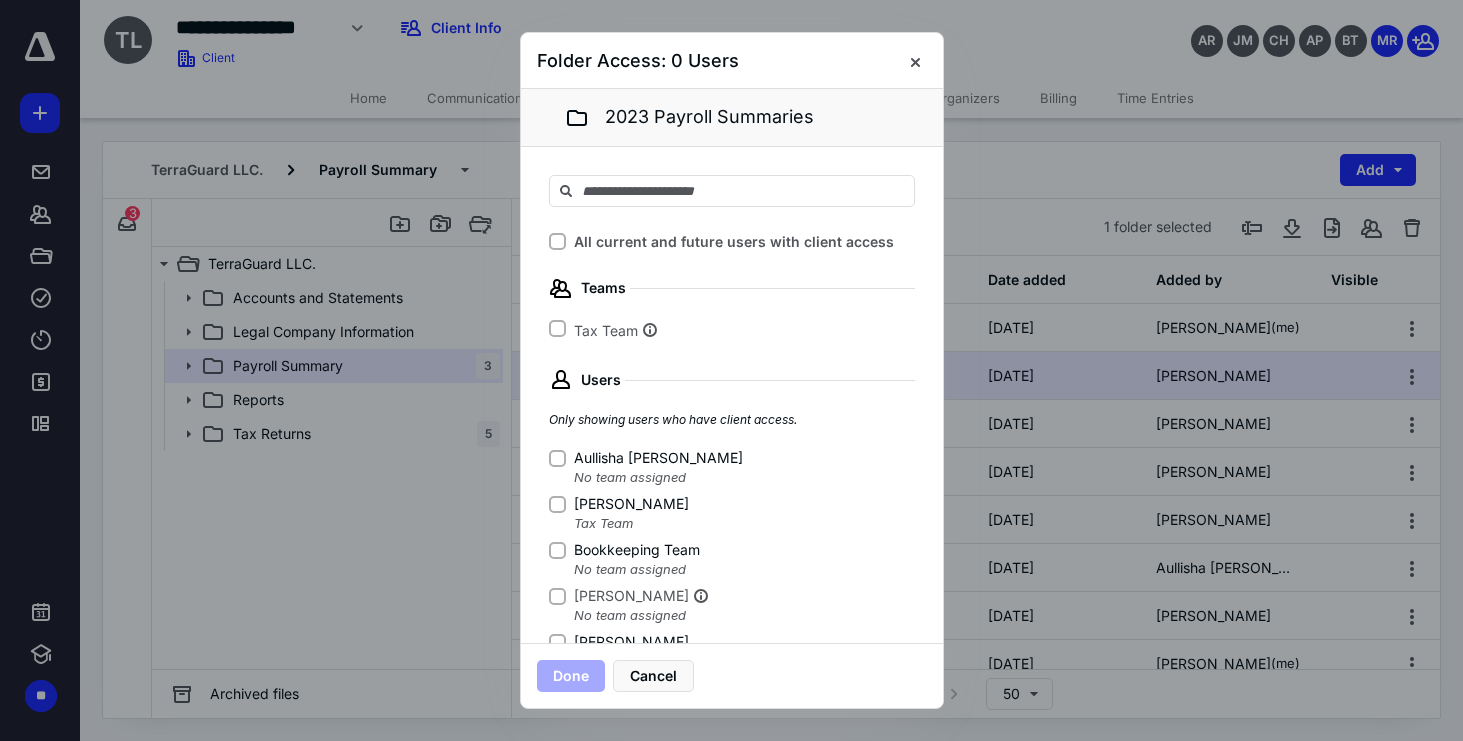 click on "Aullisha [PERSON_NAME]" at bounding box center [557, 458] 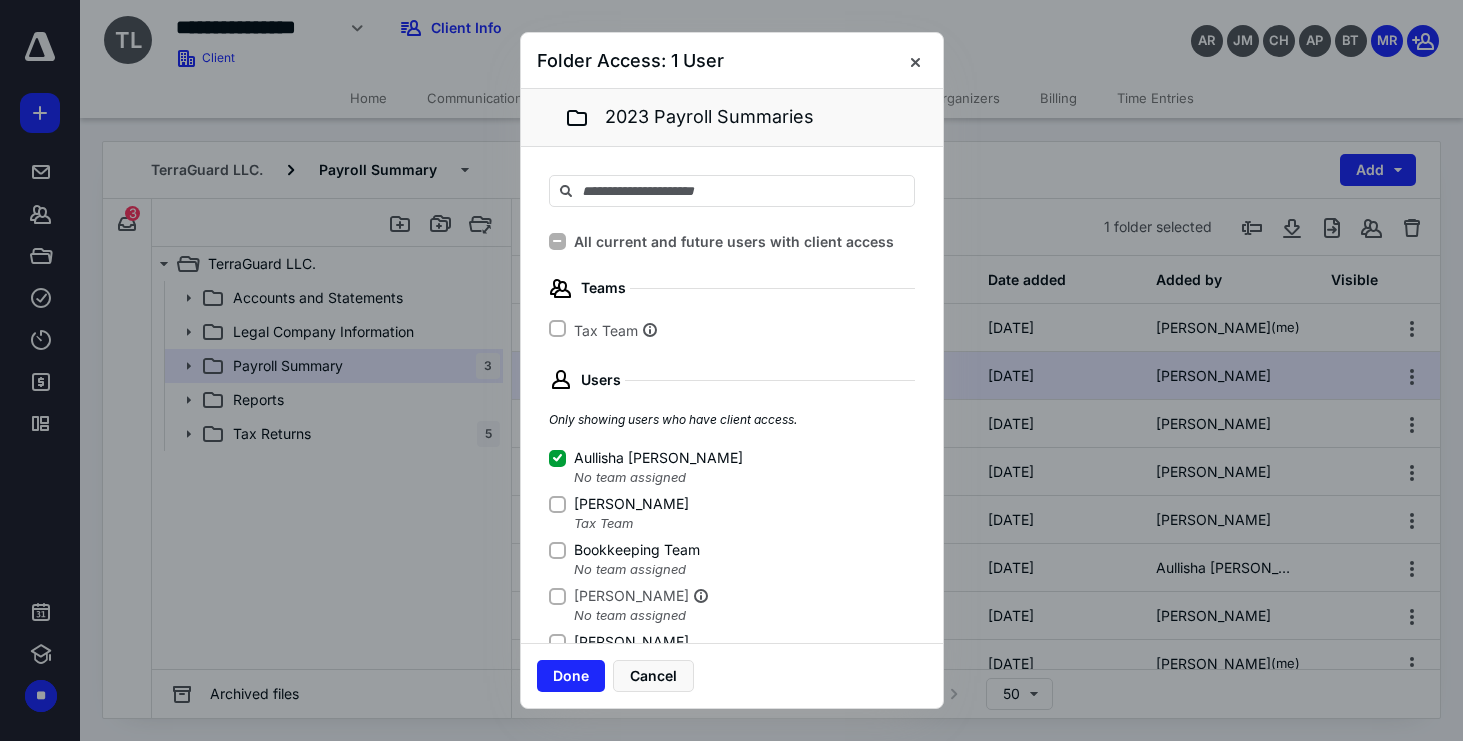 click 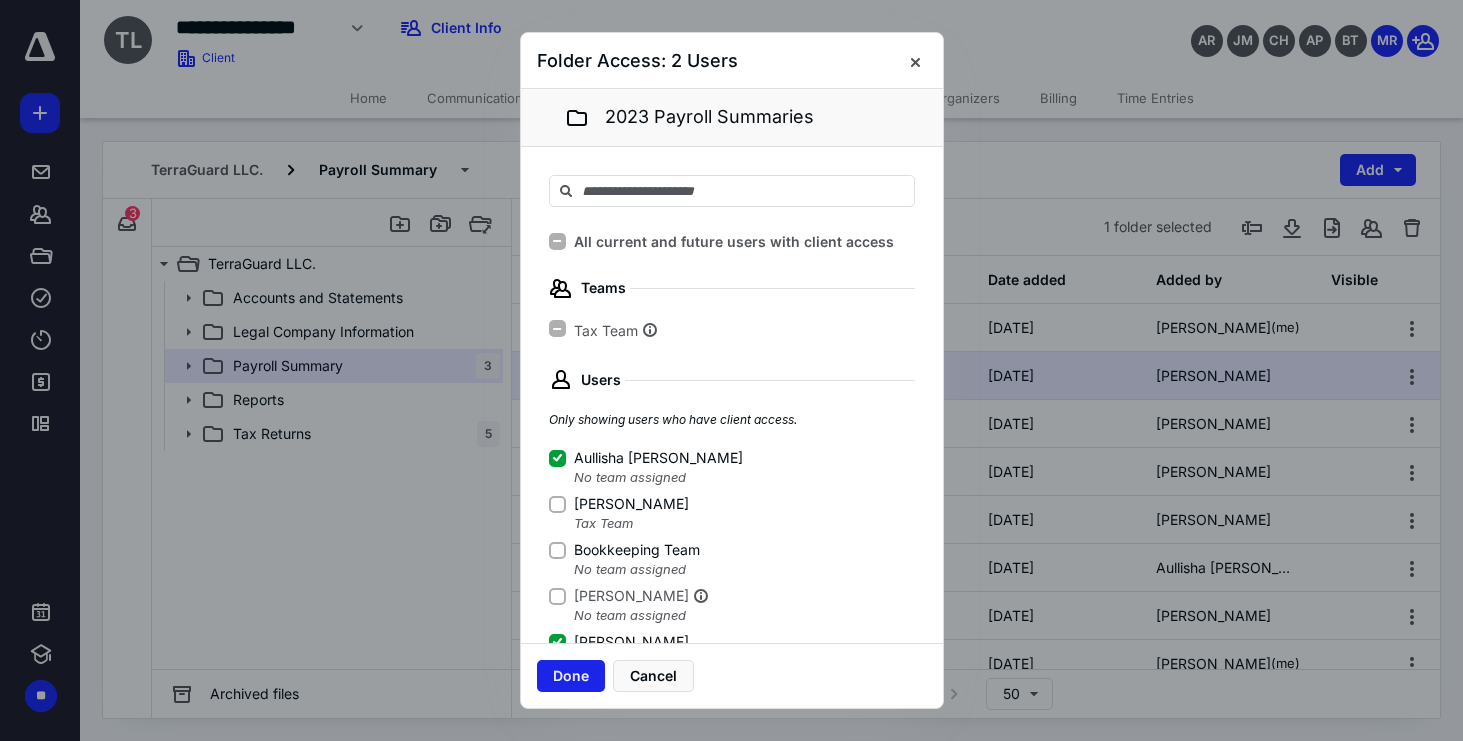 click on "Done" at bounding box center [571, 676] 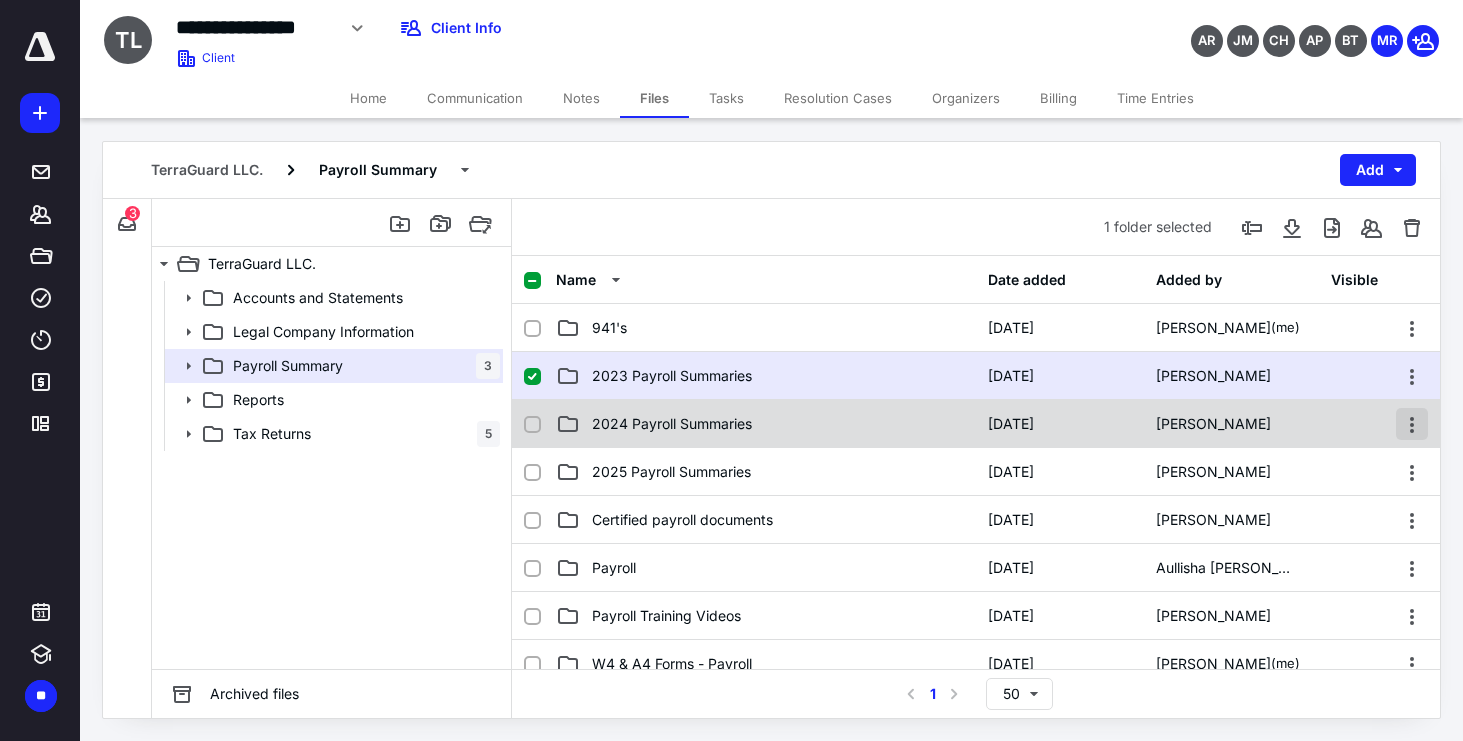 click at bounding box center [1412, 424] 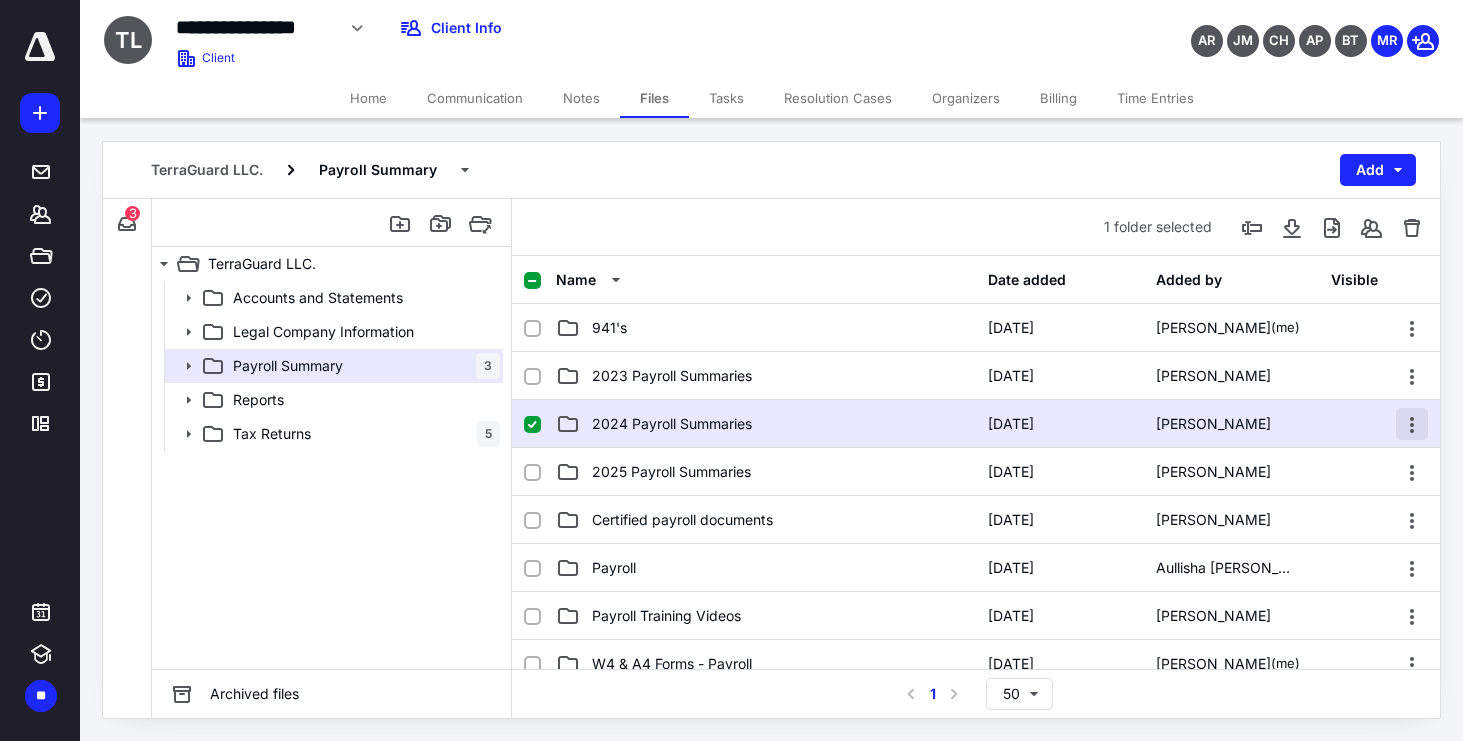 checkbox on "false" 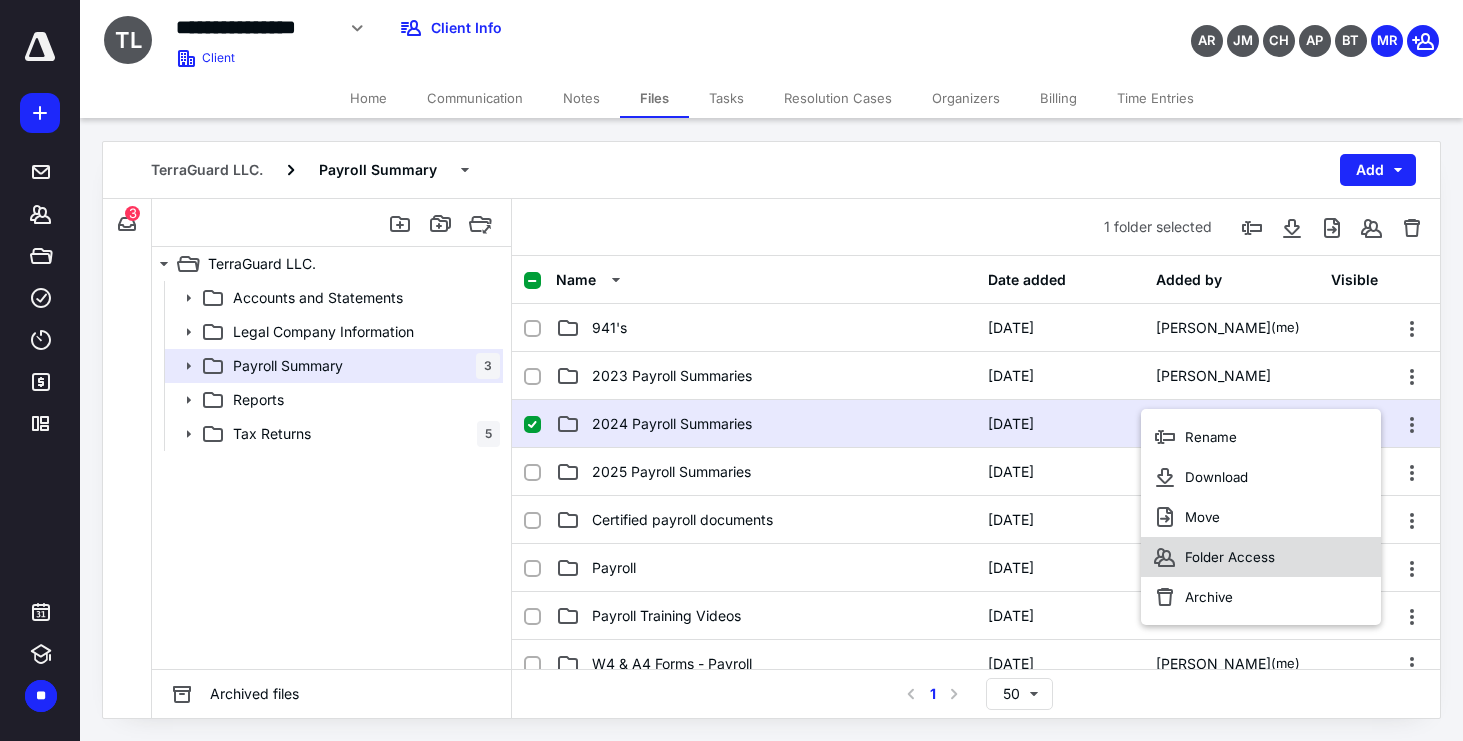 click on "Folder Access" at bounding box center (1261, 557) 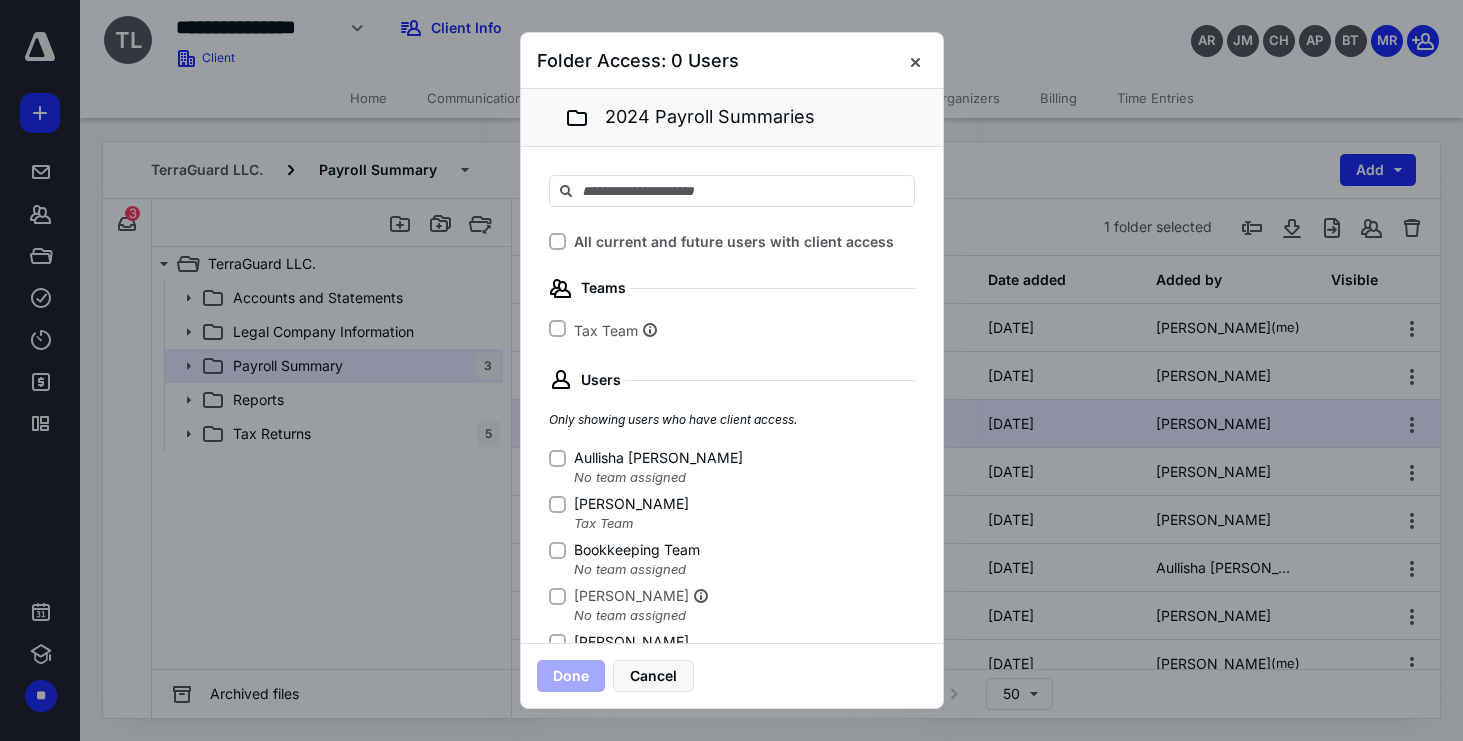 click 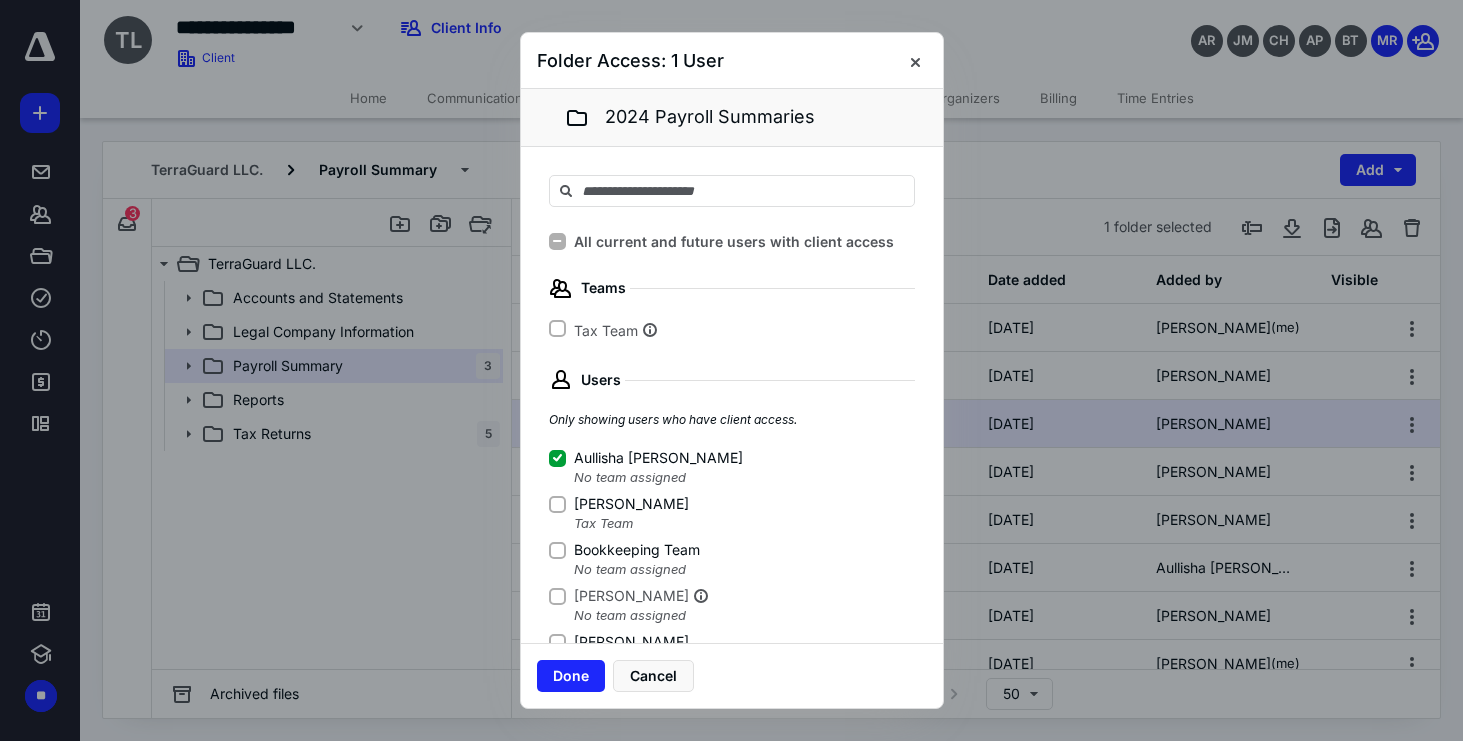 click on "[PERSON_NAME]" at bounding box center (557, 642) 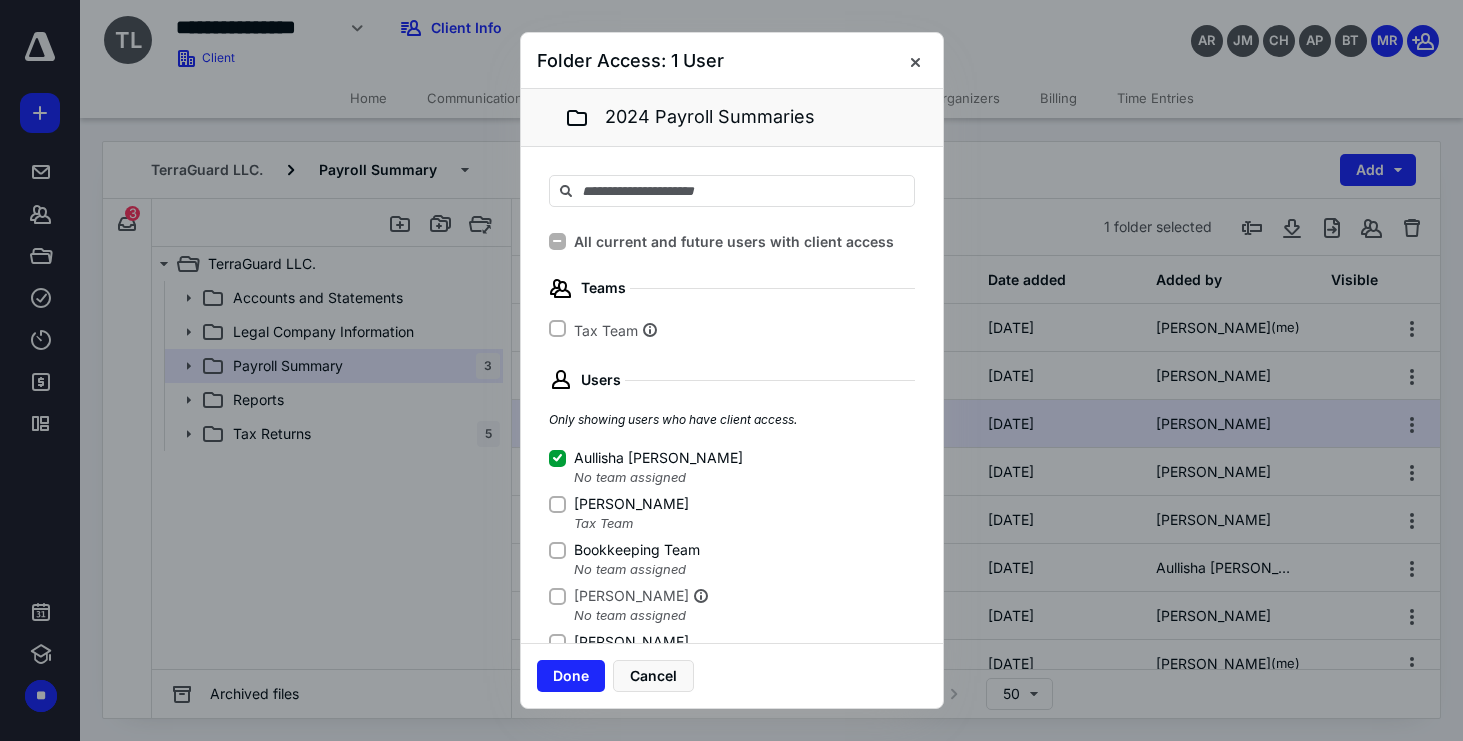 checkbox on "true" 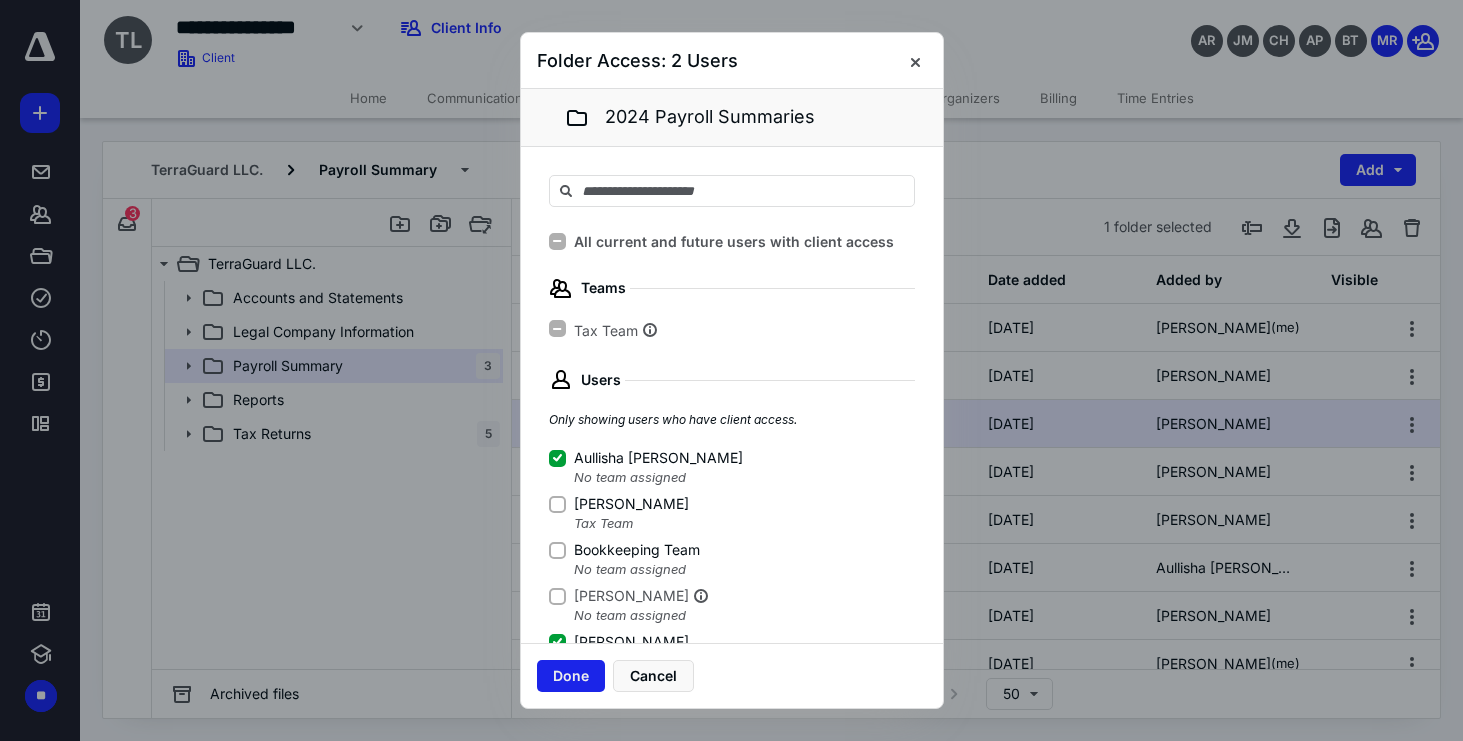 click on "Done" at bounding box center [571, 676] 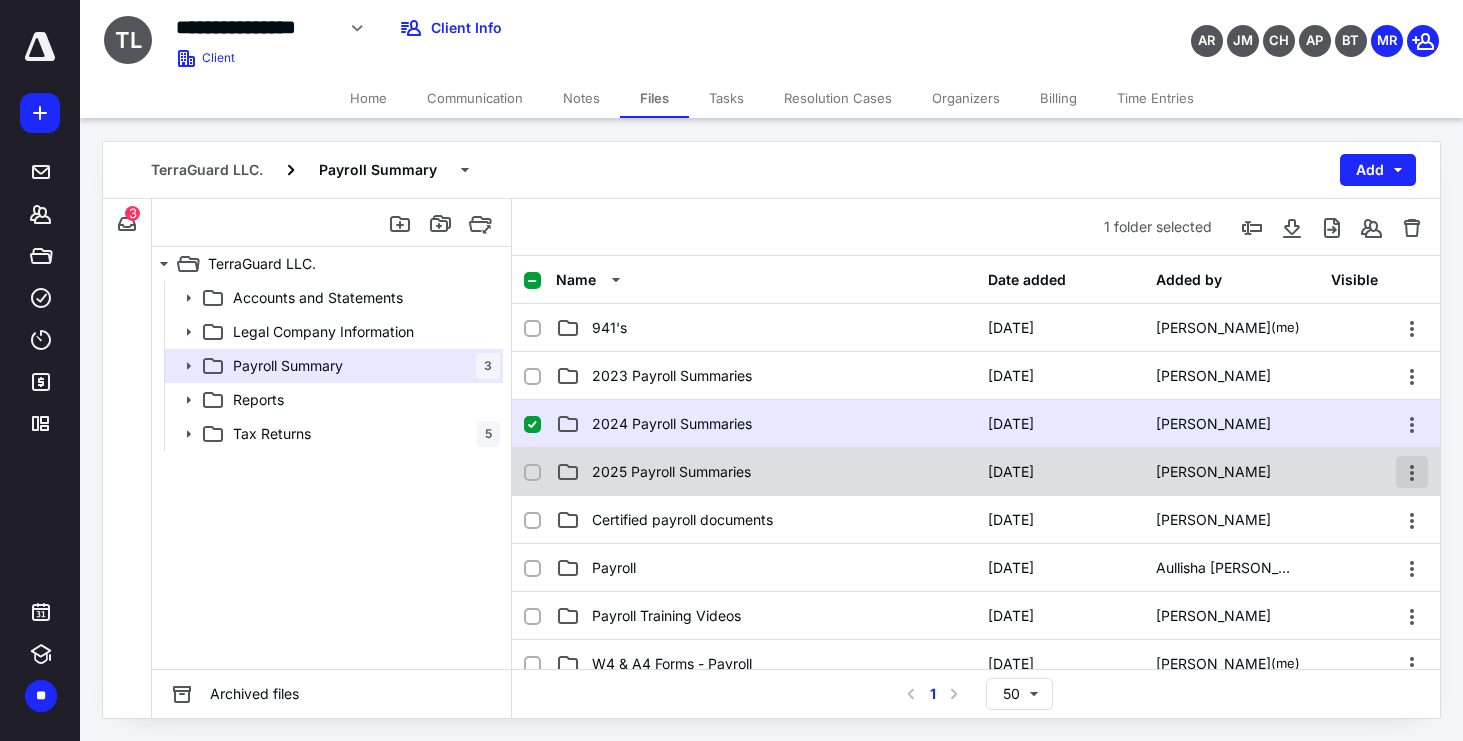 click at bounding box center [1412, 472] 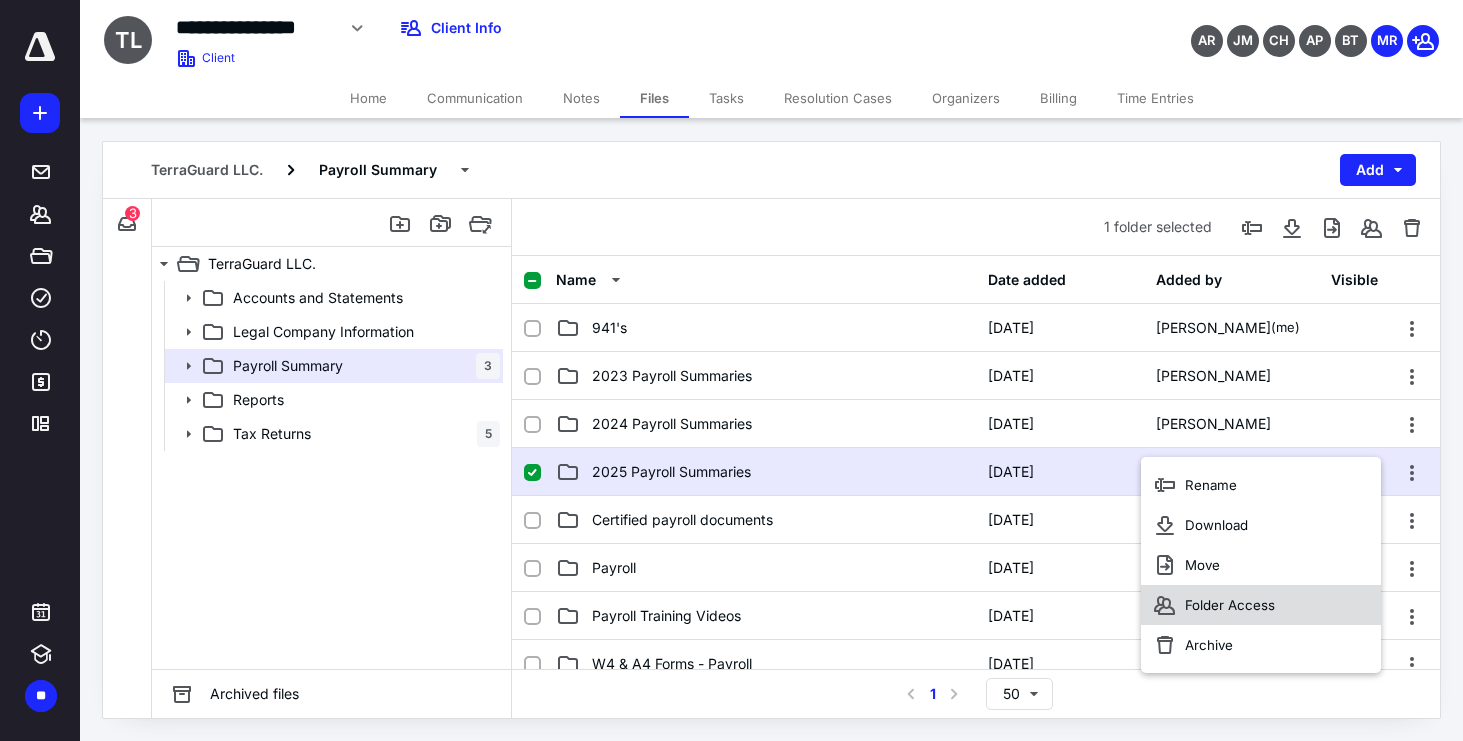 click on "Folder Access" at bounding box center (1261, 605) 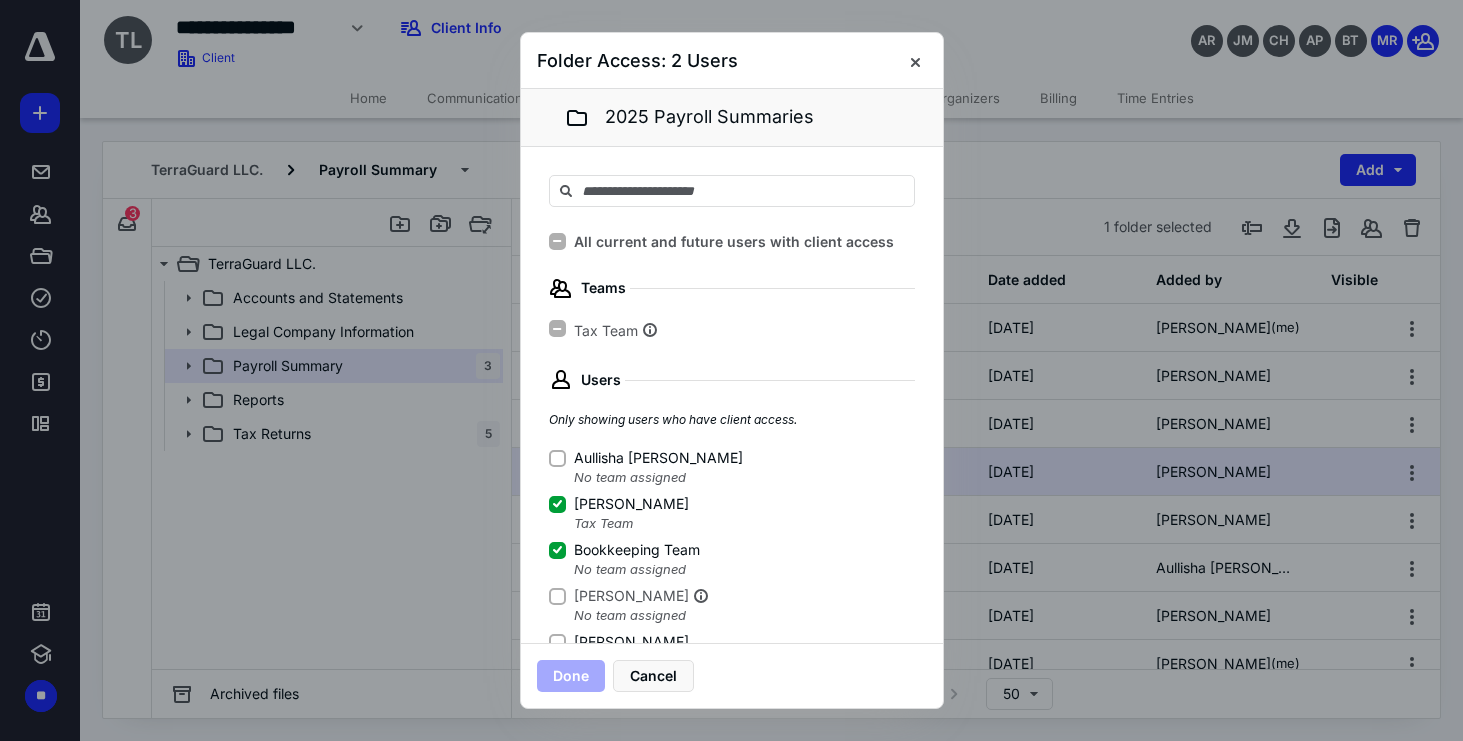 click on "[PERSON_NAME]" at bounding box center (557, 504) 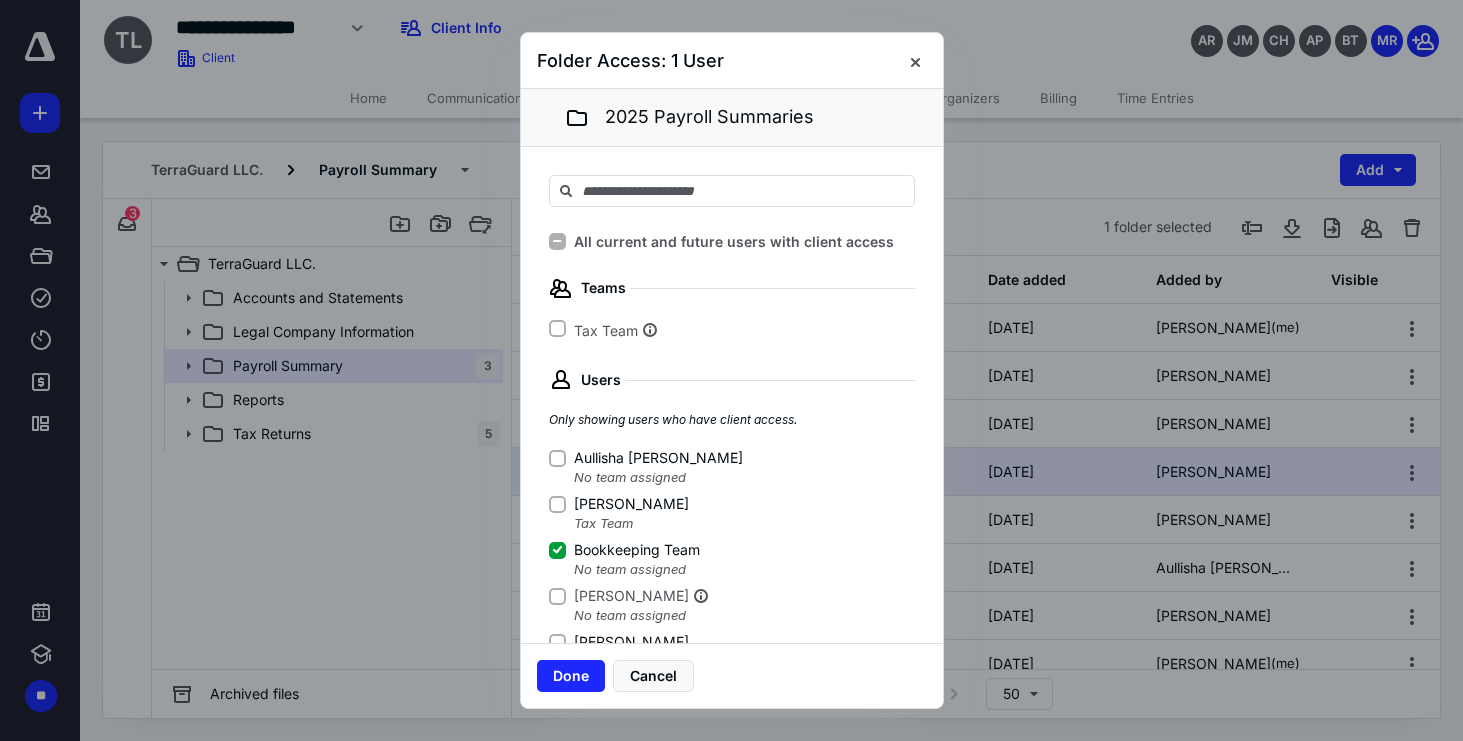 click on "Bookkeeping Team" at bounding box center (557, 550) 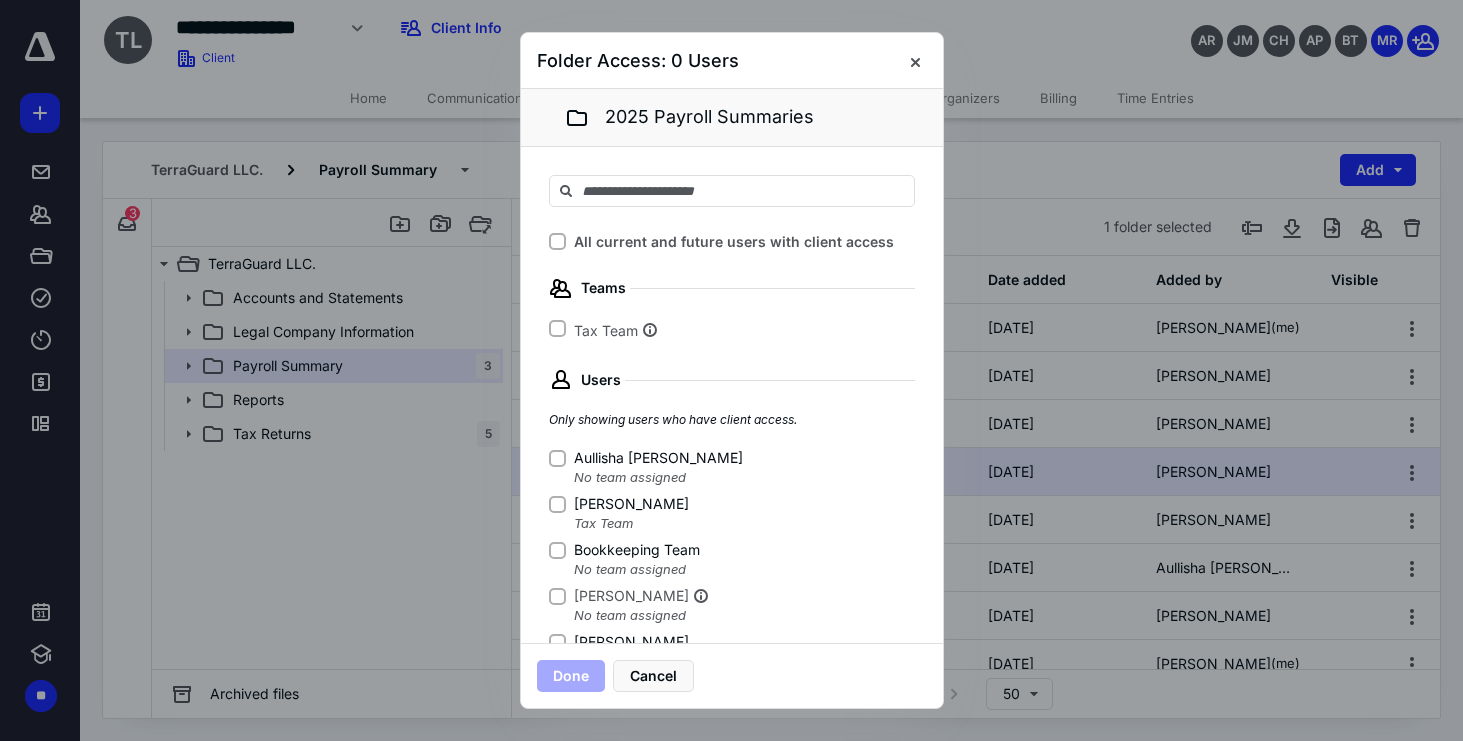 click 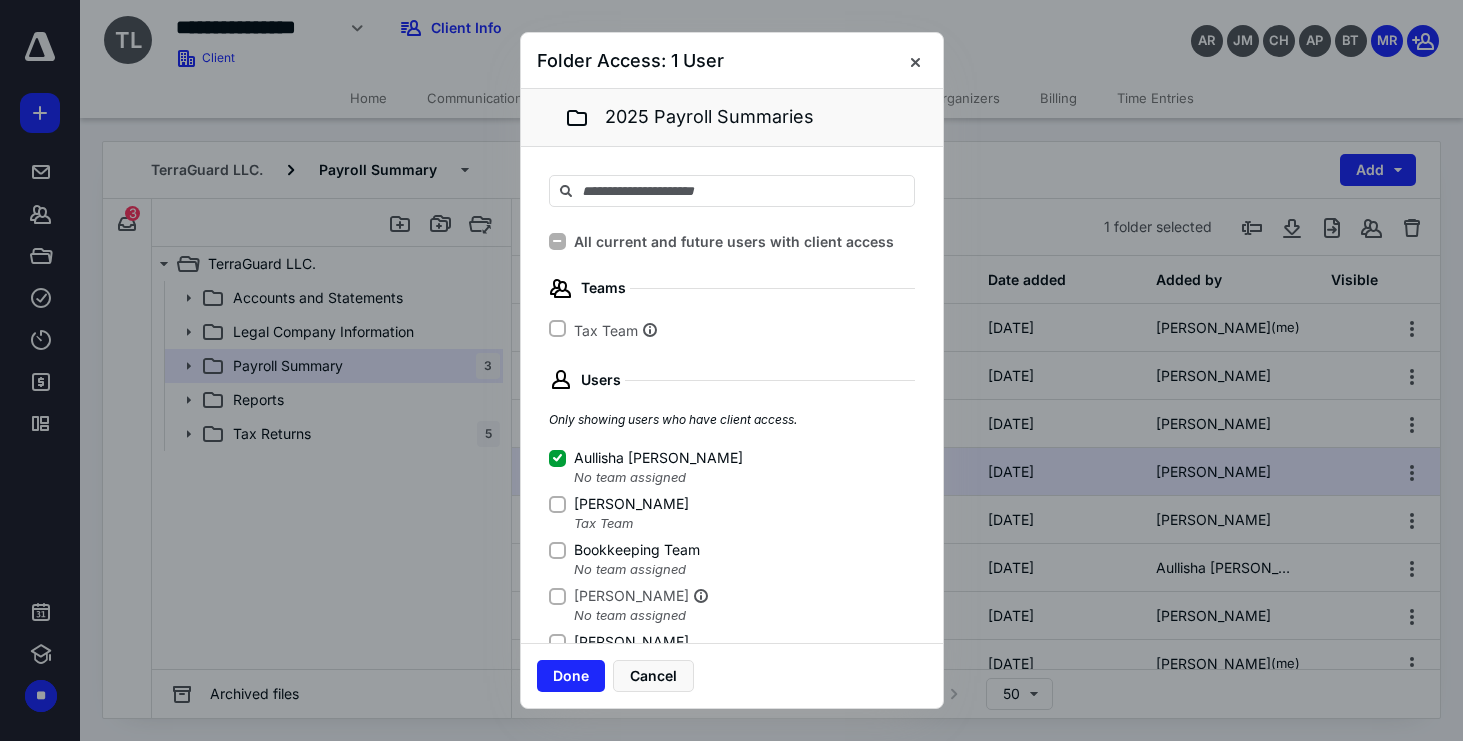 click 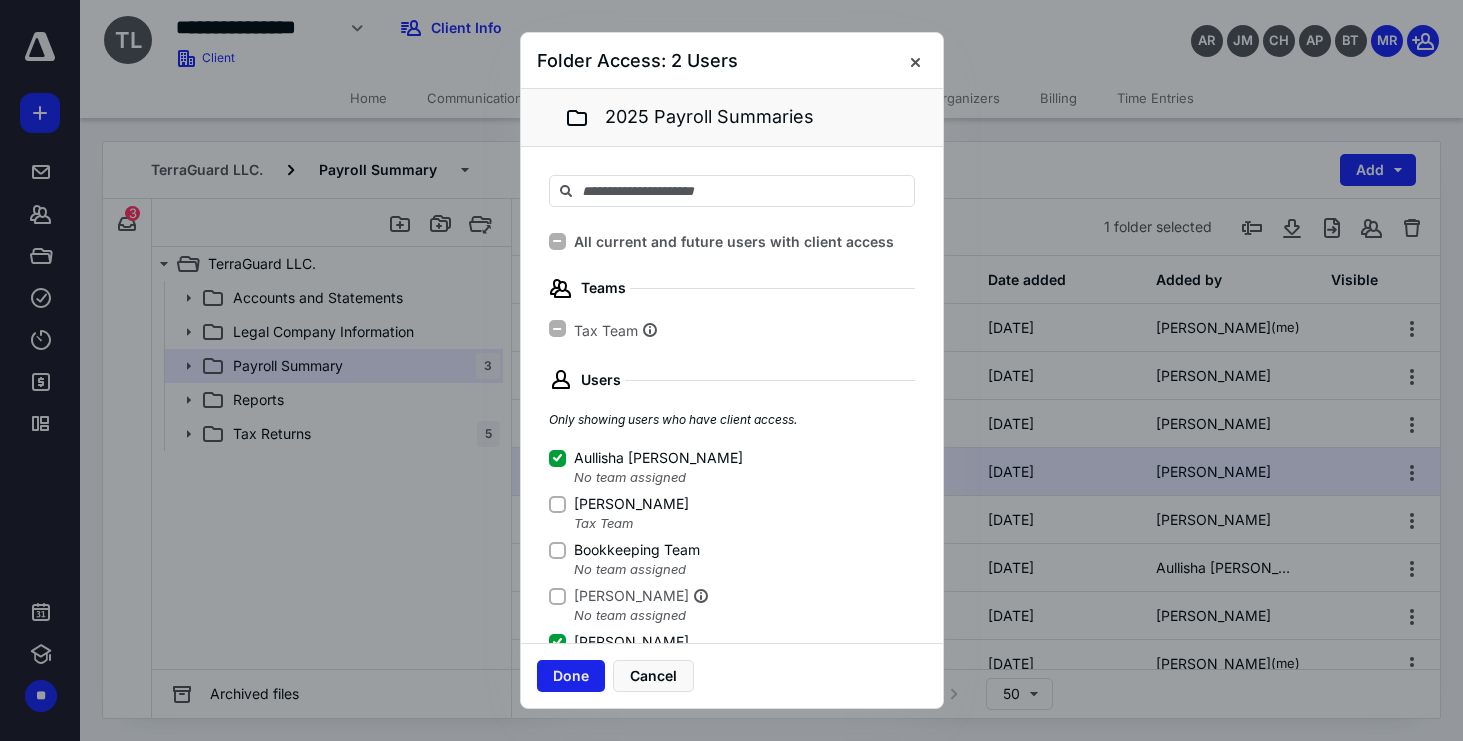 click on "Done" at bounding box center [571, 676] 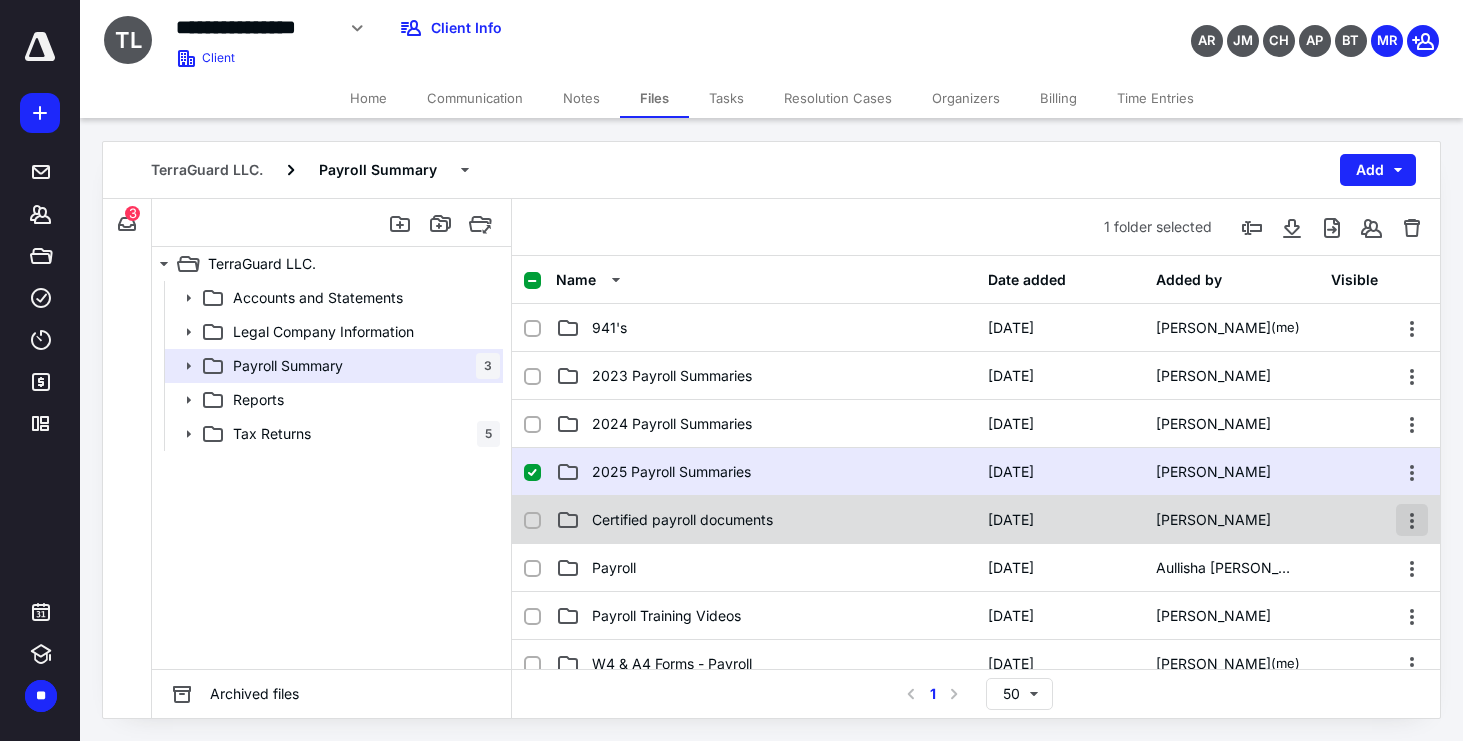 click at bounding box center (1412, 520) 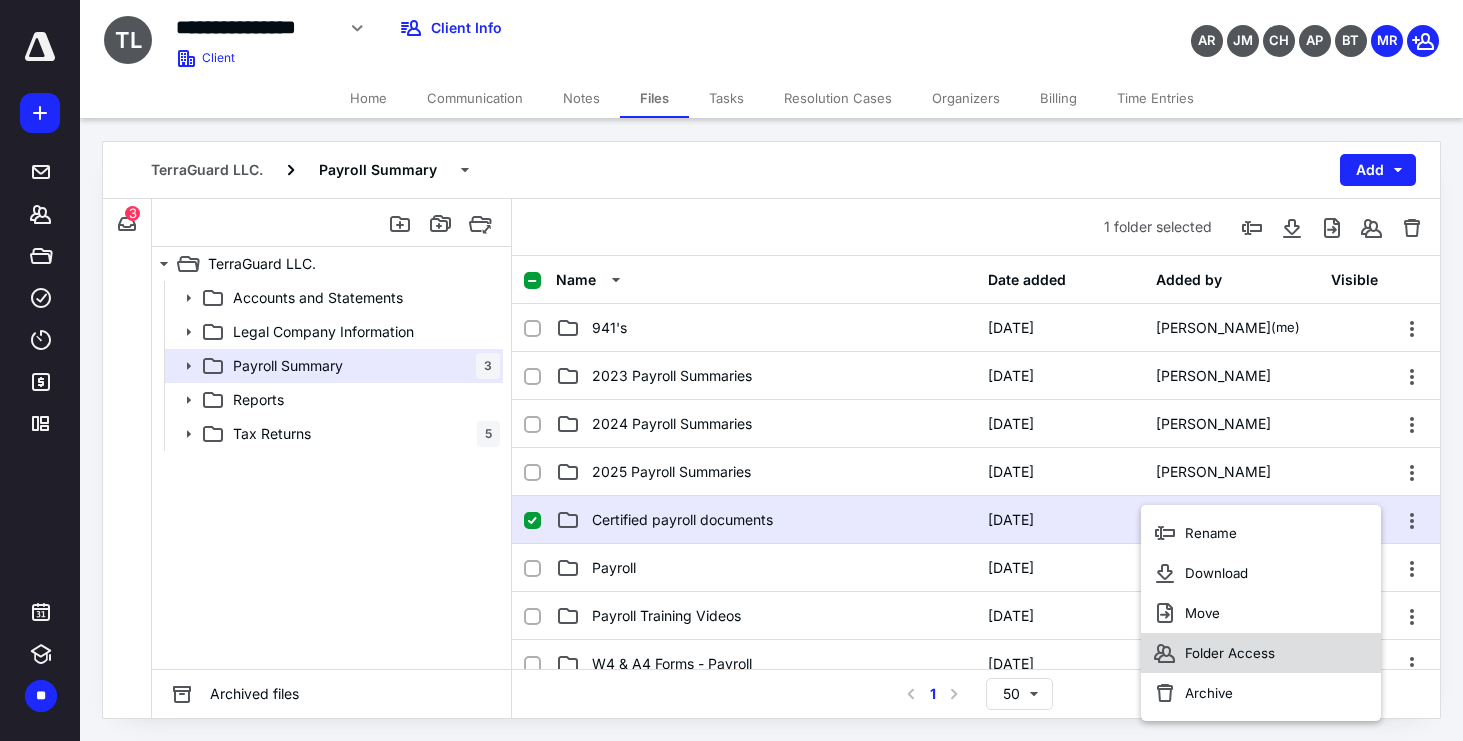 click on "Folder Access" at bounding box center [1261, 653] 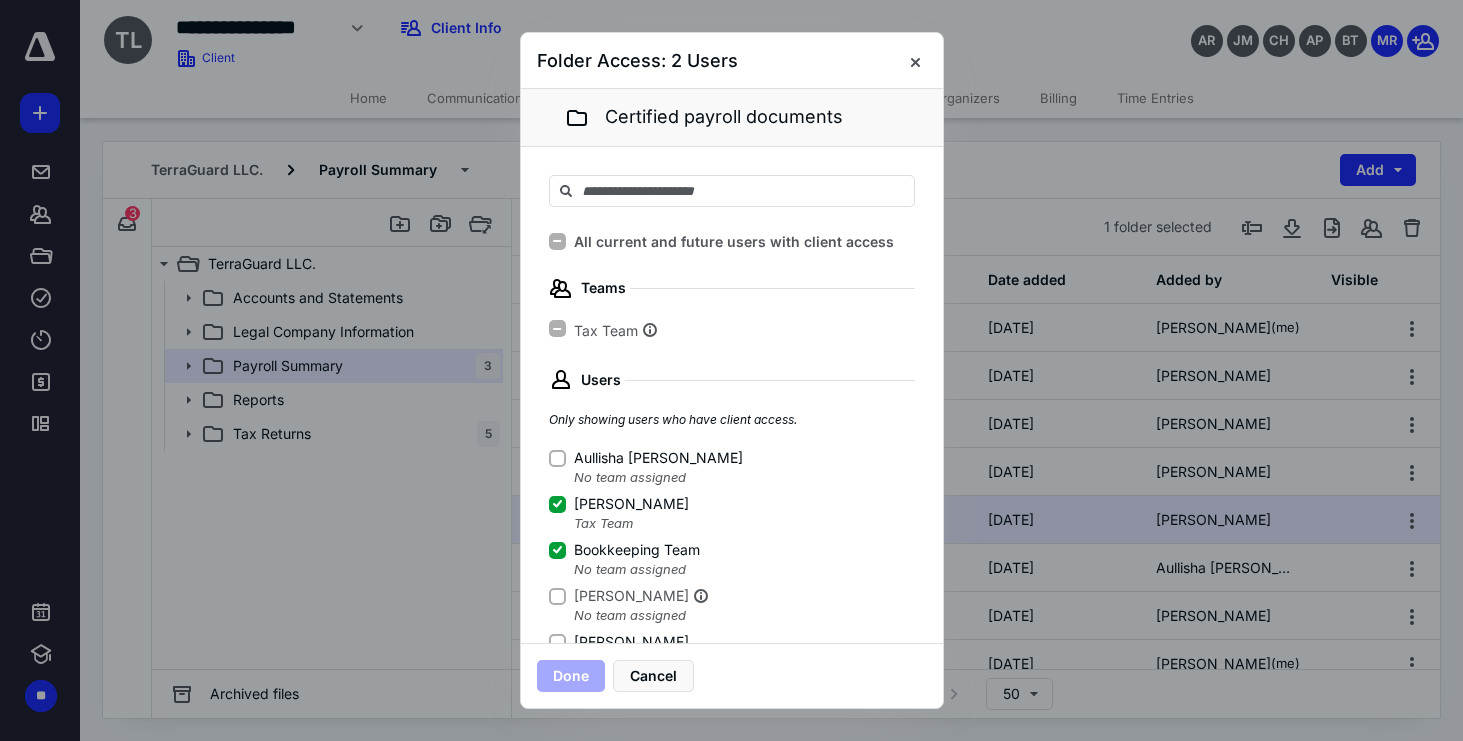 click 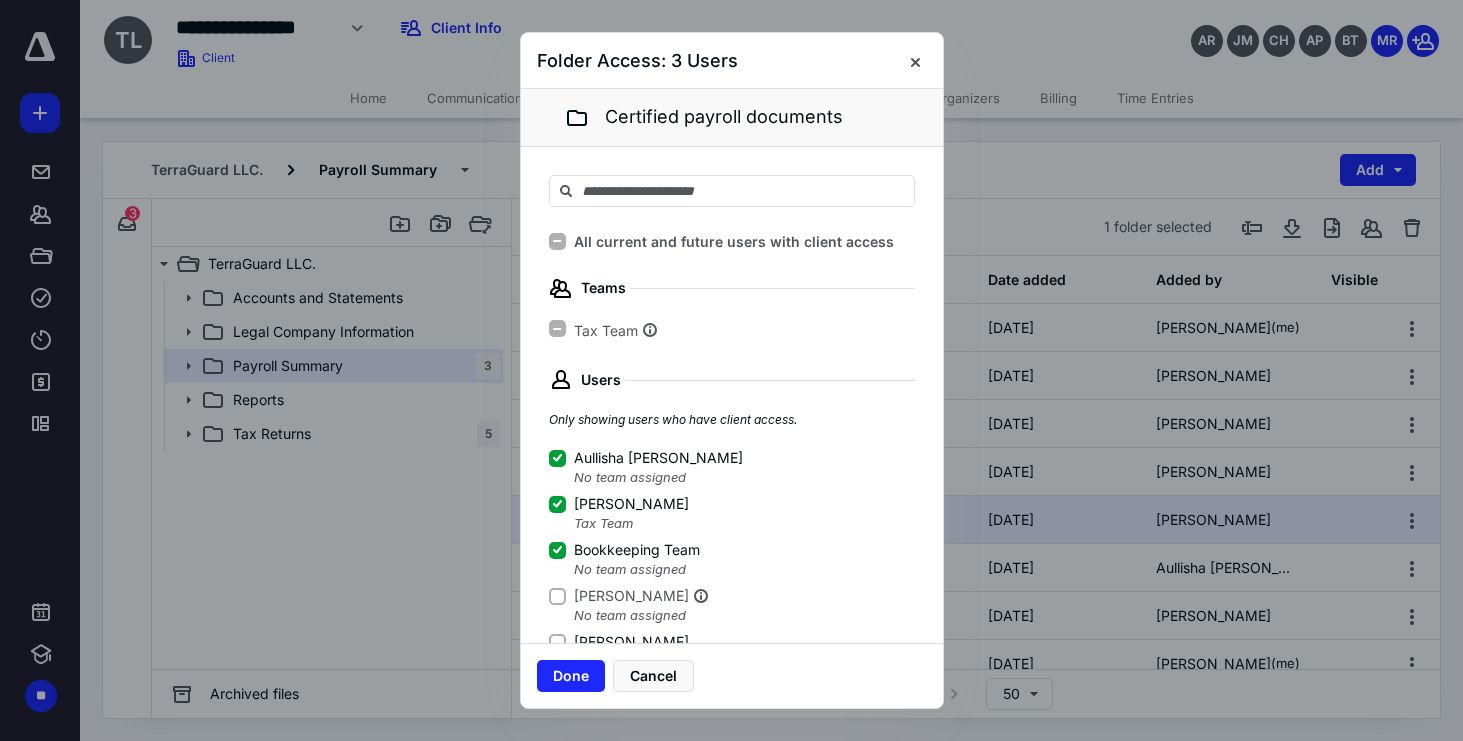 click 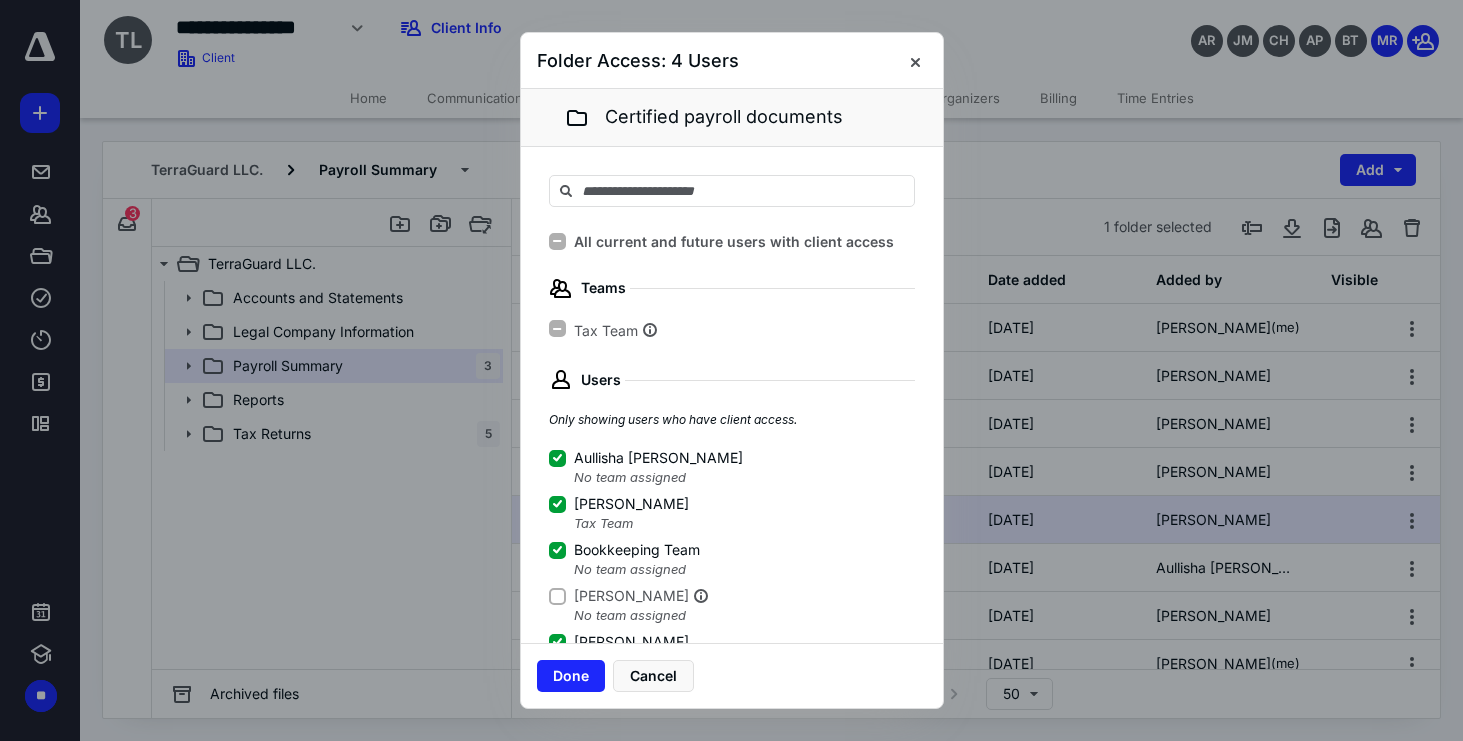 click 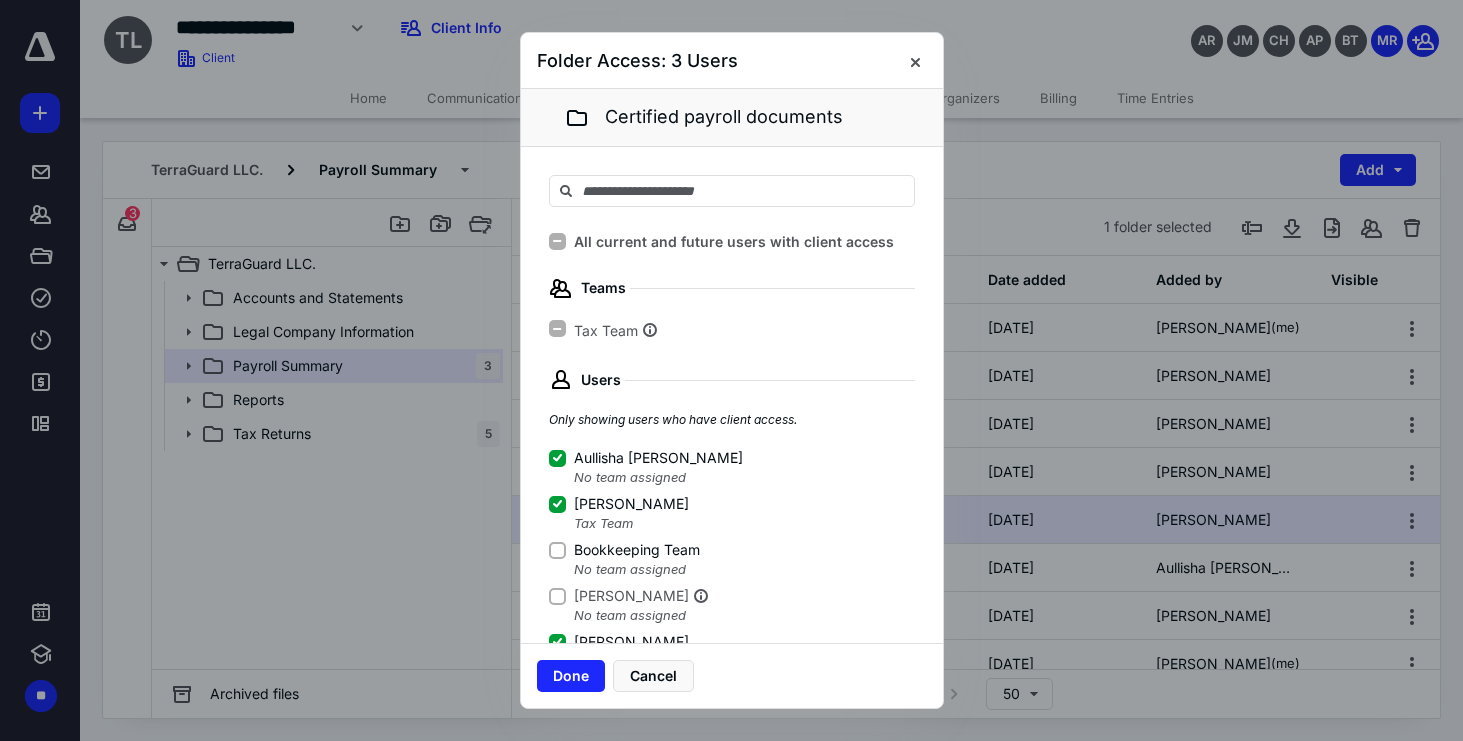 click 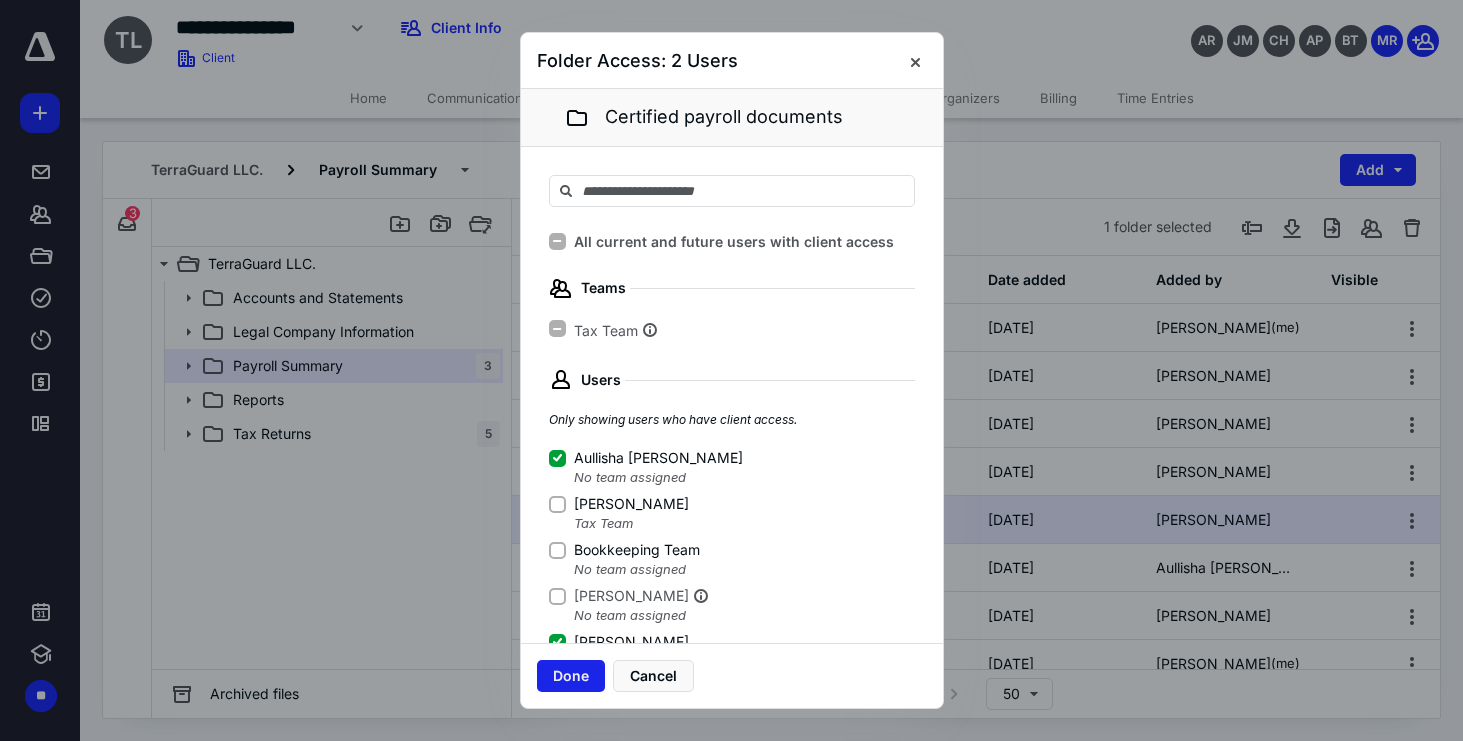 click on "Done" at bounding box center [571, 676] 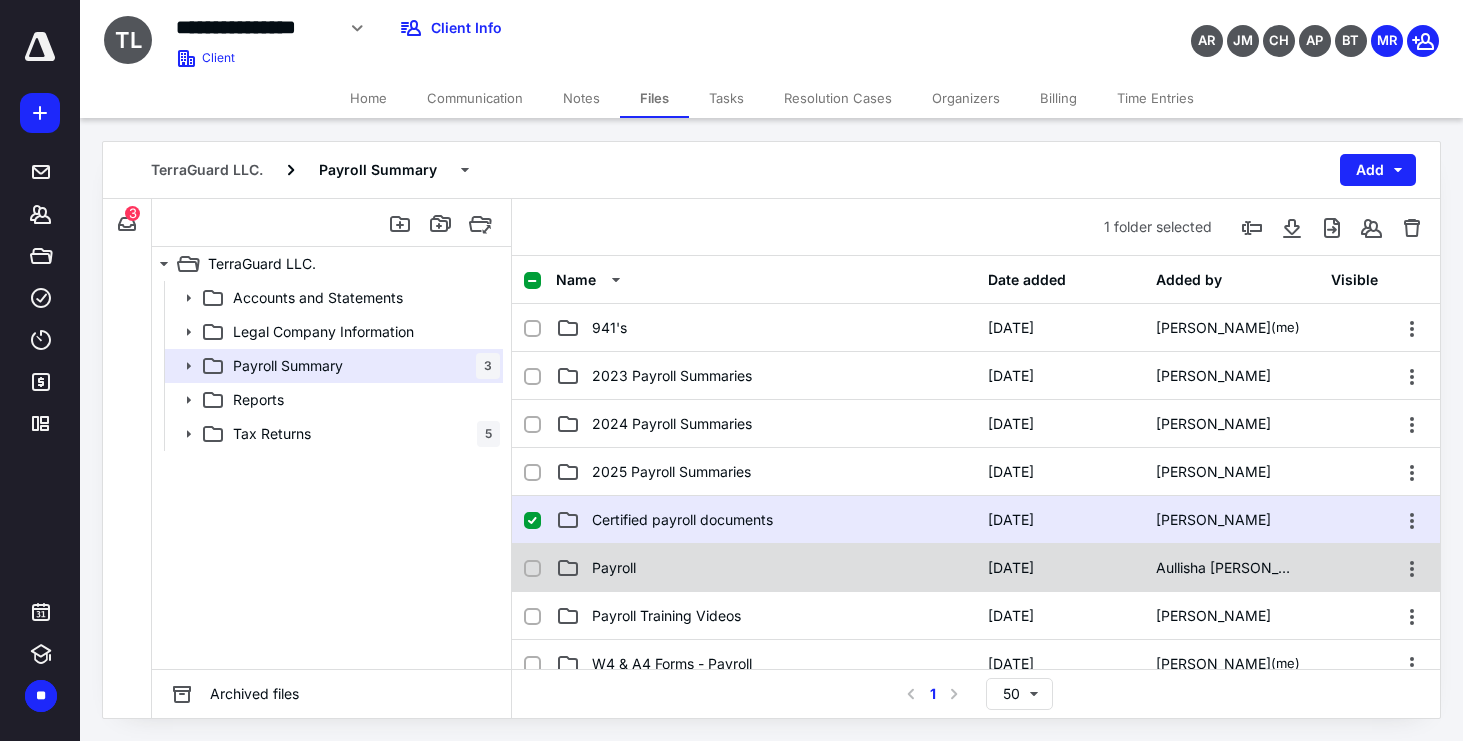 click on "Payroll" at bounding box center (766, 568) 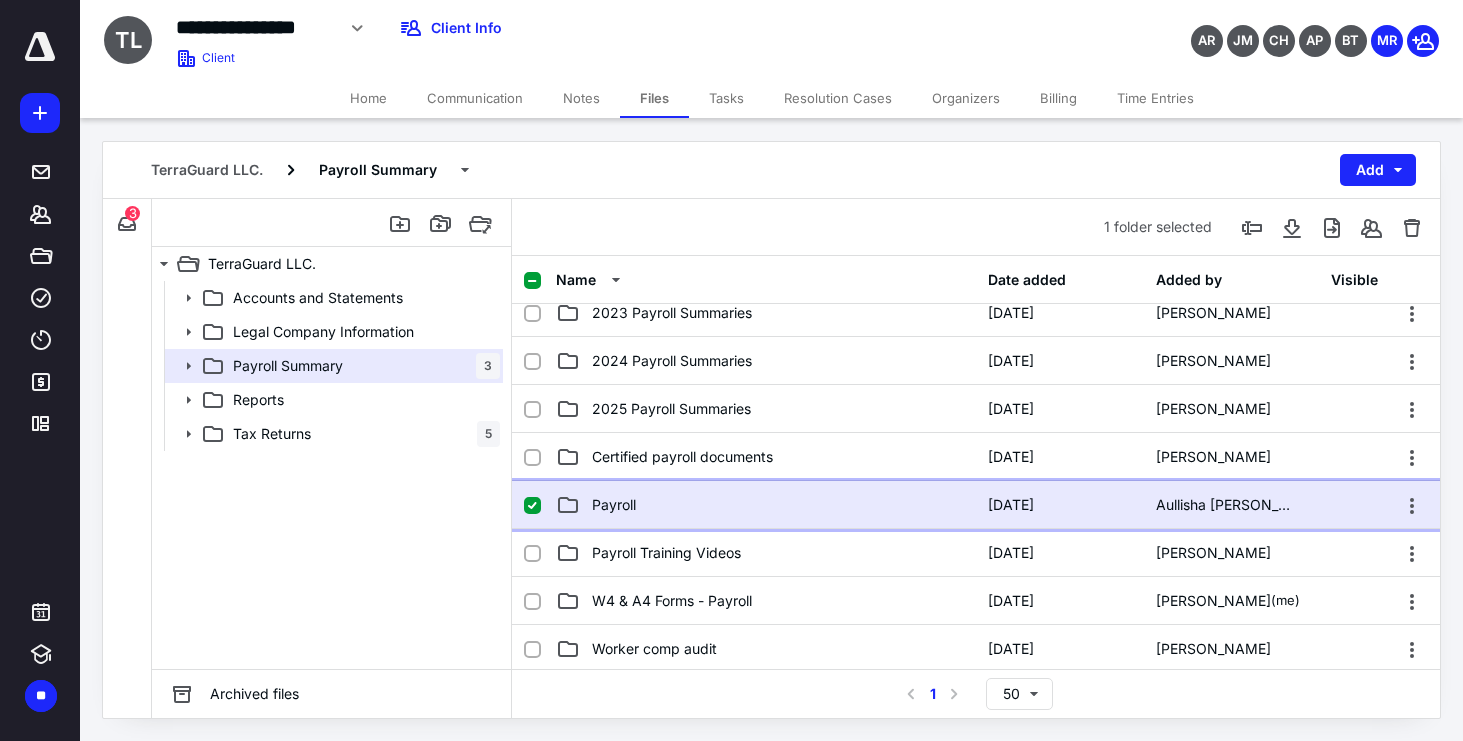 scroll, scrollTop: 66, scrollLeft: 0, axis: vertical 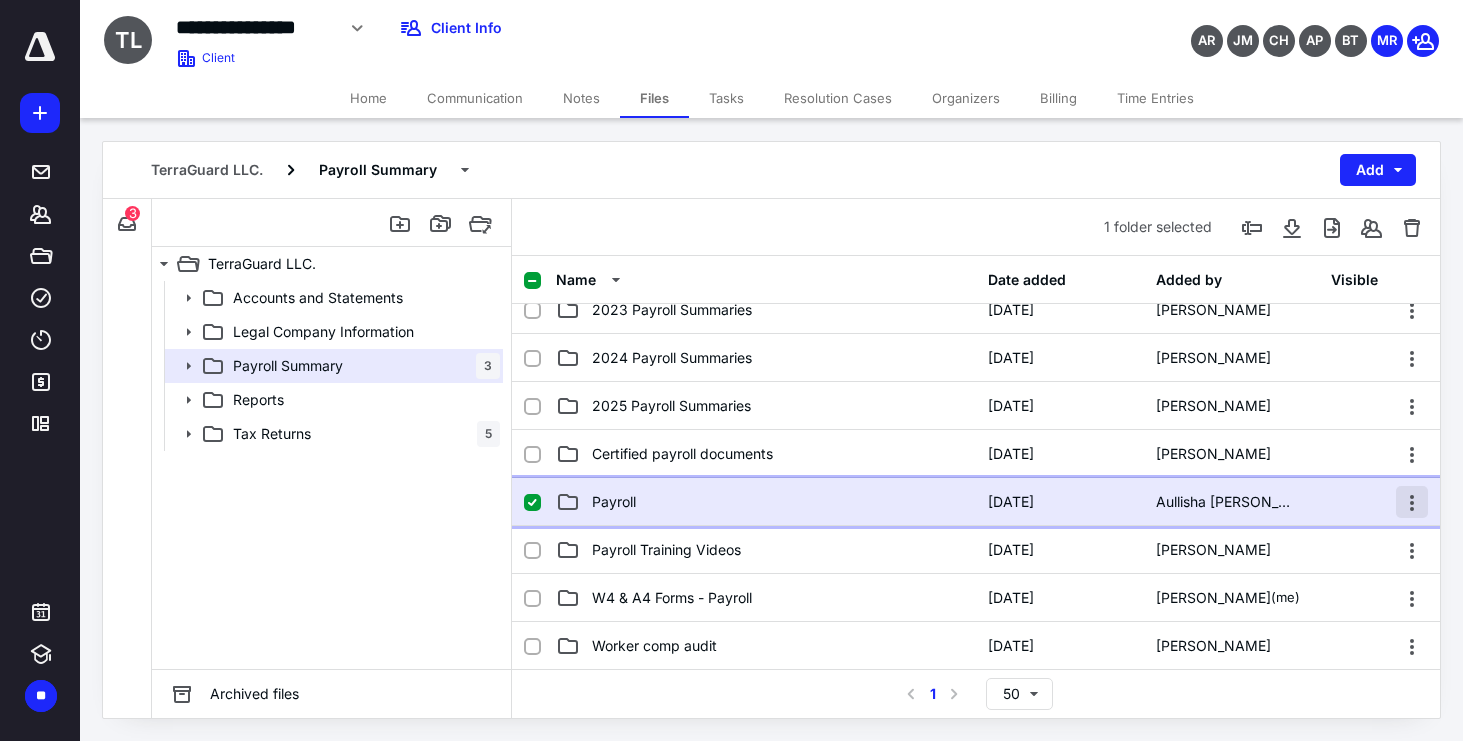 click at bounding box center [1412, 502] 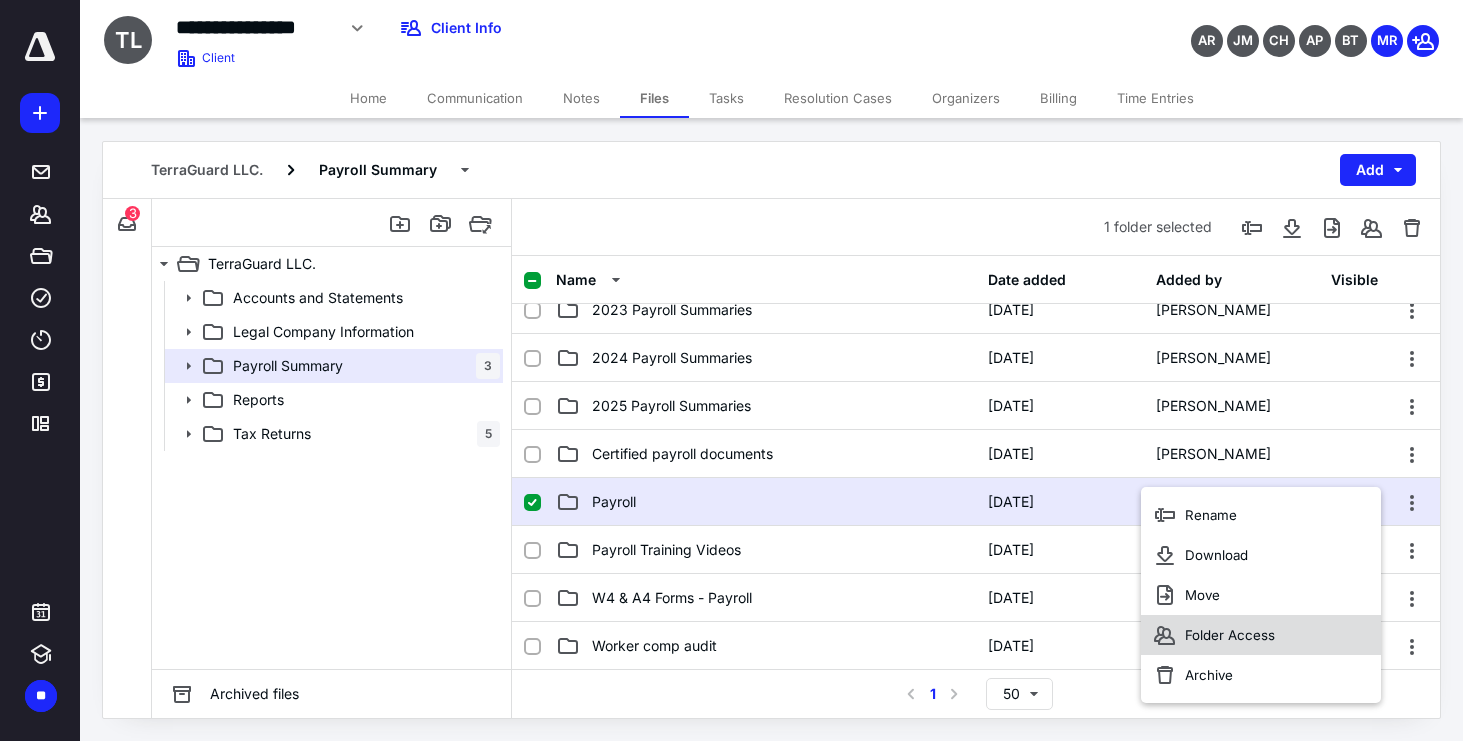 click on "Folder Access" at bounding box center (1261, 635) 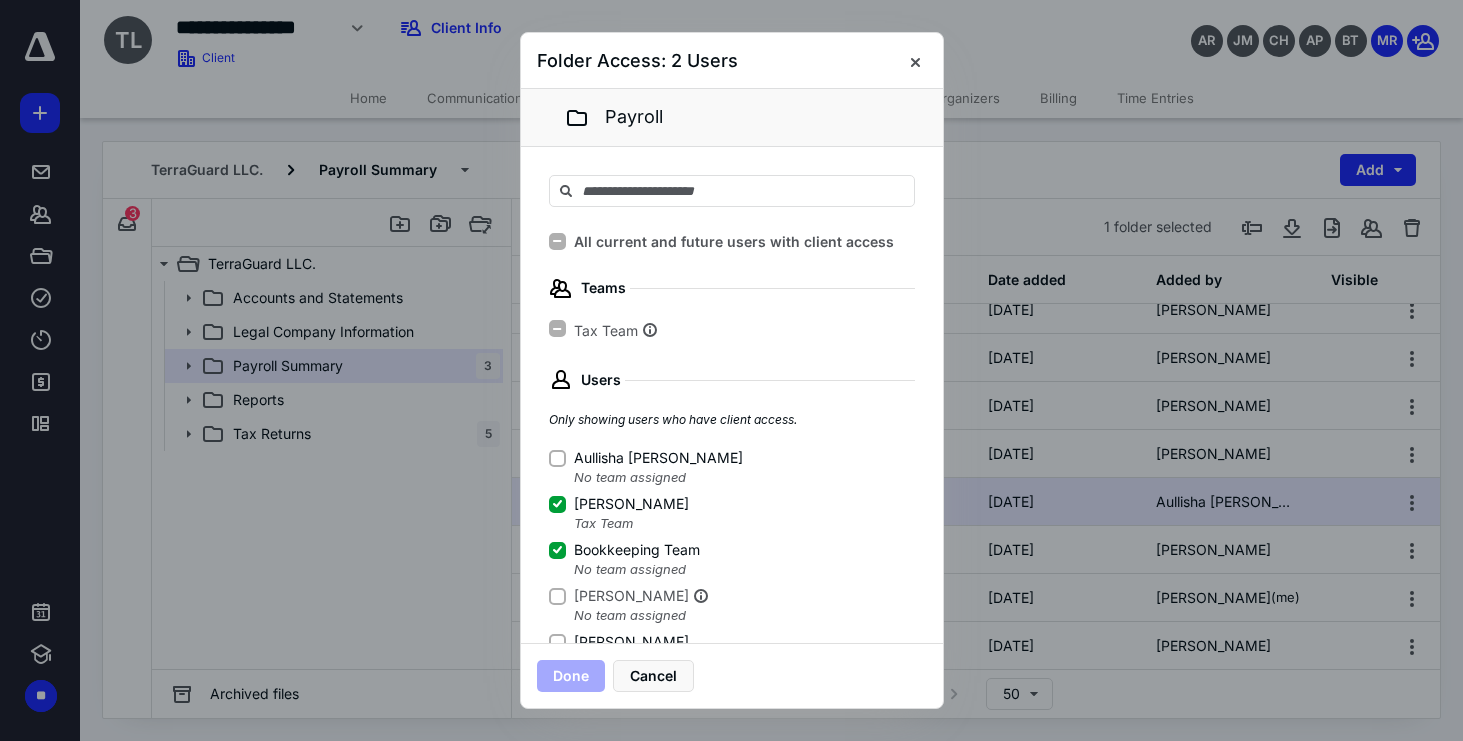 click on "Aullisha [PERSON_NAME]" at bounding box center [557, 458] 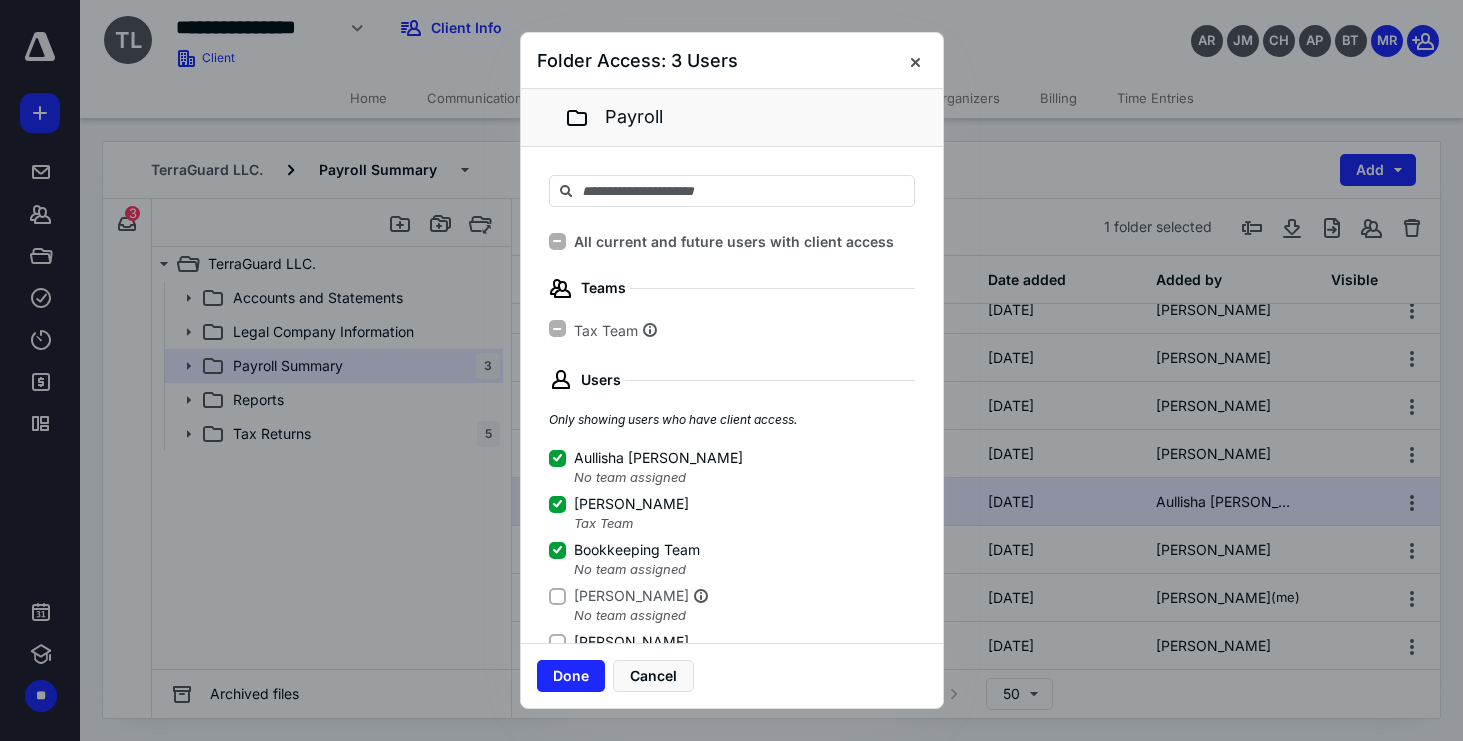 click 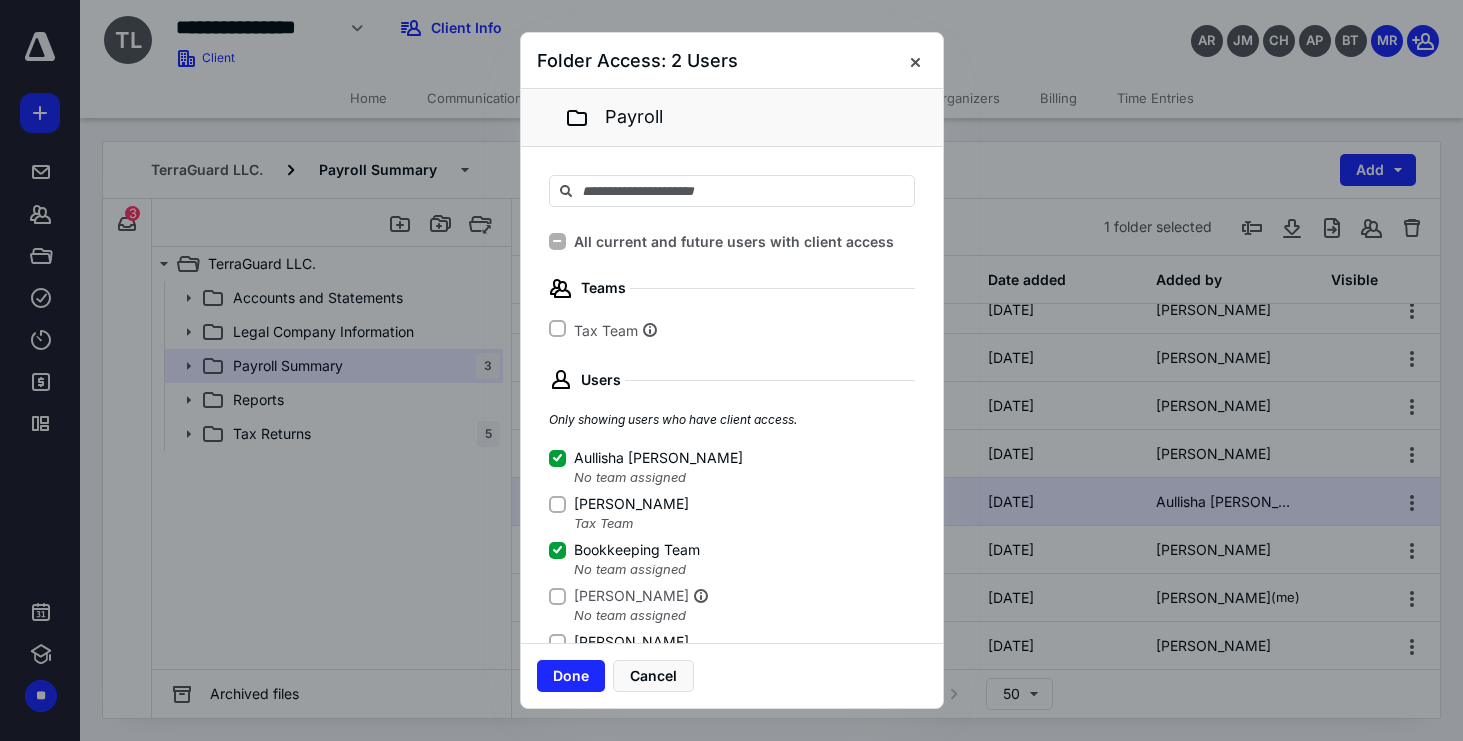 click on "Bookkeeping Team" at bounding box center (557, 550) 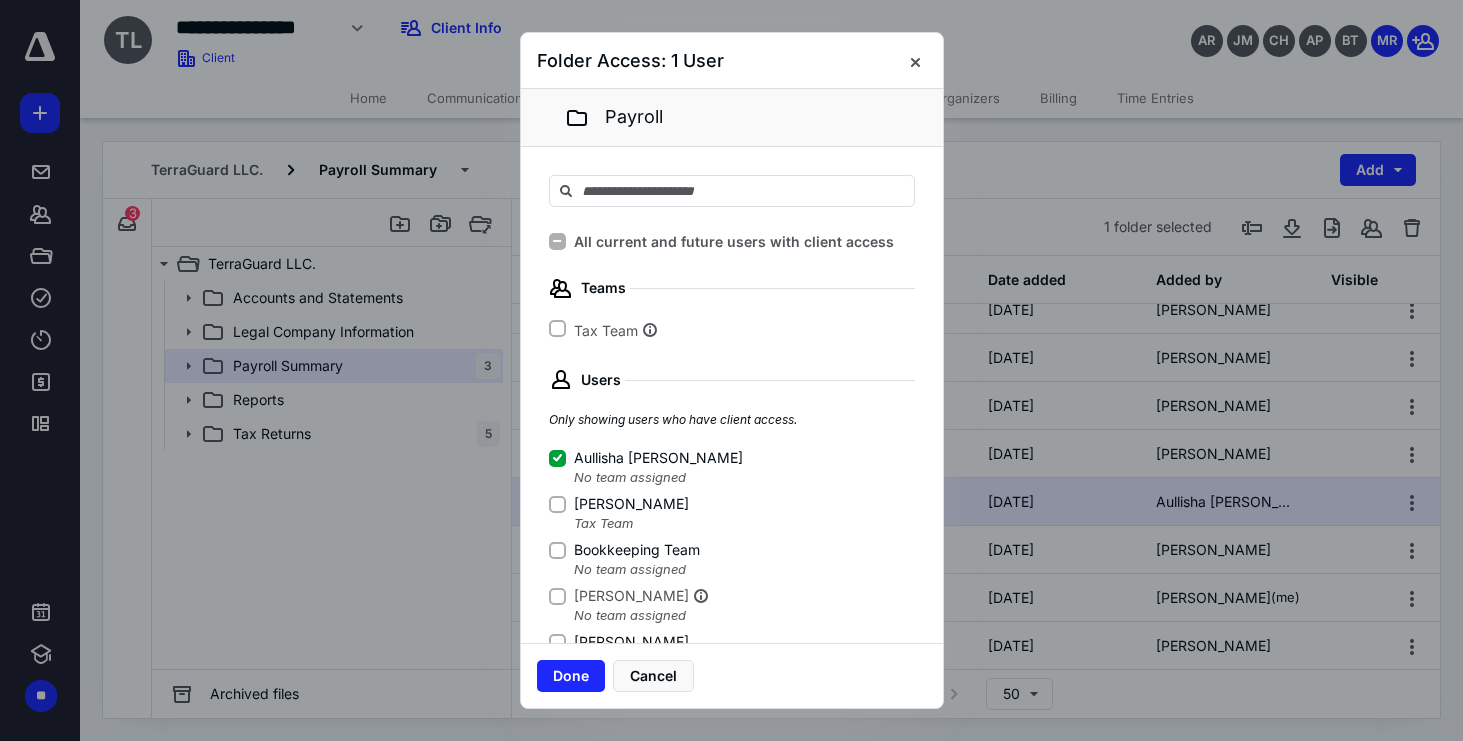 click on "[PERSON_NAME]" at bounding box center [557, 642] 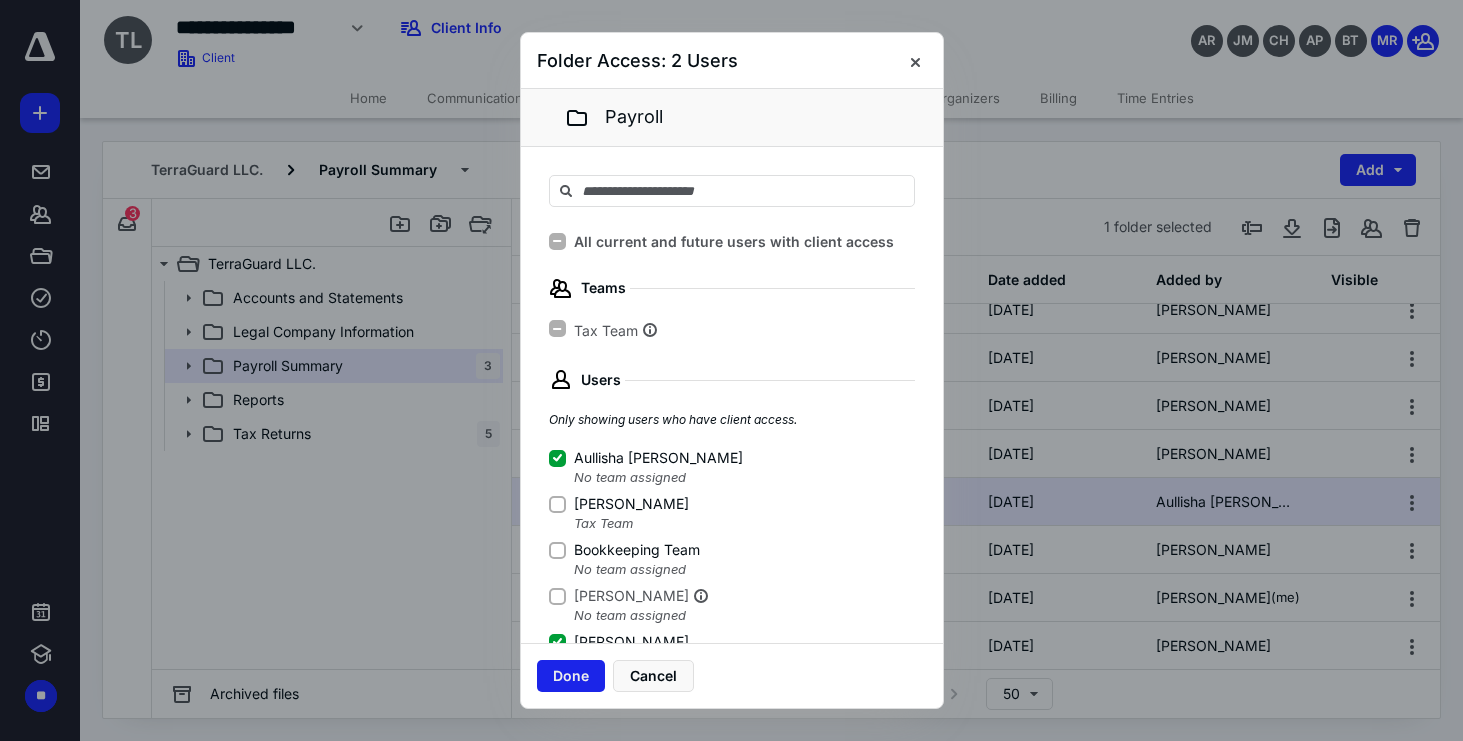 click on "Done" at bounding box center (571, 676) 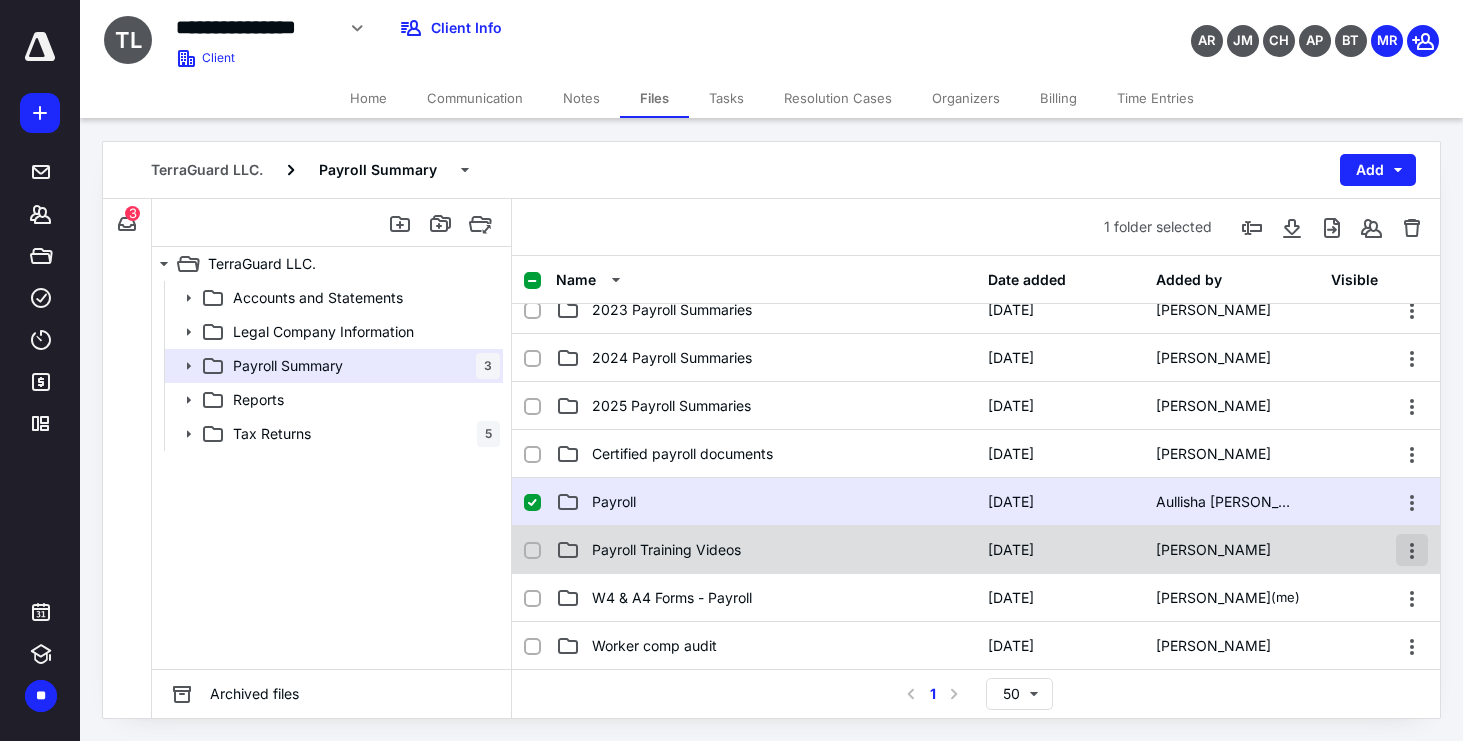 click at bounding box center (1412, 550) 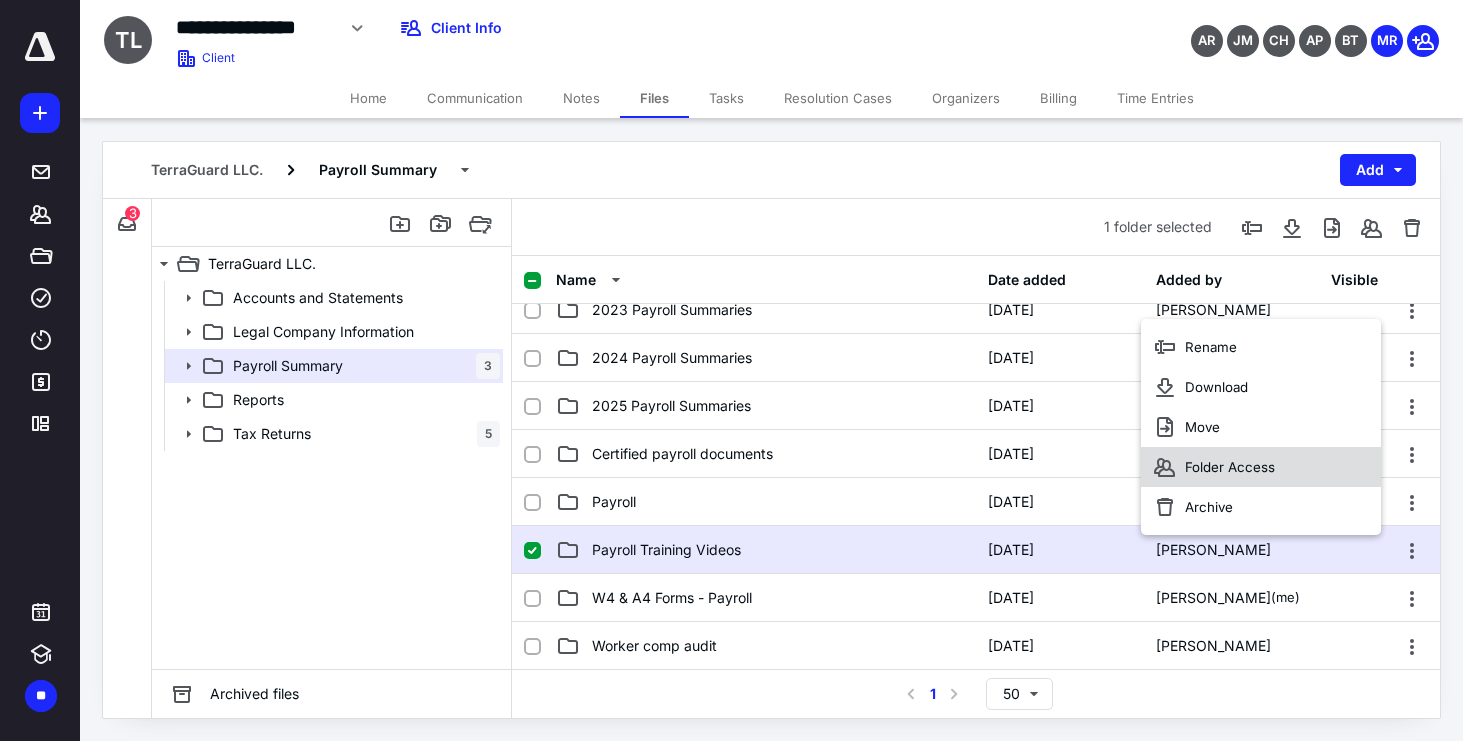 click on "Folder Access" at bounding box center [1261, 467] 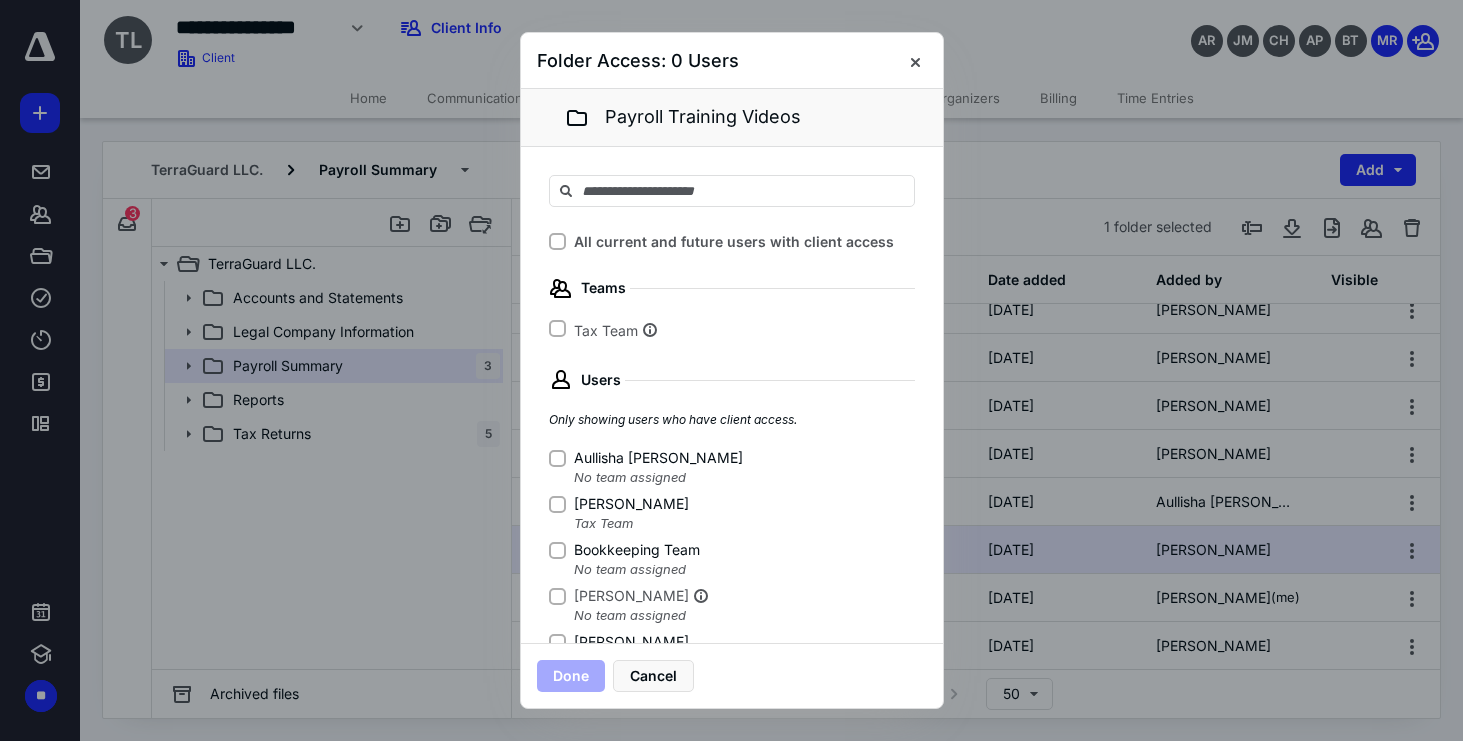 click 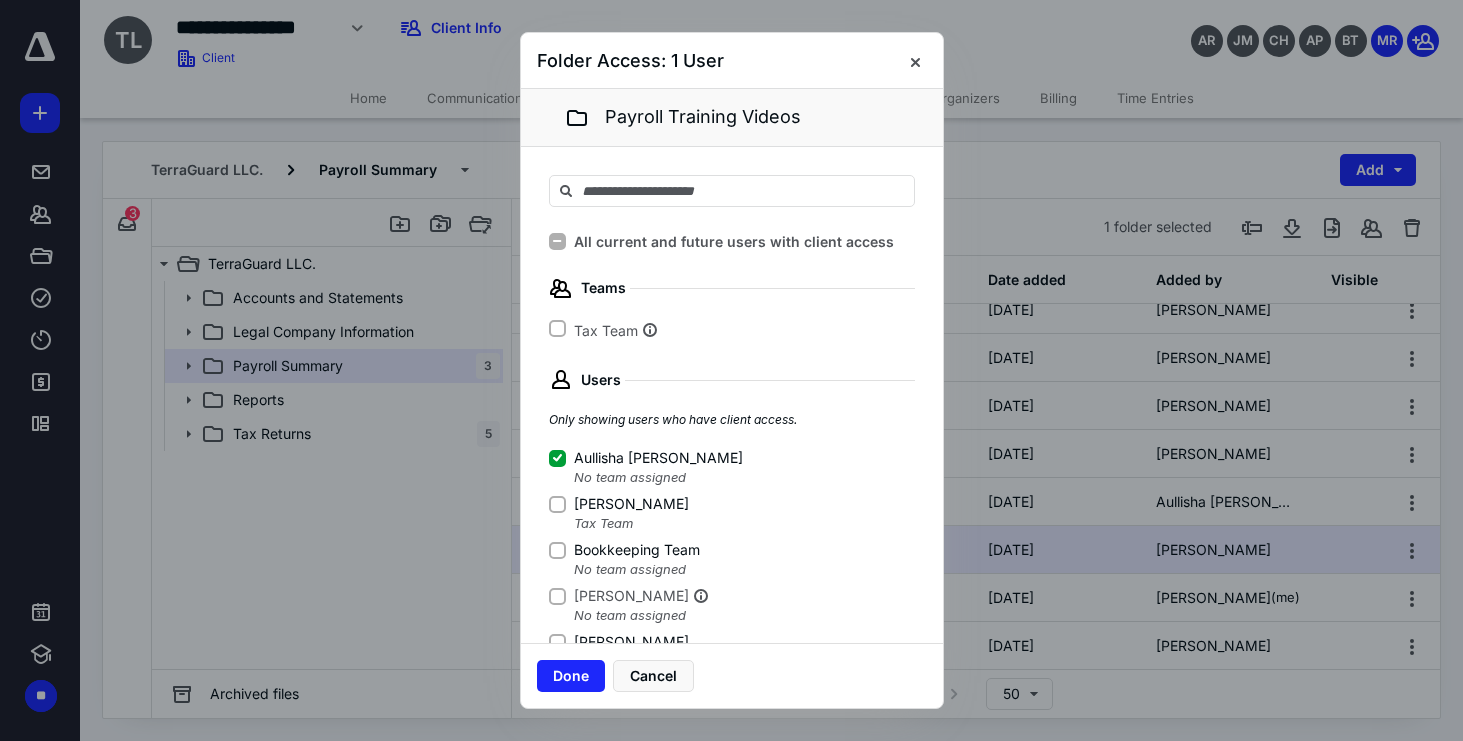 click 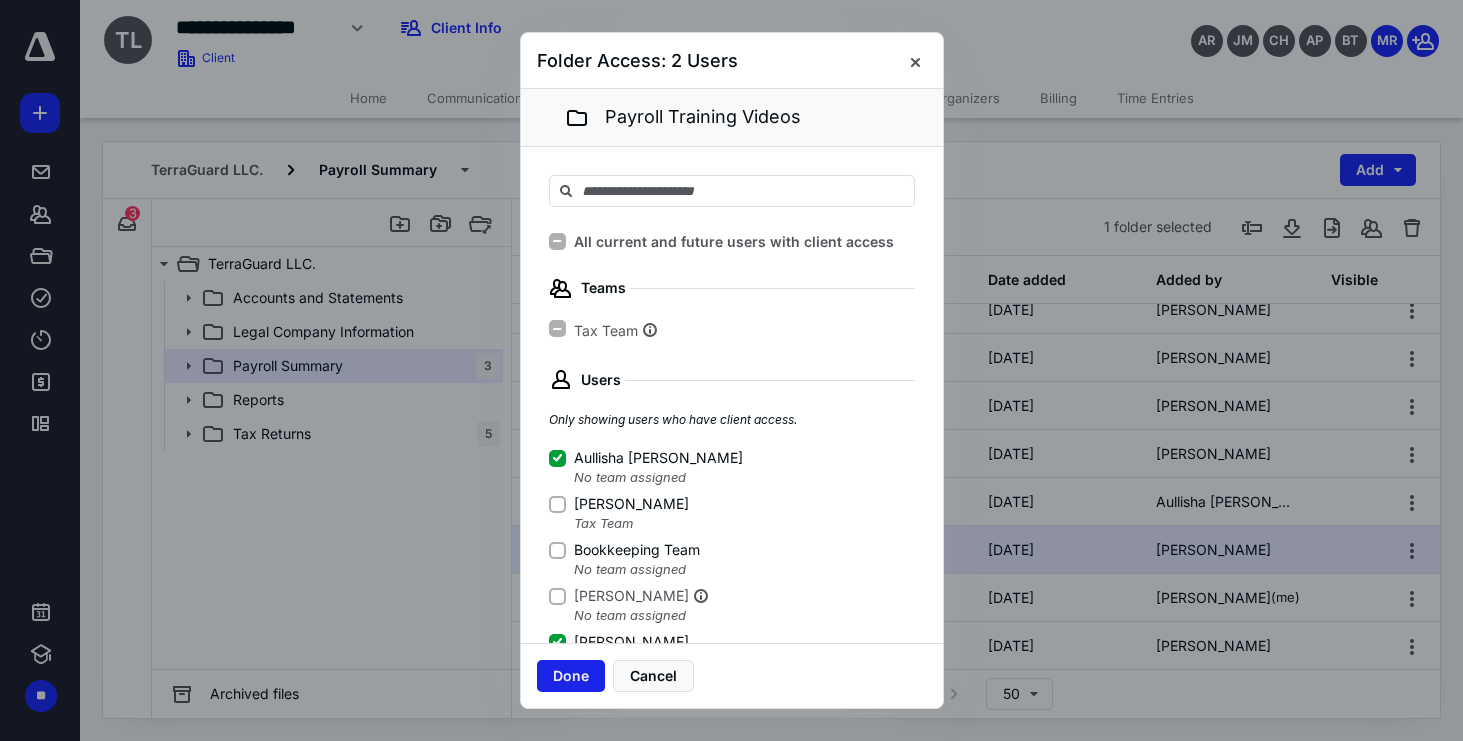 click on "Done" at bounding box center (571, 676) 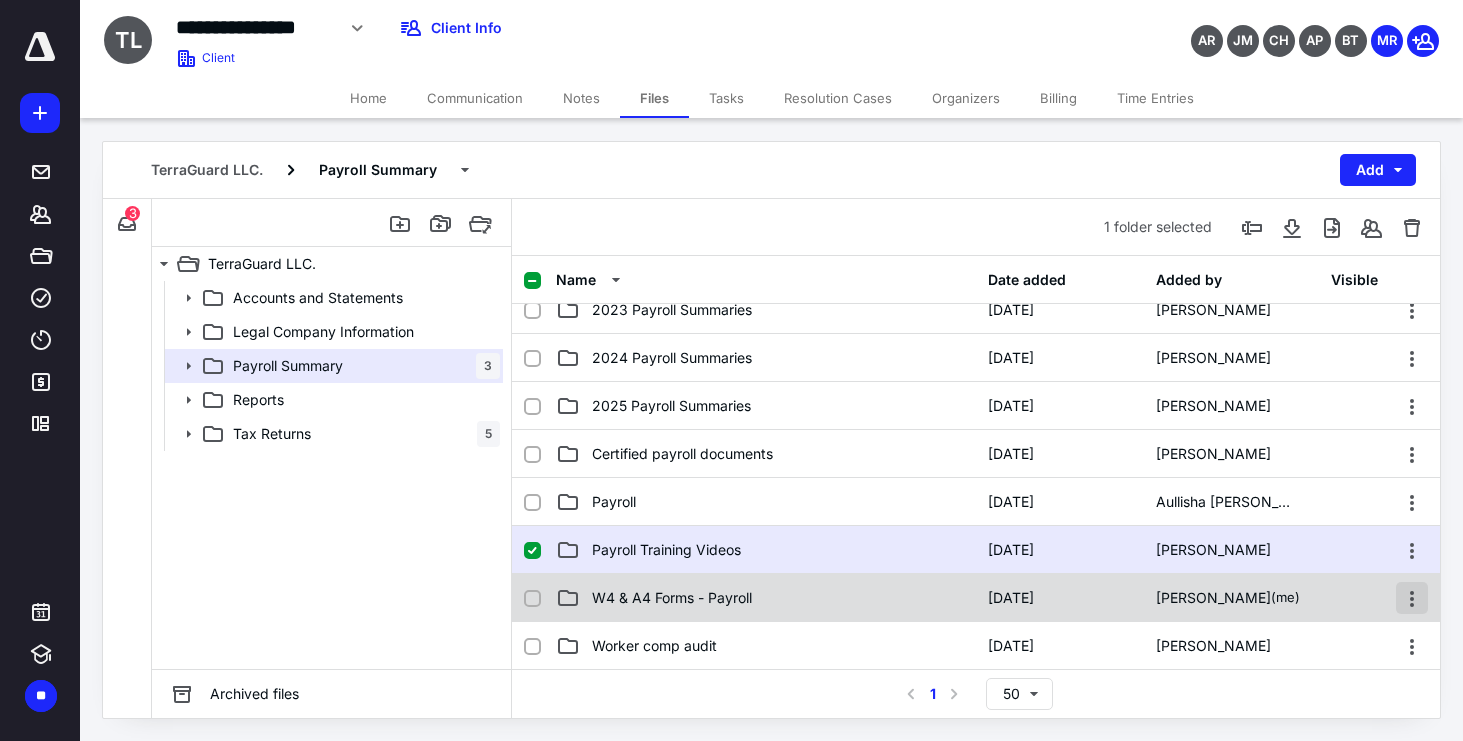 click at bounding box center [1412, 598] 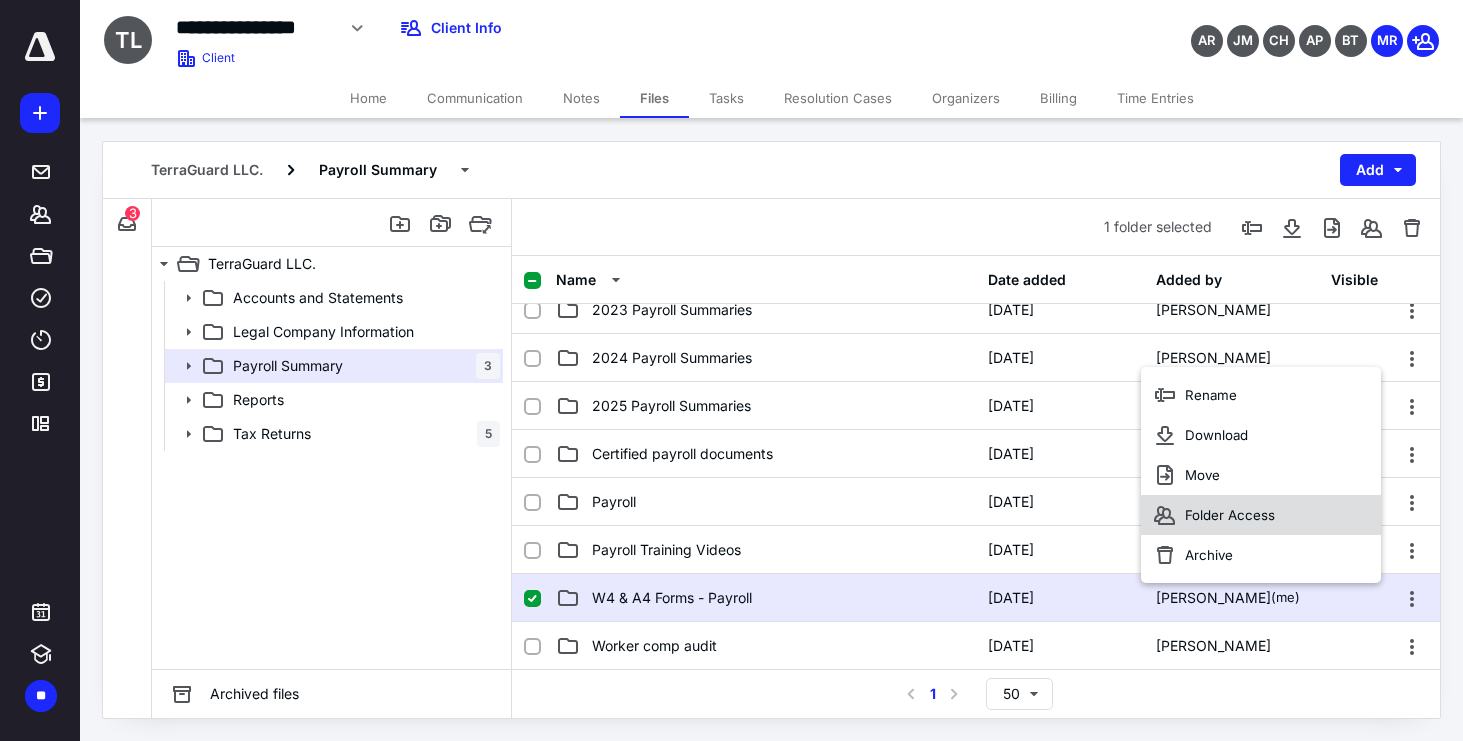 click on "Folder Access" at bounding box center (1261, 515) 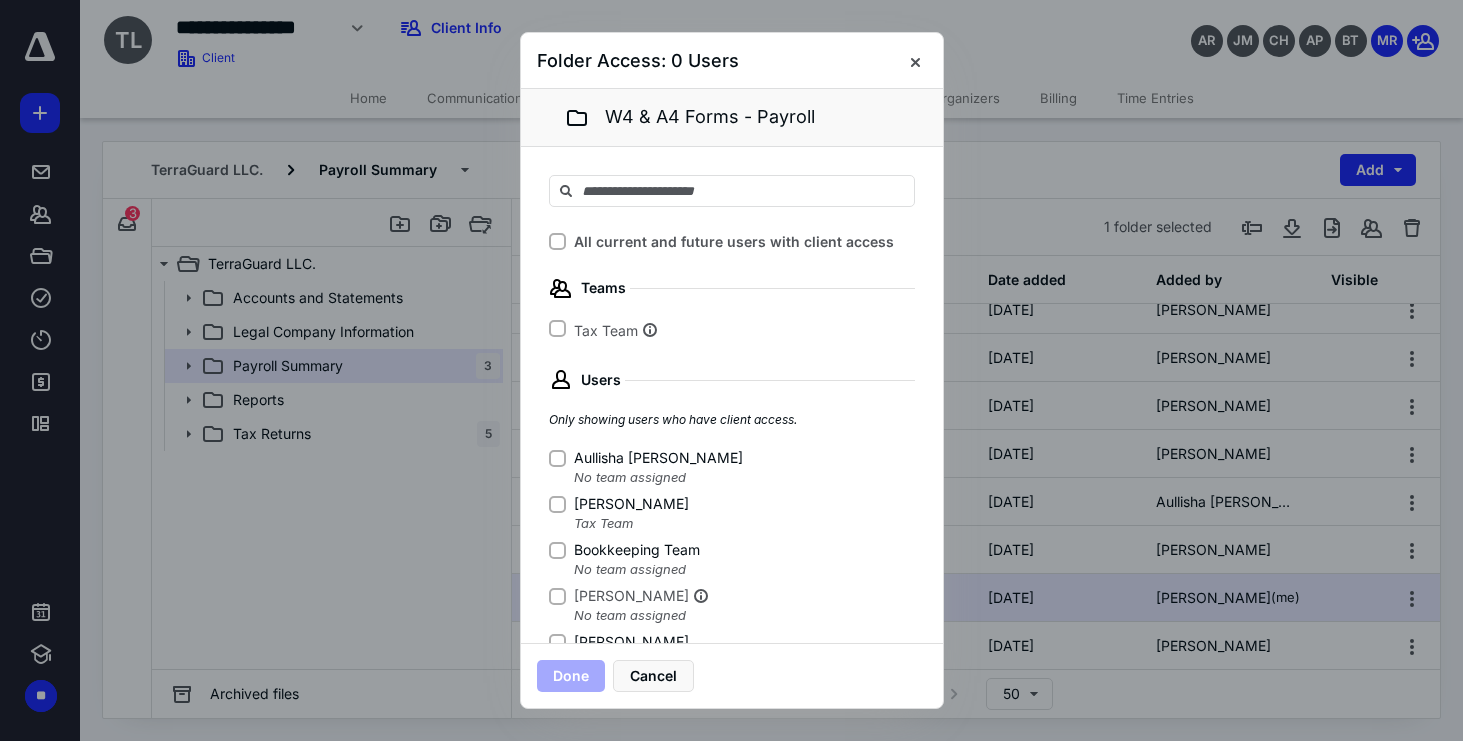 click on "[PERSON_NAME]" at bounding box center [557, 642] 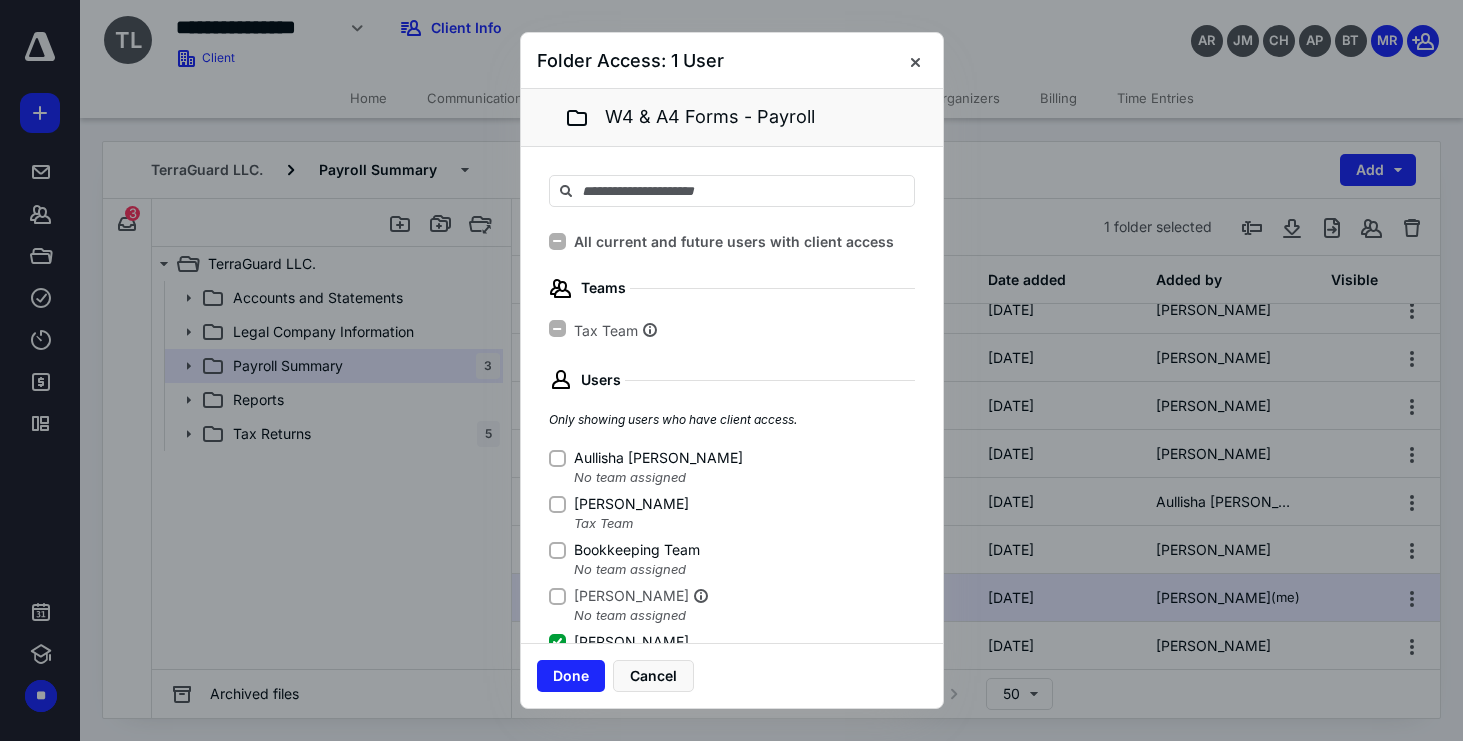 click on "Aullisha [PERSON_NAME]" at bounding box center (557, 458) 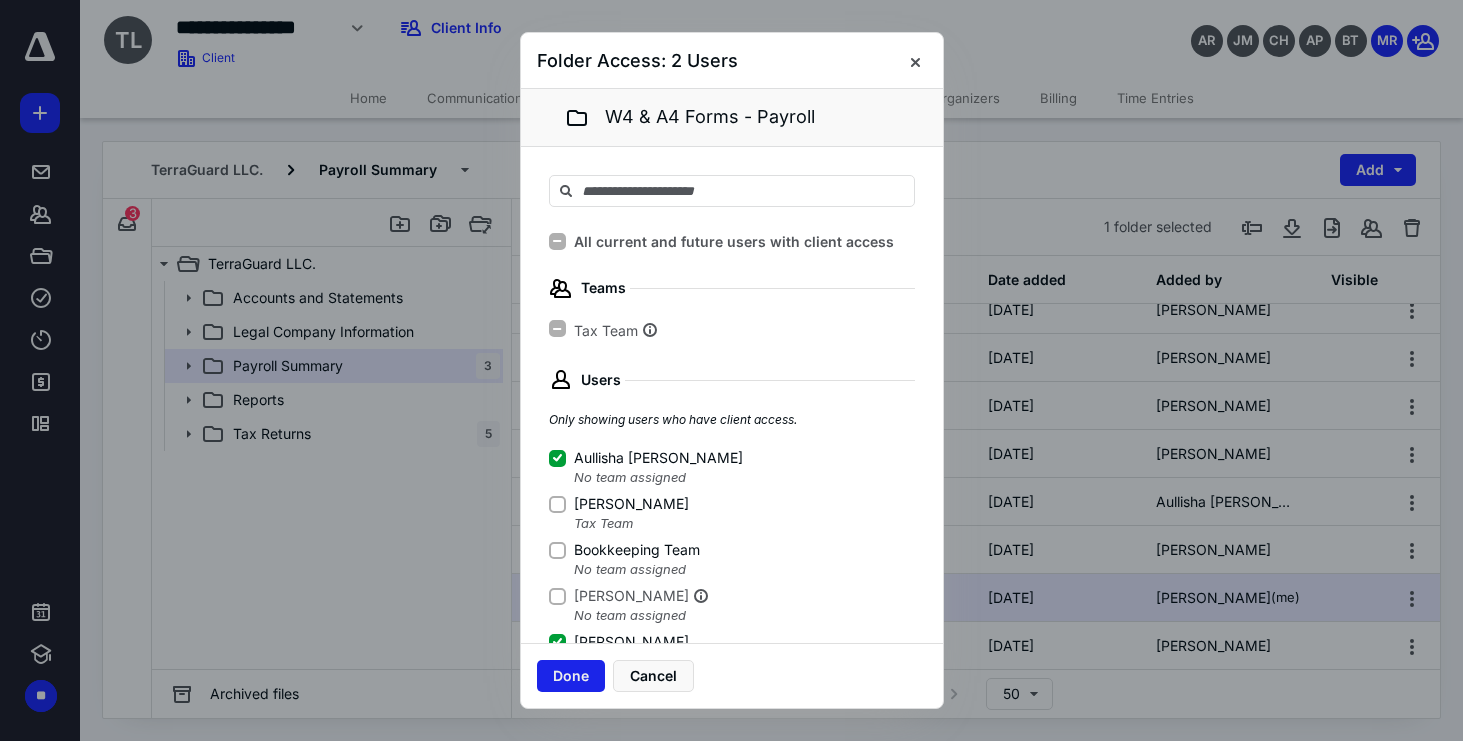 click on "Done" at bounding box center (571, 676) 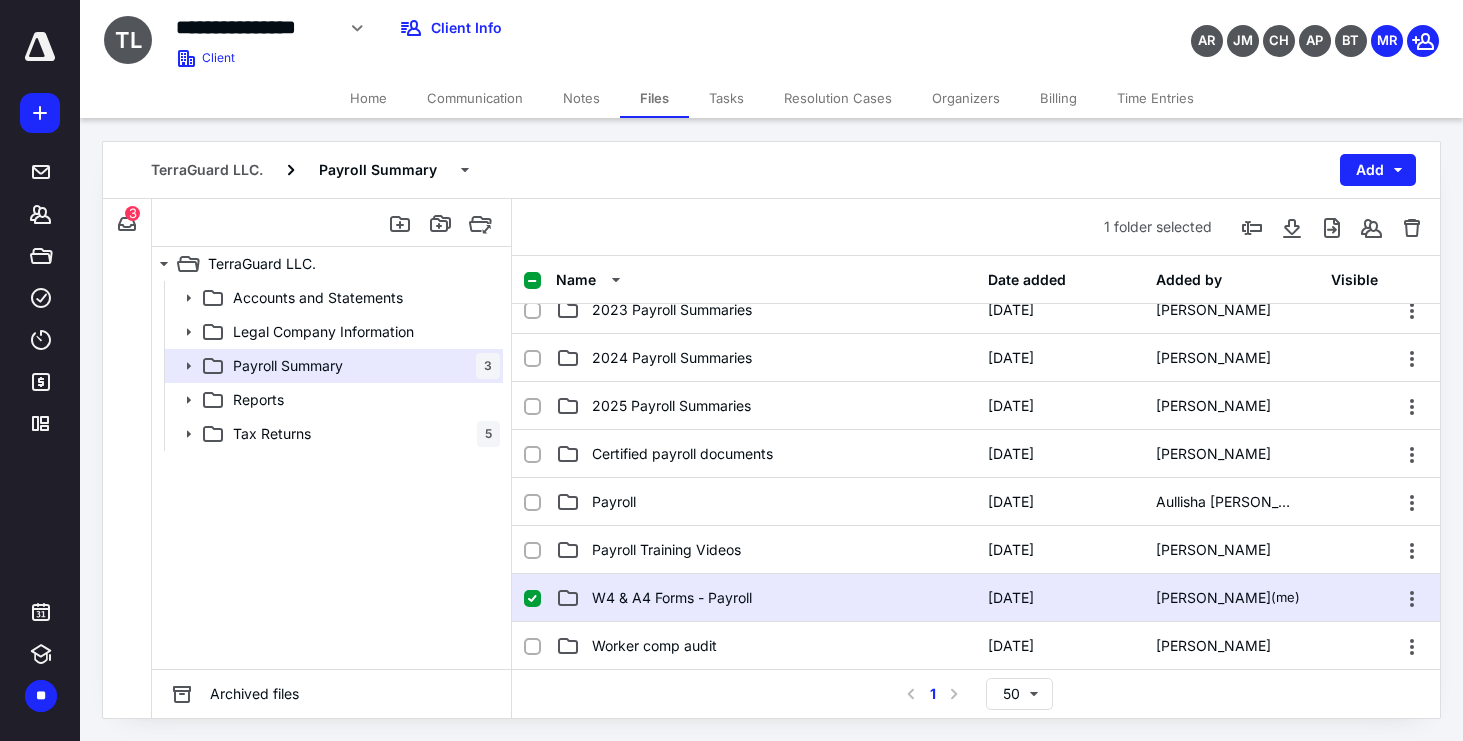 click on "W4 & A4 Forms - Payroll" at bounding box center (672, 598) 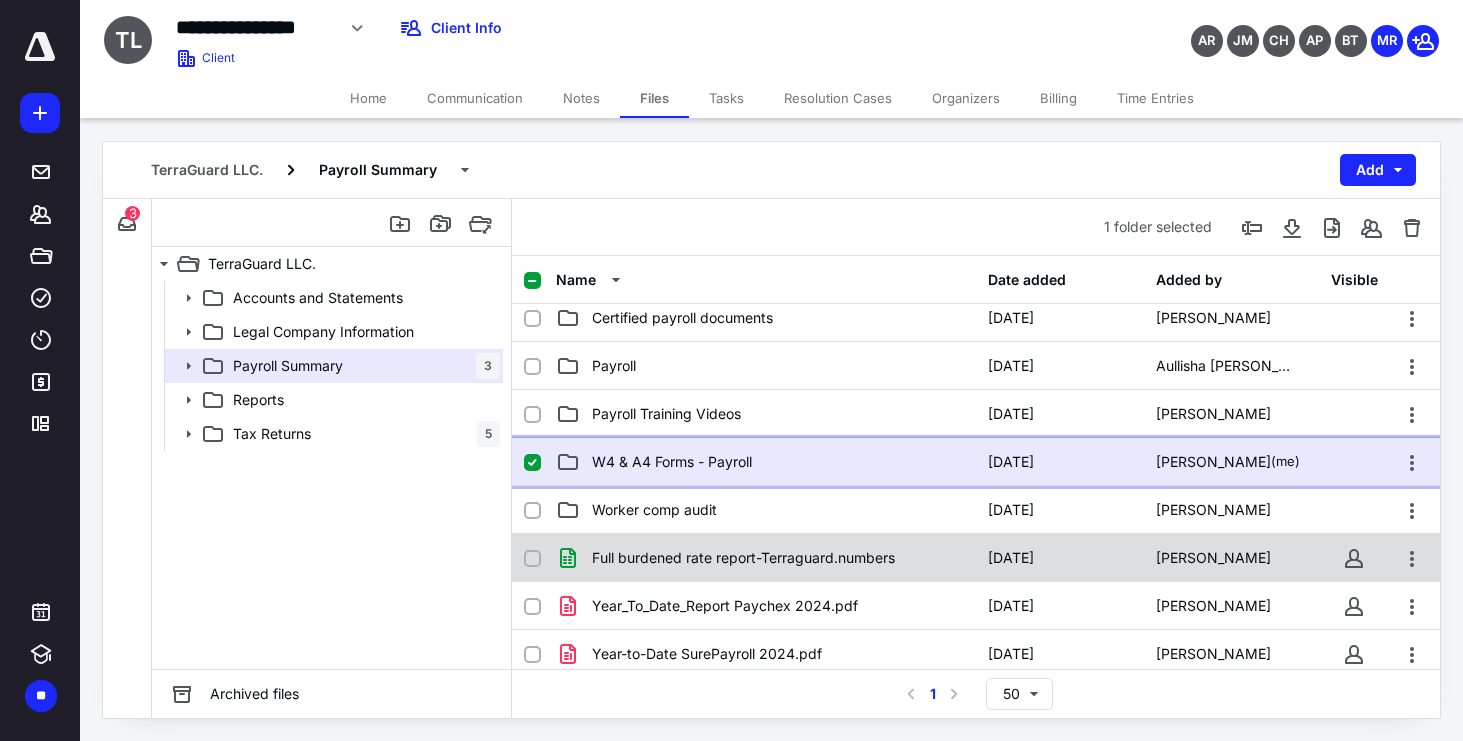 scroll, scrollTop: 203, scrollLeft: 0, axis: vertical 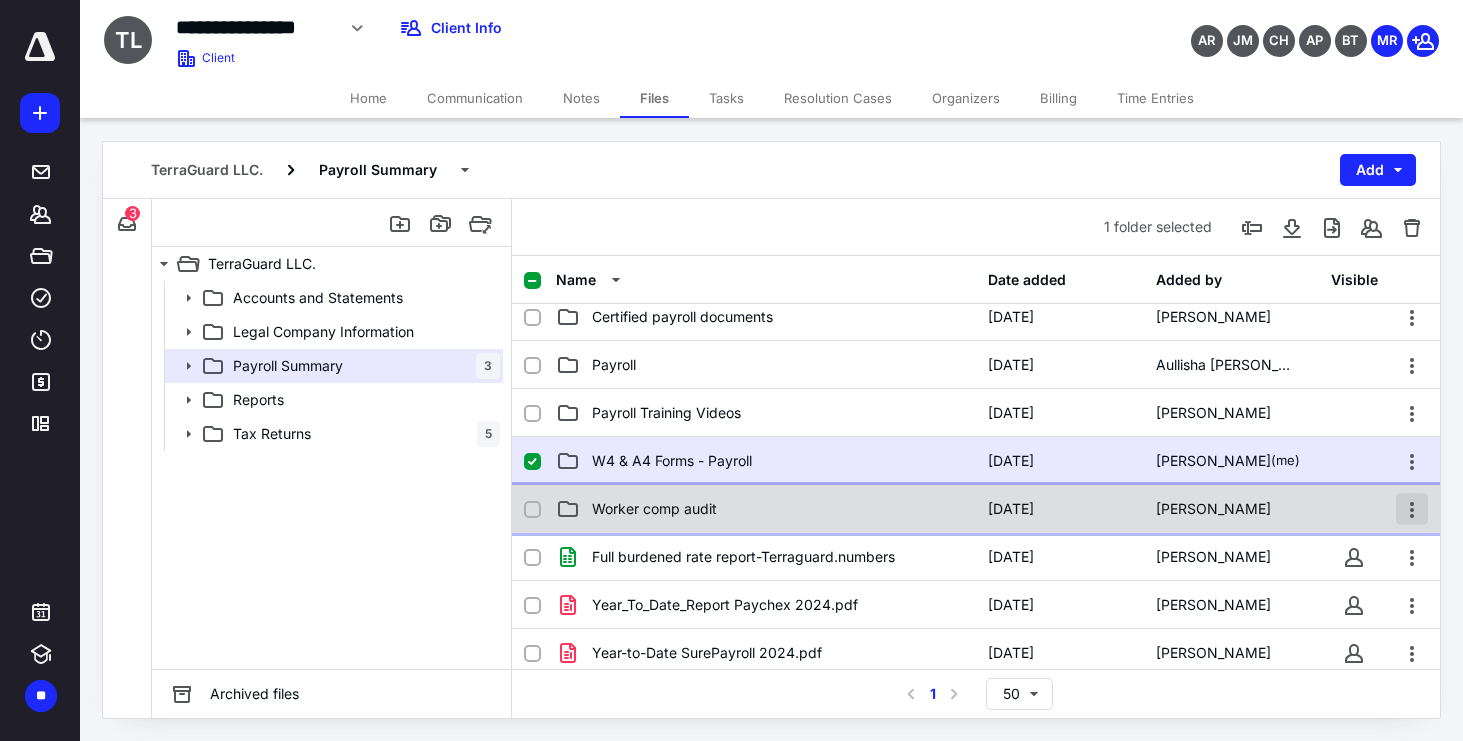 click at bounding box center (1412, 509) 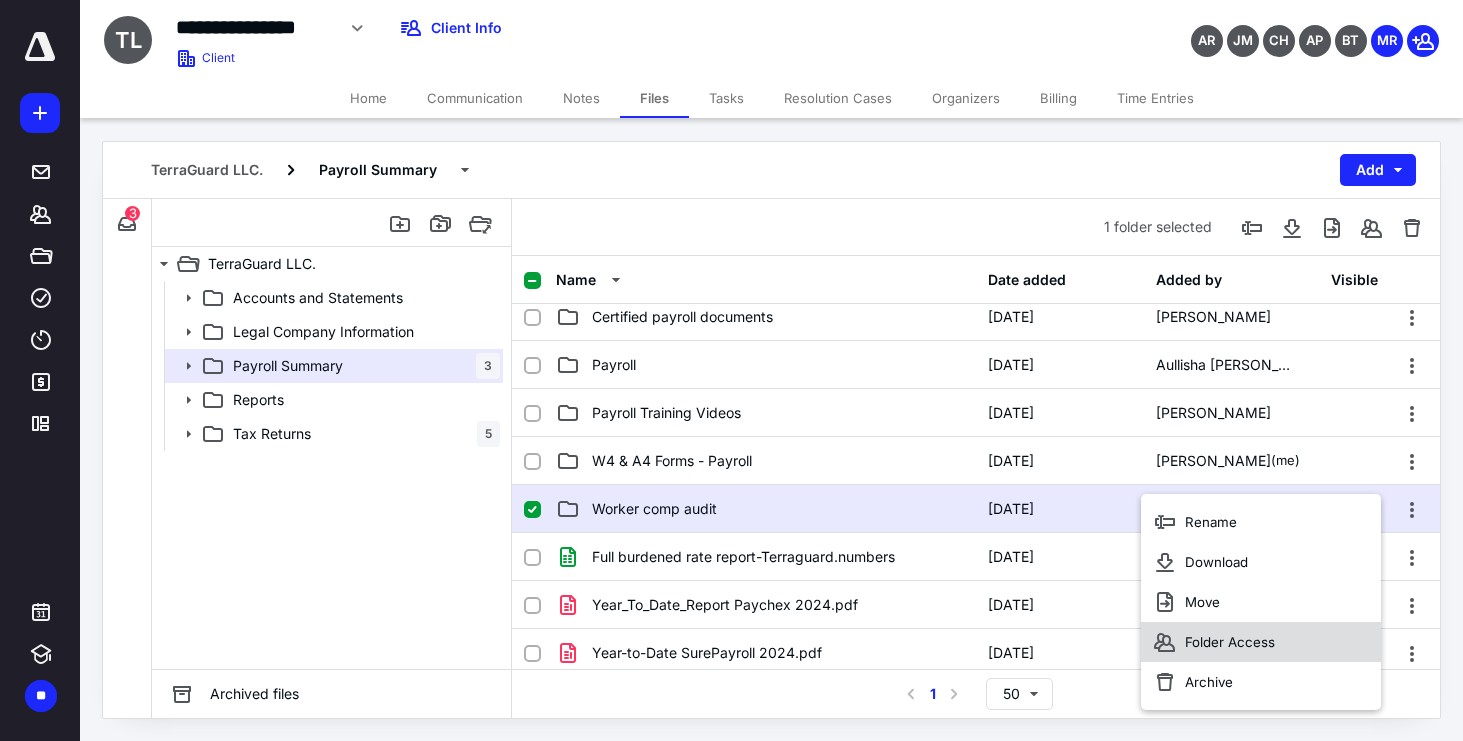 click on "Folder Access" at bounding box center [1261, 642] 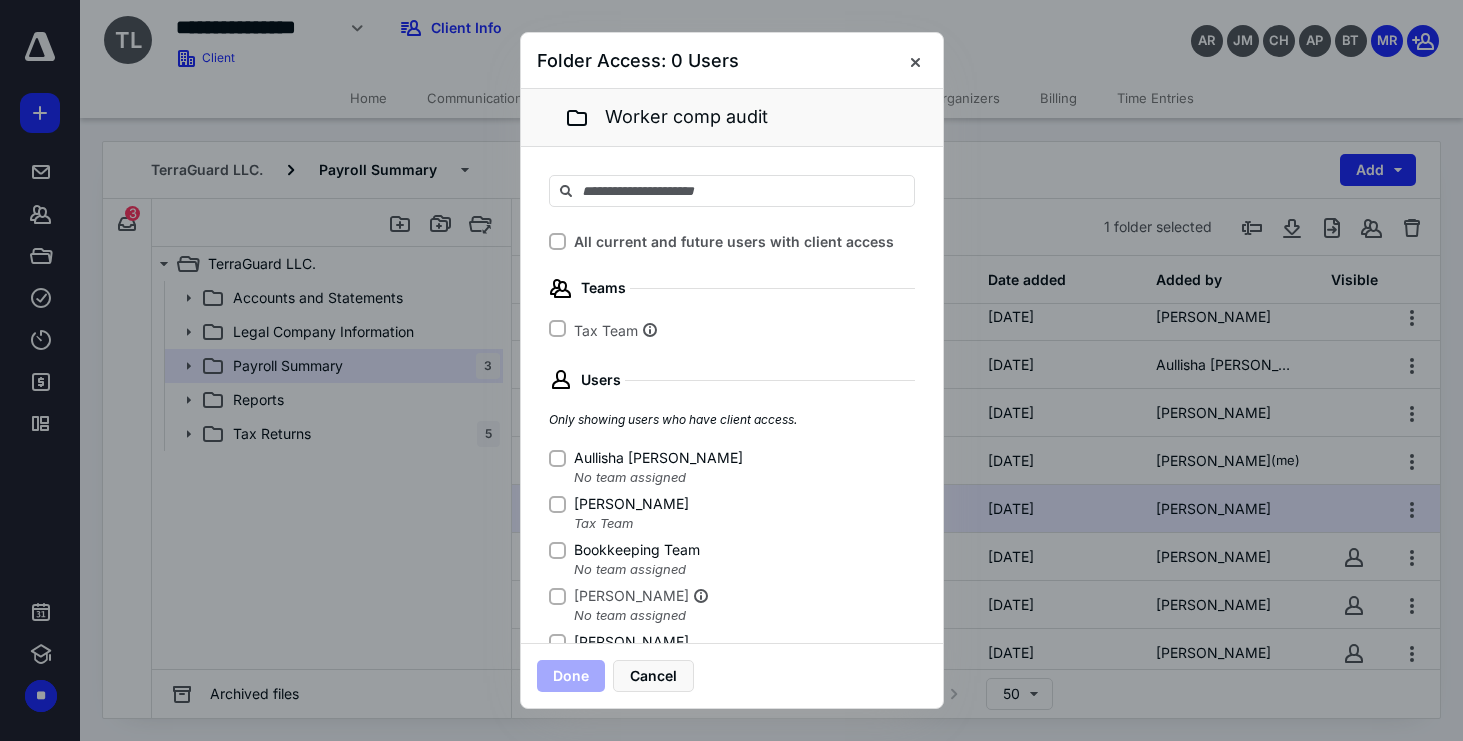 click on "Aullisha [PERSON_NAME]" at bounding box center (557, 458) 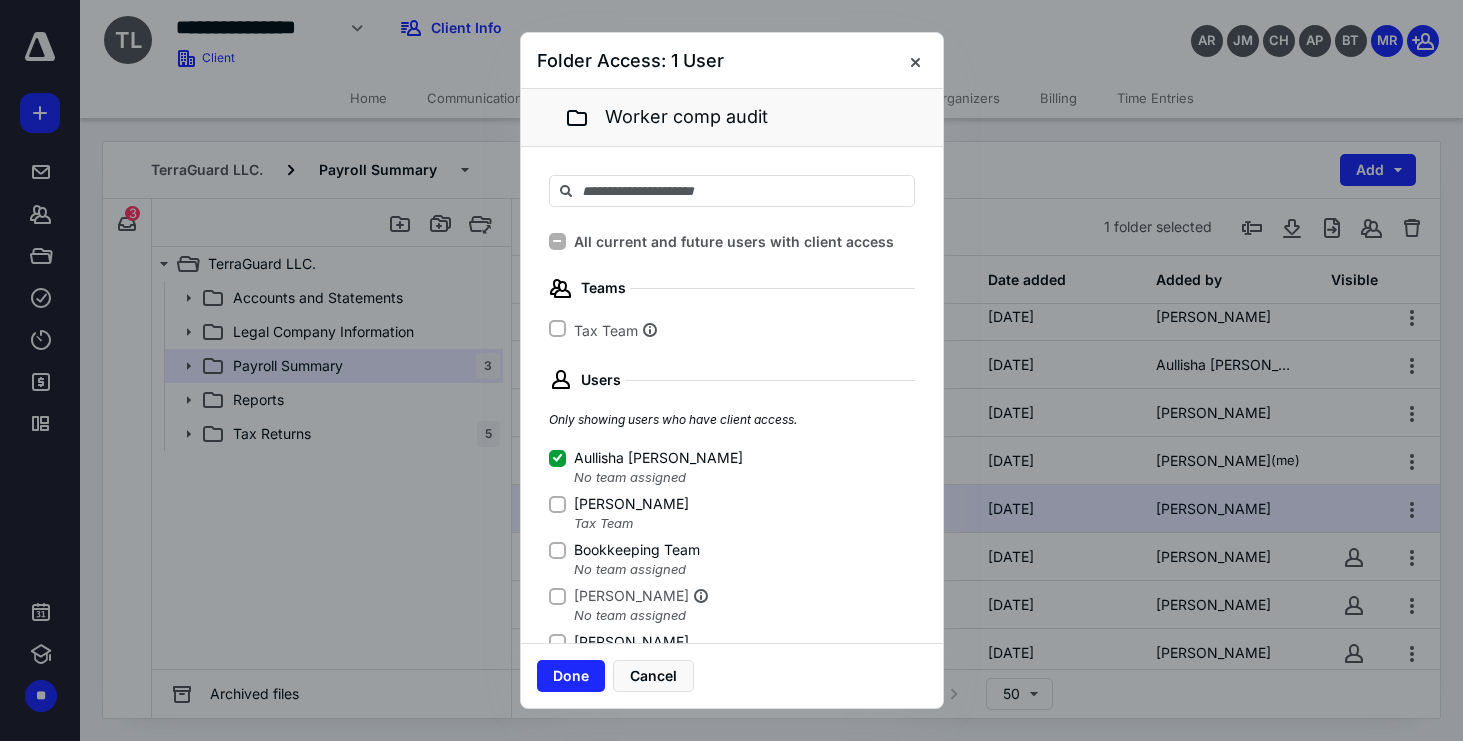 click 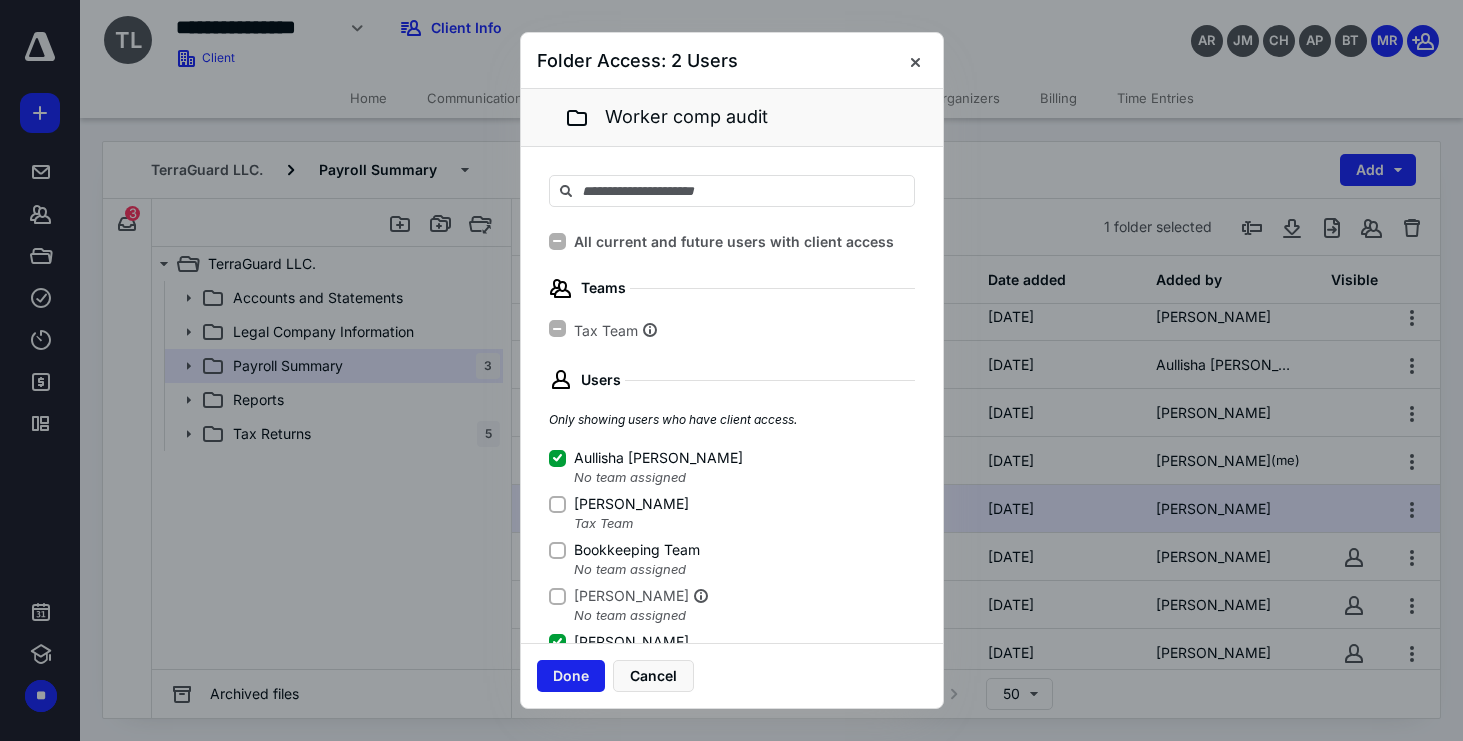 click on "Done" at bounding box center [571, 676] 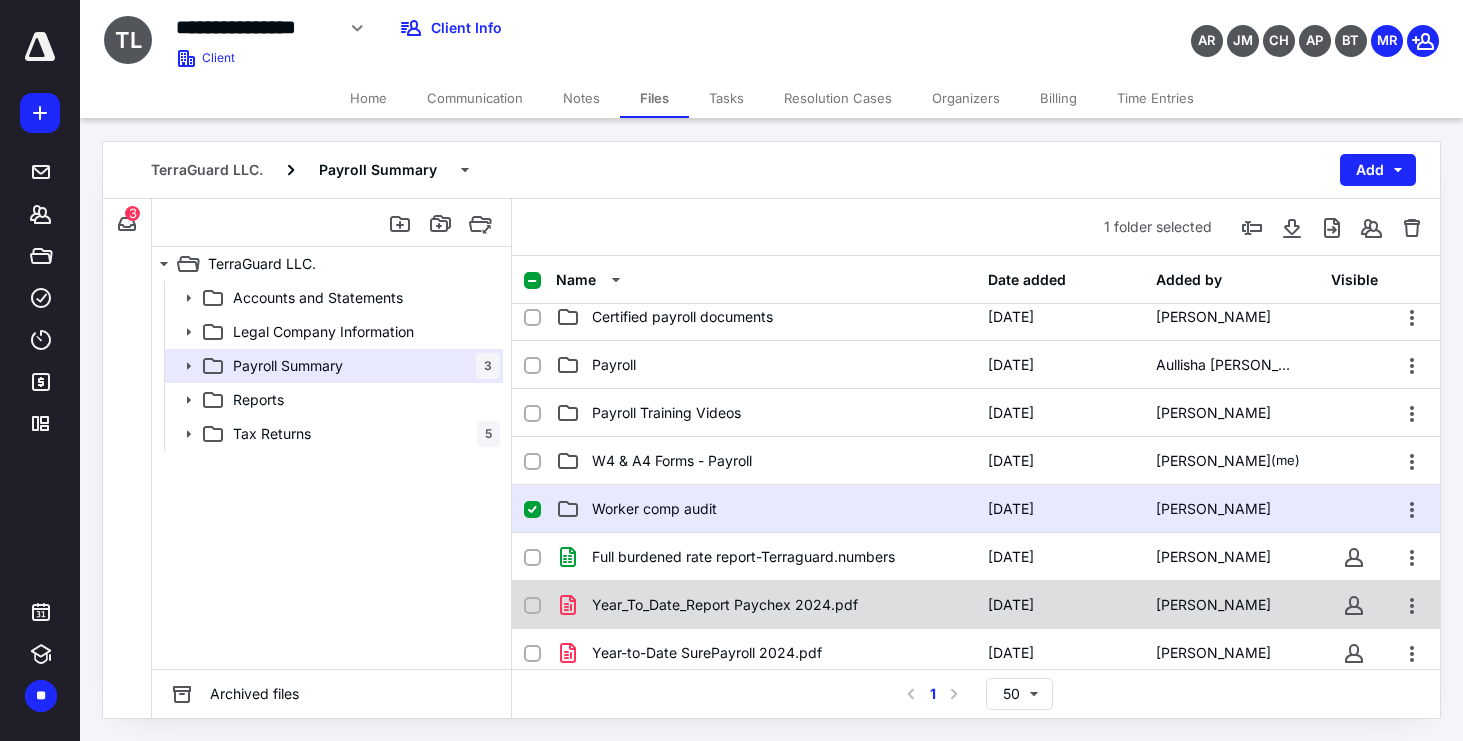 click on "Year_To_Date_Report Paychex 2024.pdf [DATE] [PERSON_NAME]" at bounding box center (976, 605) 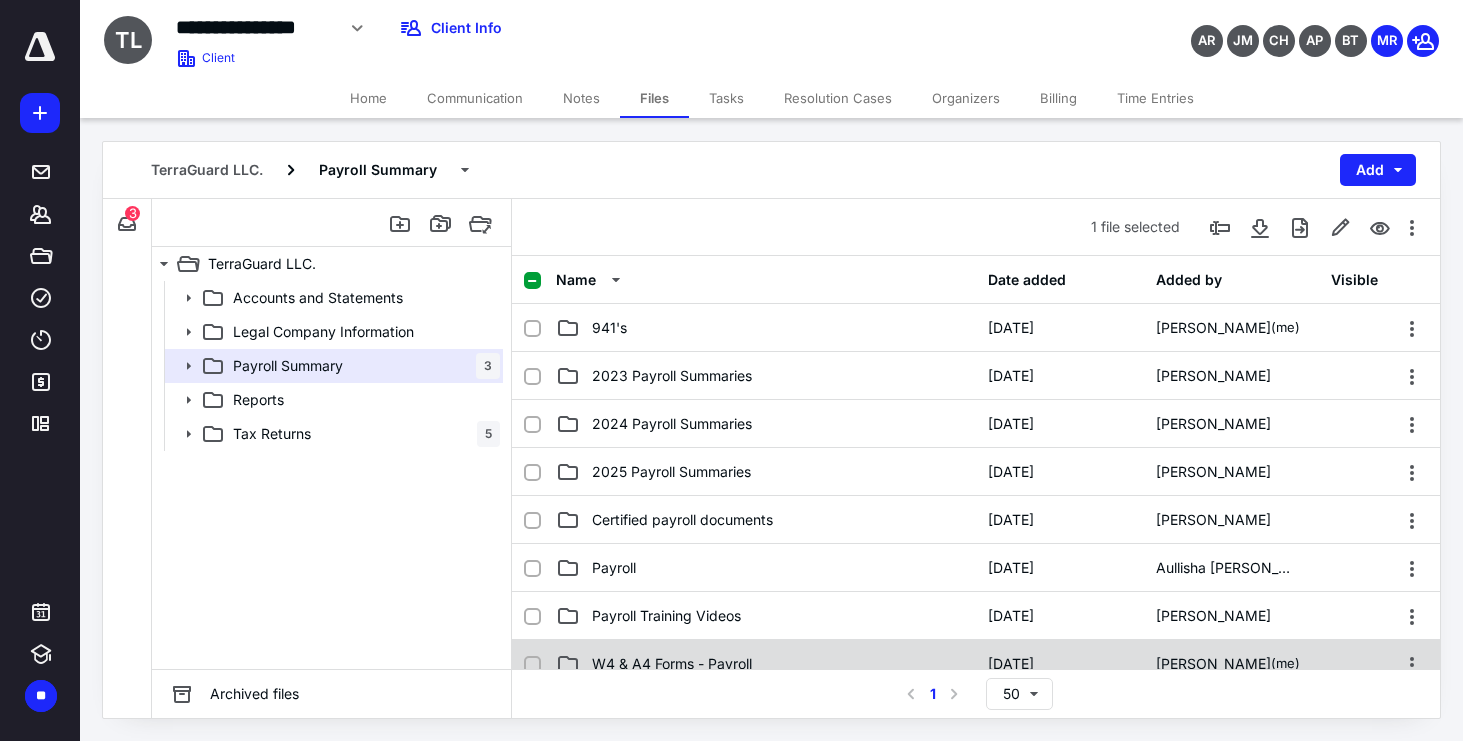 scroll, scrollTop: 0, scrollLeft: 0, axis: both 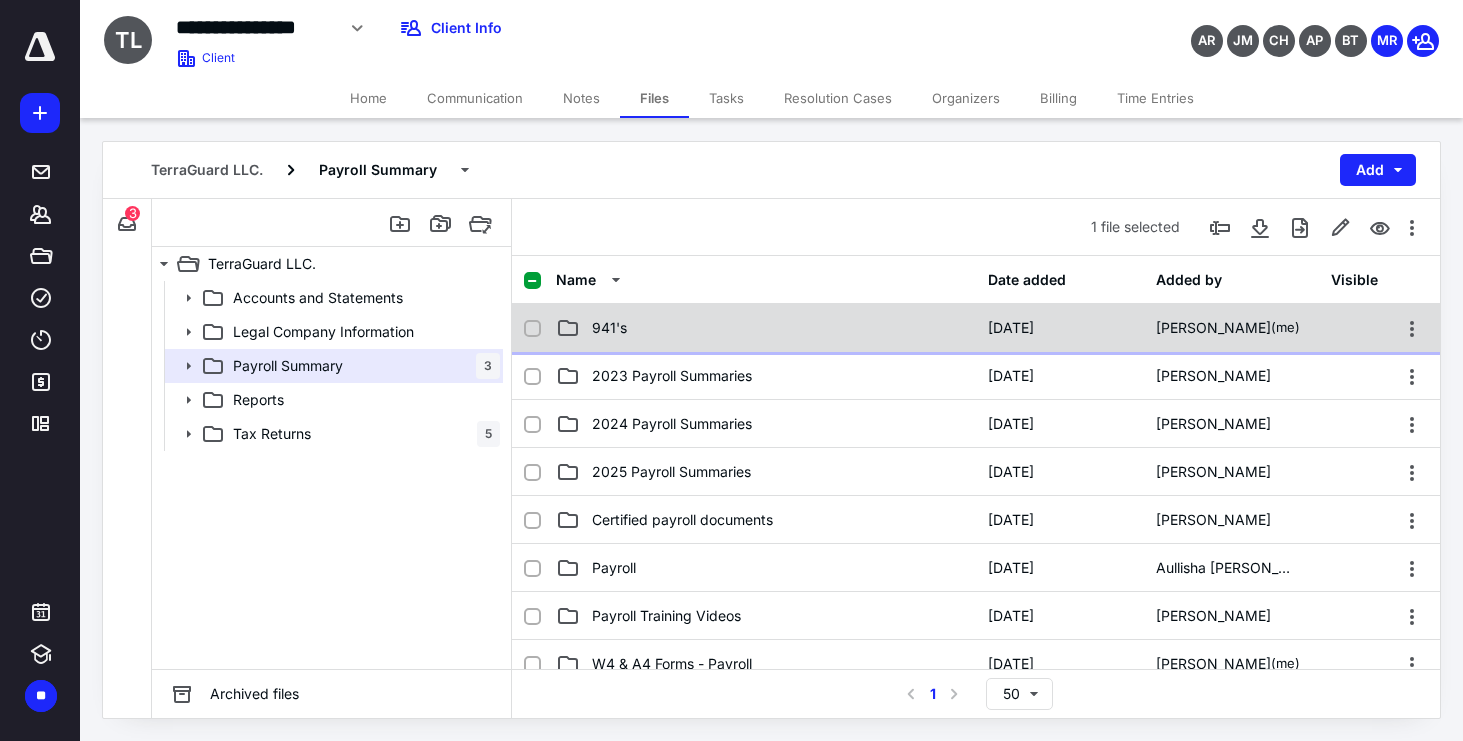 click on "941's" at bounding box center (766, 328) 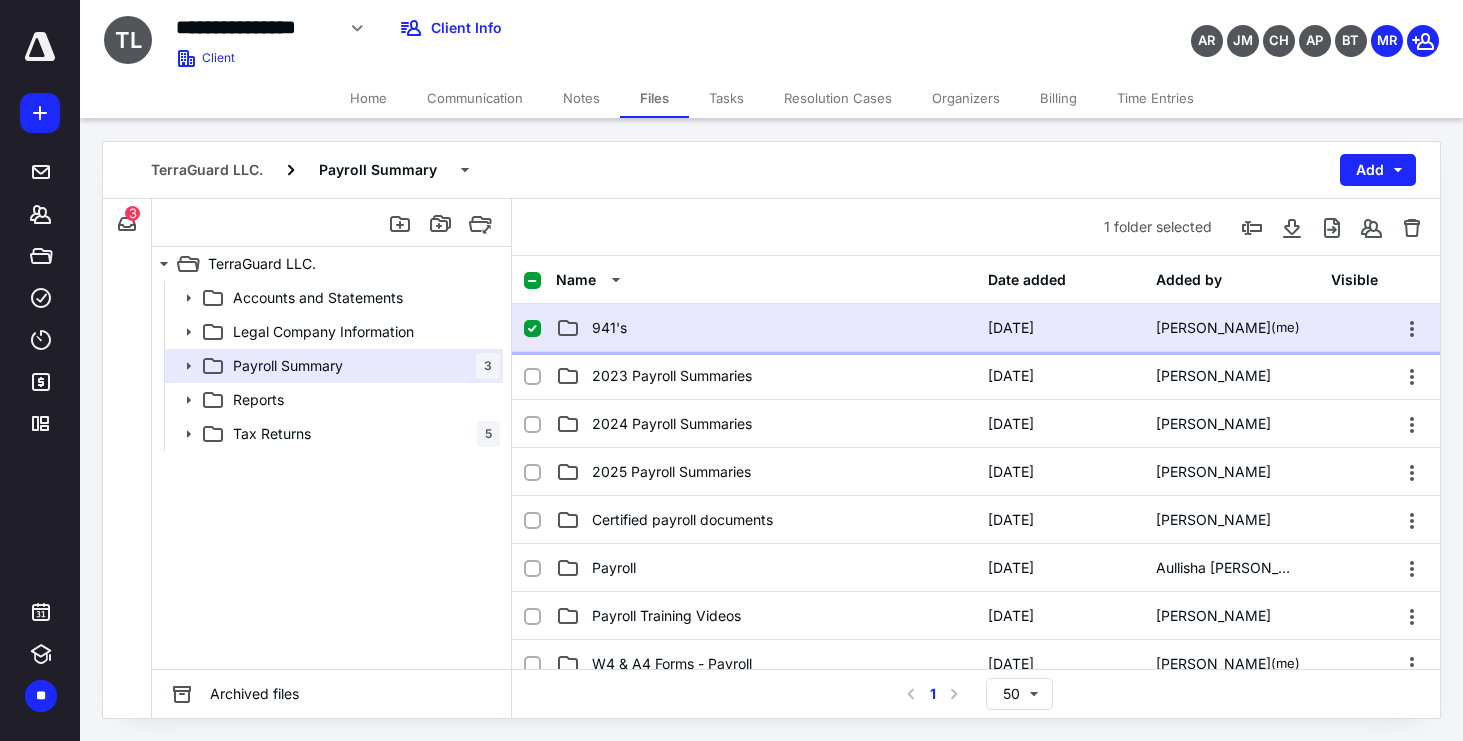 click on "941's" at bounding box center [766, 328] 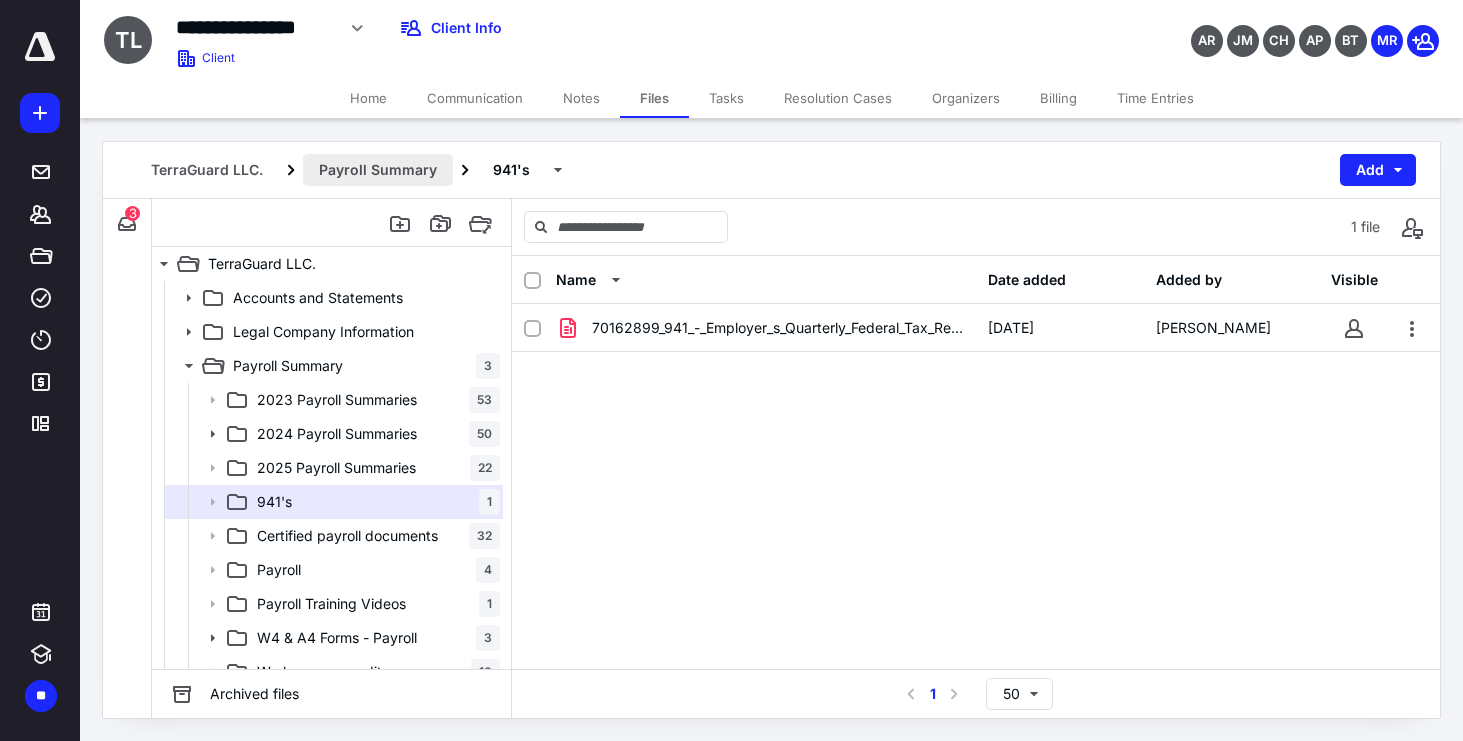 click on "Payroll Summary" at bounding box center (378, 170) 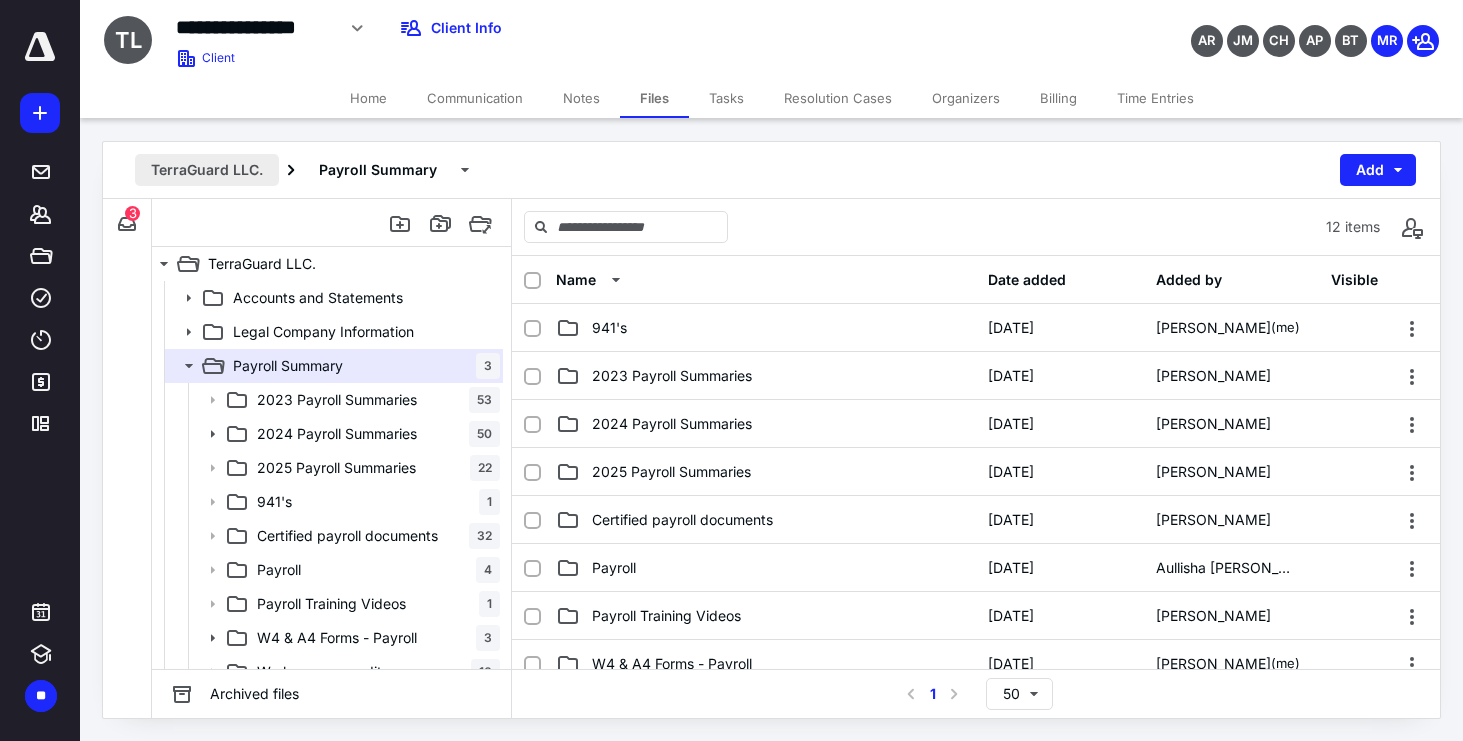 click on "TerraGuard LLC." at bounding box center [207, 170] 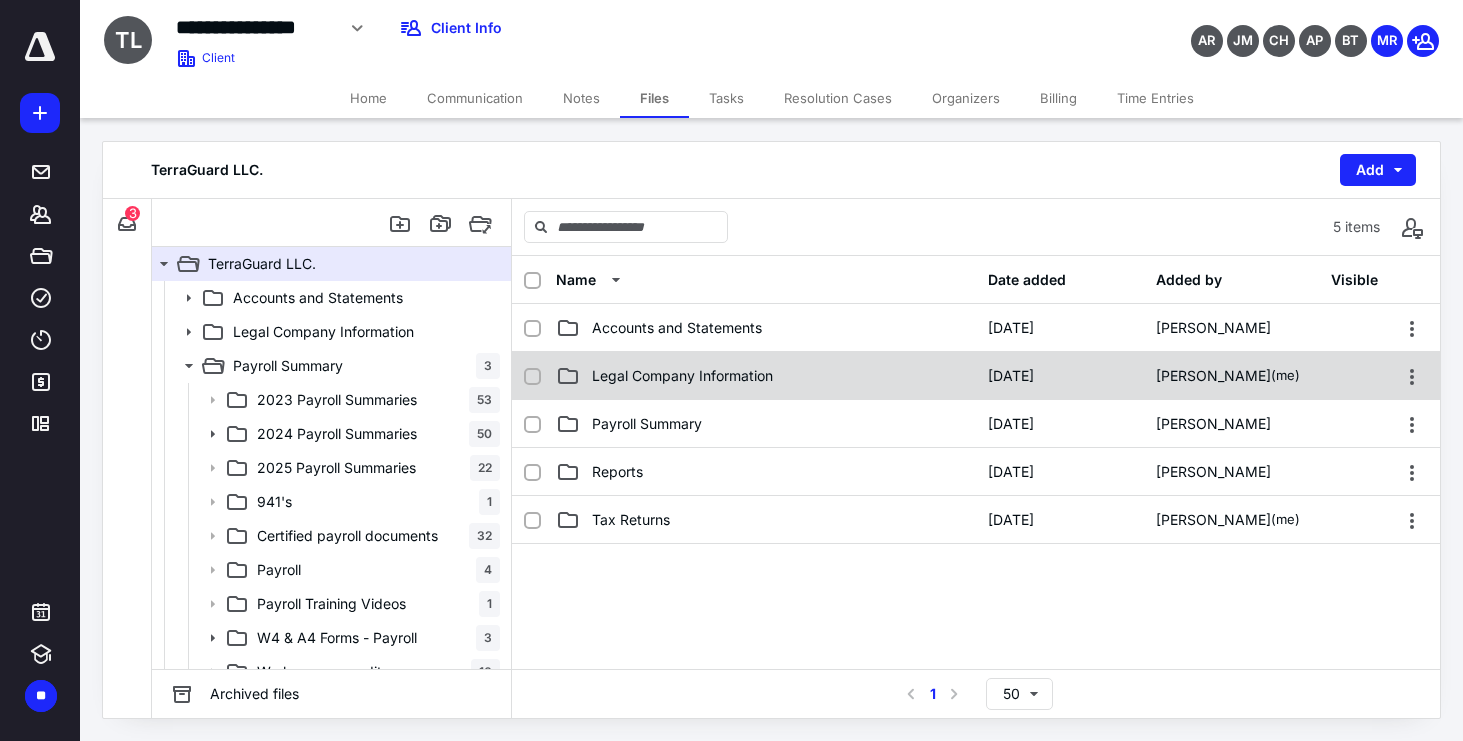 click on "Legal Company Information" at bounding box center (682, 376) 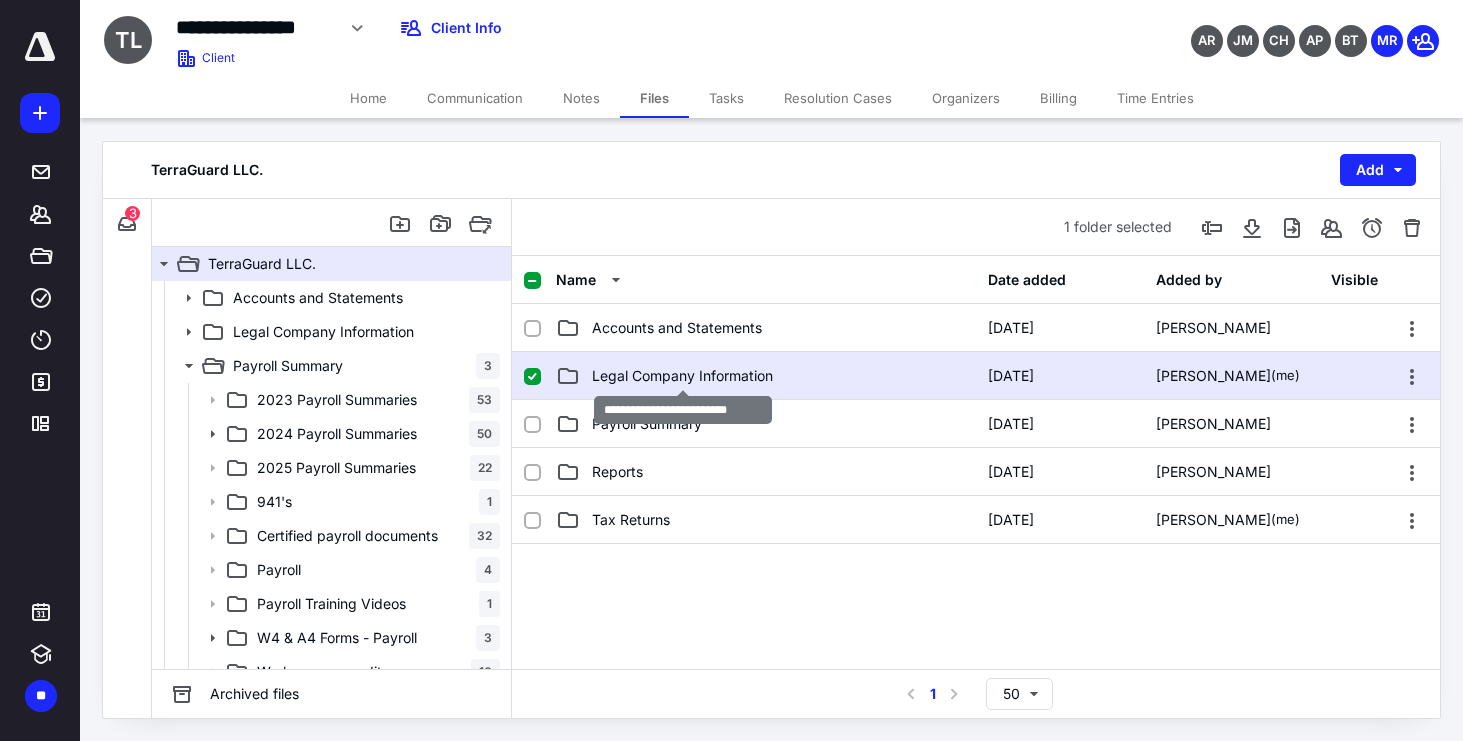 click on "Legal Company Information" at bounding box center [682, 376] 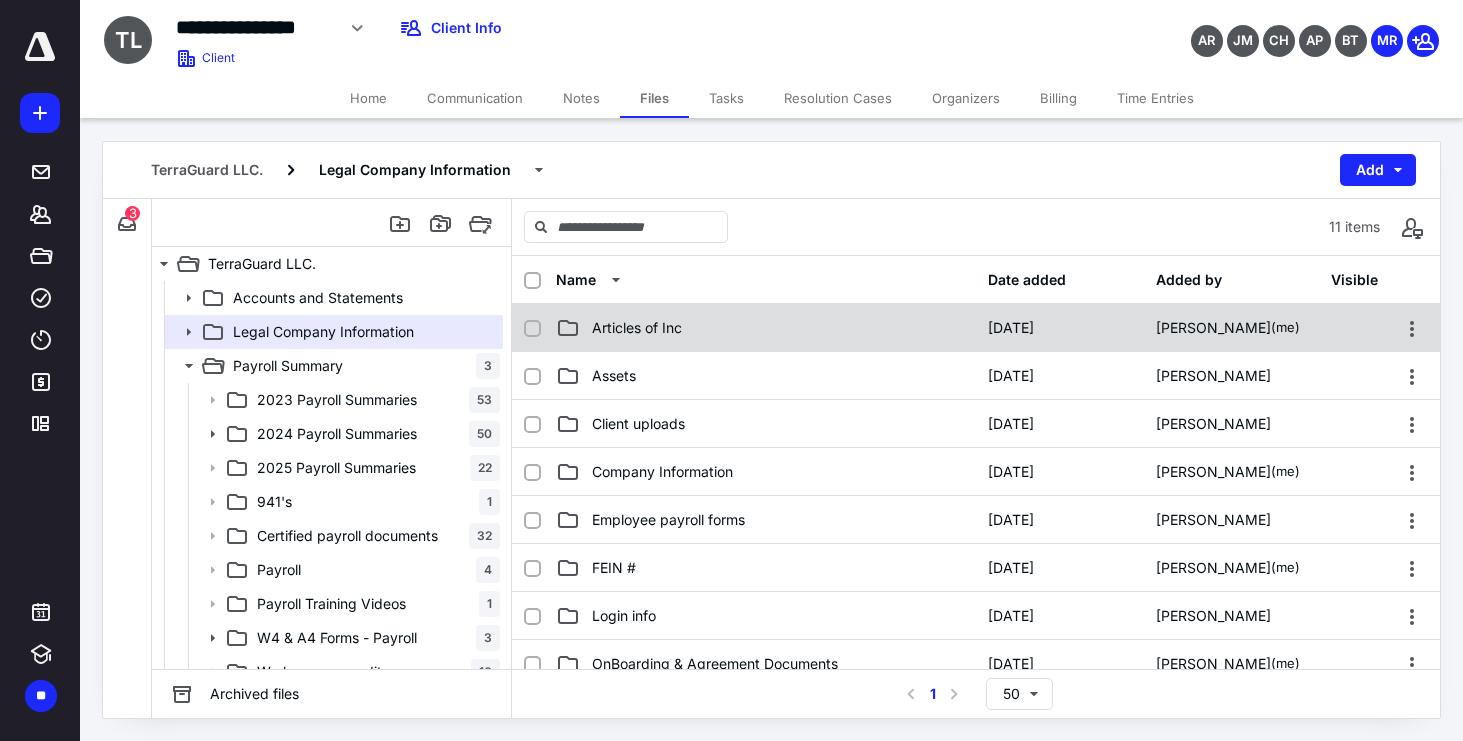click on "Articles of Inc" at bounding box center [637, 328] 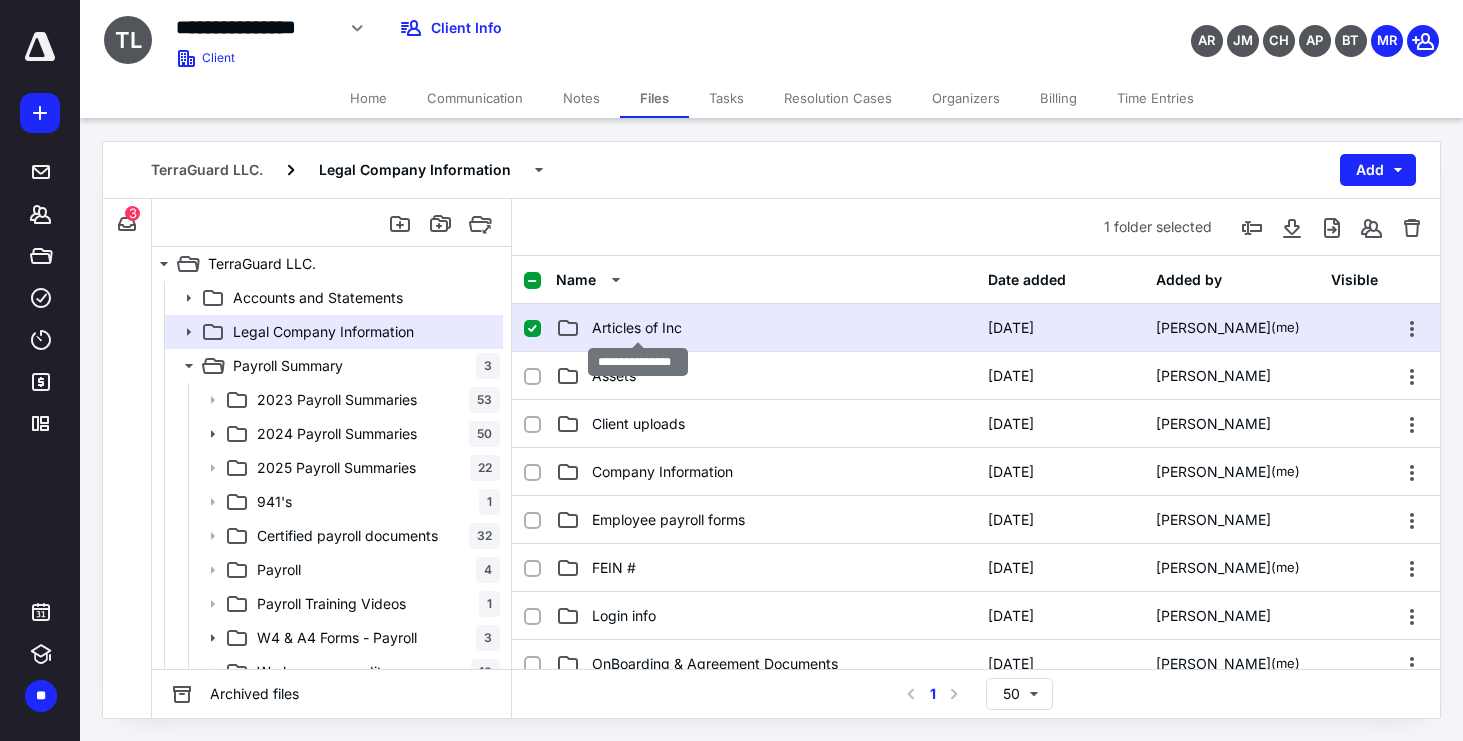 click on "Articles of Inc" at bounding box center (637, 328) 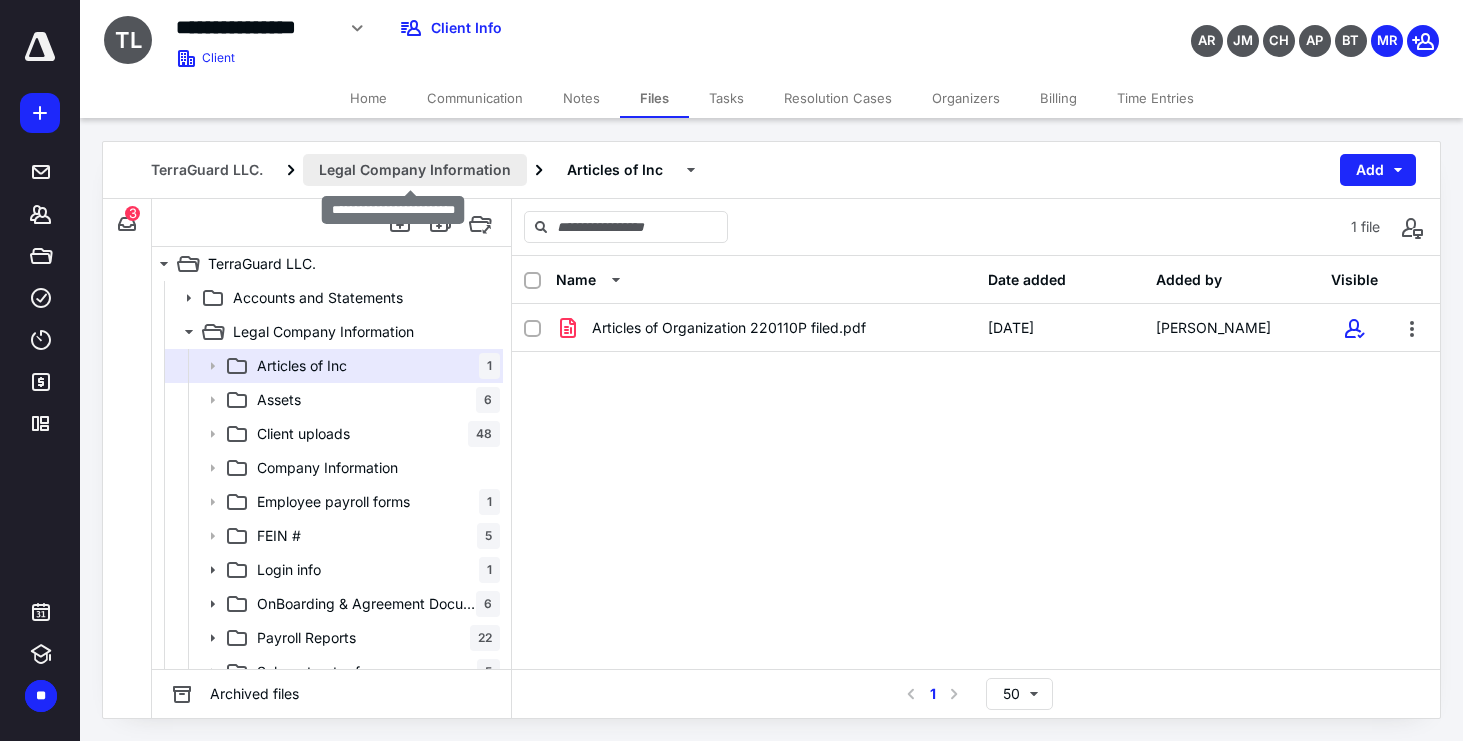 click on "Legal Company Information" at bounding box center (415, 170) 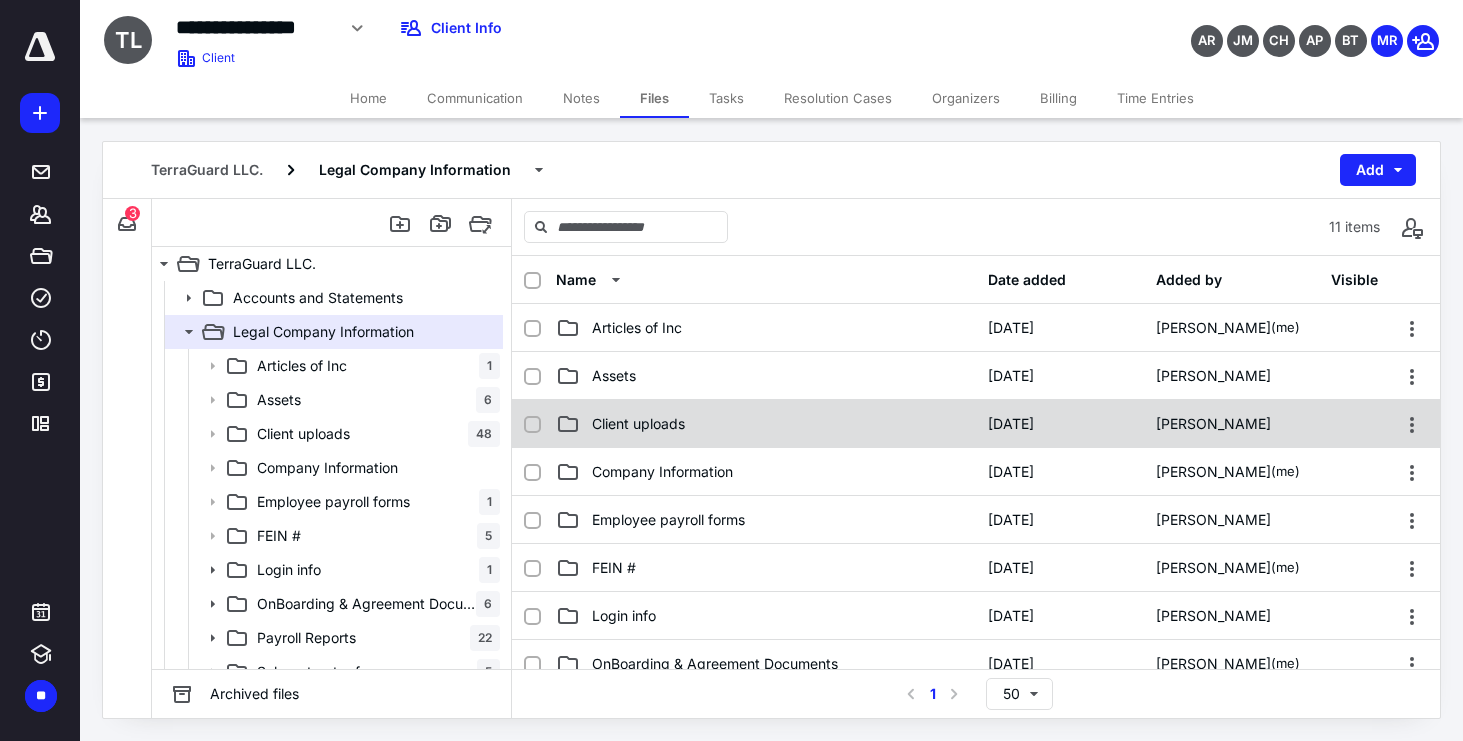 click on "Client uploads" at bounding box center [638, 424] 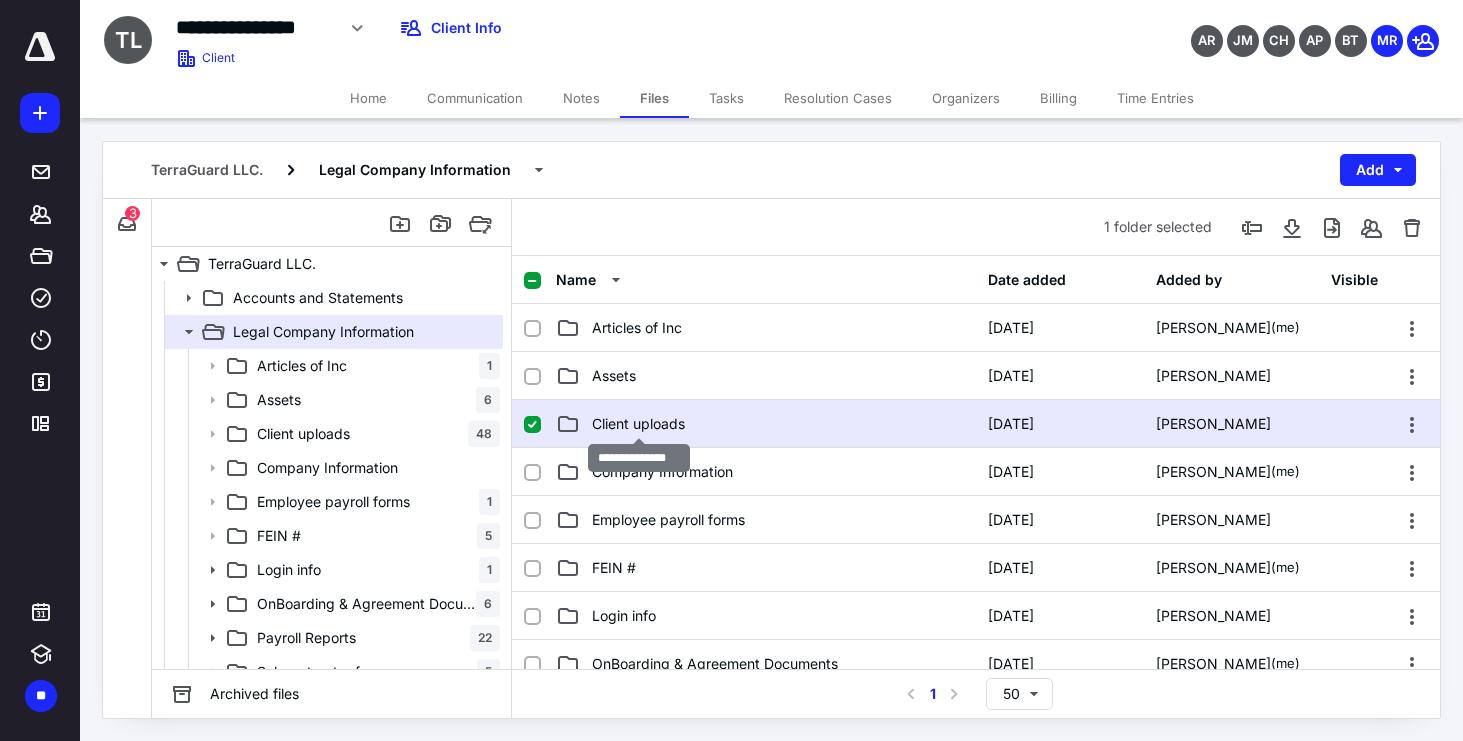 click on "Client uploads" at bounding box center (638, 424) 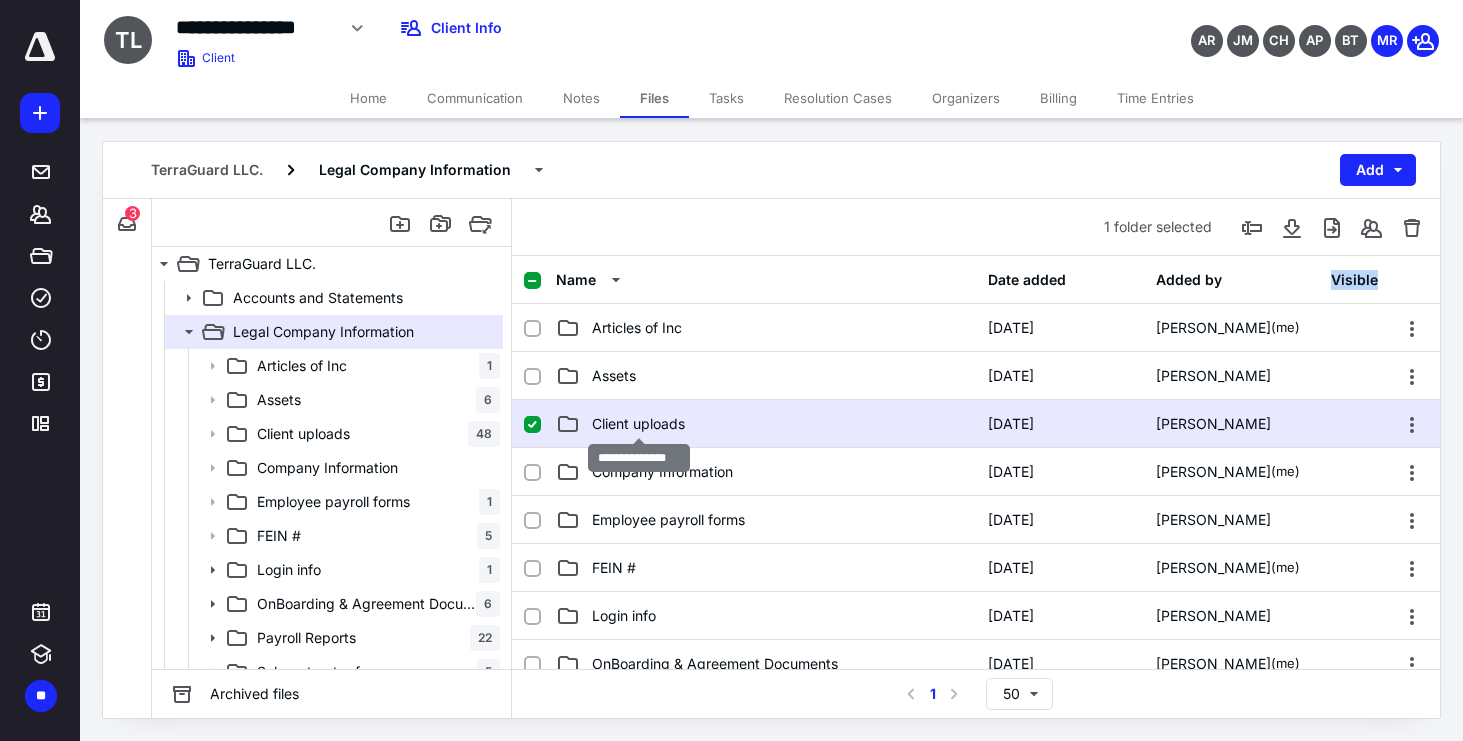 click on "Name Date added Added by Visible Articles of Inc [DATE] [PERSON_NAME]  (me) Assets [DATE] [PERSON_NAME] Client uploads [DATE] [PERSON_NAME] Company Information [DATE] [PERSON_NAME]  (me) Employee payroll forms [DATE] [PERSON_NAME] [PERSON_NAME] # [DATE] [PERSON_NAME]  (me) Login info [DATE] [PERSON_NAME] OnBoarding & Agreement Documents [DATE] [PERSON_NAME]  (me) Payroll Reports [DATE] [PERSON_NAME]  (me) Subcontractor forms [DATE] [PERSON_NAME] Tax Folder [DATE] [PERSON_NAME]" at bounding box center (976, 462) 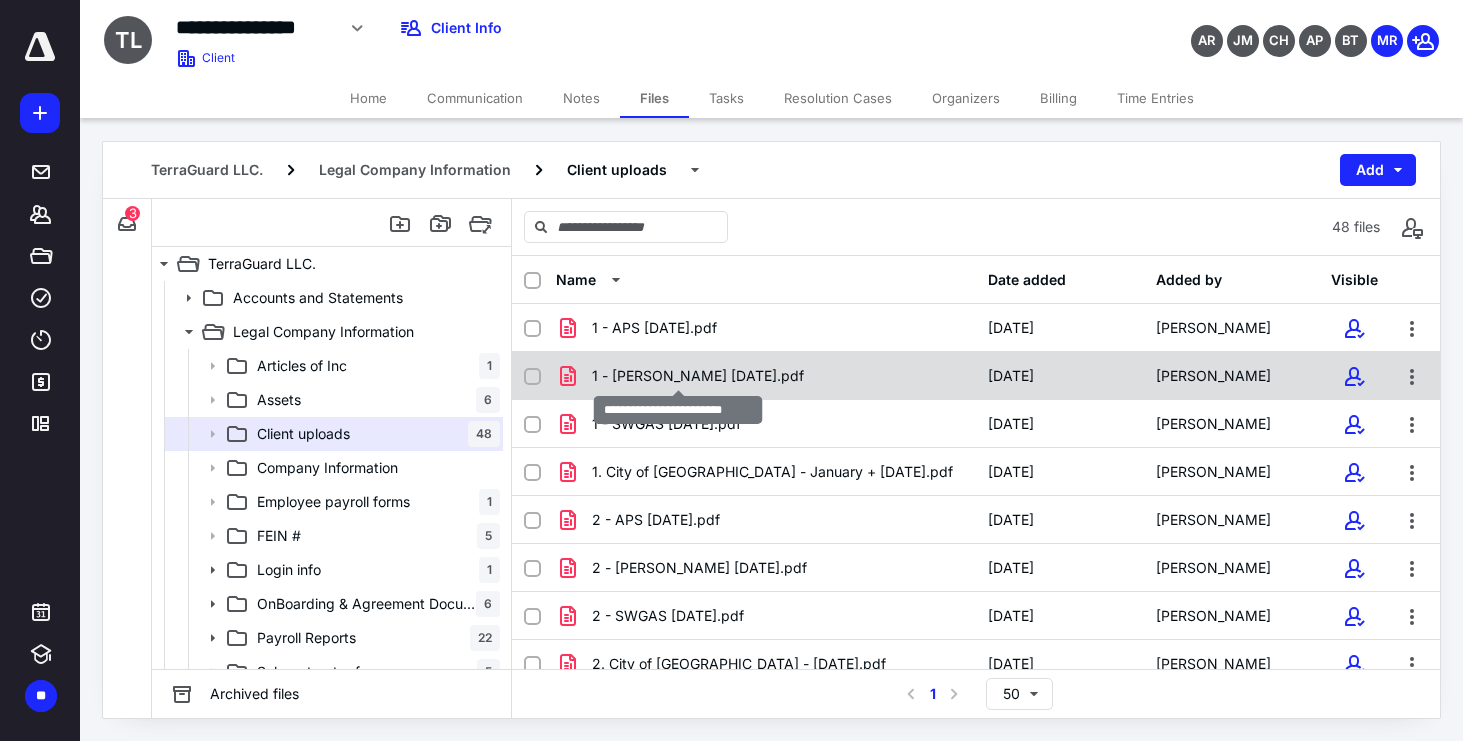 click on "1 - [PERSON_NAME] [DATE].pdf" at bounding box center (698, 376) 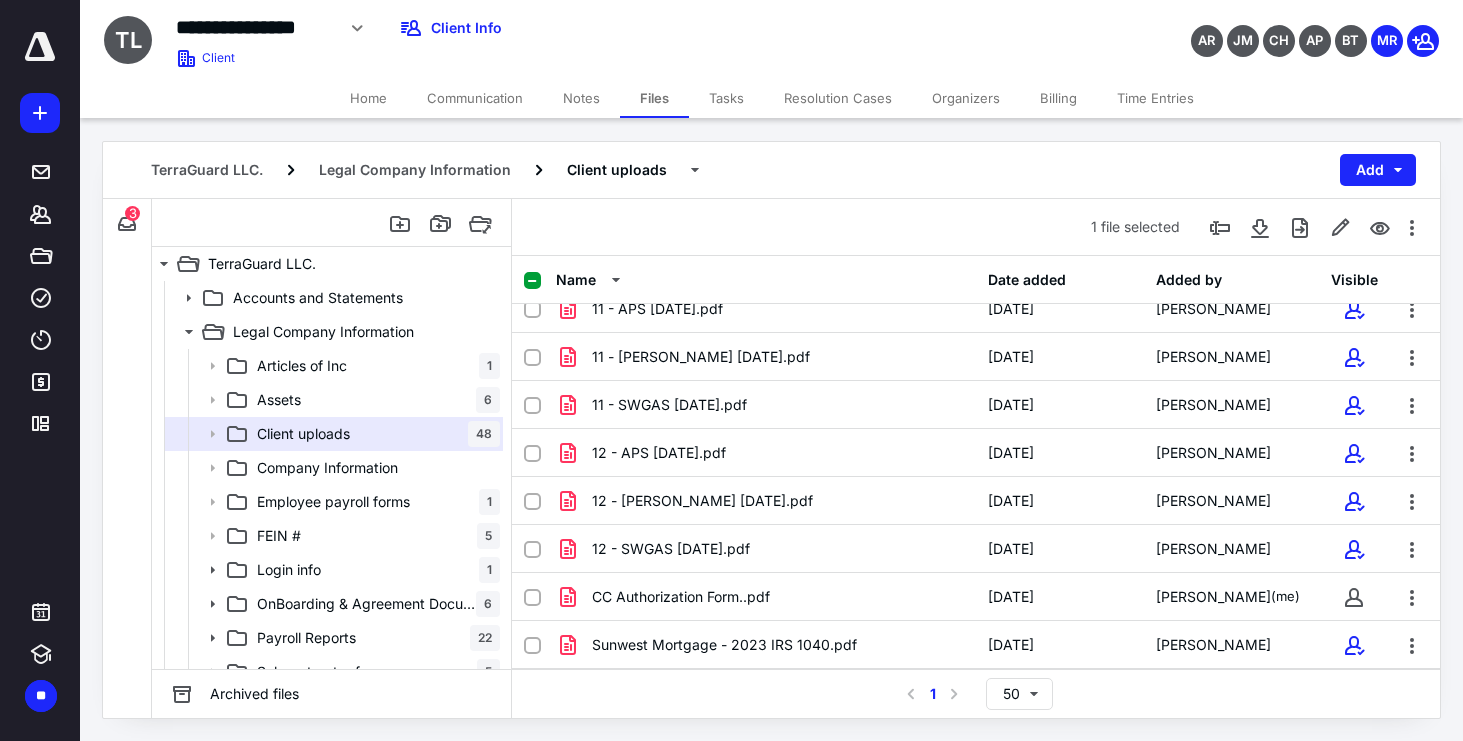 scroll, scrollTop: 1939, scrollLeft: 0, axis: vertical 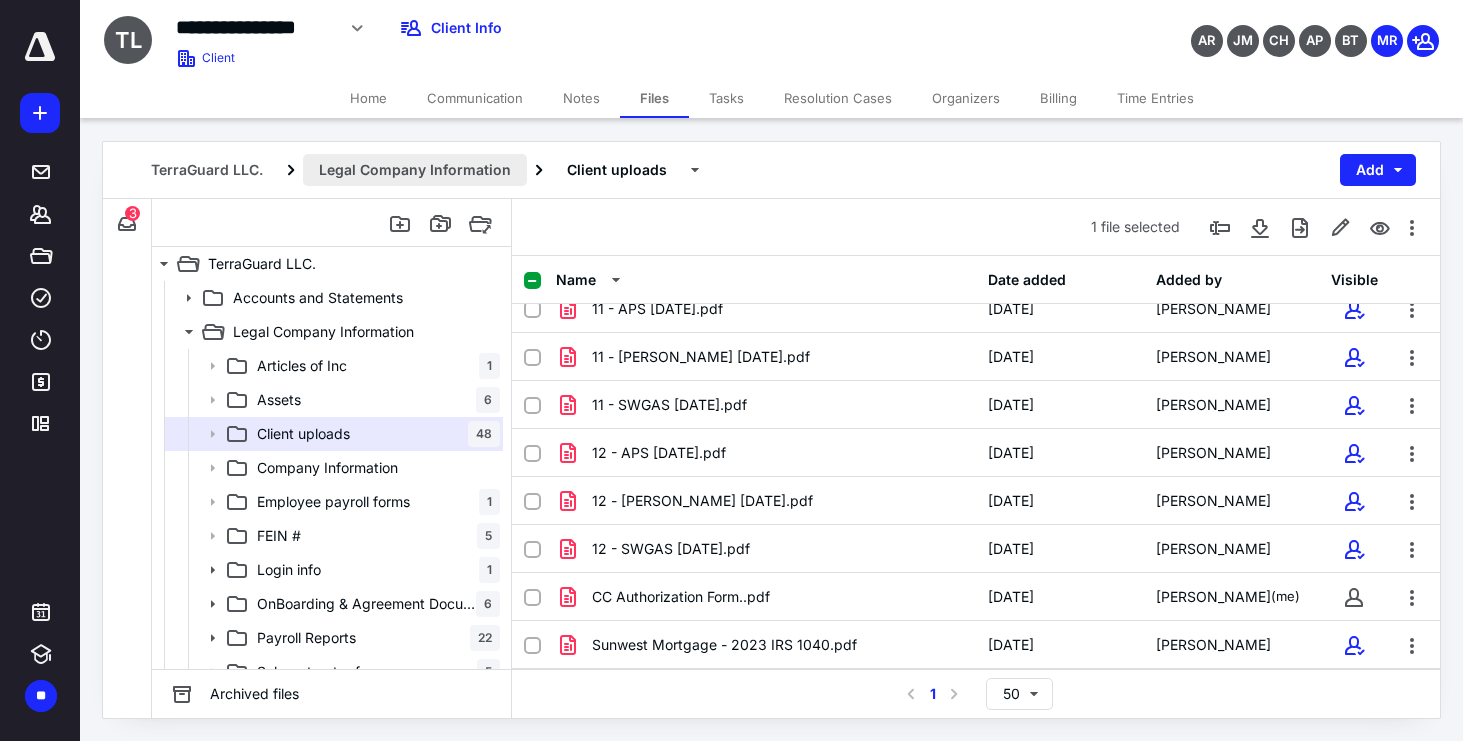 click on "Legal Company Information" at bounding box center (415, 170) 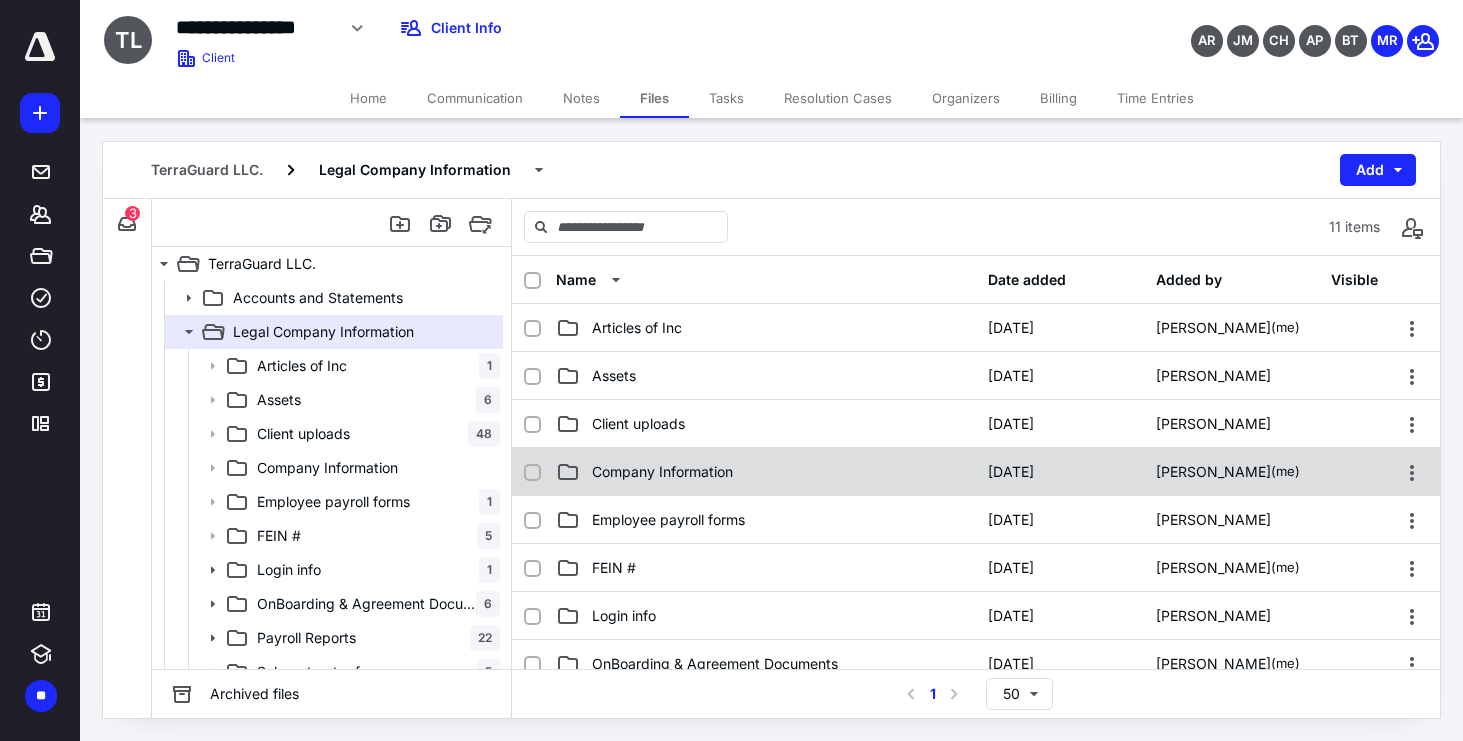 click on "Company Information" at bounding box center (662, 472) 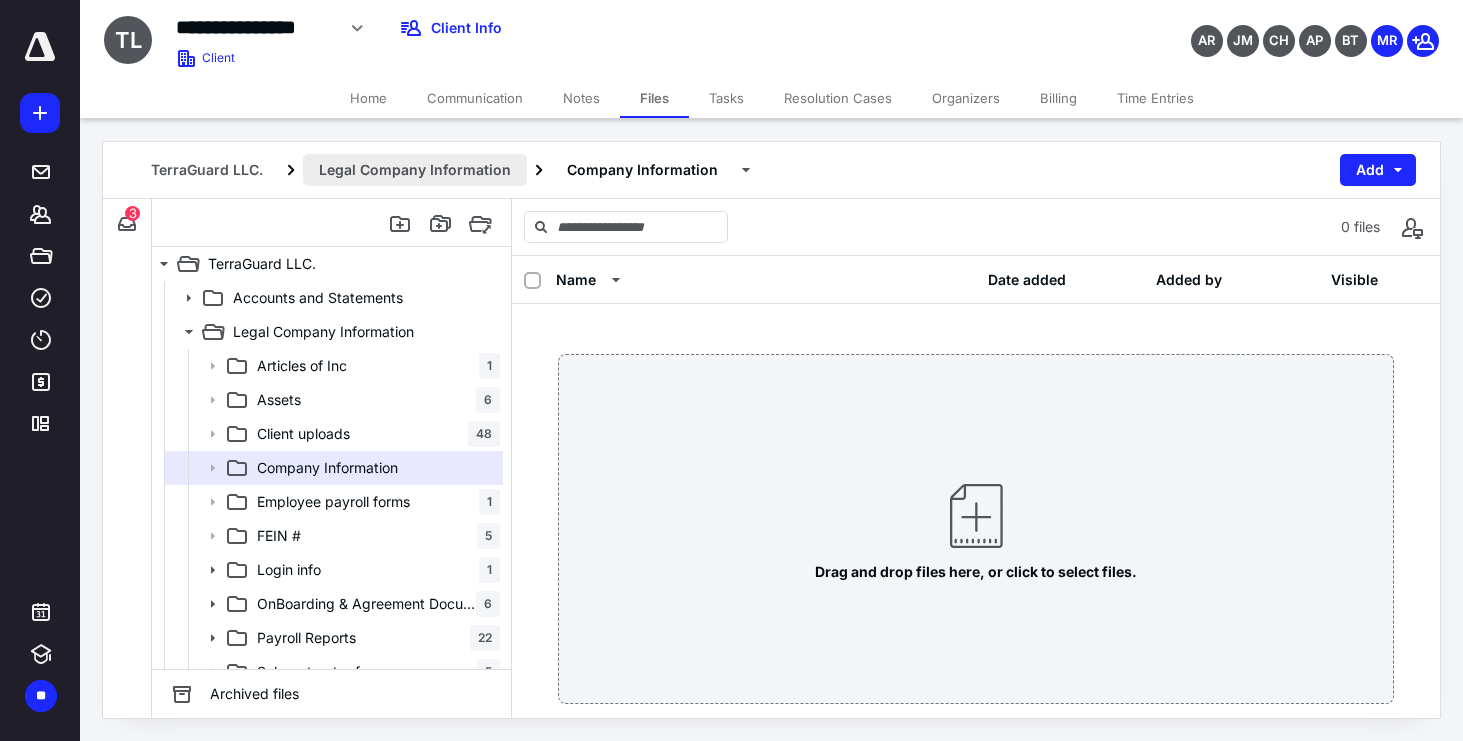 click on "Legal Company Information" at bounding box center [415, 170] 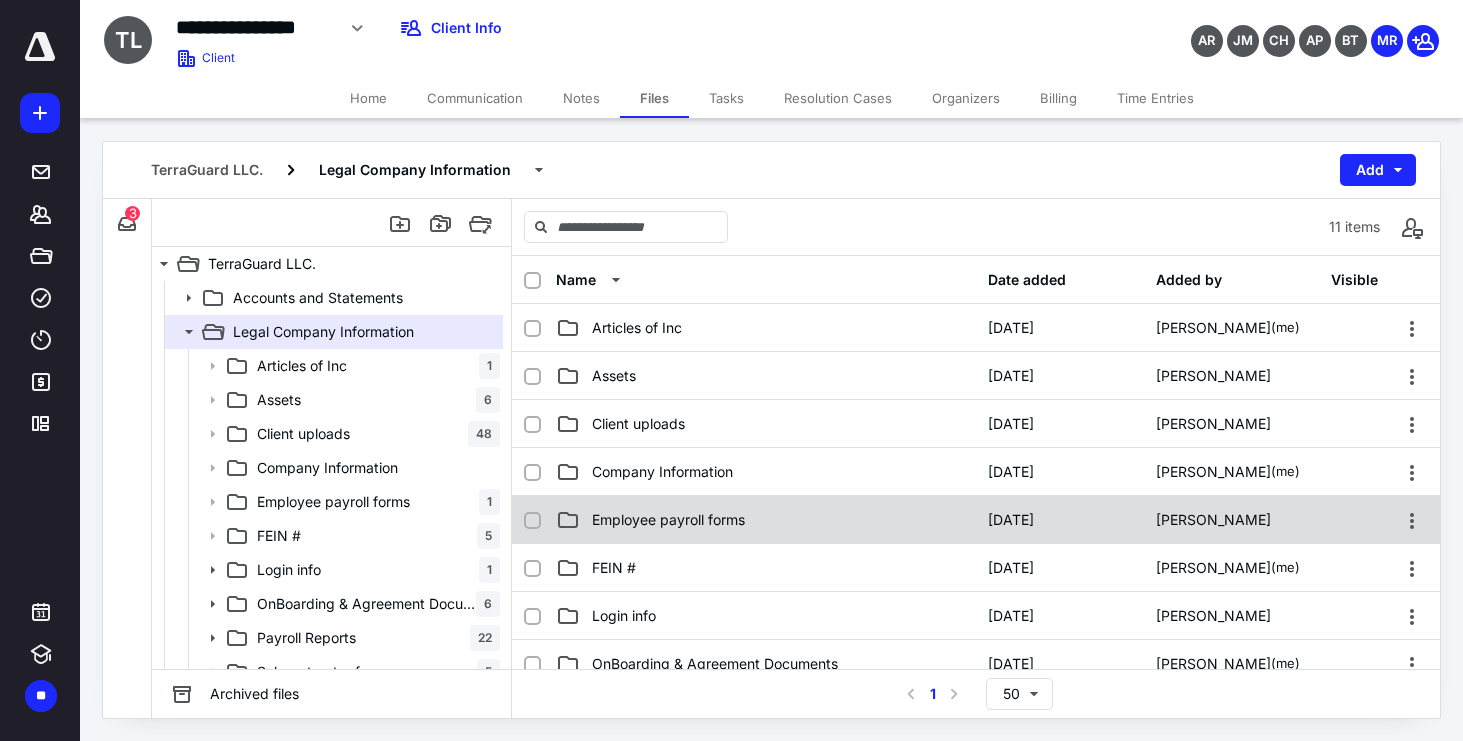 click on "Employee payroll forms" at bounding box center (668, 520) 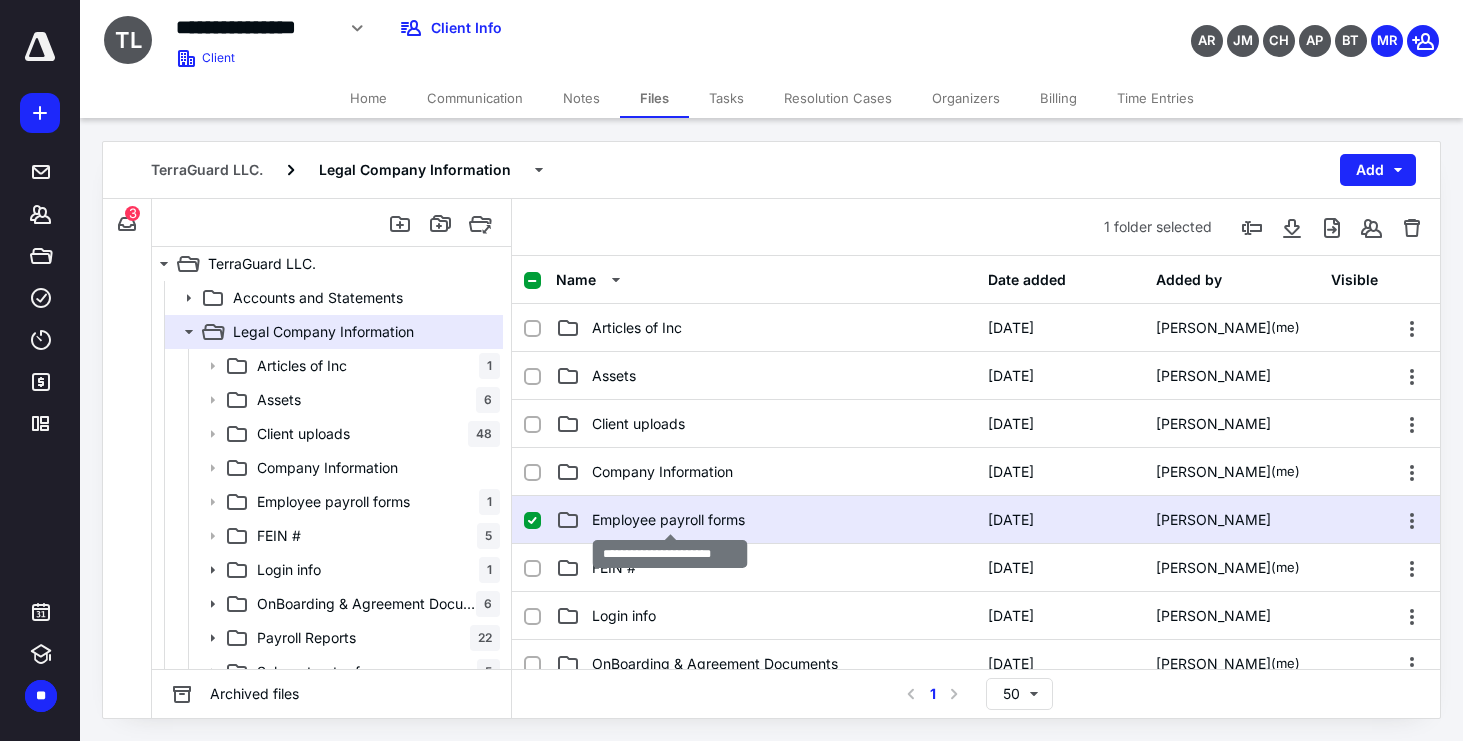 click on "Employee payroll forms" at bounding box center [668, 520] 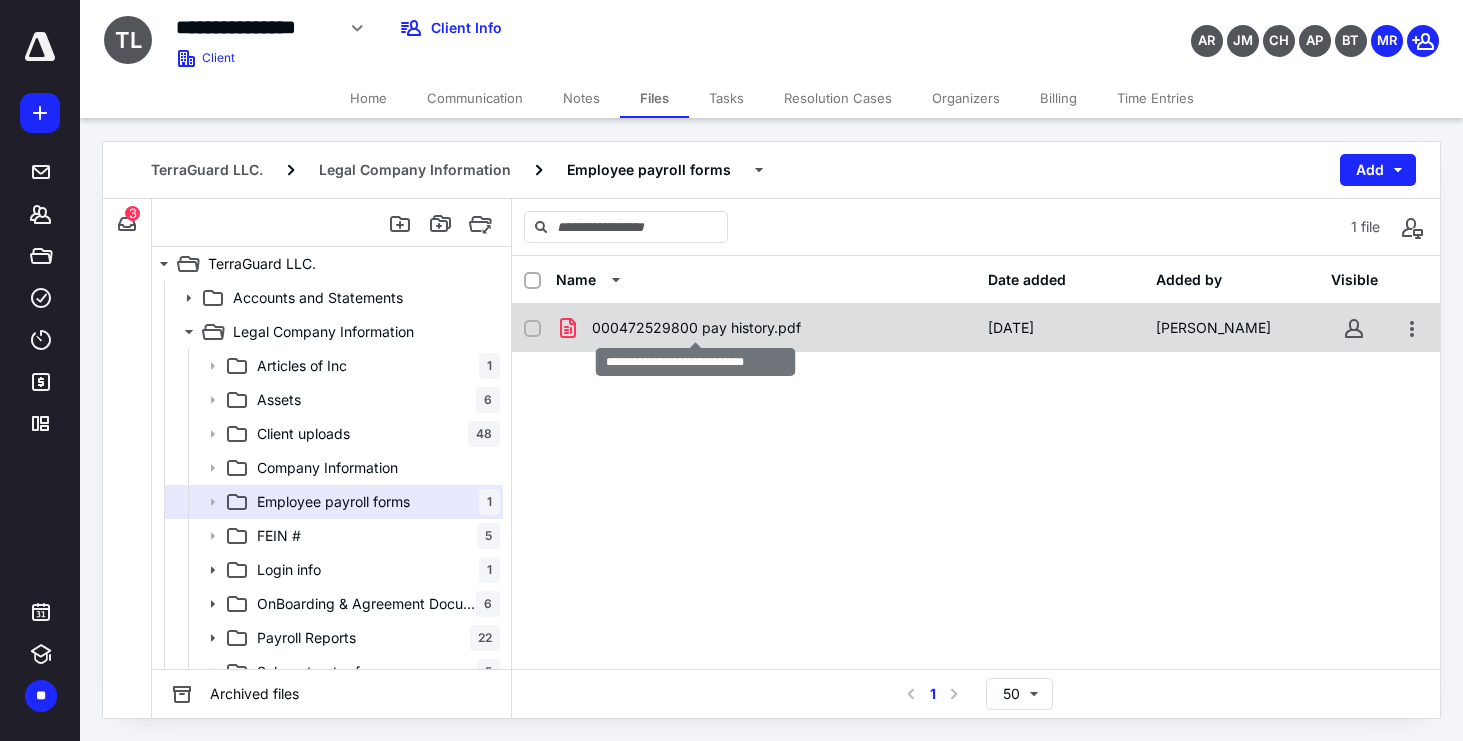 click on "000472529800 pay history.pdf" at bounding box center [696, 328] 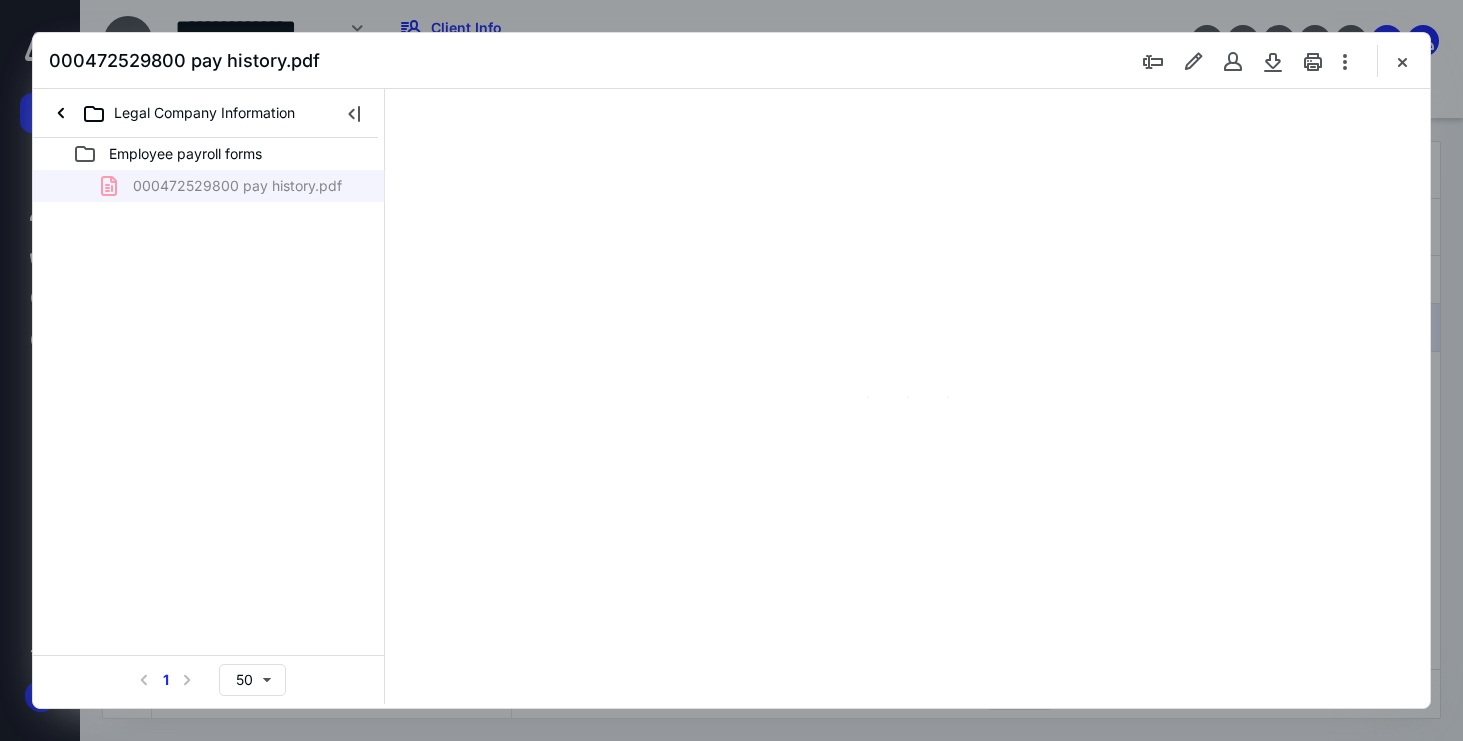 scroll, scrollTop: 0, scrollLeft: 0, axis: both 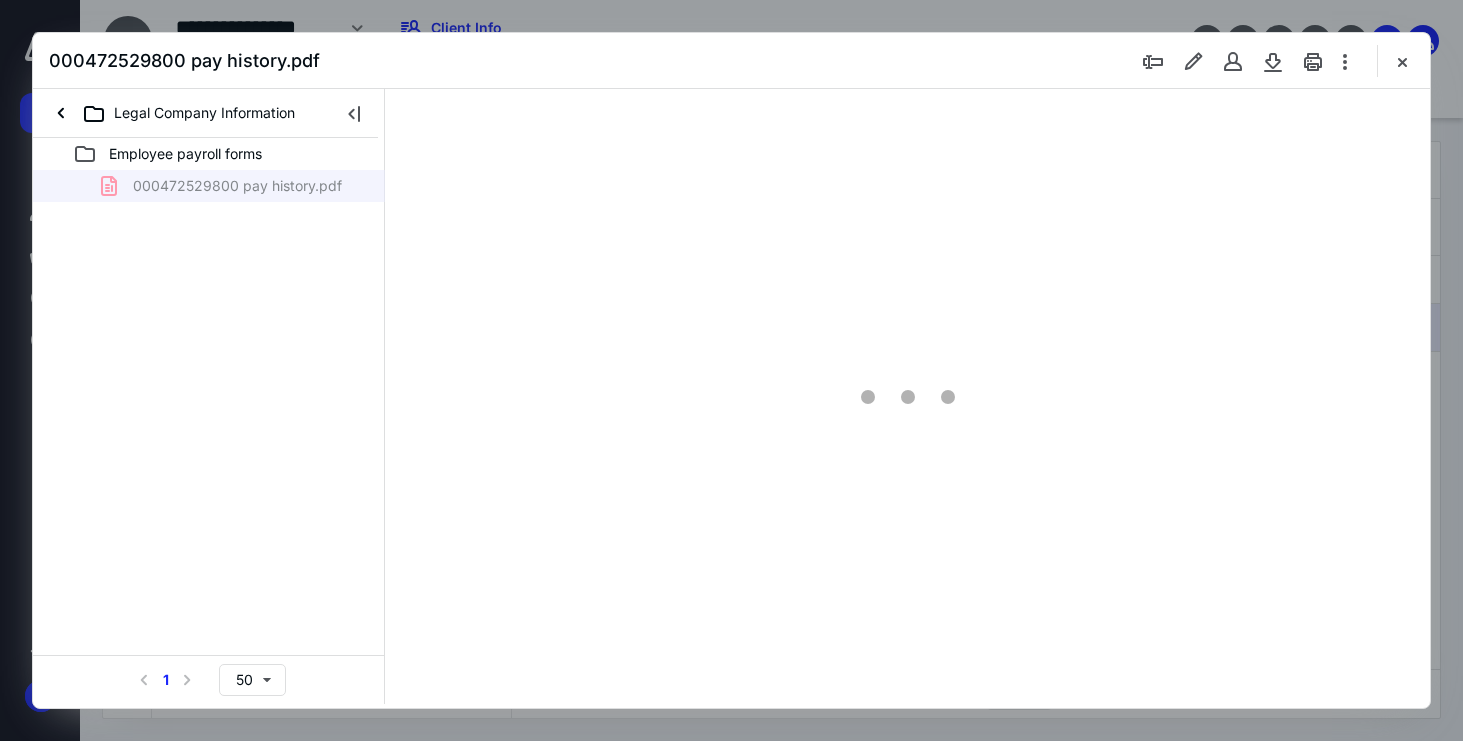 type on "68" 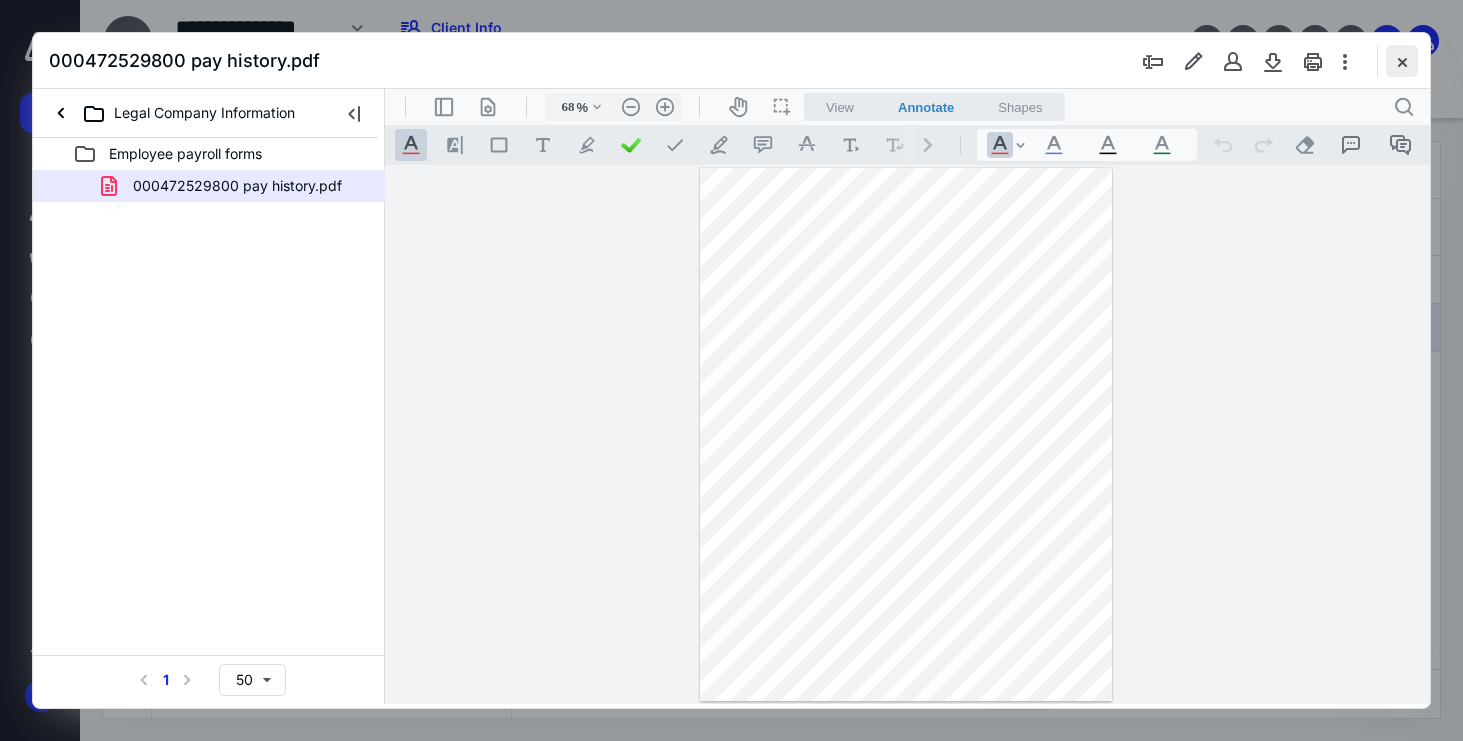 click at bounding box center (1402, 61) 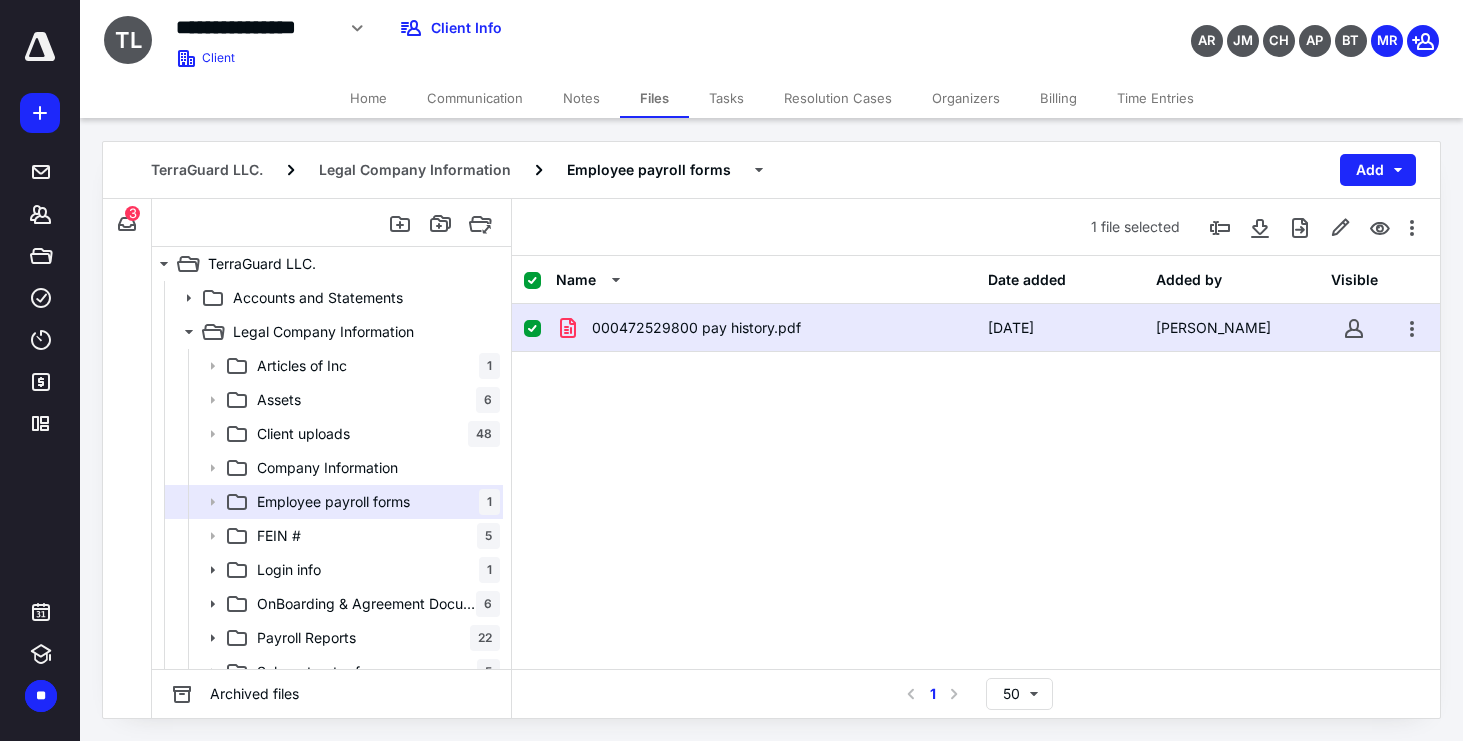 click on "TerraGuard LLC.  Legal Company Information Employee payroll forms   Add" at bounding box center [771, 170] 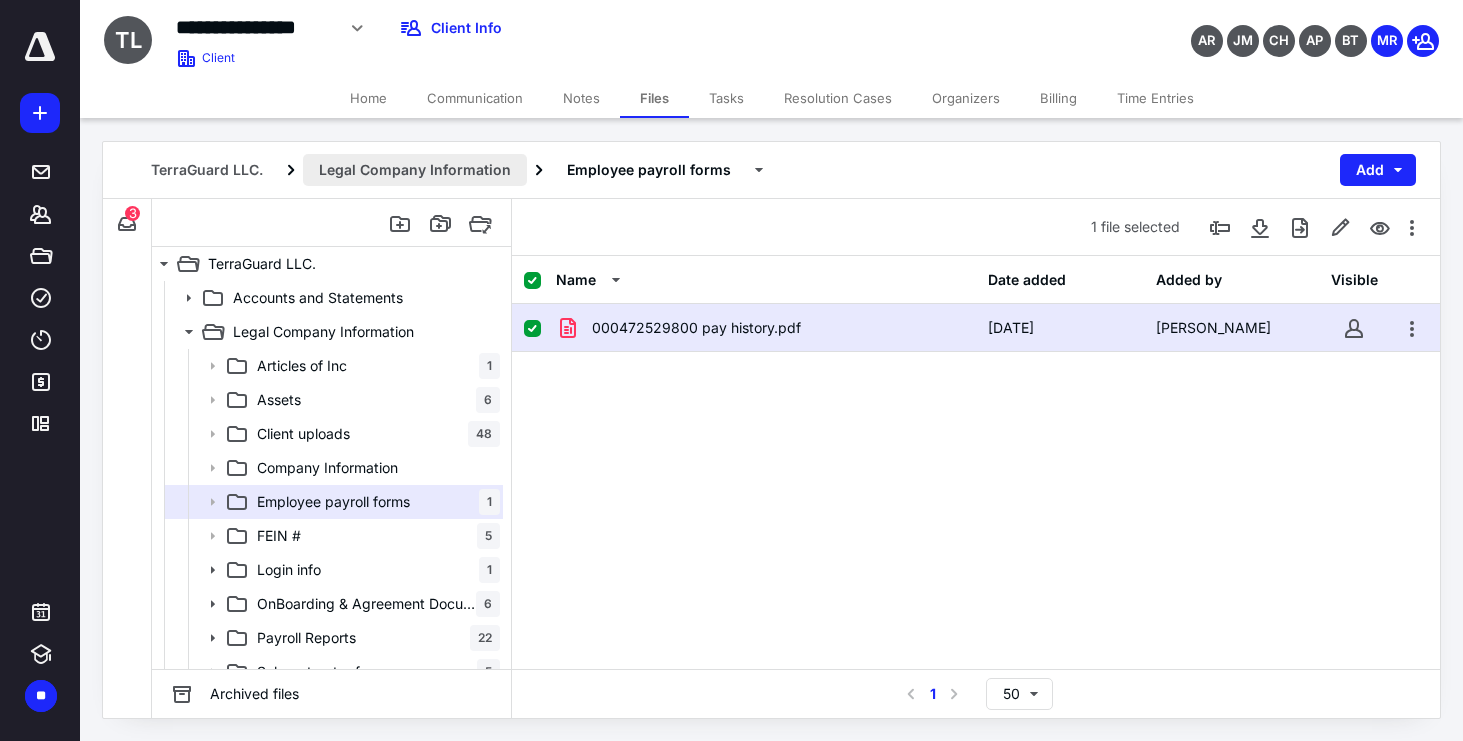 click on "Legal Company Information" at bounding box center [415, 170] 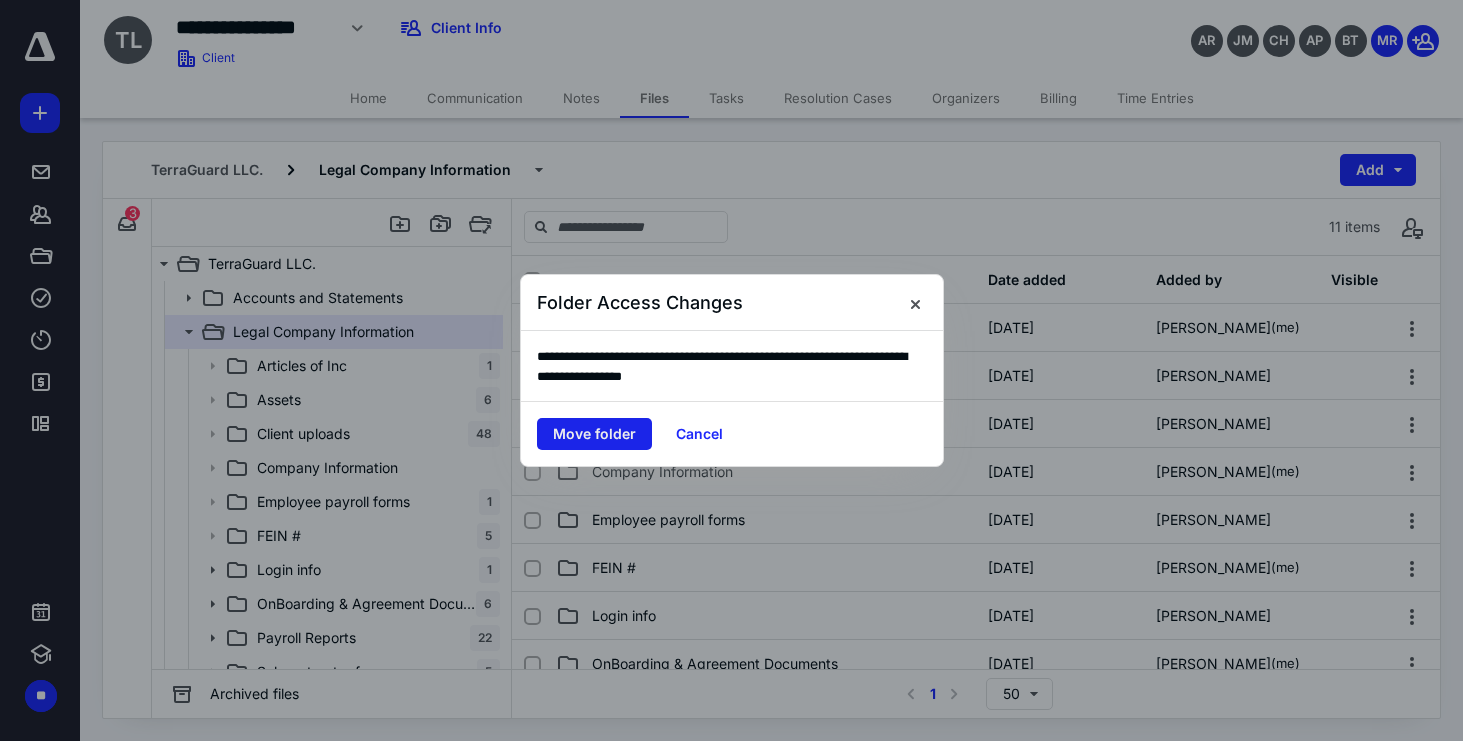click on "Move folder" at bounding box center (594, 434) 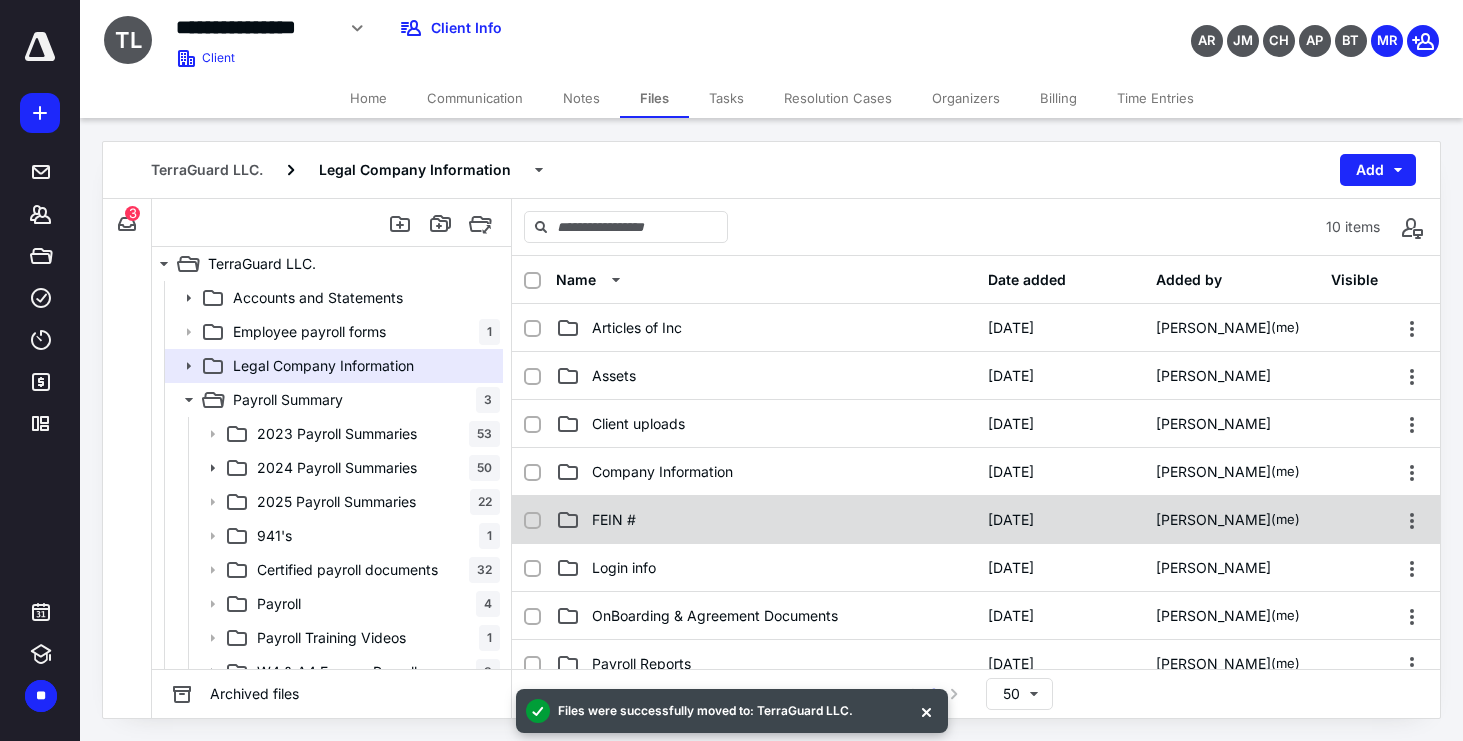 click on "FEIN #" at bounding box center [766, 520] 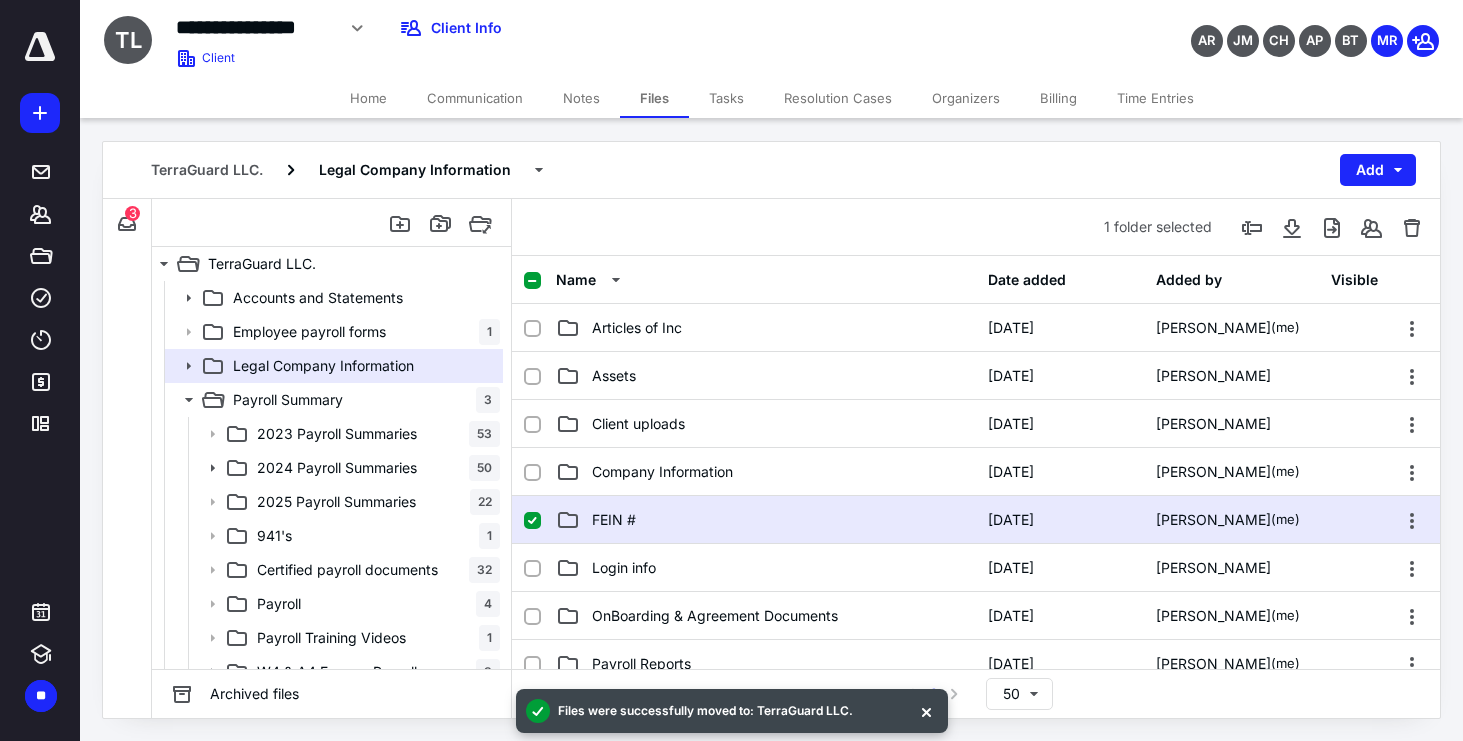 click on "FEIN #" at bounding box center (766, 520) 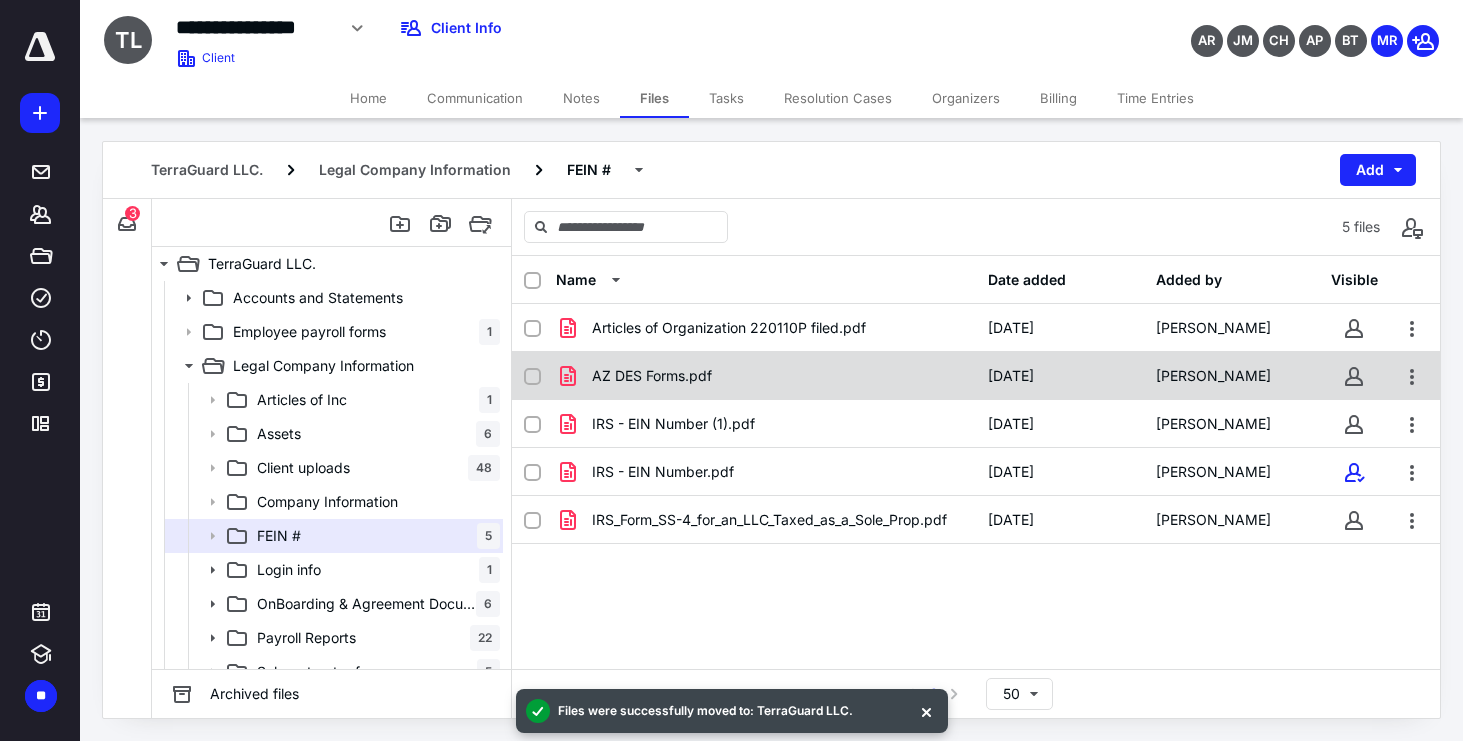 click on "AZ DES Forms.pdf" at bounding box center [652, 376] 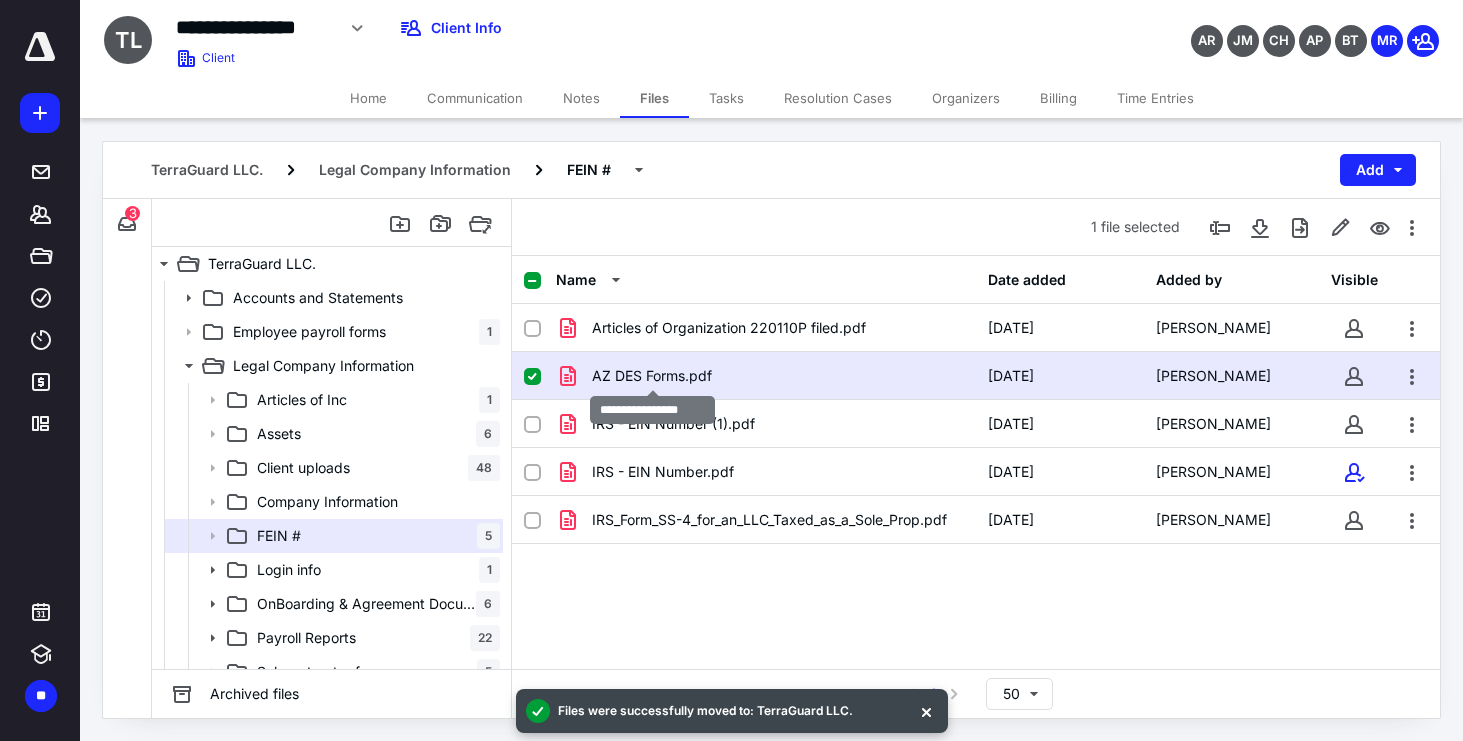click on "AZ DES Forms.pdf" at bounding box center [652, 376] 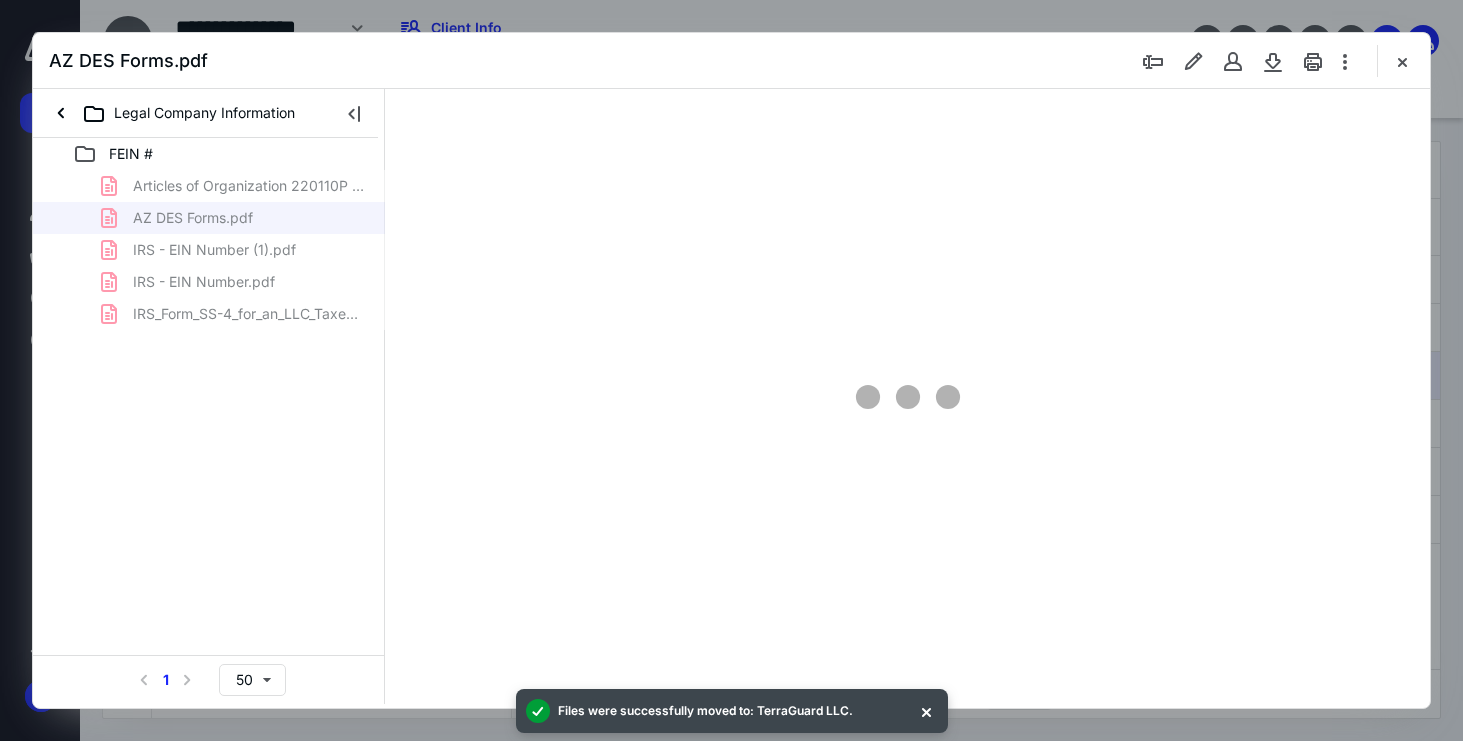 scroll, scrollTop: 0, scrollLeft: 0, axis: both 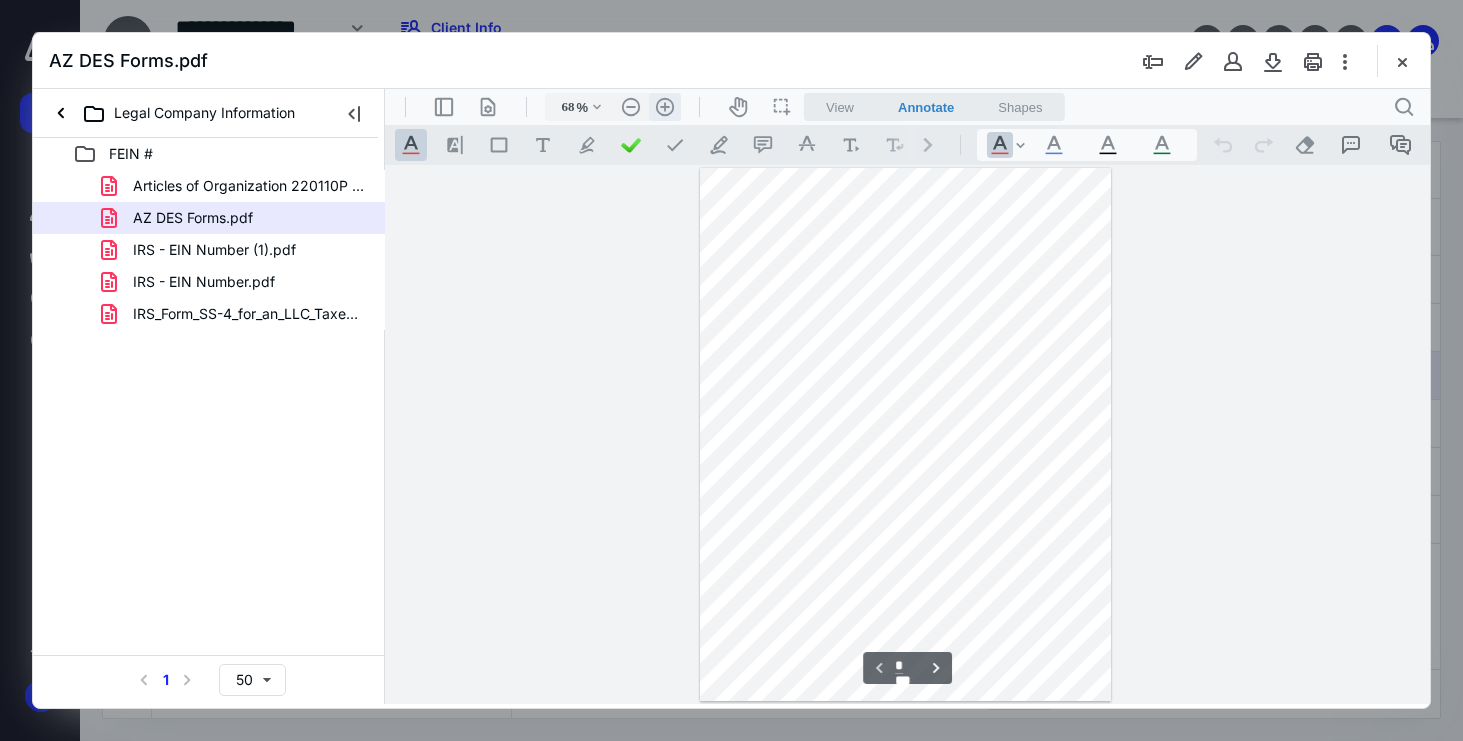 click on ".cls-1{fill:#abb0c4;} icon - header - zoom - in - line" at bounding box center [665, 107] 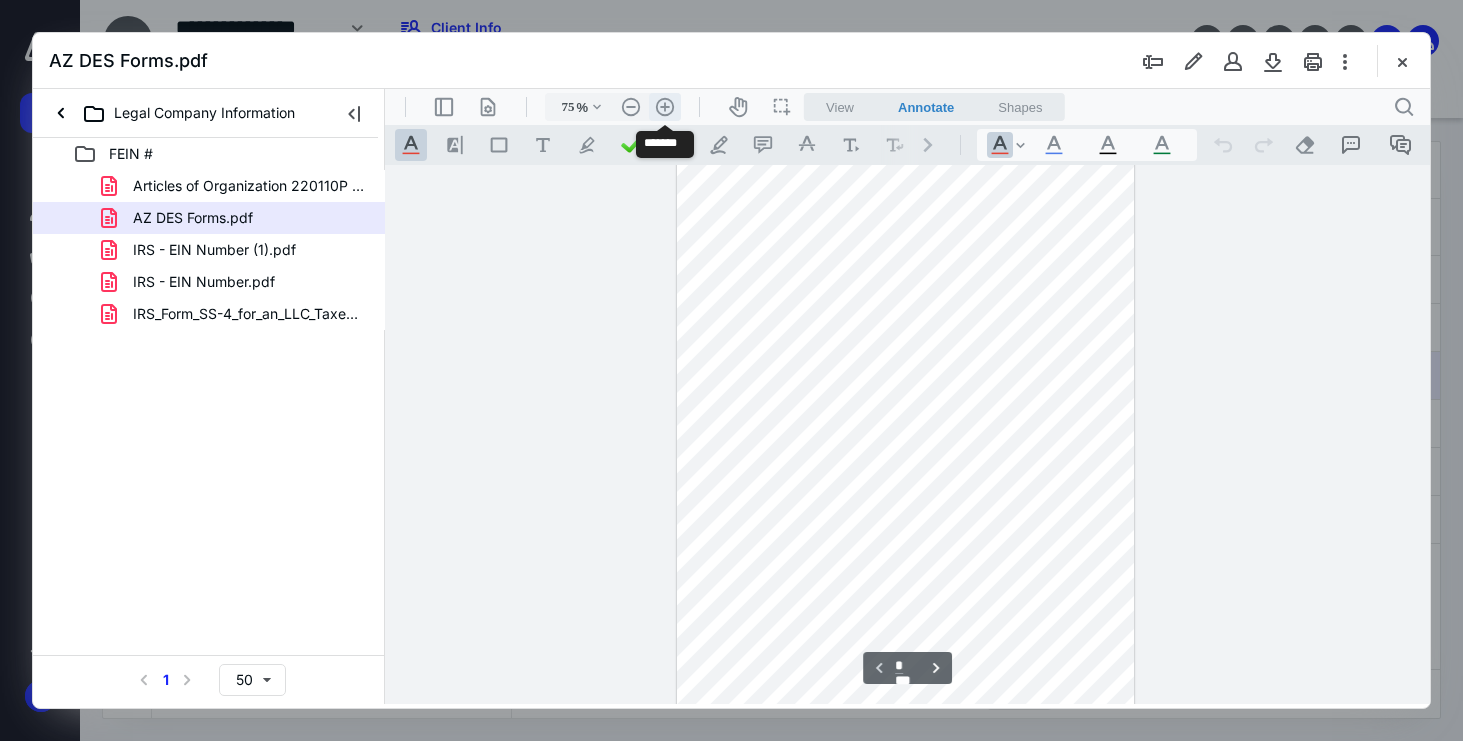 click on ".cls-1{fill:#abb0c4;} icon - header - zoom - in - line" at bounding box center [665, 107] 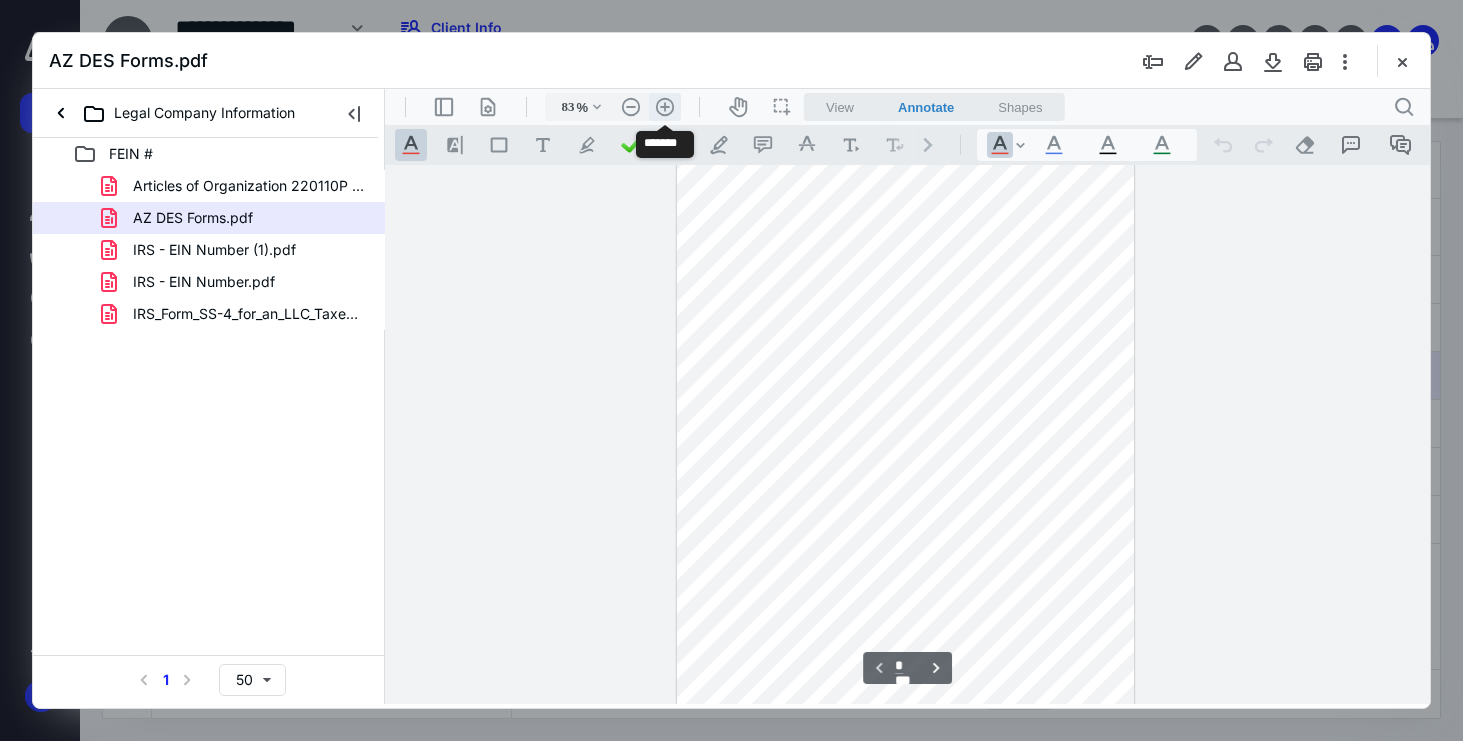 click on ".cls-1{fill:#abb0c4;} icon - header - zoom - in - line" at bounding box center (665, 107) 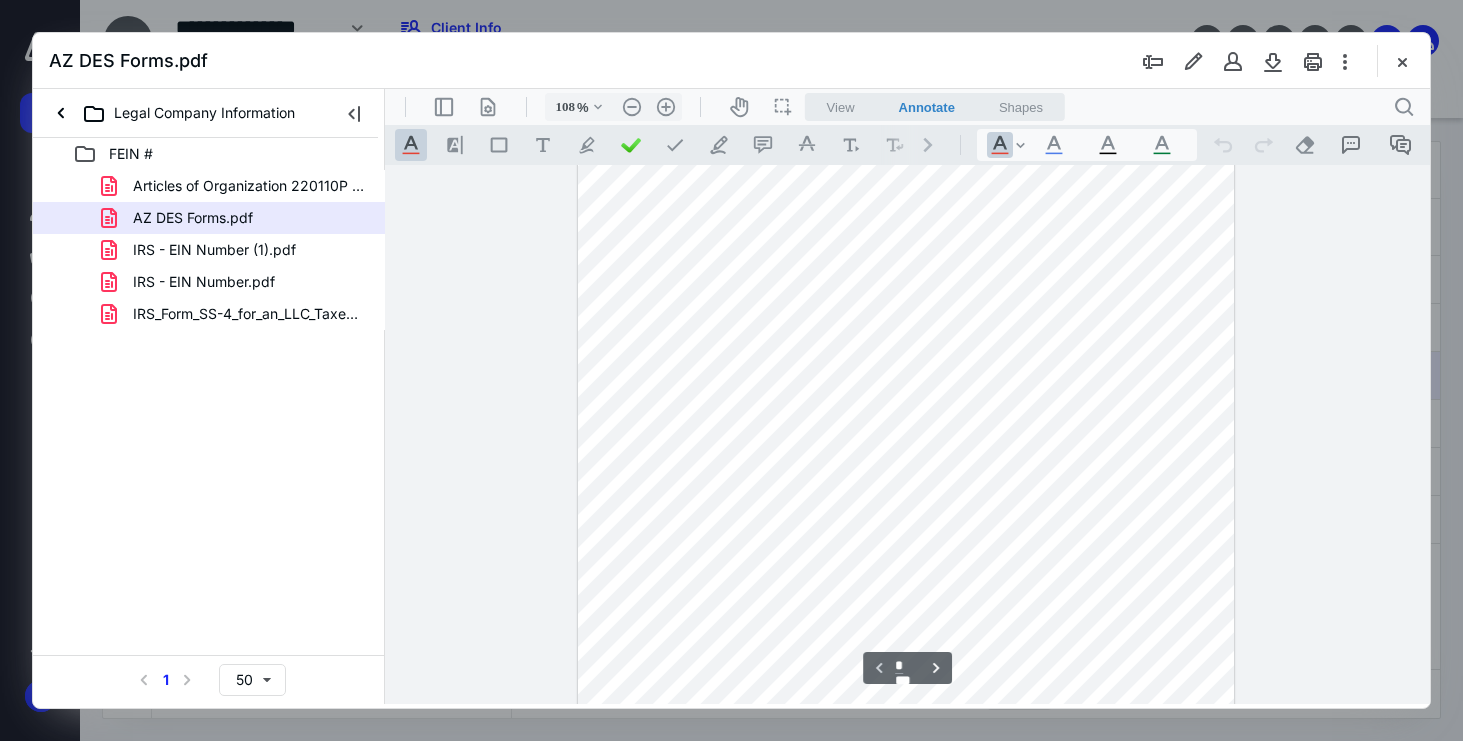 click at bounding box center [906, 459] 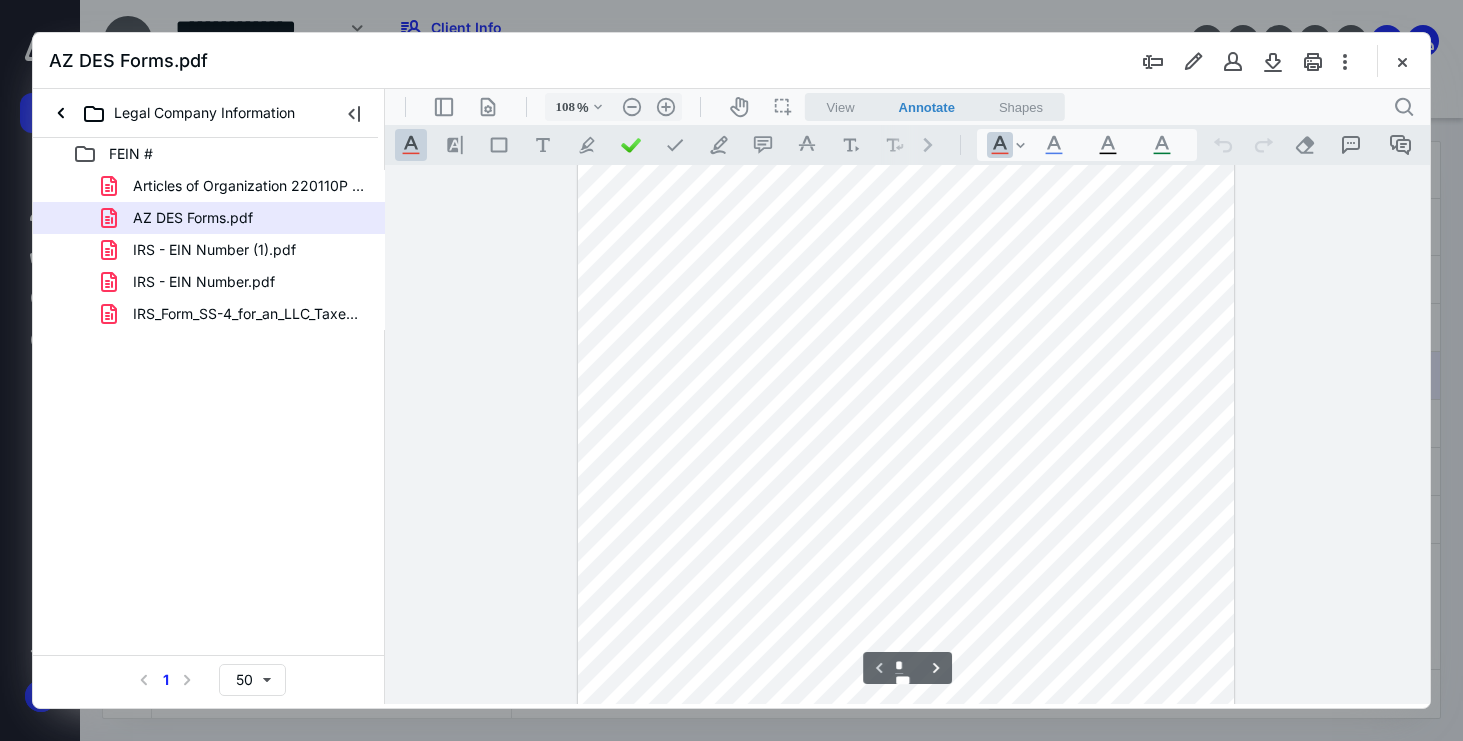 scroll, scrollTop: 97, scrollLeft: 0, axis: vertical 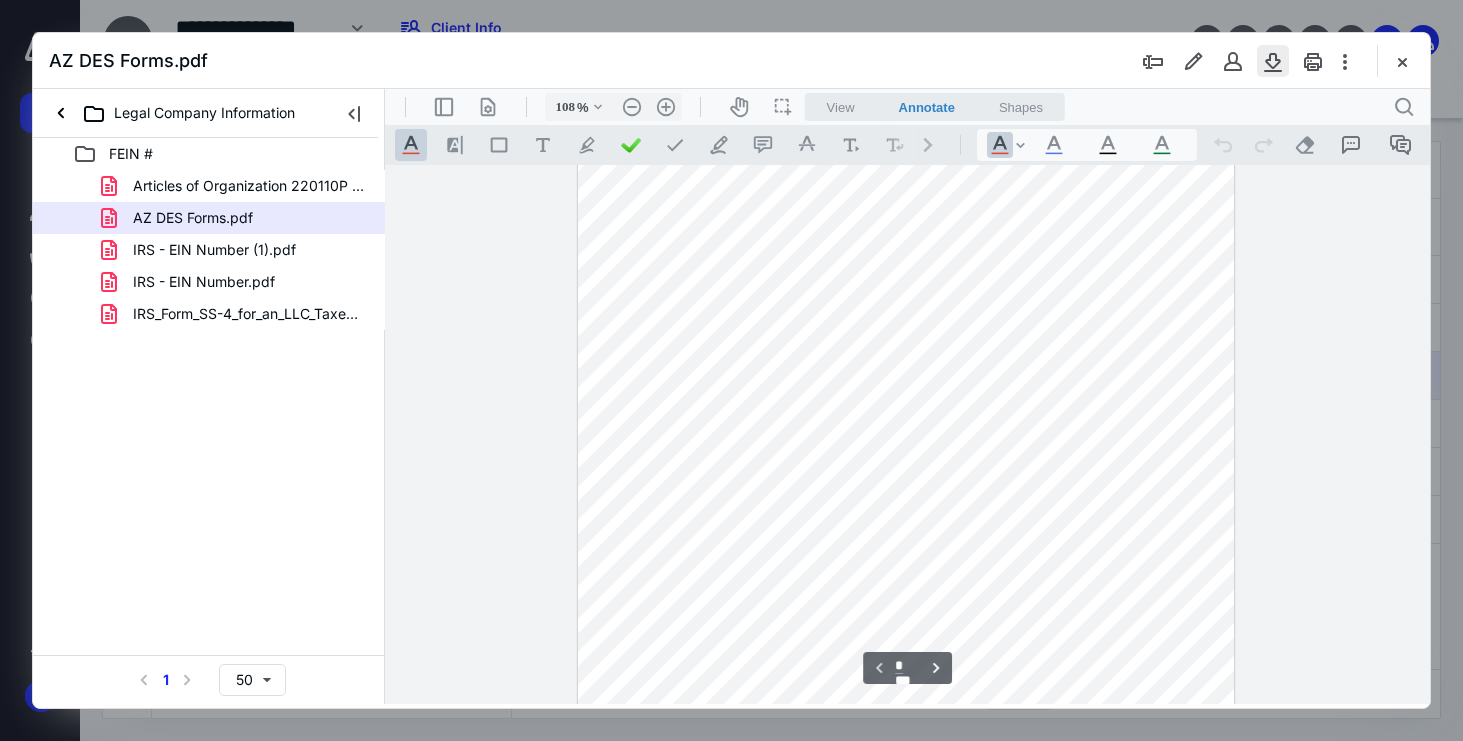 click at bounding box center (1273, 61) 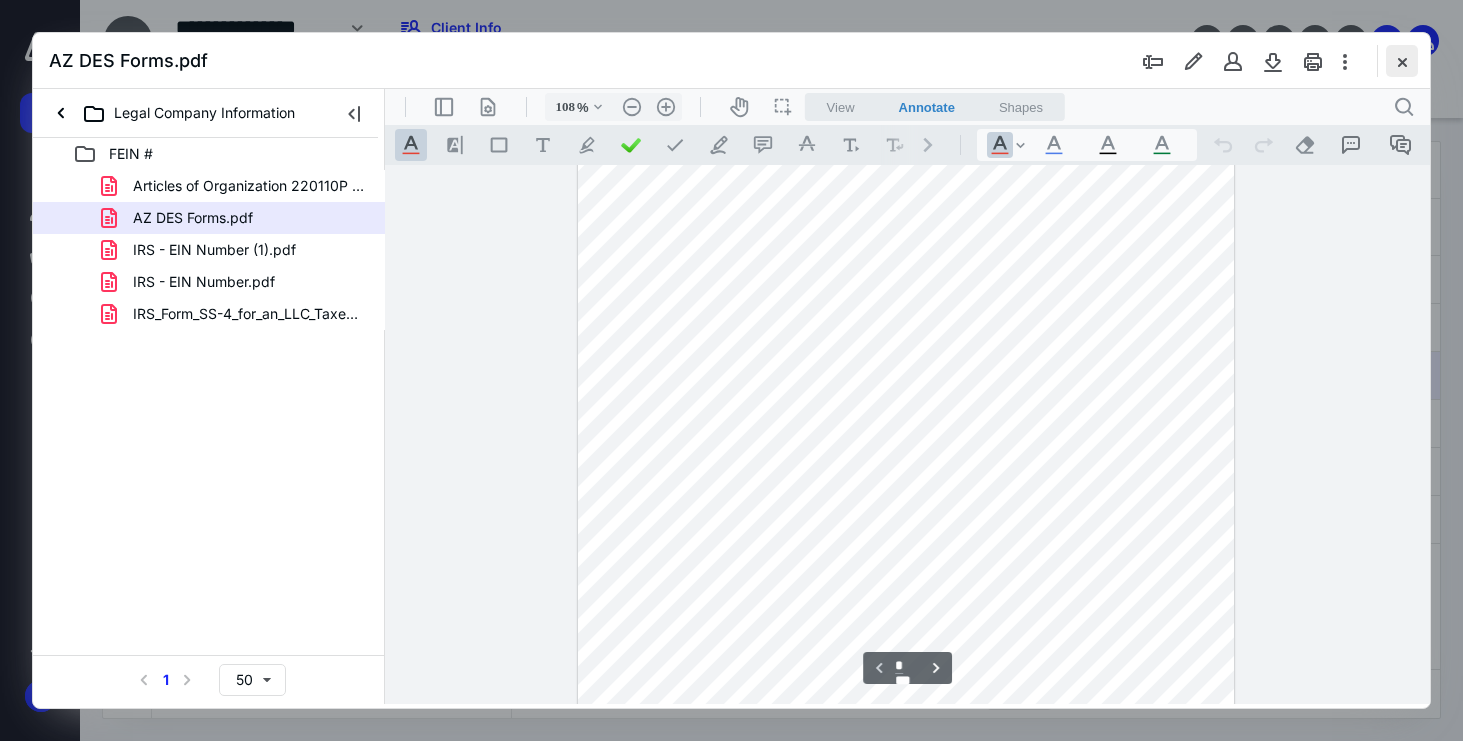 click at bounding box center [1402, 61] 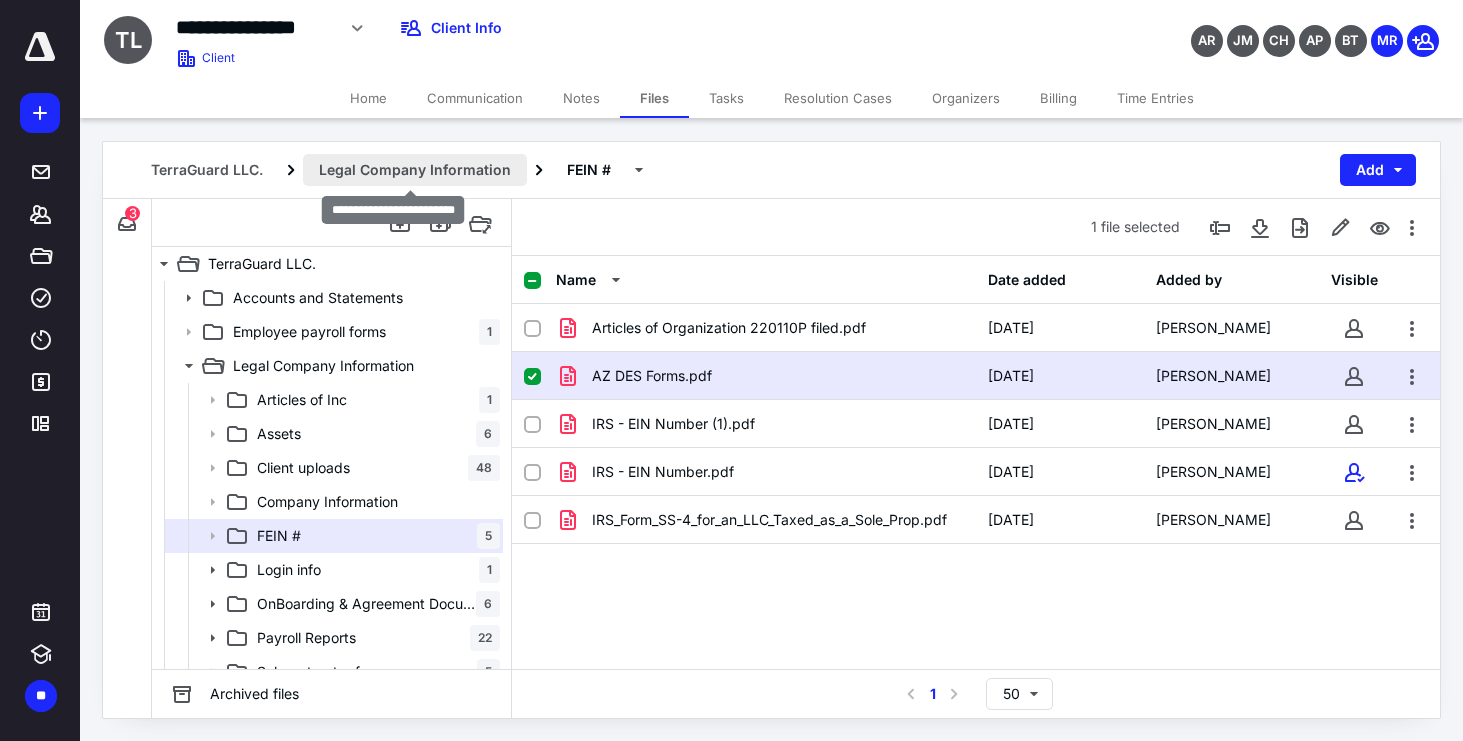 click on "Legal Company Information" at bounding box center (415, 170) 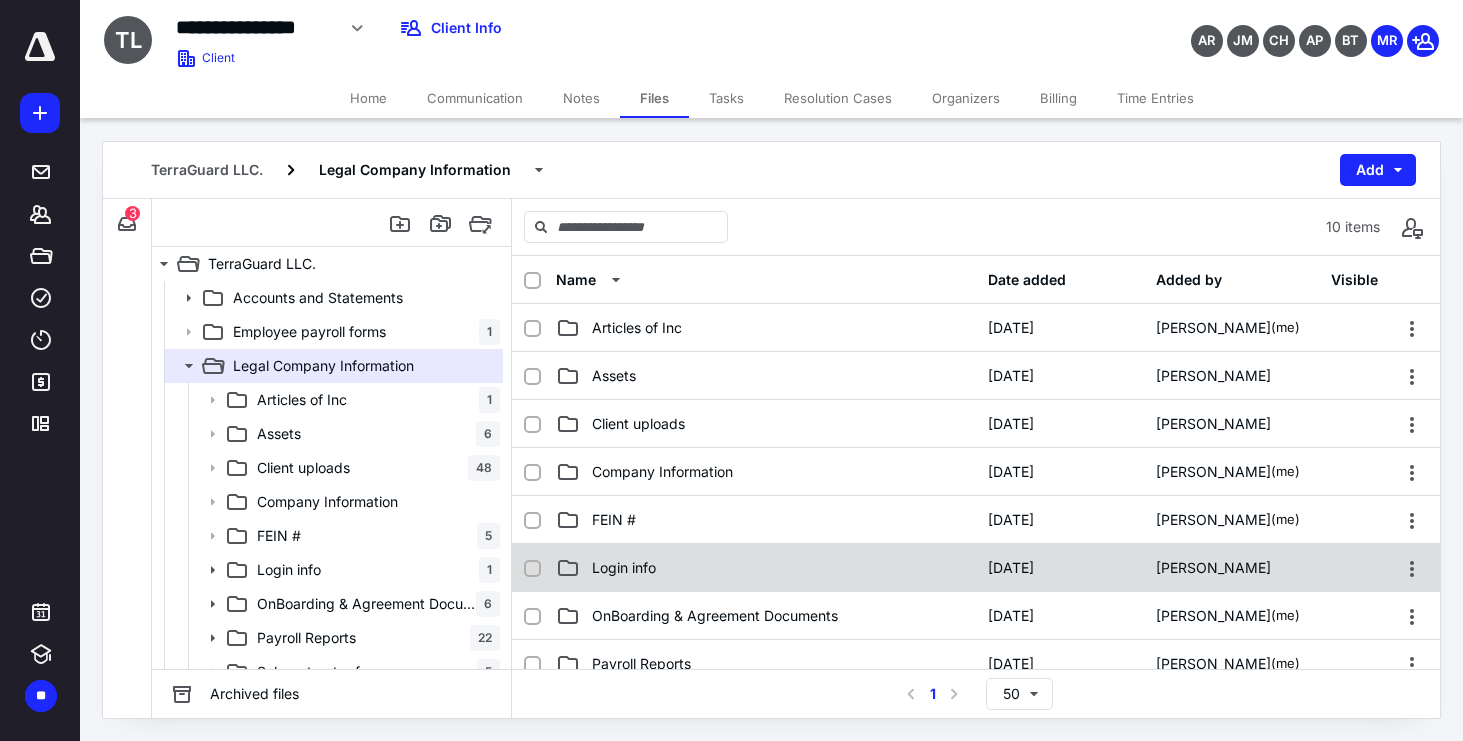 click on "Login info" at bounding box center [766, 568] 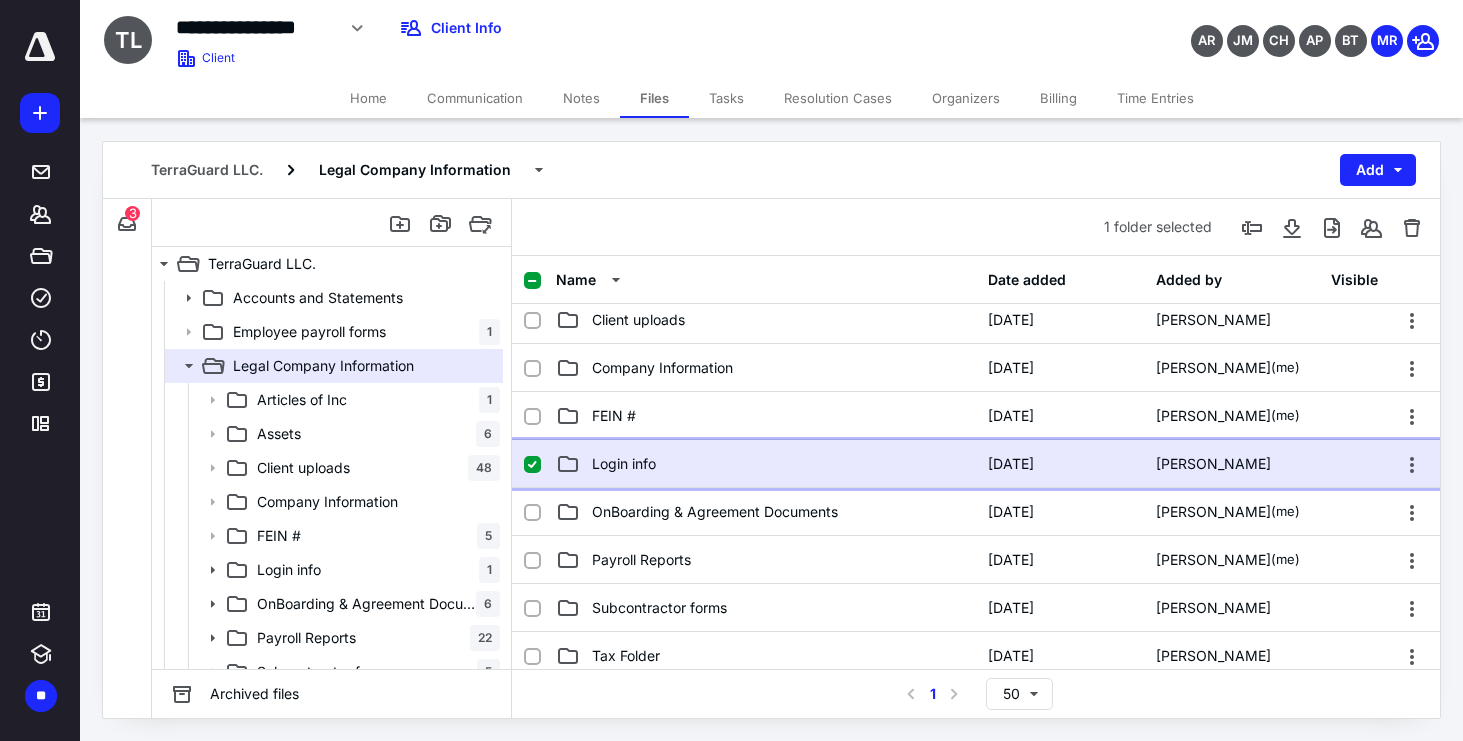 scroll, scrollTop: 203, scrollLeft: 0, axis: vertical 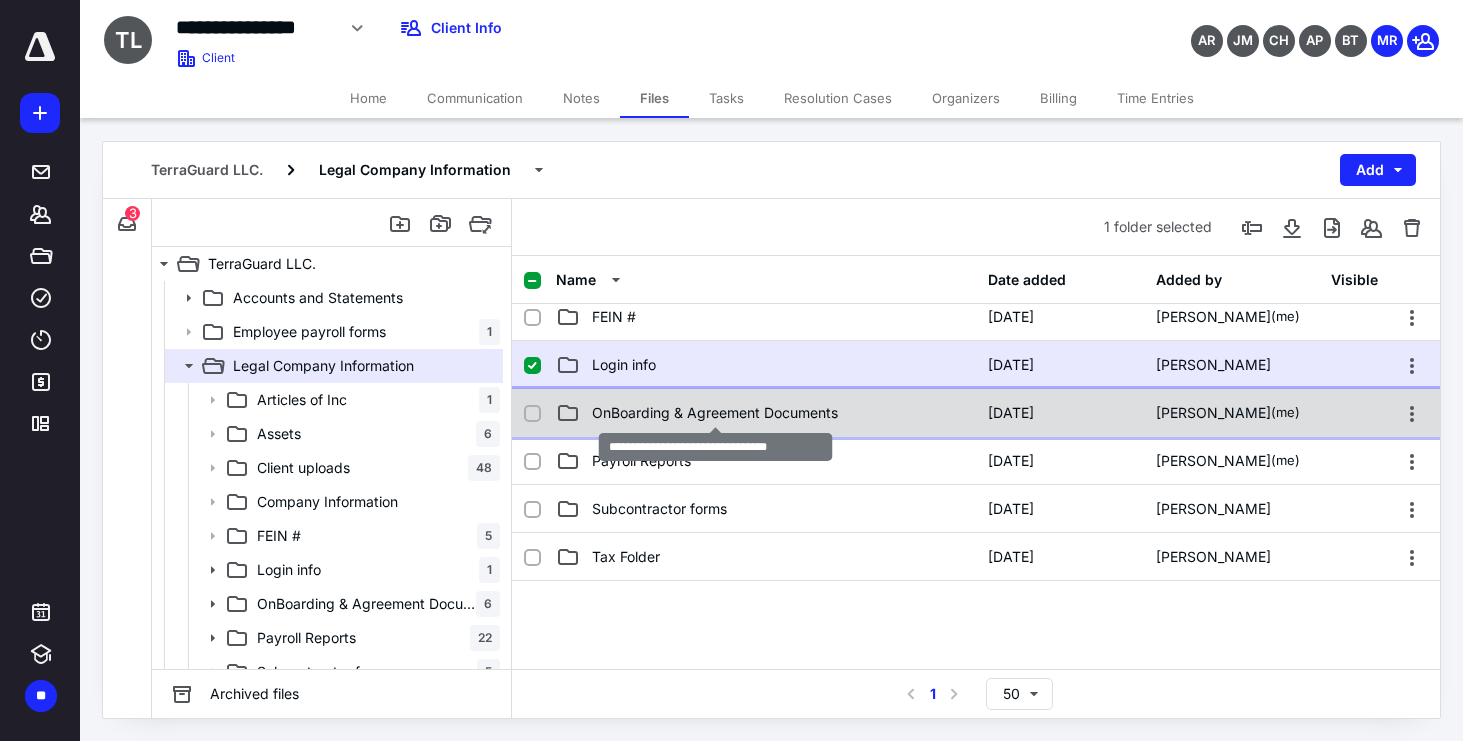 click on "OnBoarding & Agreement Documents" at bounding box center (715, 413) 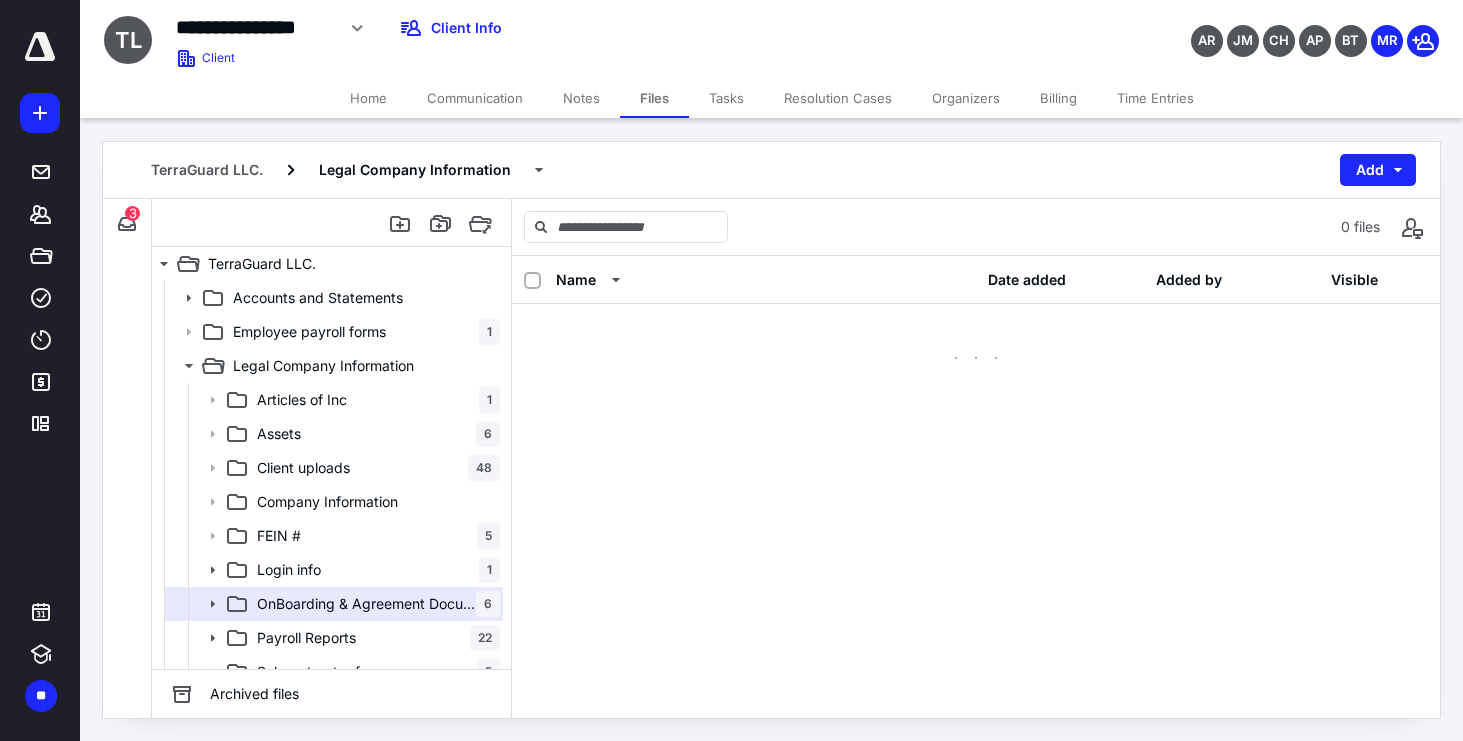 scroll, scrollTop: 0, scrollLeft: 0, axis: both 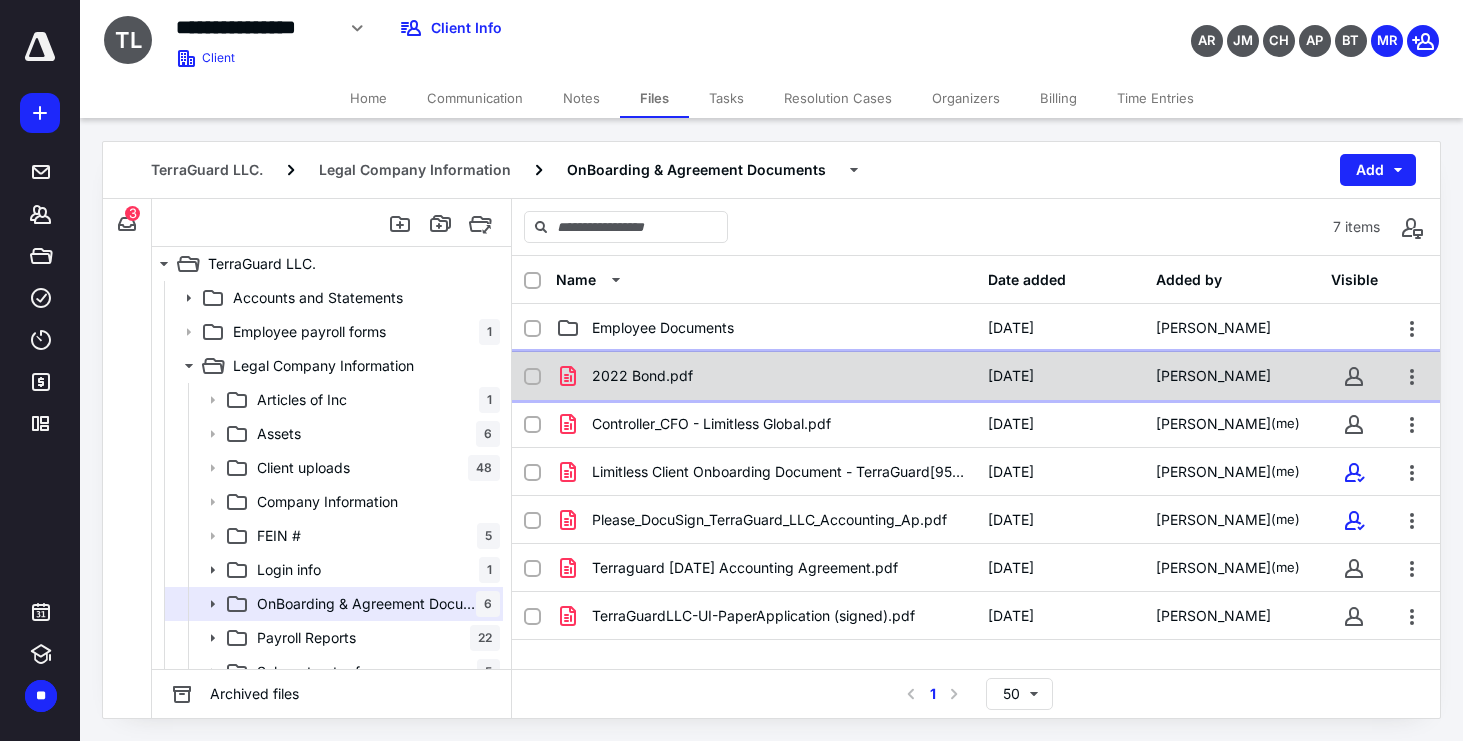 click on "2022 Bond.pdf" at bounding box center (642, 376) 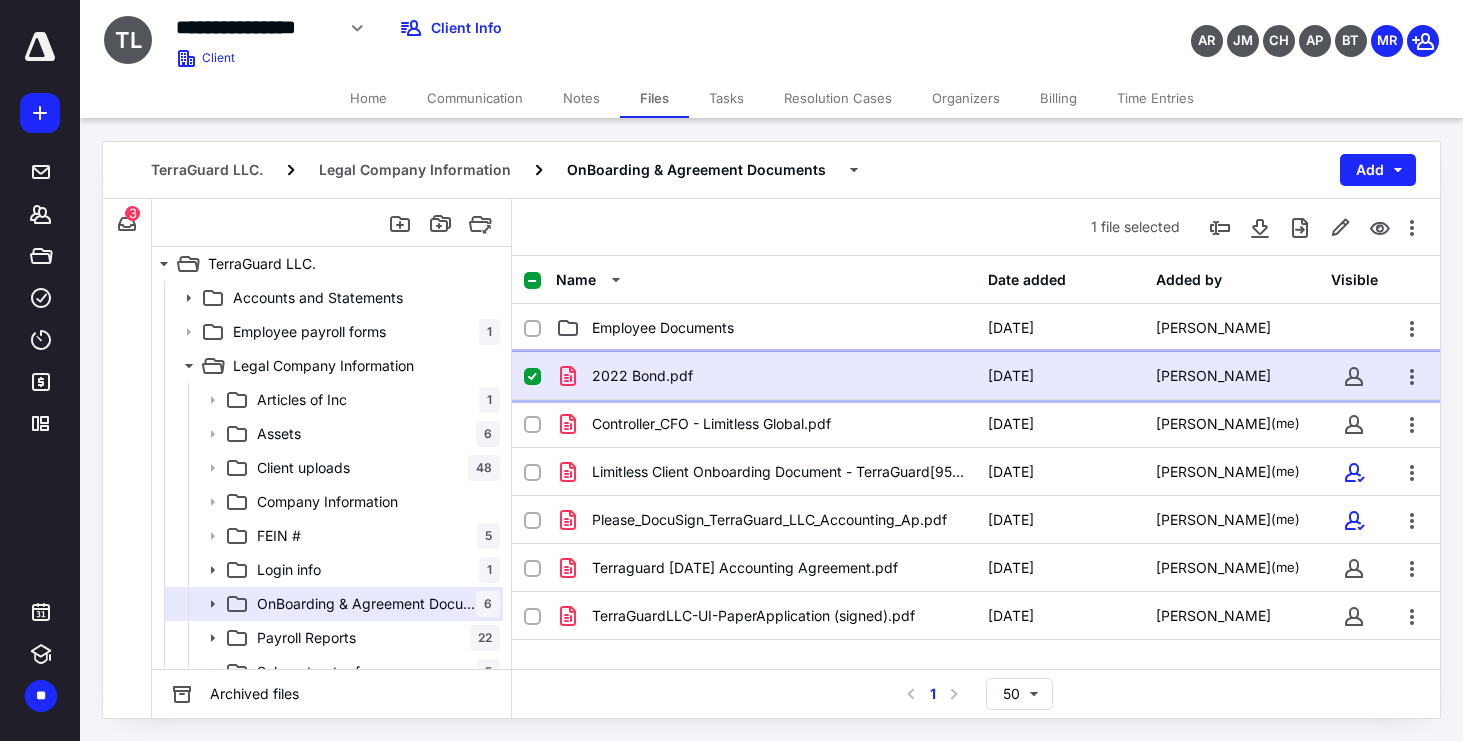 checkbox on "true" 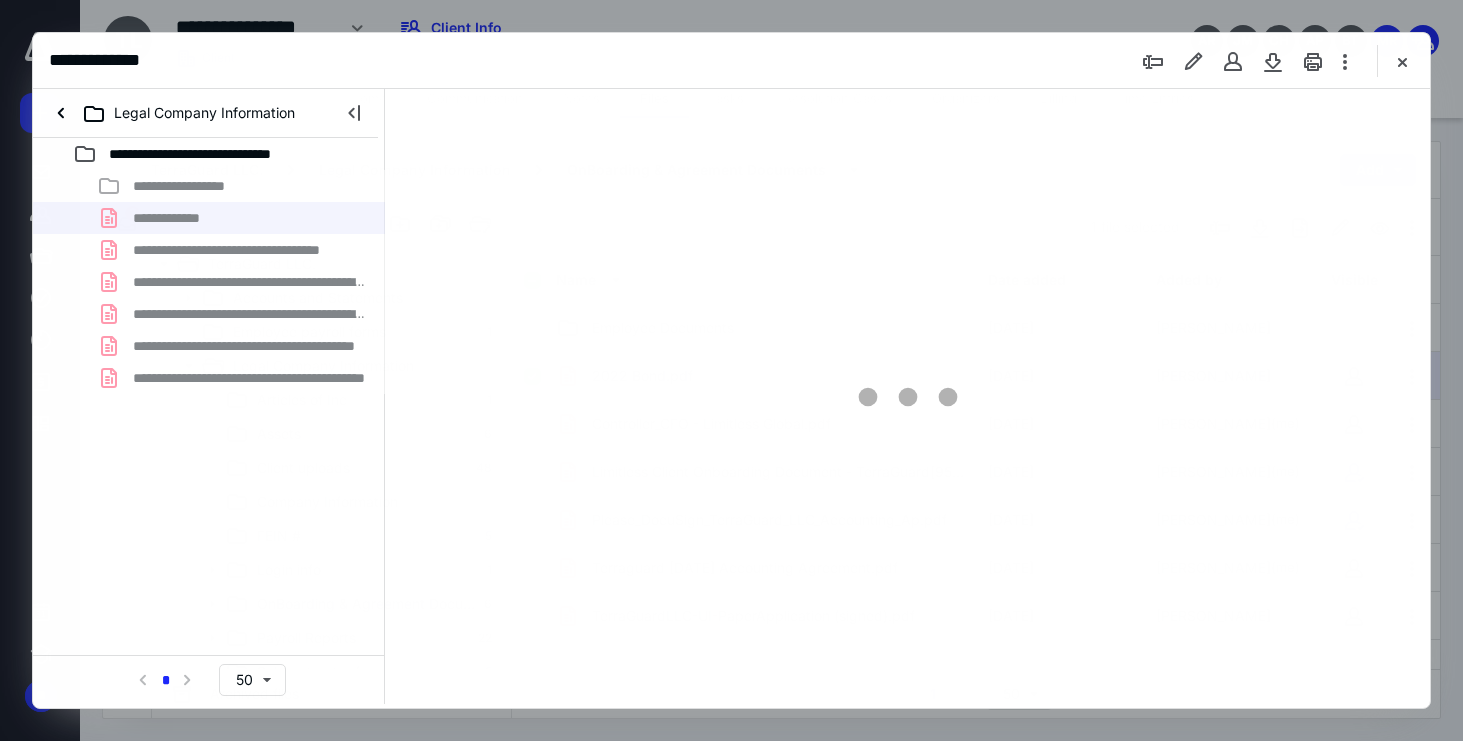 scroll, scrollTop: 0, scrollLeft: 0, axis: both 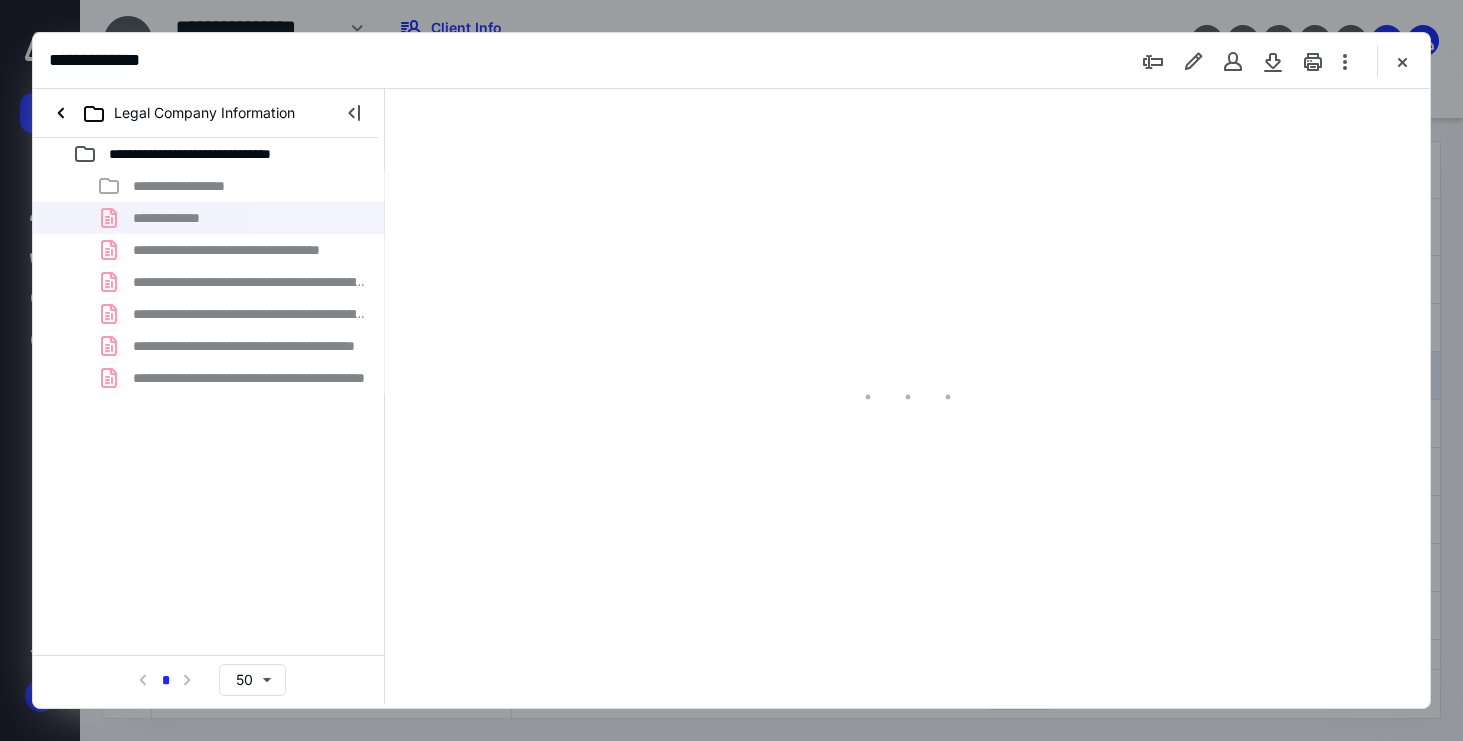 type on "68" 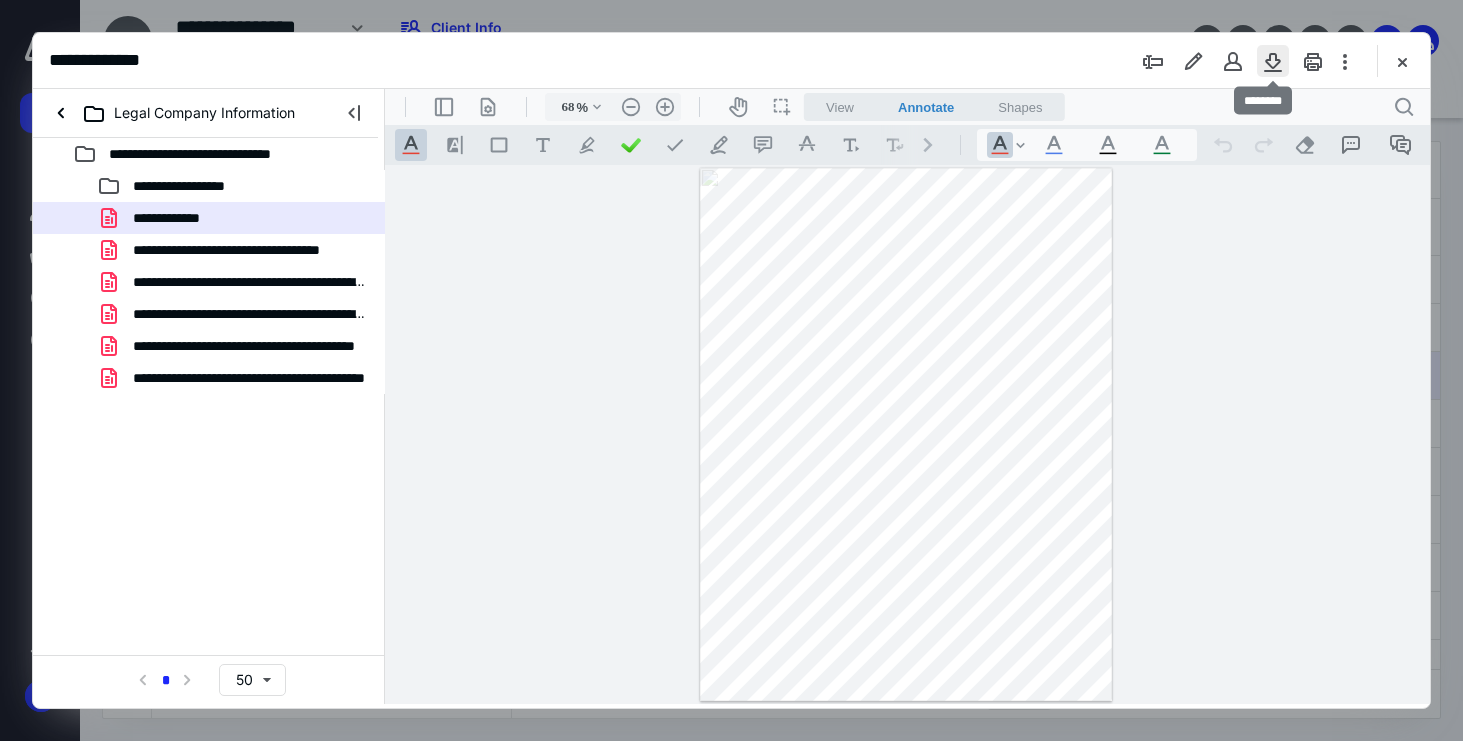 click at bounding box center [1273, 61] 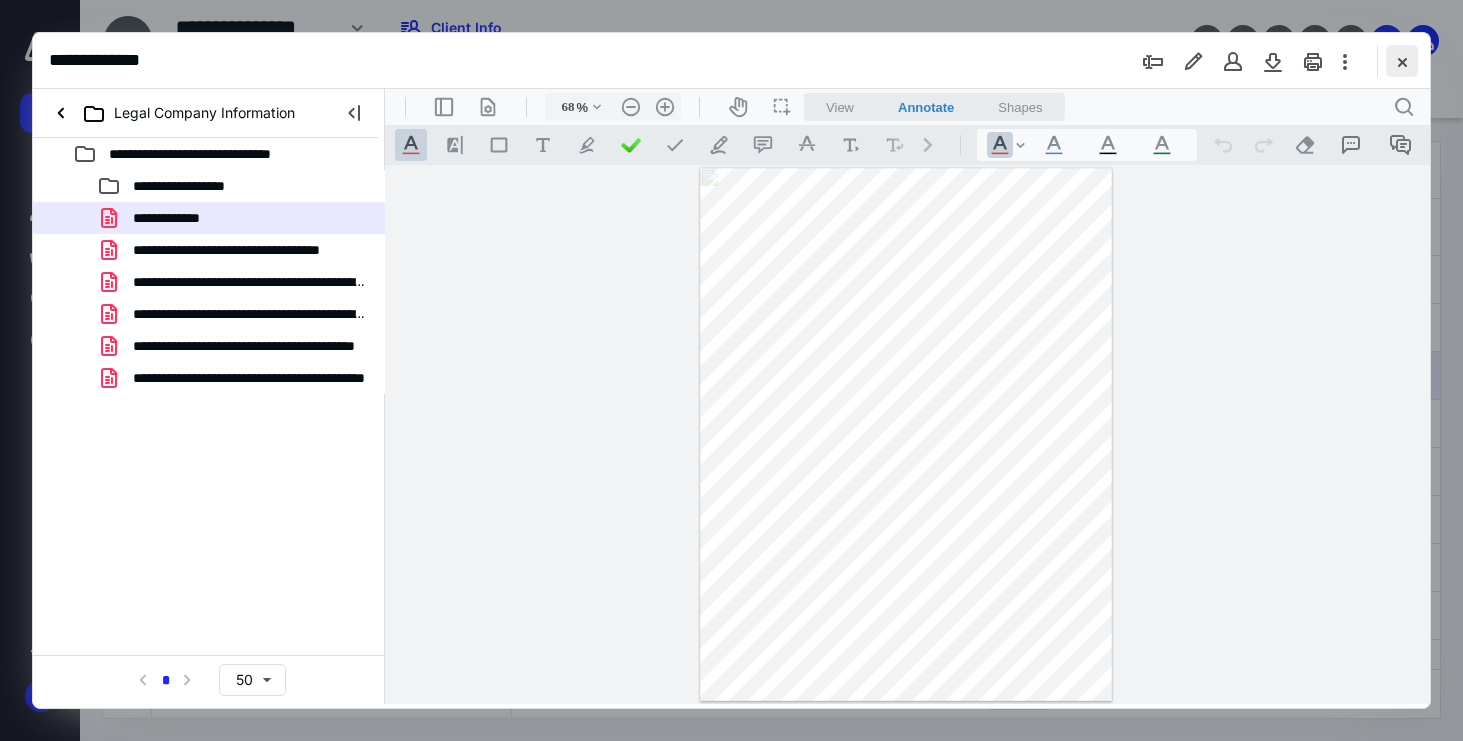click at bounding box center (1402, 61) 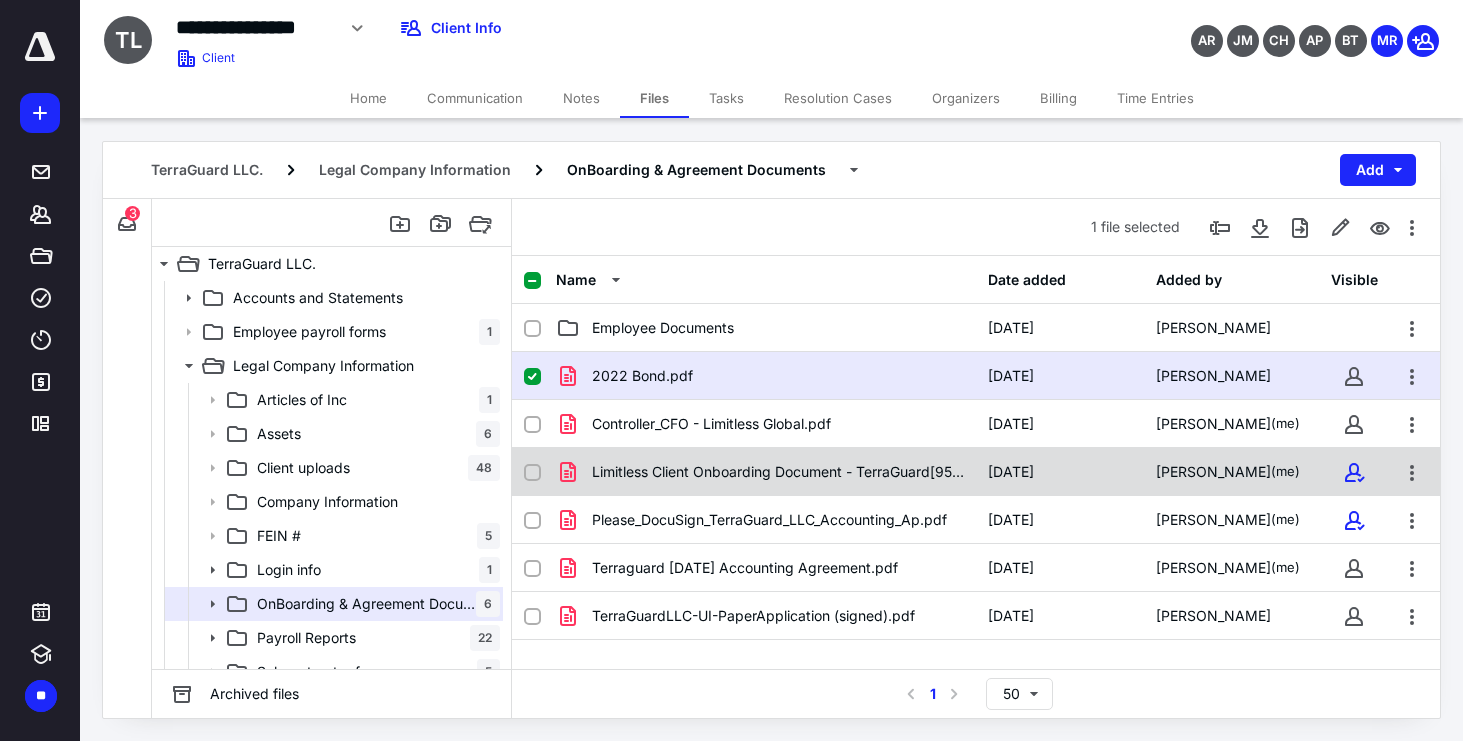 click on "Limitless Client Onboarding Document - TerraGuard[95].pdf" at bounding box center [778, 472] 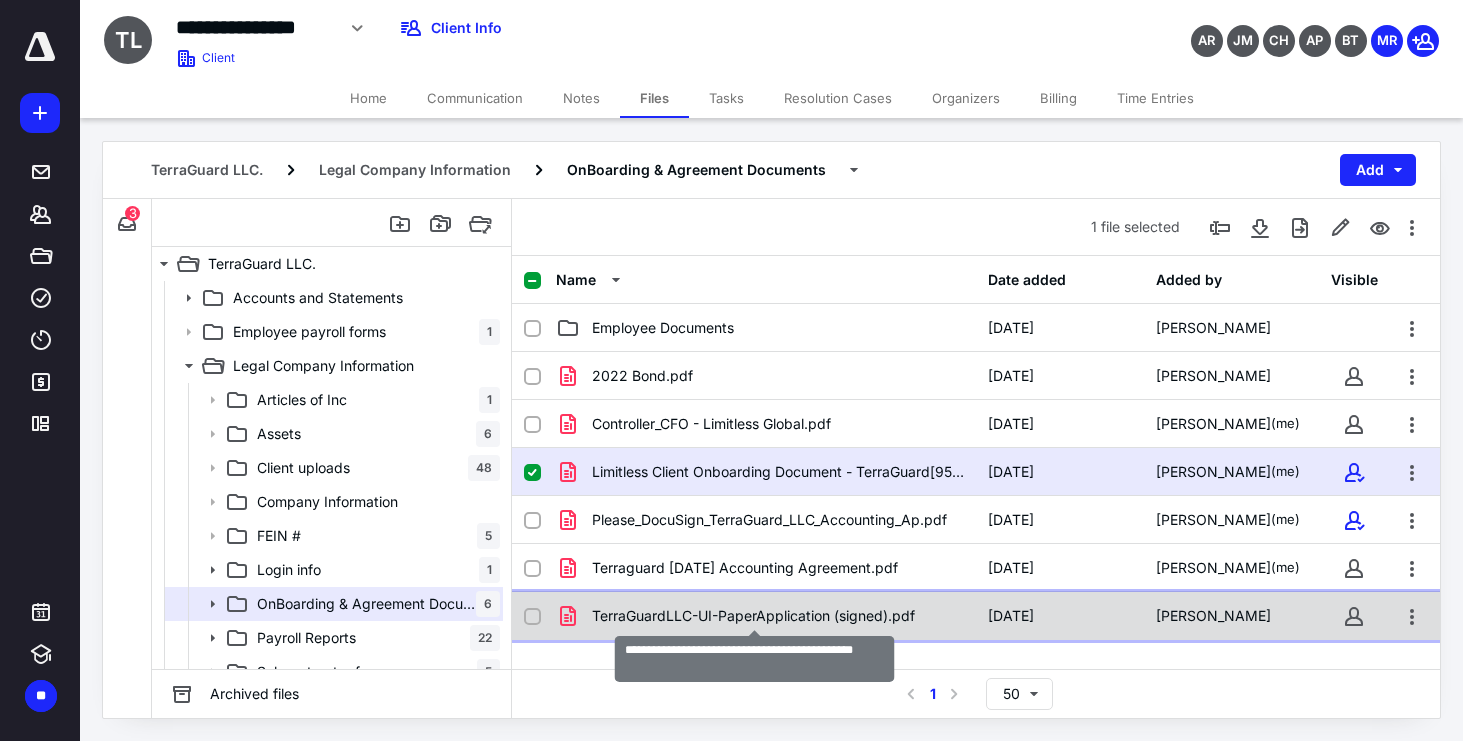 click on "TerraGuardLLC-UI-PaperApplication (signed).pdf" at bounding box center [753, 616] 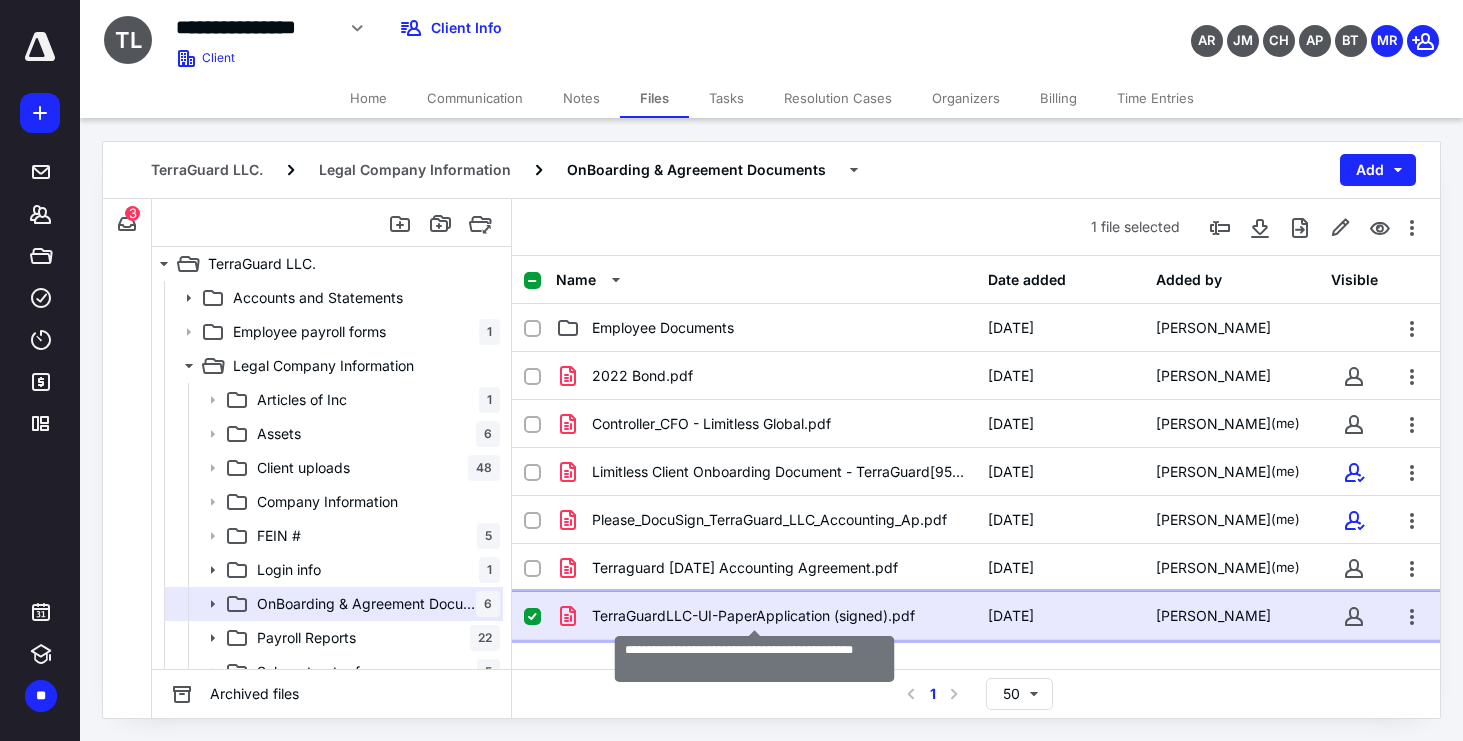 click on "TerraGuardLLC-UI-PaperApplication (signed).pdf" at bounding box center [753, 616] 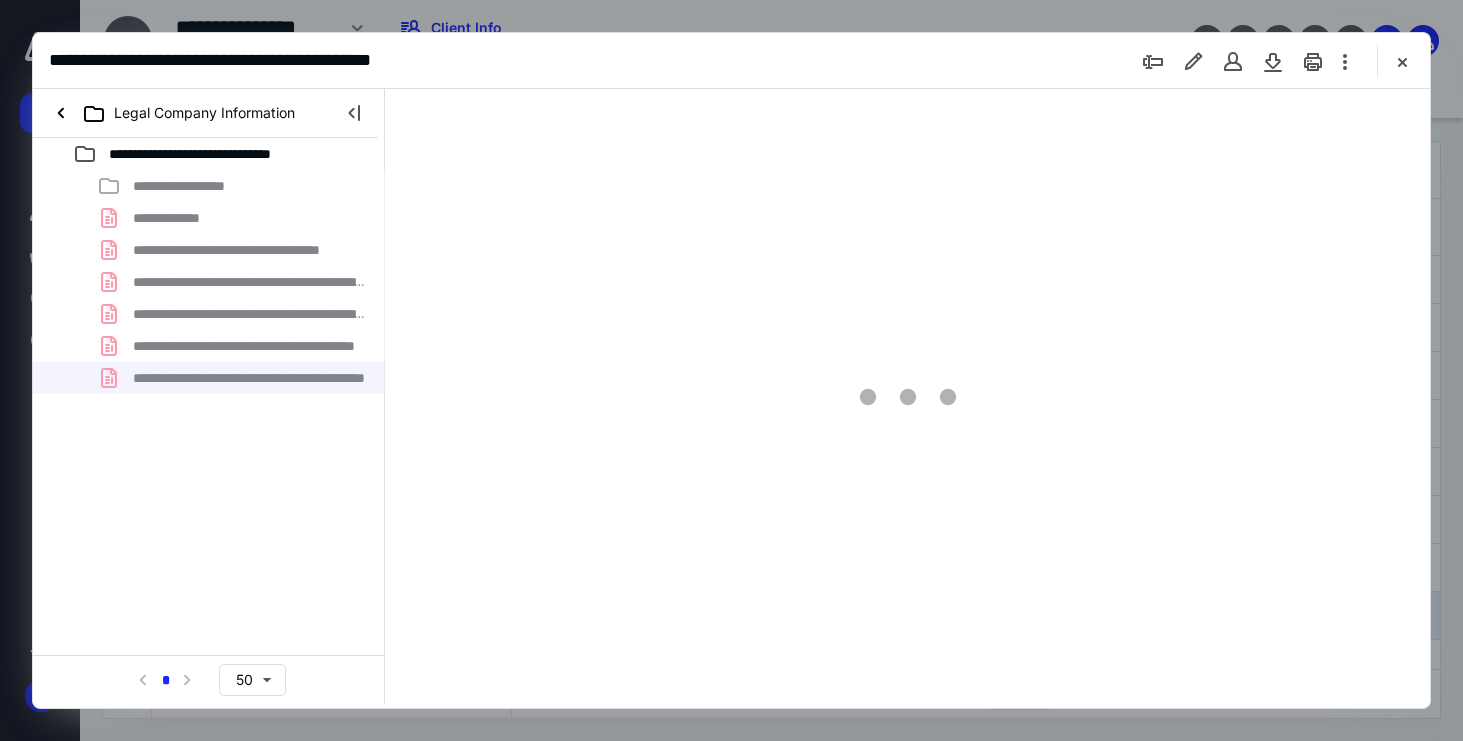 scroll, scrollTop: 0, scrollLeft: 0, axis: both 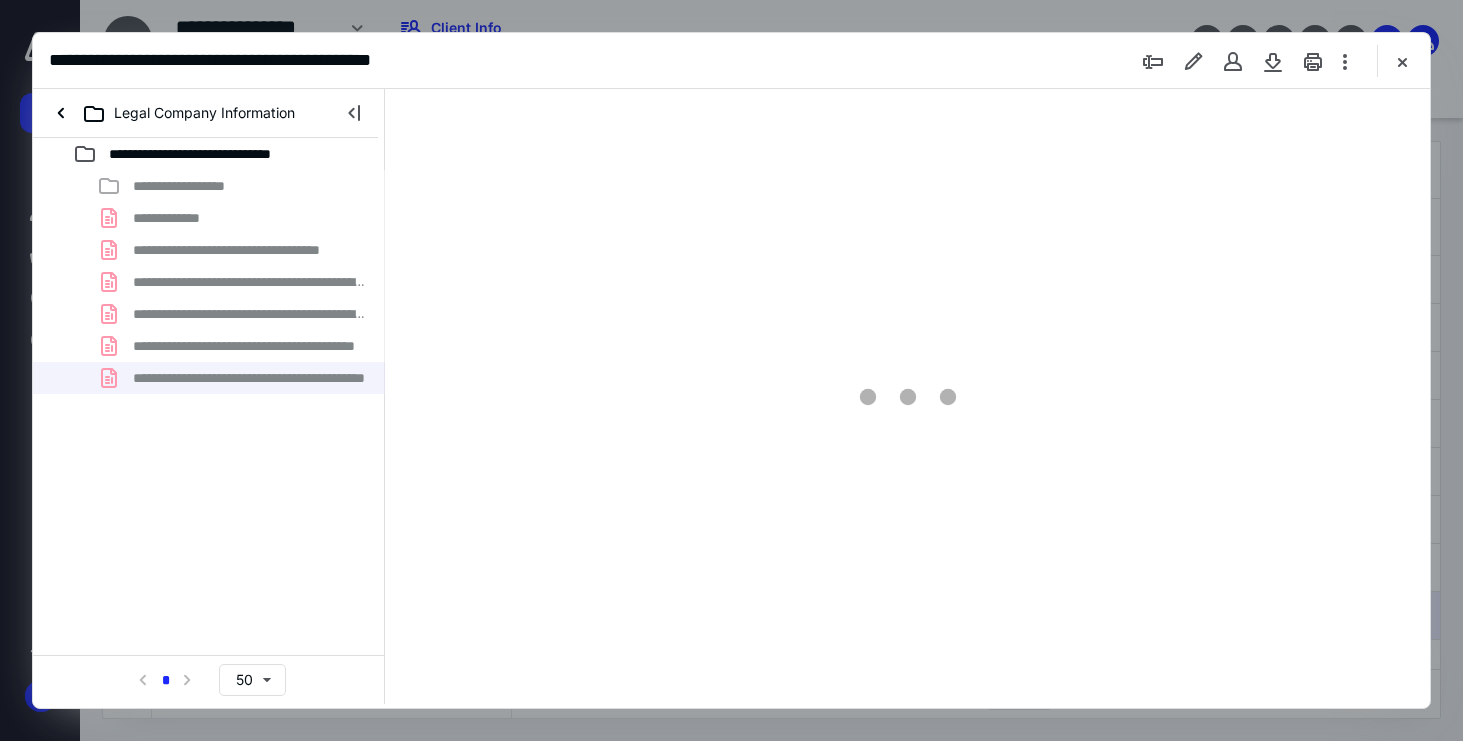 type on "68" 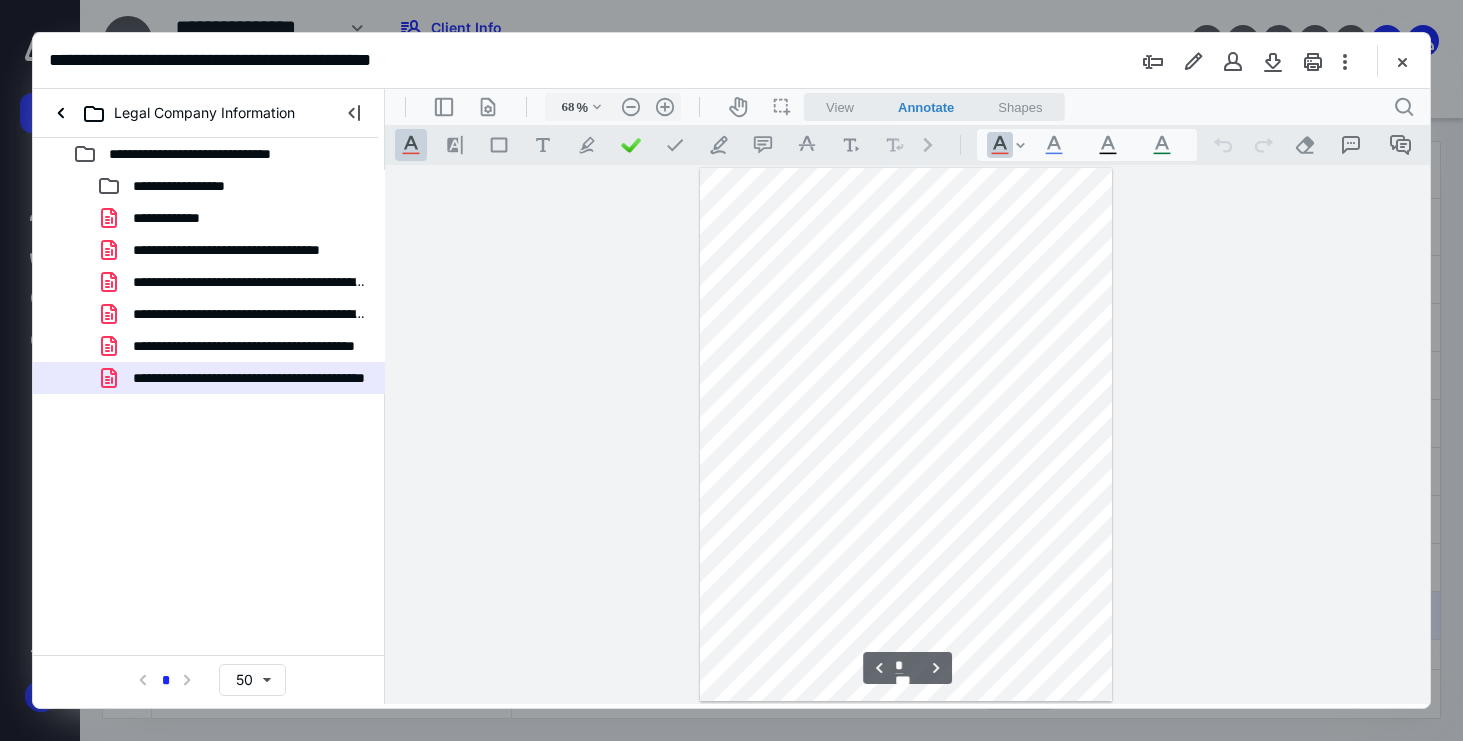 scroll, scrollTop: 693, scrollLeft: 0, axis: vertical 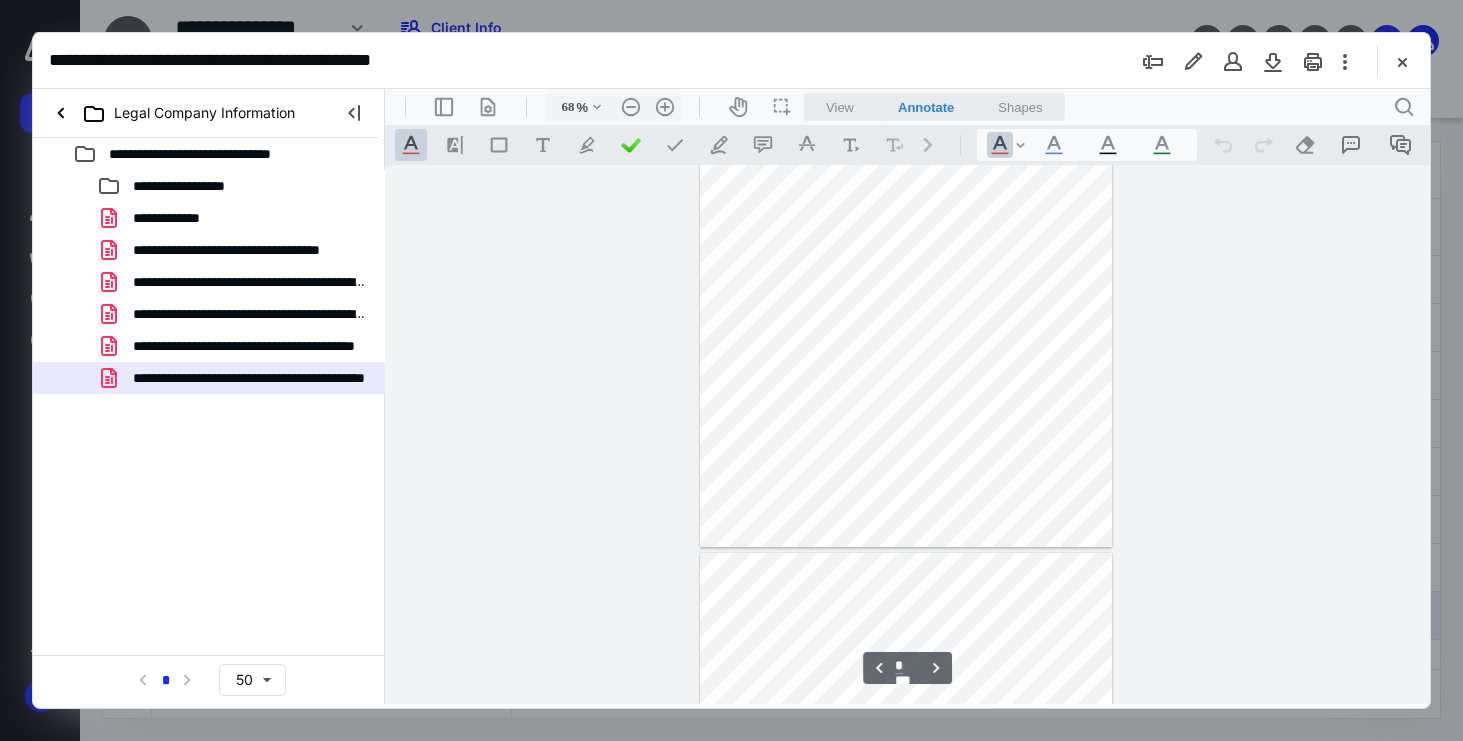 type on "*" 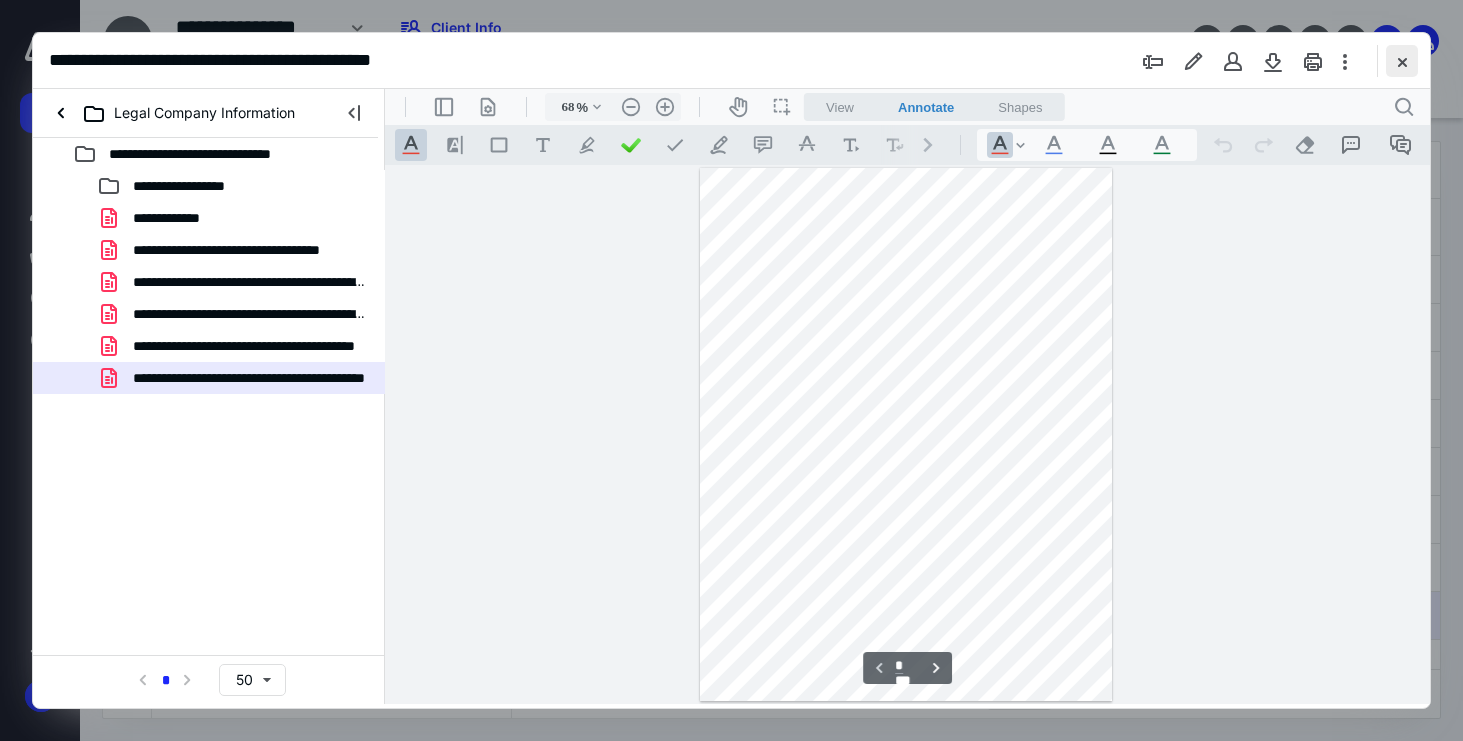 click at bounding box center (1402, 61) 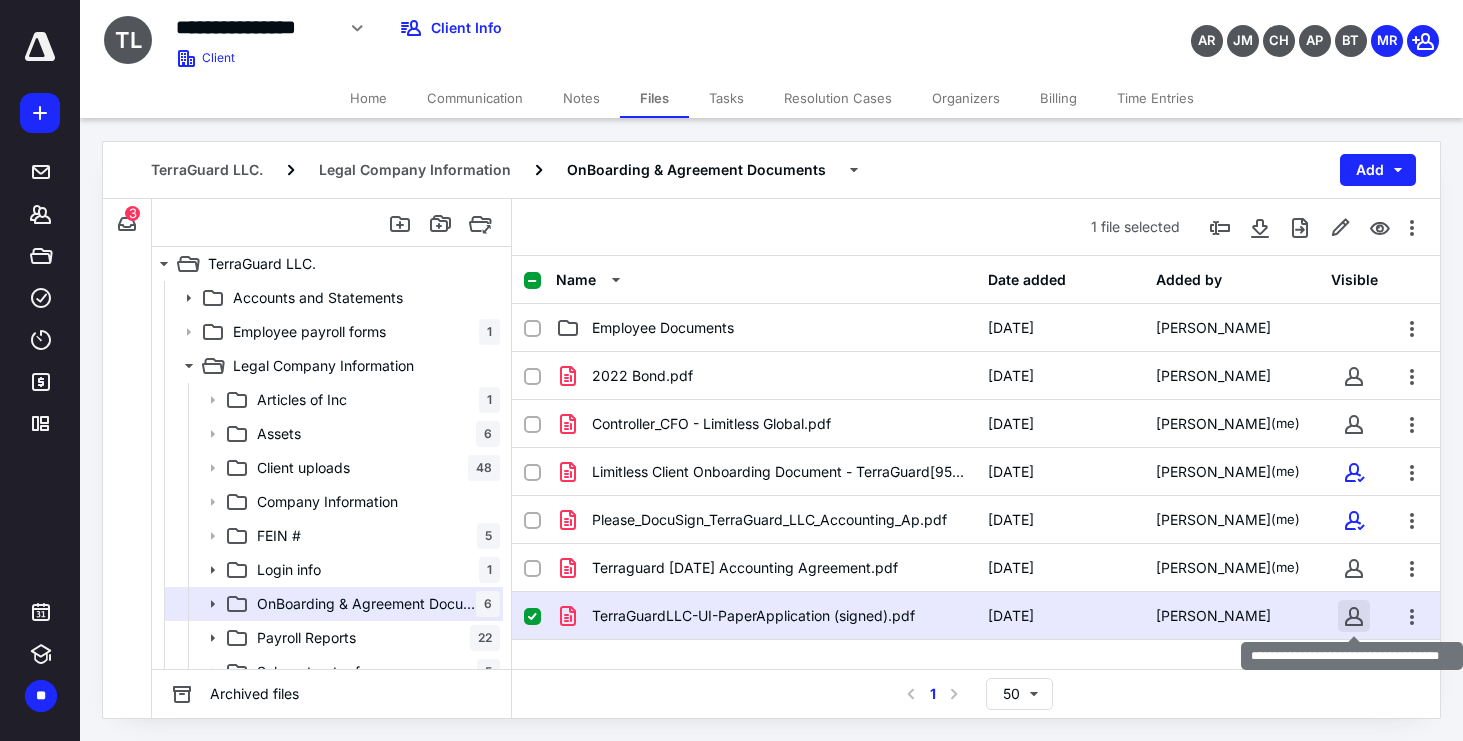 click at bounding box center [1354, 616] 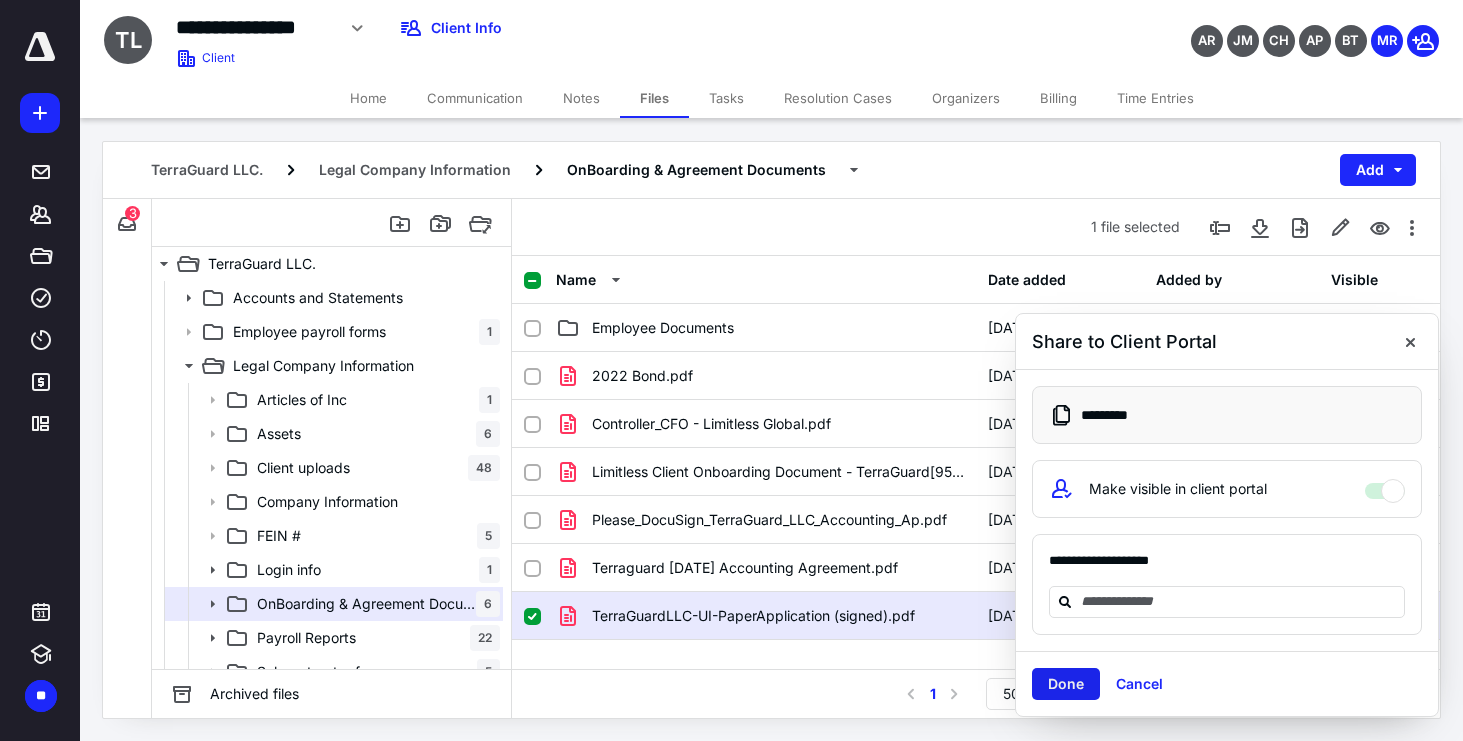 click on "Done" at bounding box center [1066, 684] 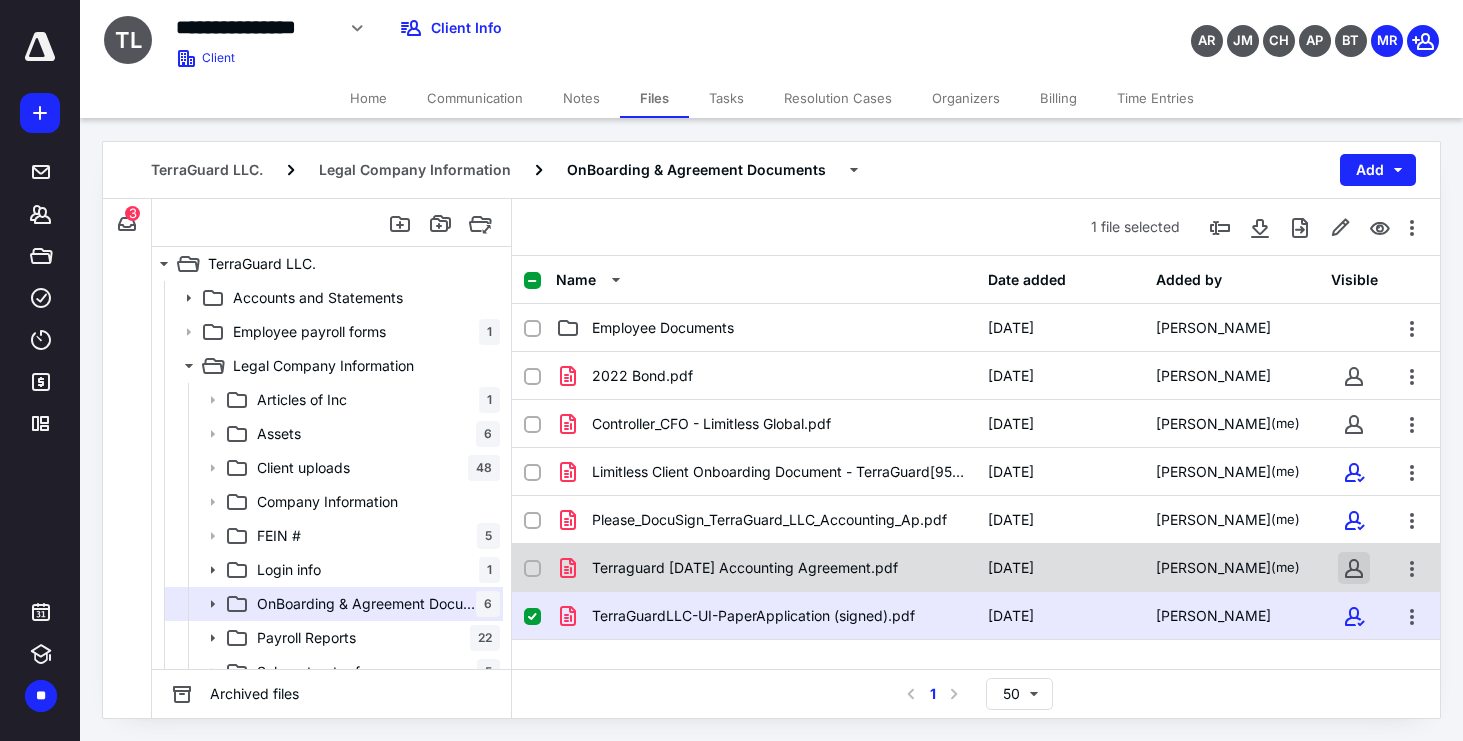 click at bounding box center [1354, 568] 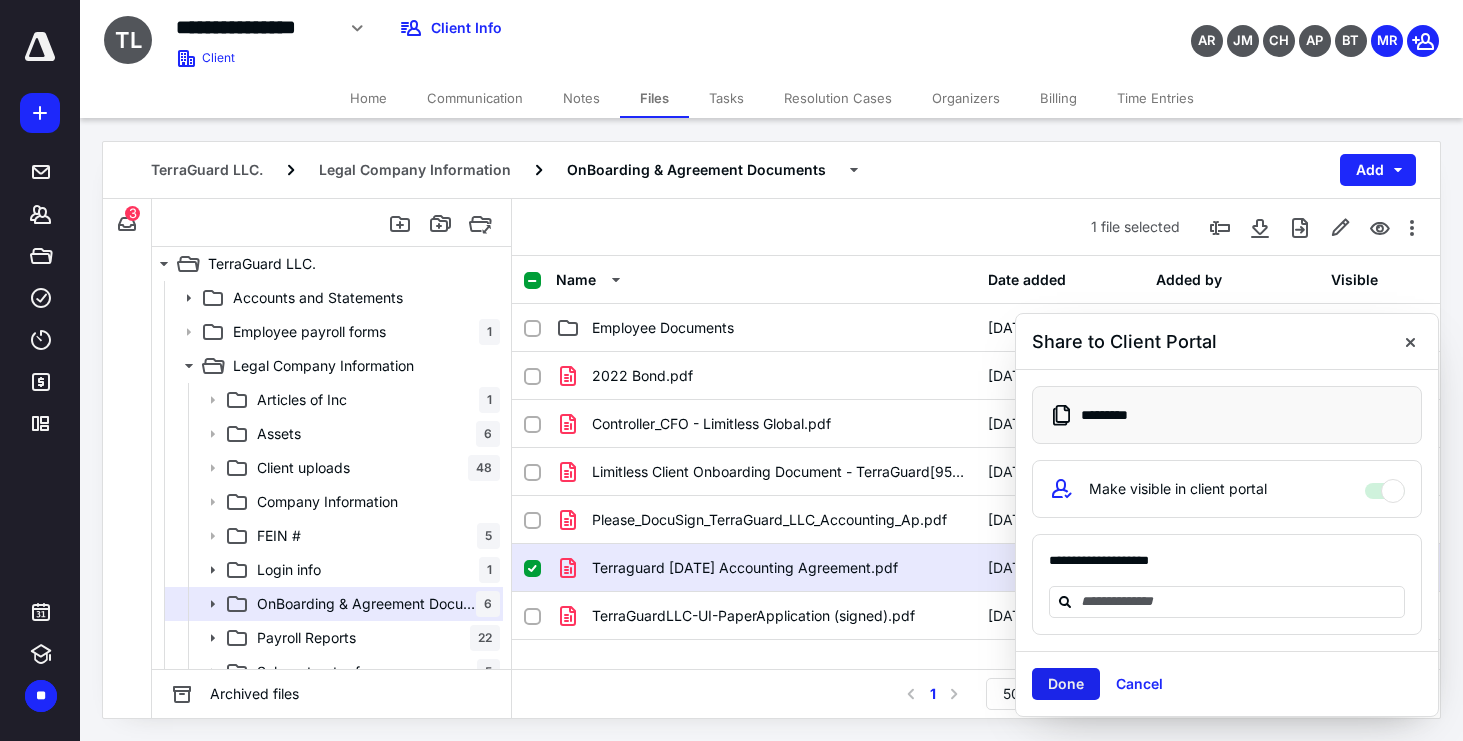 click on "Done" at bounding box center (1066, 684) 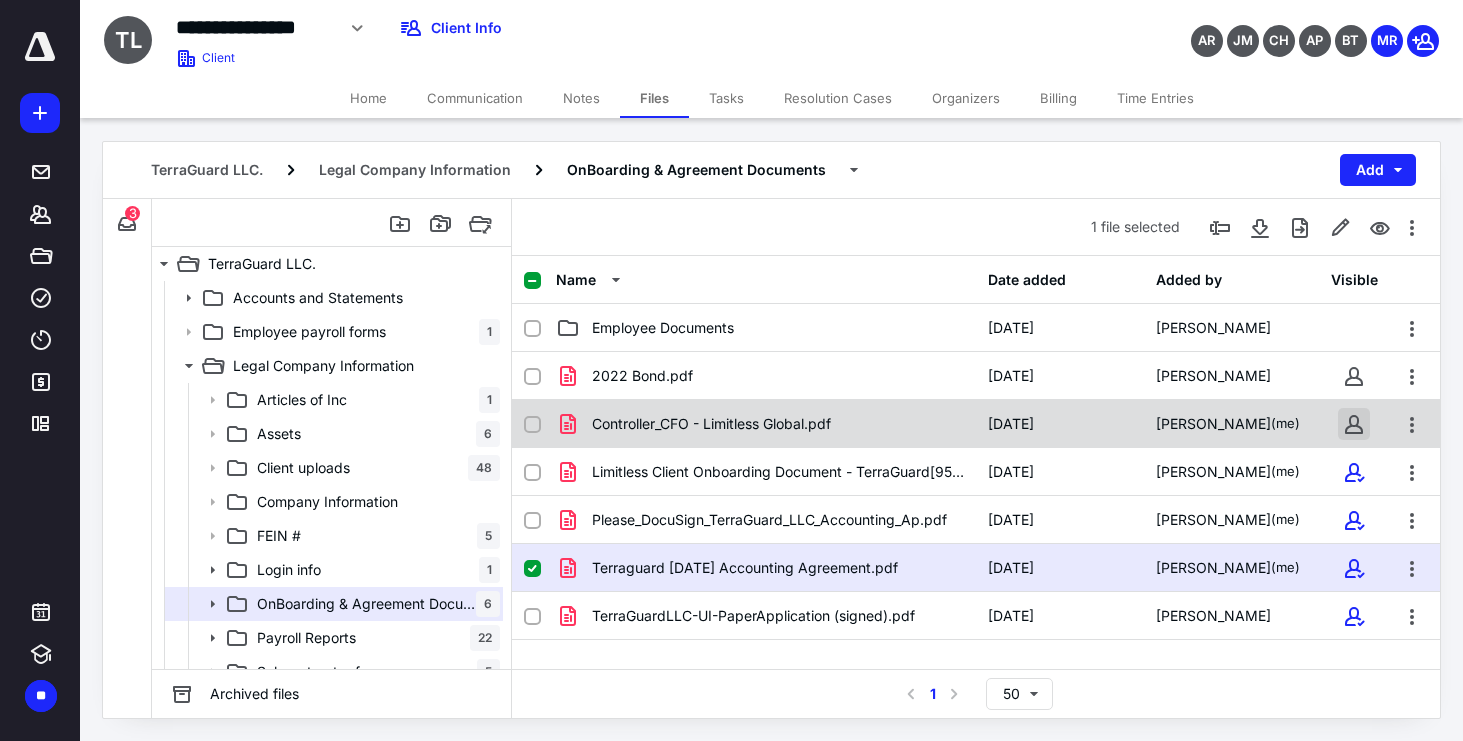 click at bounding box center (1354, 424) 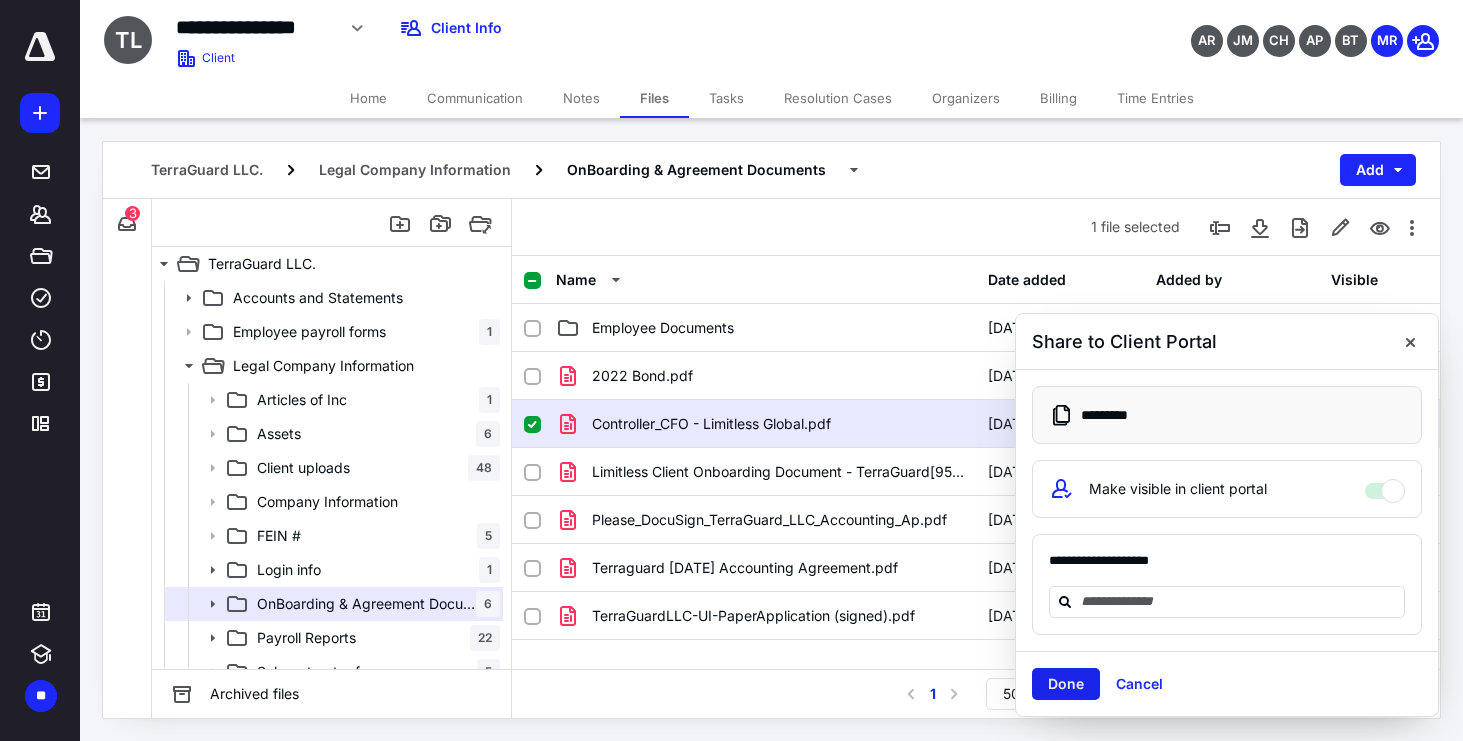 click on "Done" at bounding box center (1066, 684) 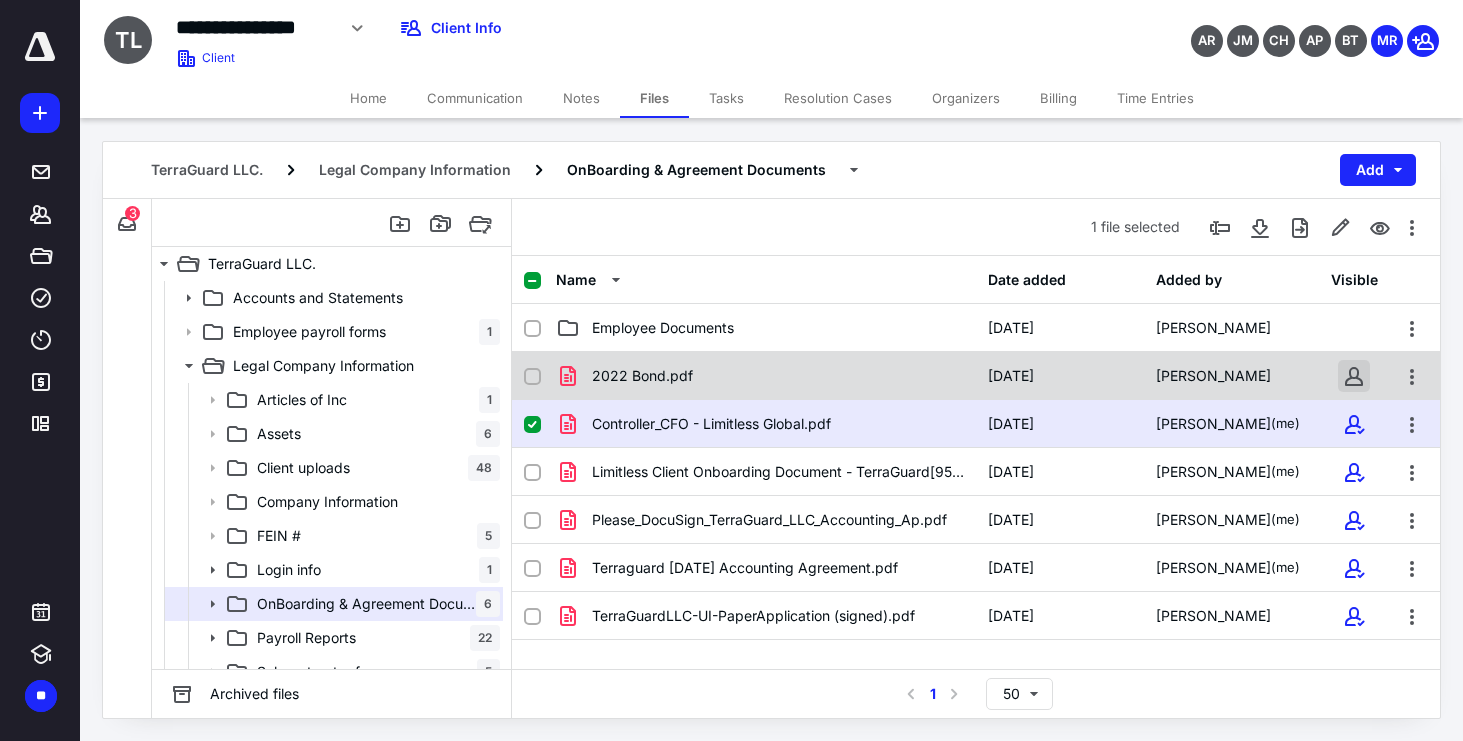 click at bounding box center [1354, 376] 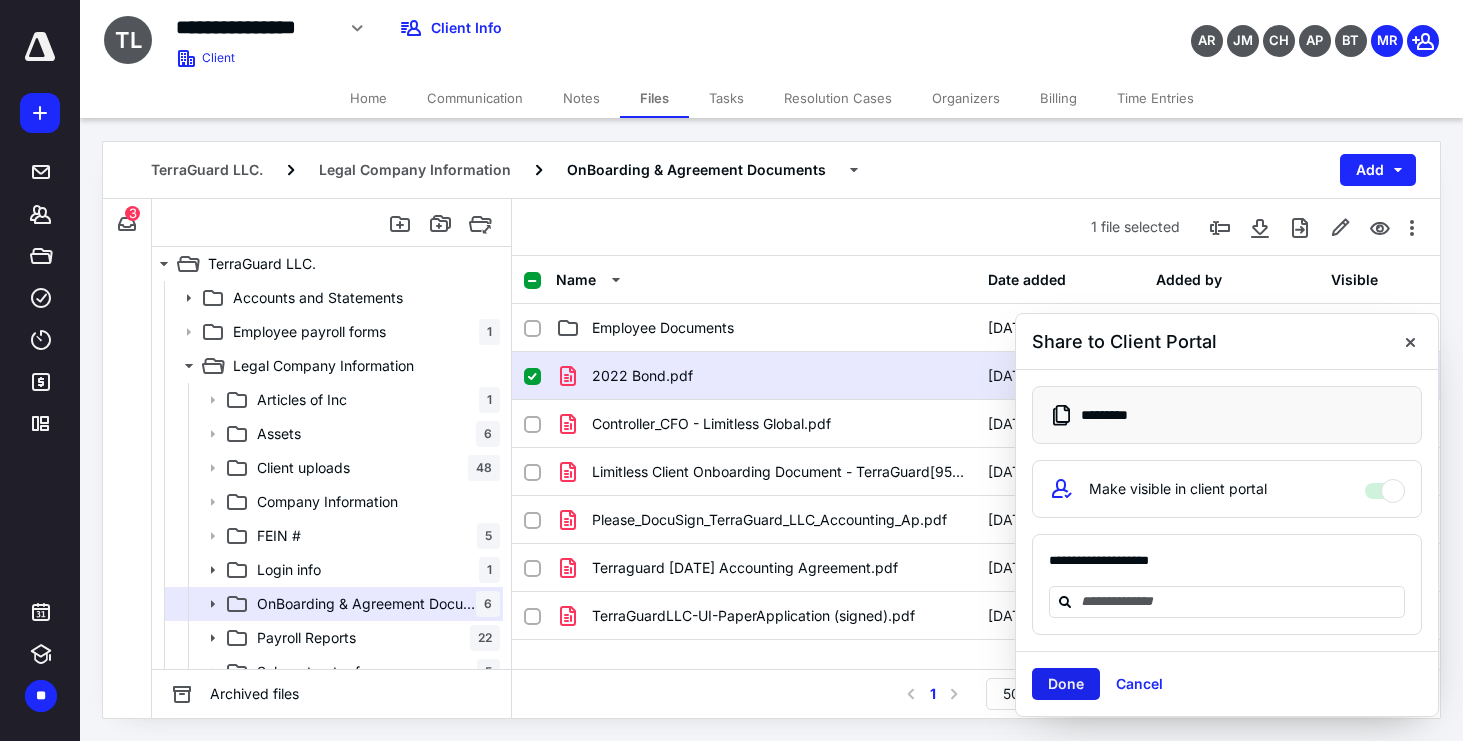 click on "Done" at bounding box center (1066, 684) 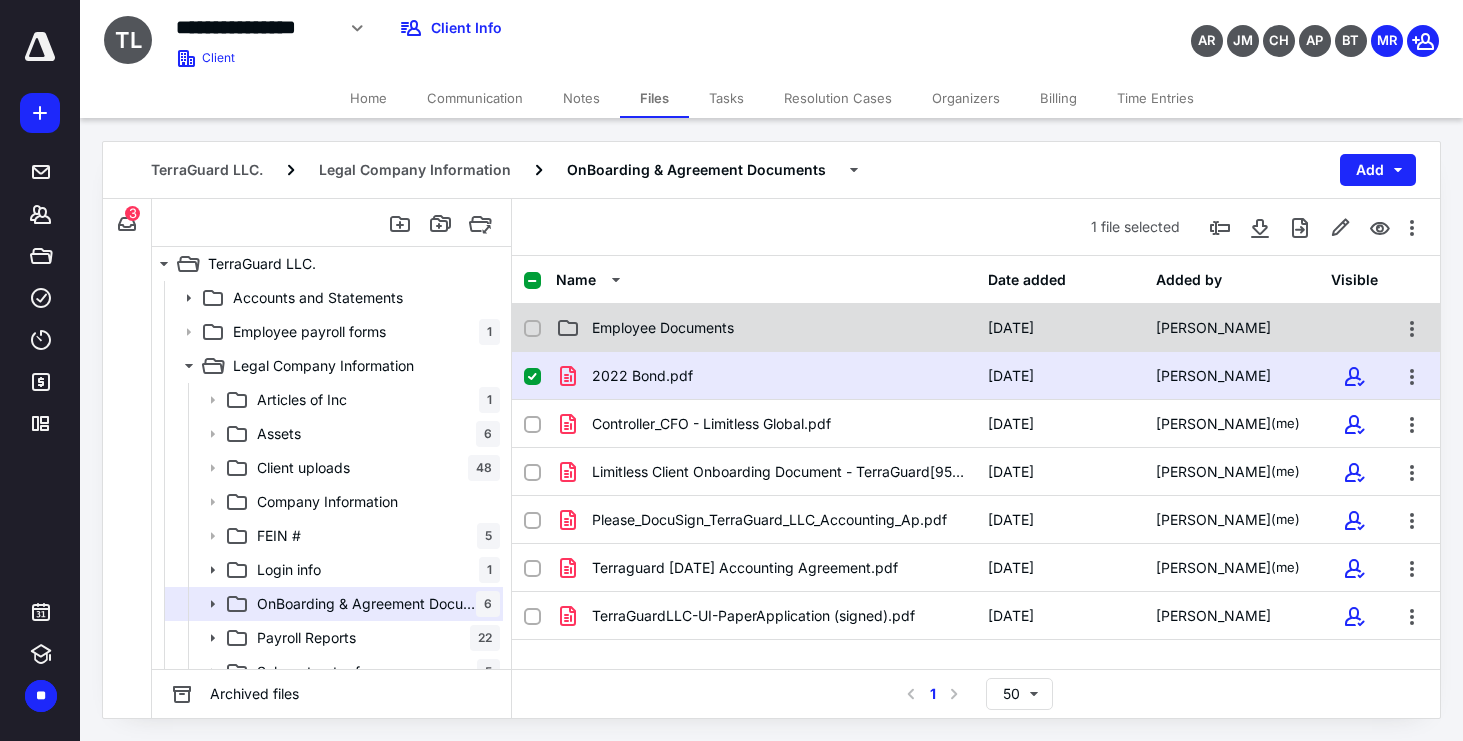 click on "Employee Documents" at bounding box center [663, 328] 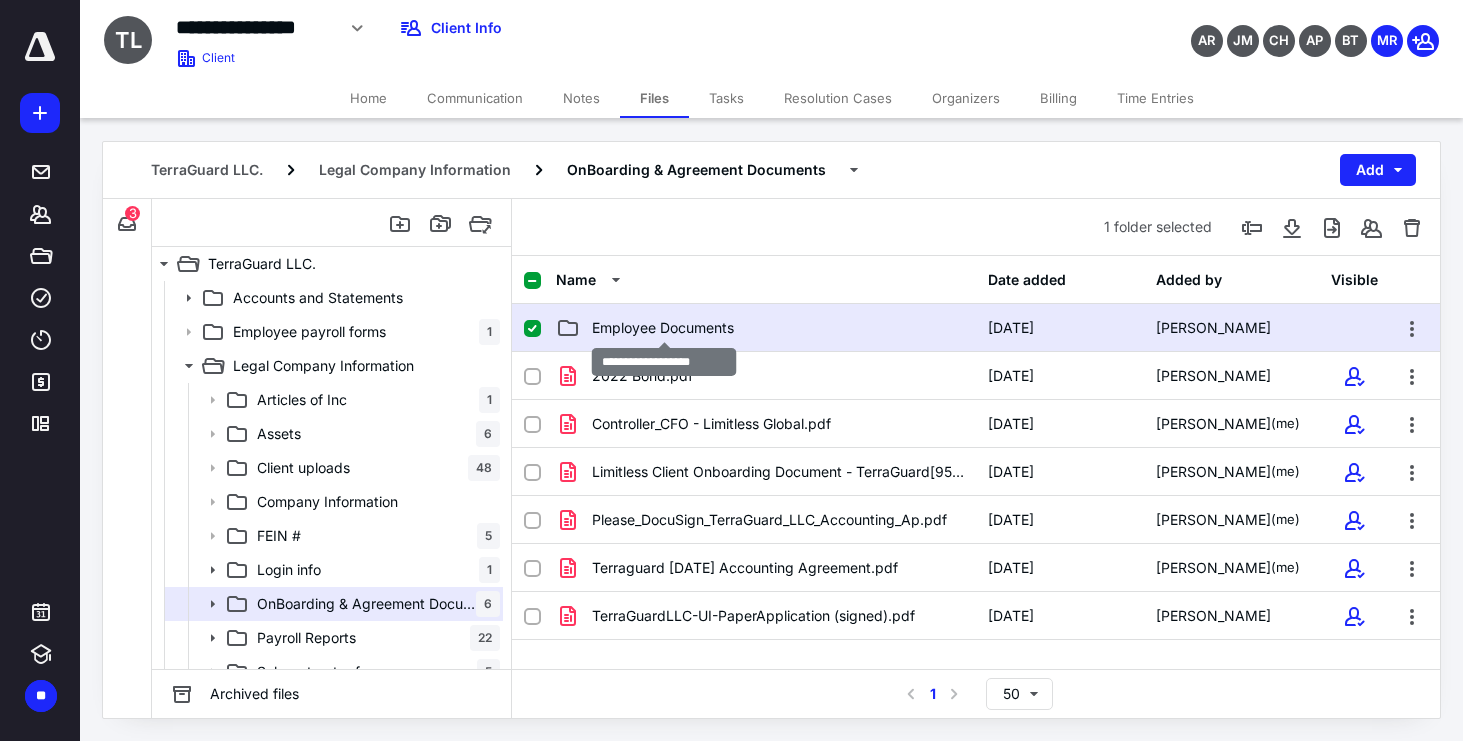 click on "Employee Documents" at bounding box center [663, 328] 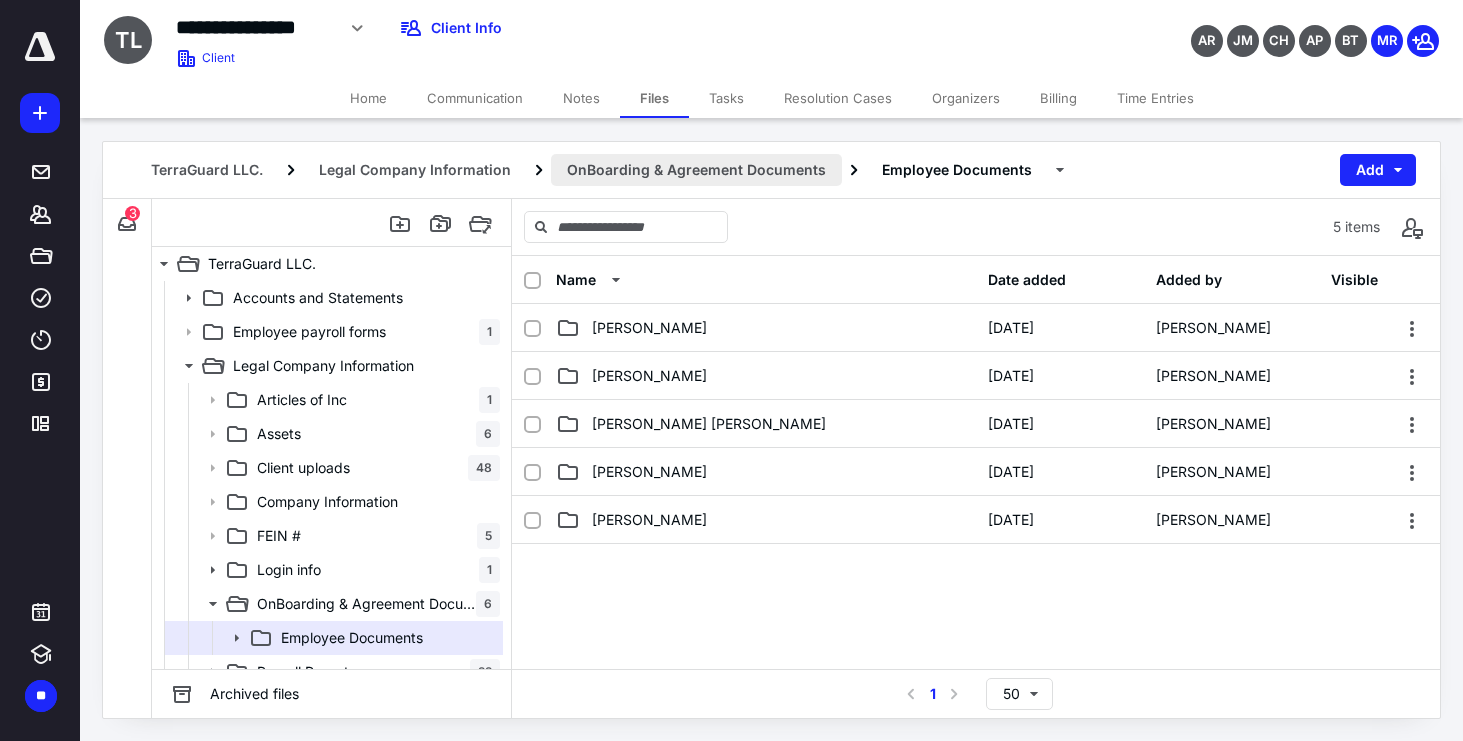 click on "OnBoarding & Agreement Documents" at bounding box center (696, 170) 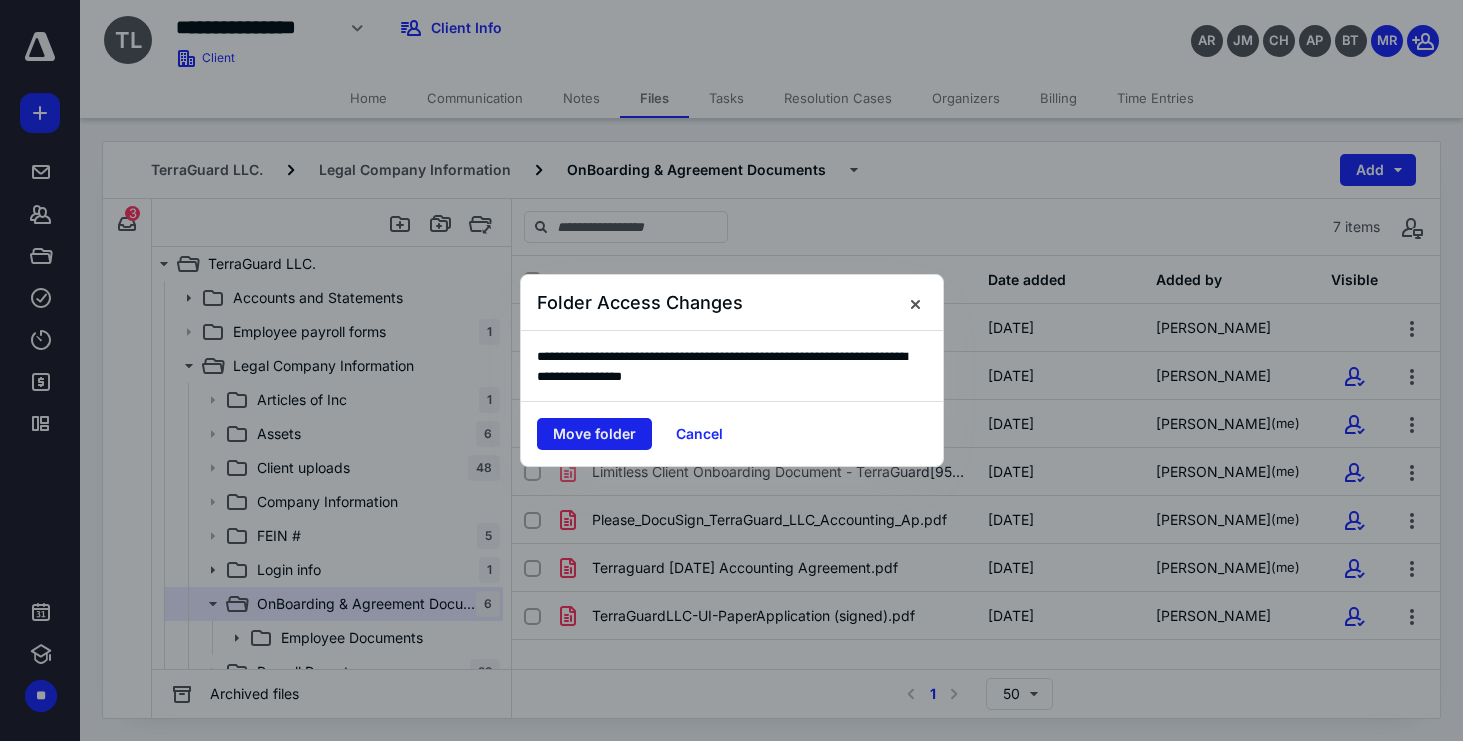 click on "Move folder" at bounding box center [594, 434] 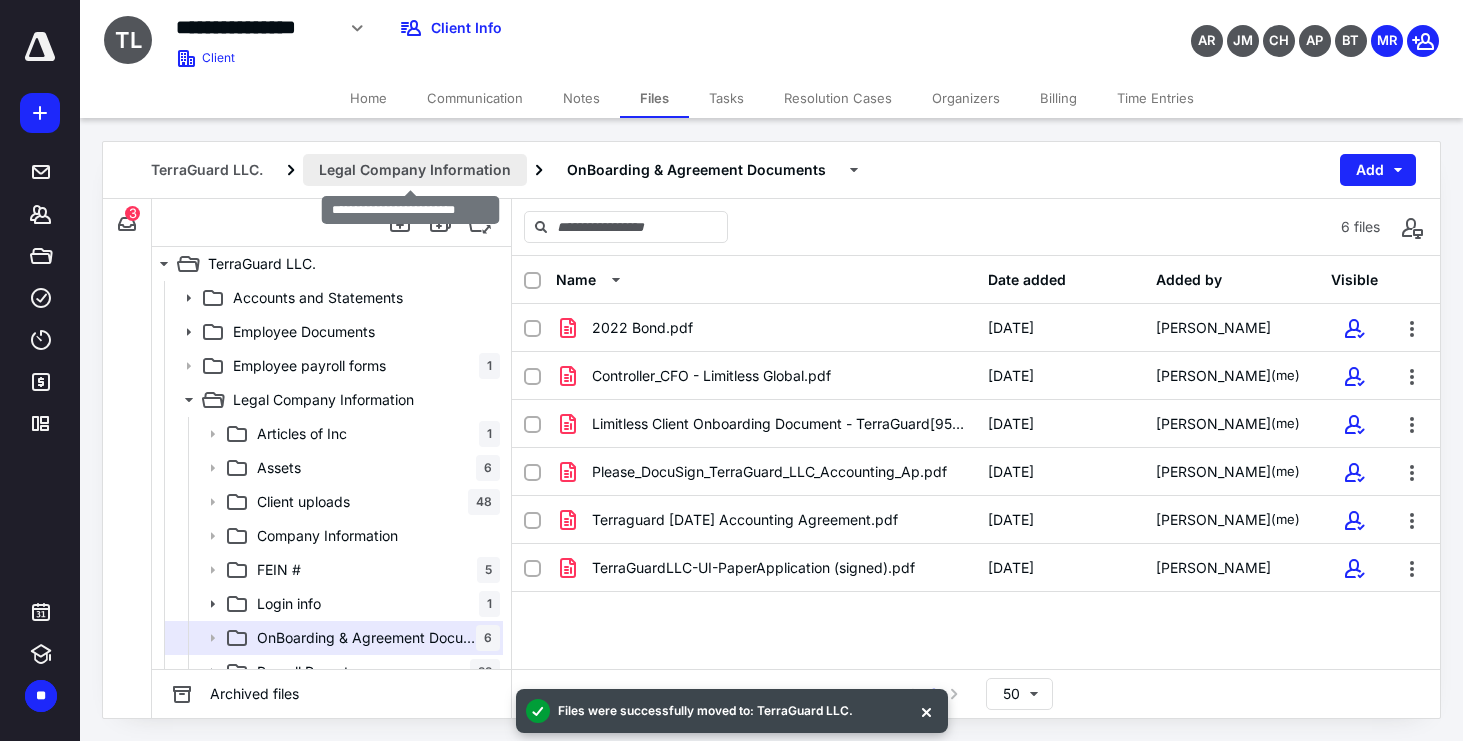 click on "Legal Company Information" at bounding box center (415, 170) 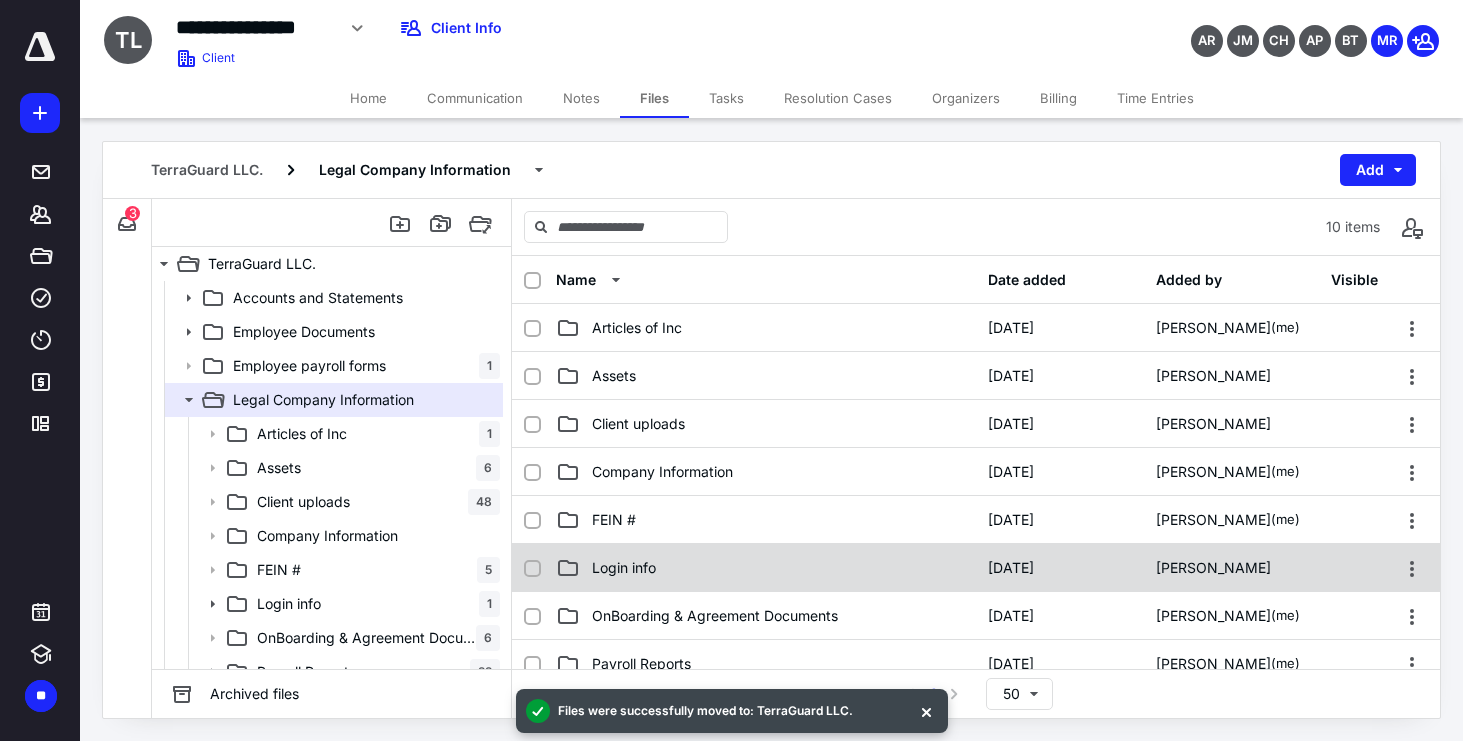 click on "Login info" at bounding box center [766, 568] 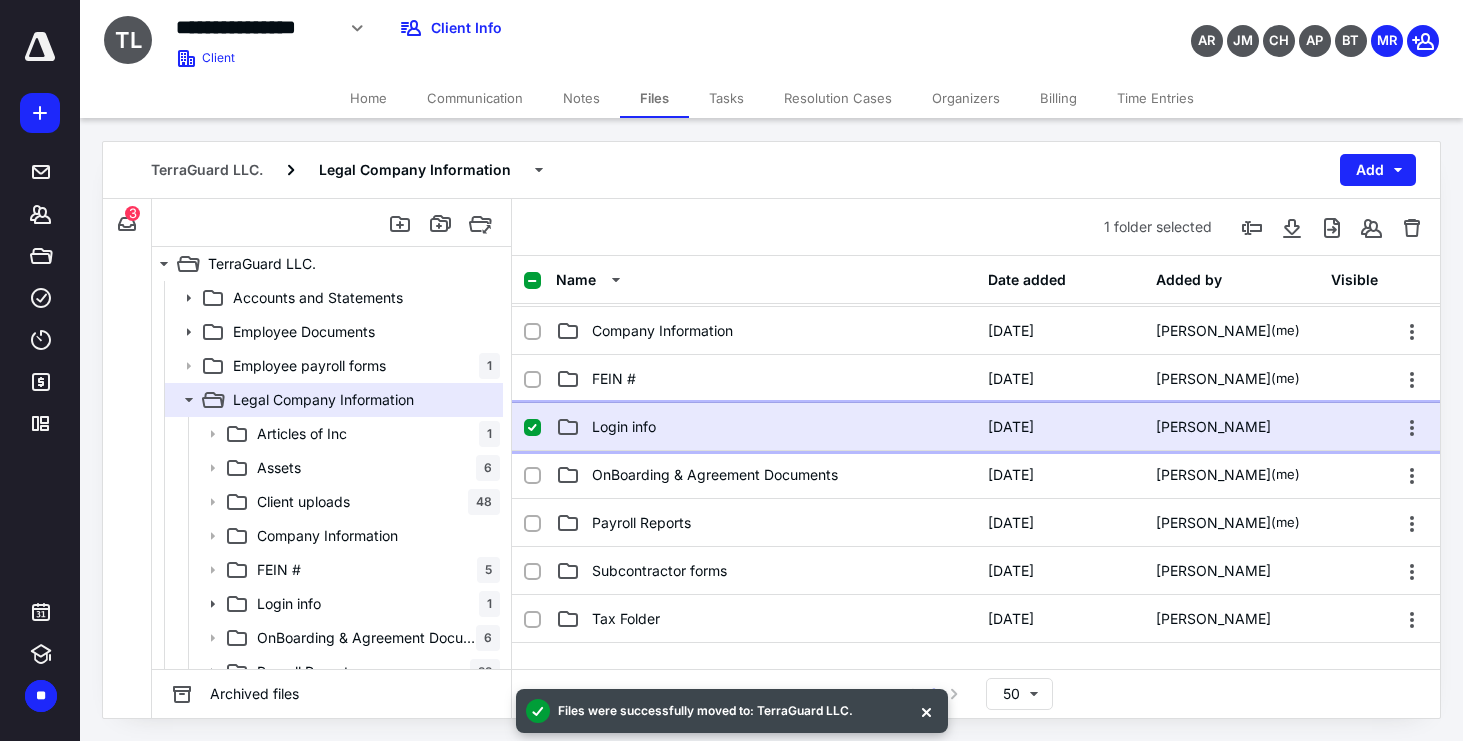 scroll, scrollTop: 240, scrollLeft: 0, axis: vertical 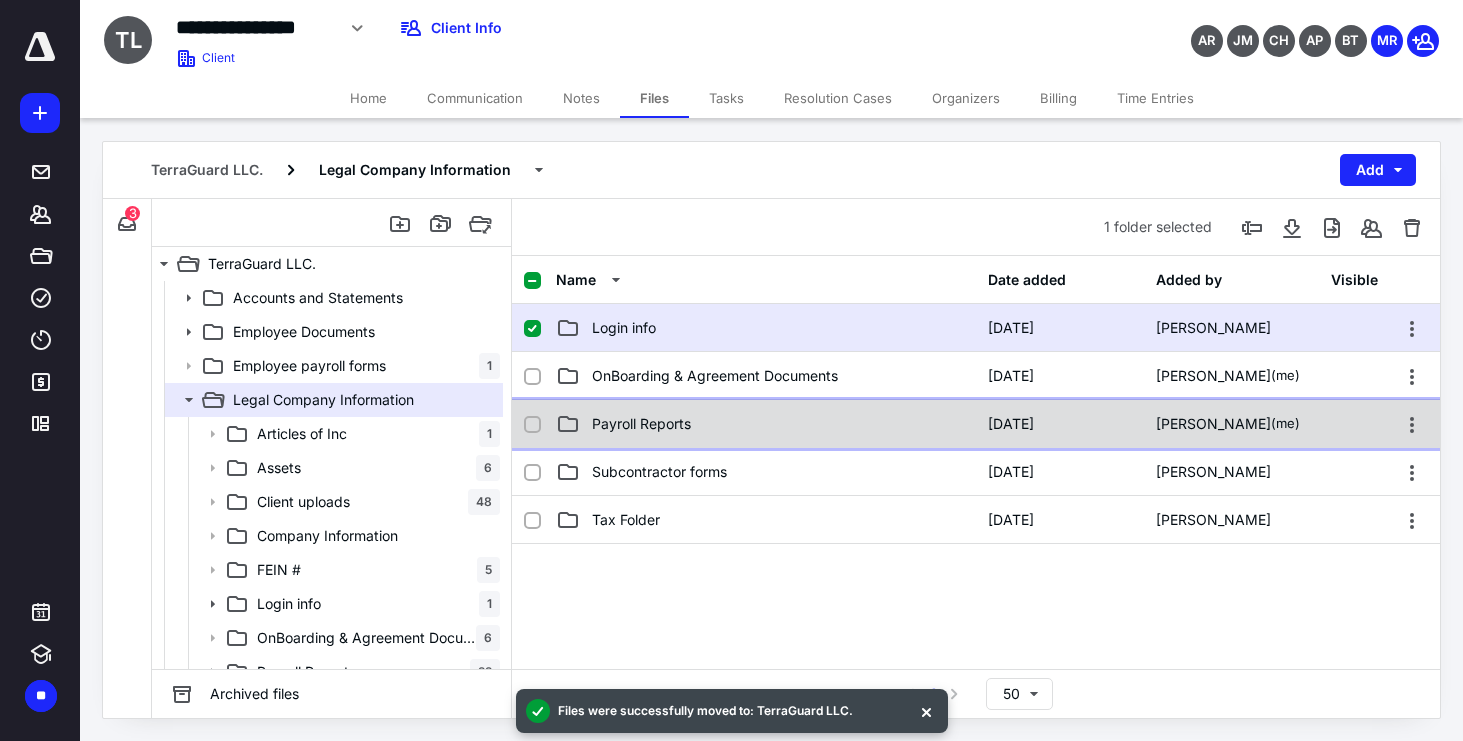 click on "Payroll Reports" at bounding box center (766, 424) 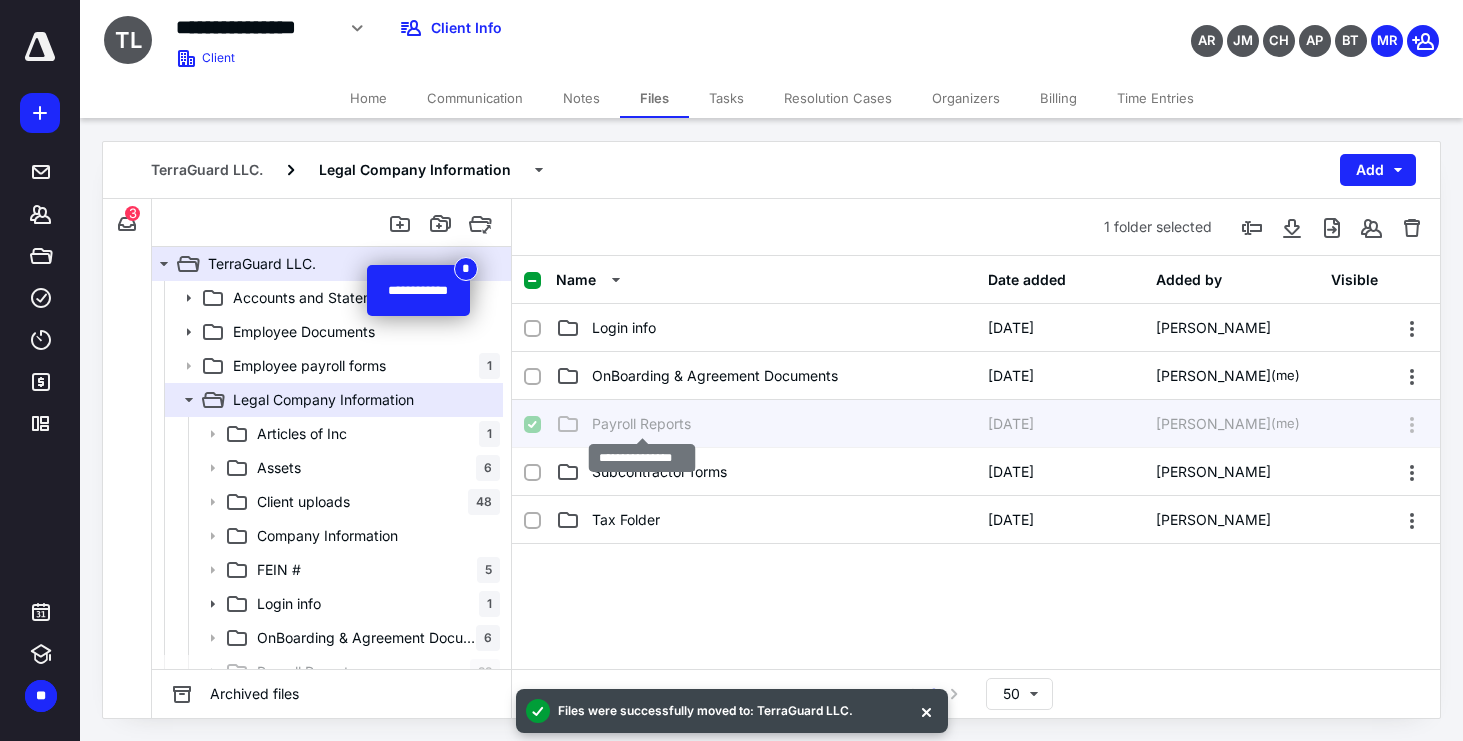 checkbox on "false" 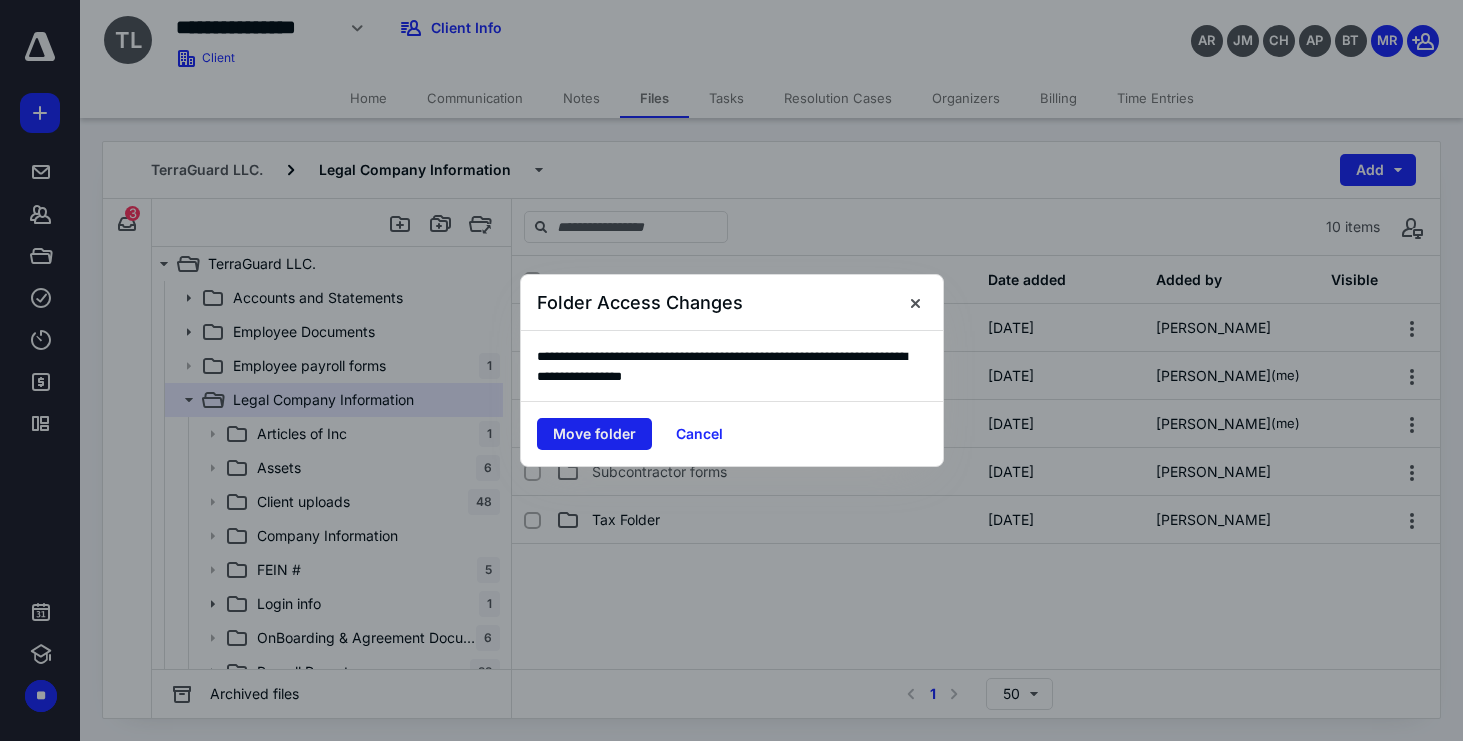 click on "Move folder" at bounding box center [594, 434] 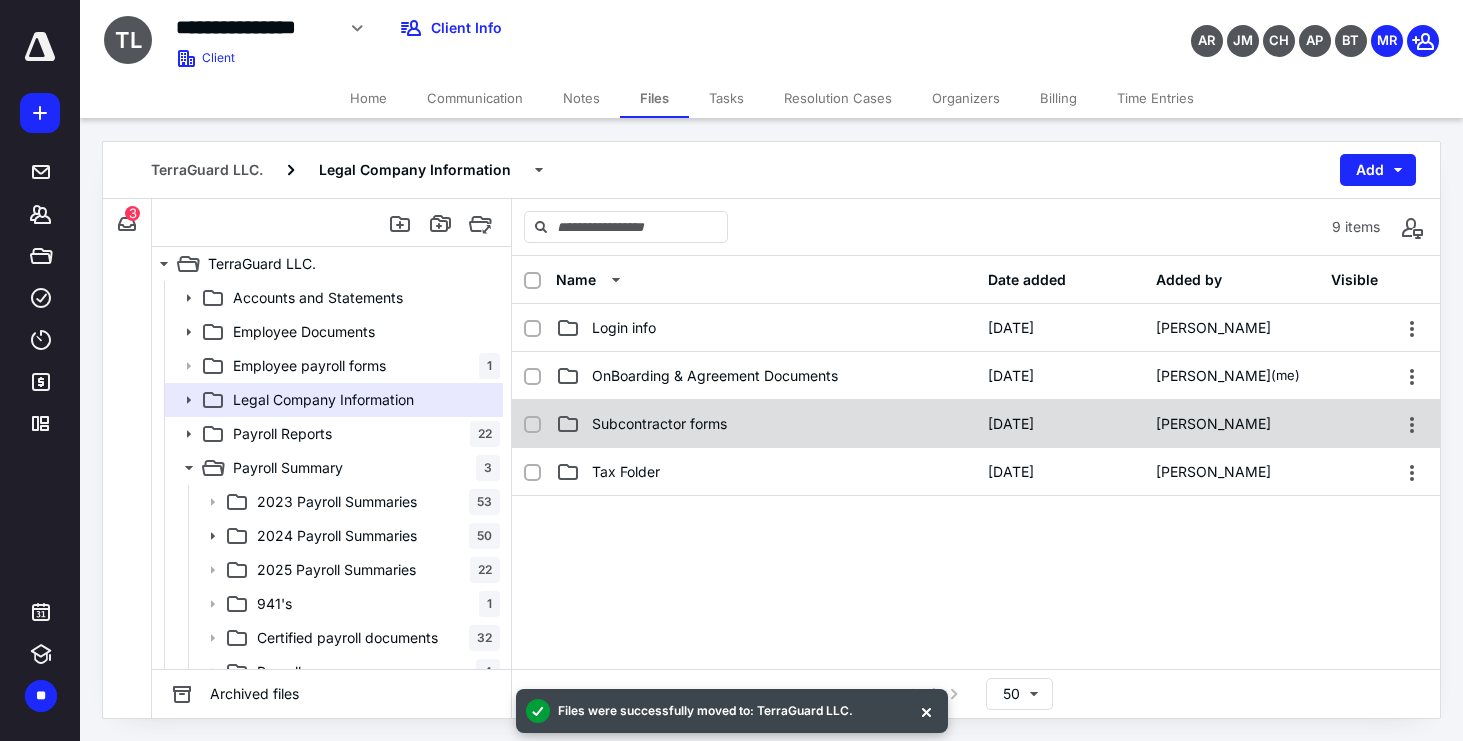 click on "Subcontractor forms" at bounding box center [659, 424] 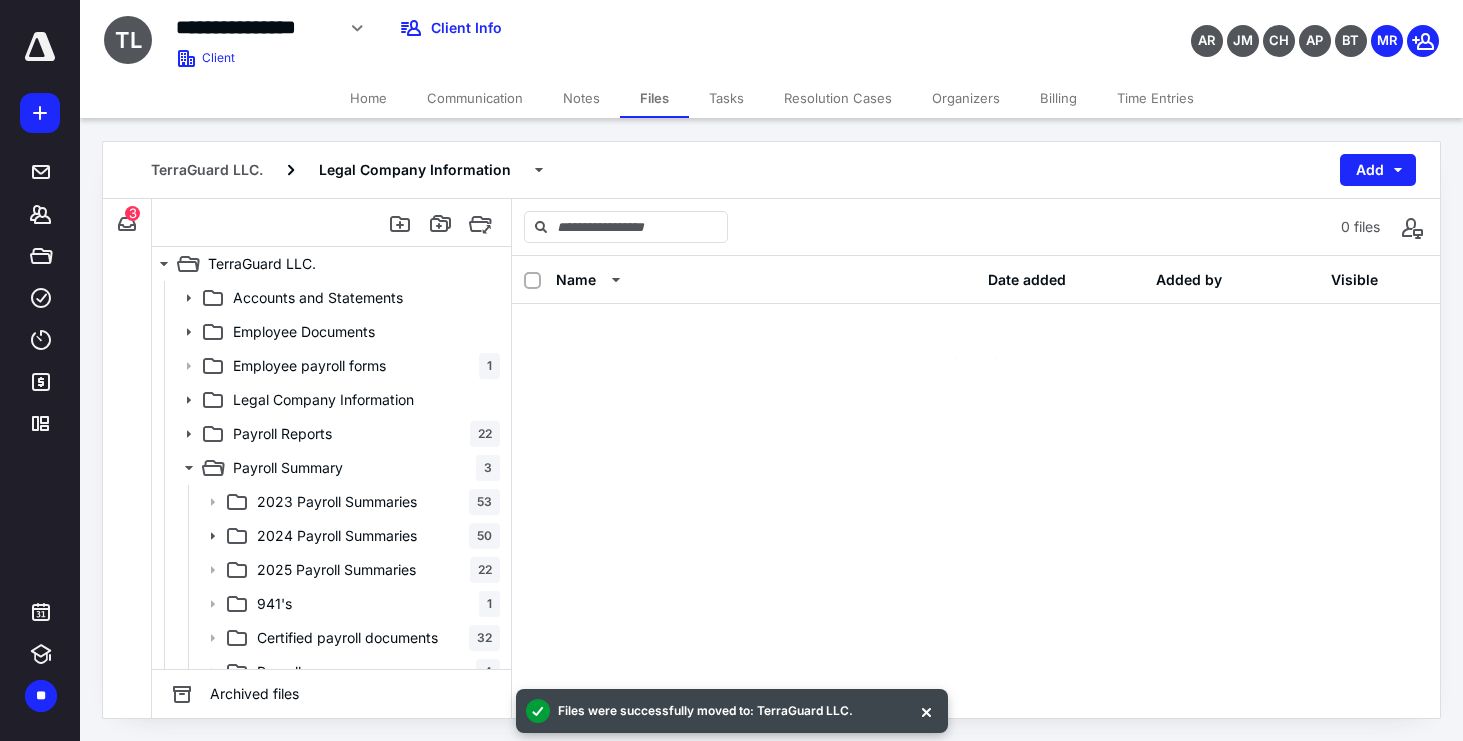scroll, scrollTop: 0, scrollLeft: 0, axis: both 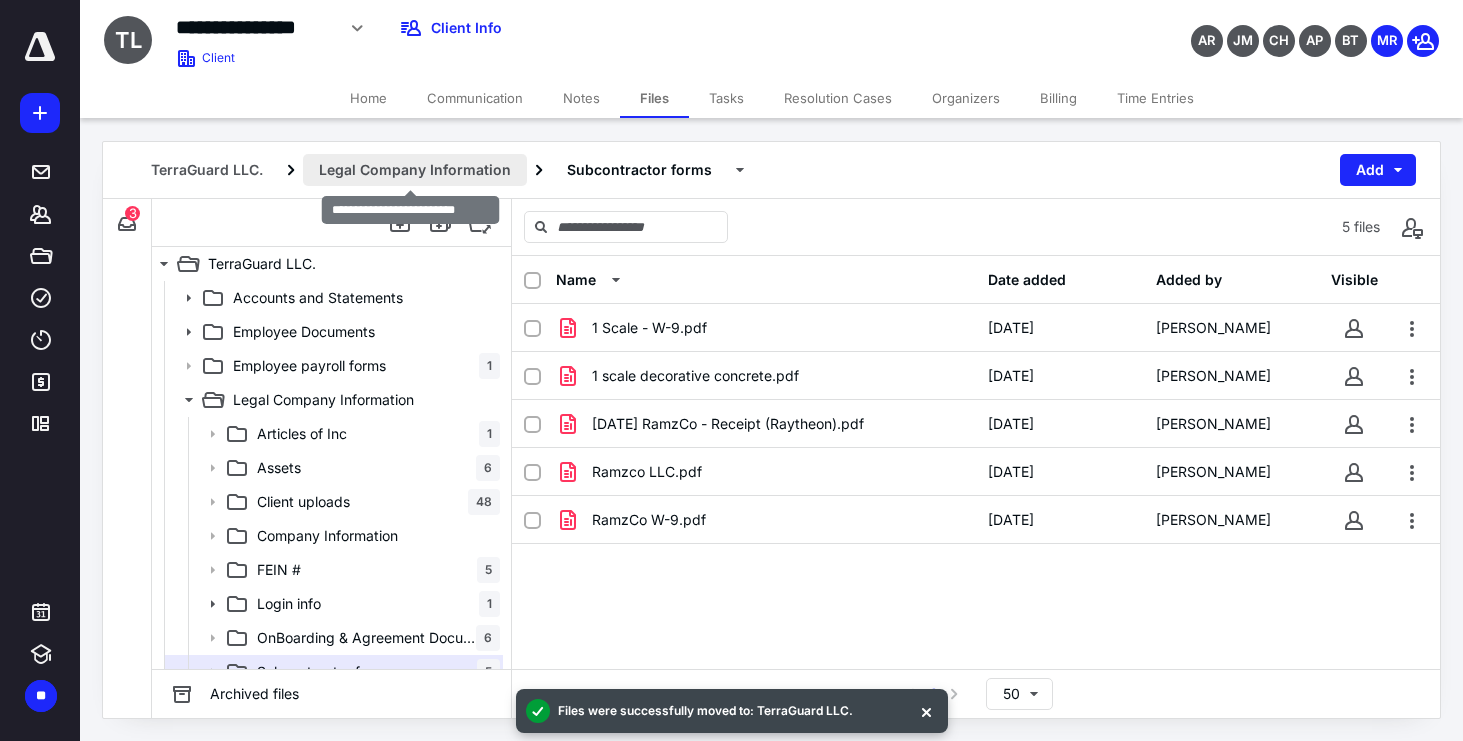 click on "Legal Company Information" at bounding box center [415, 170] 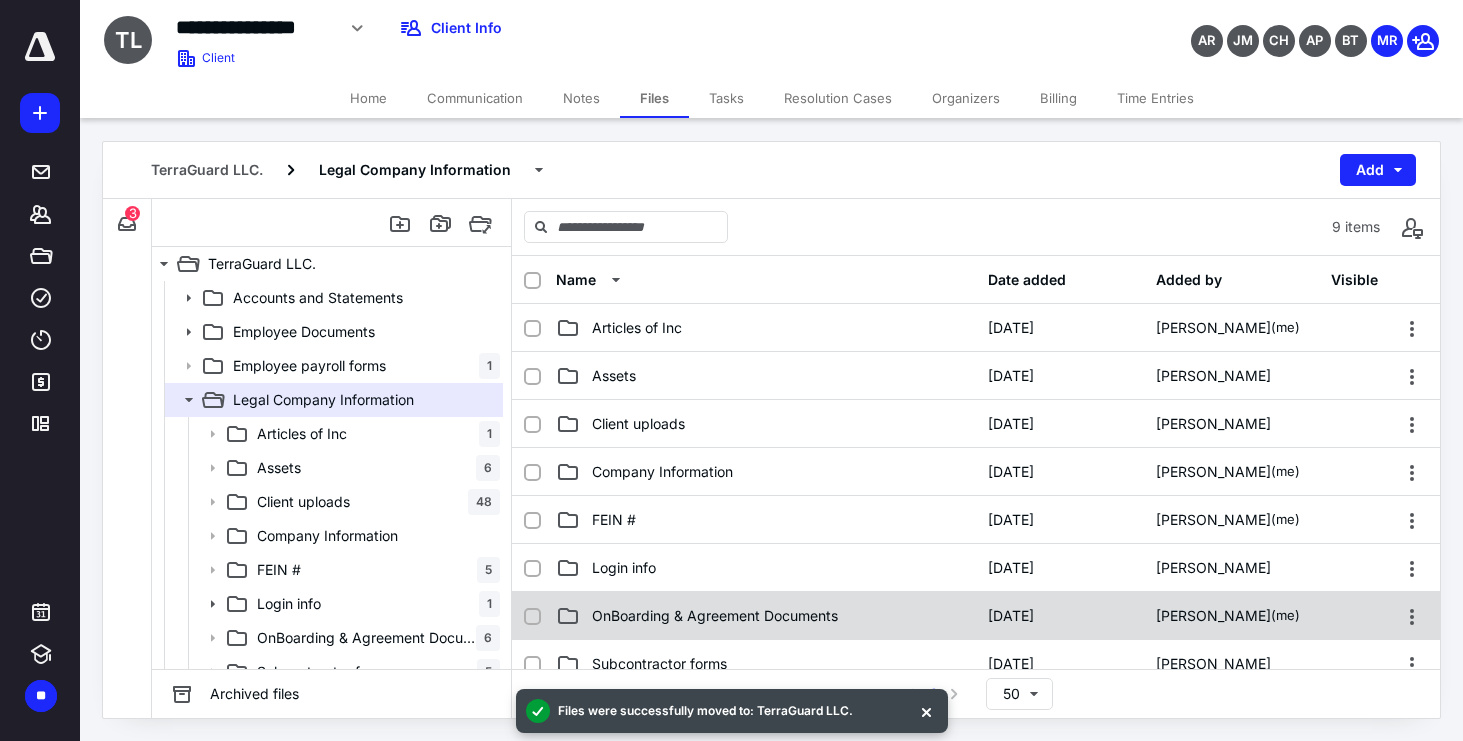 click on "OnBoarding & Agreement Documents" at bounding box center (715, 616) 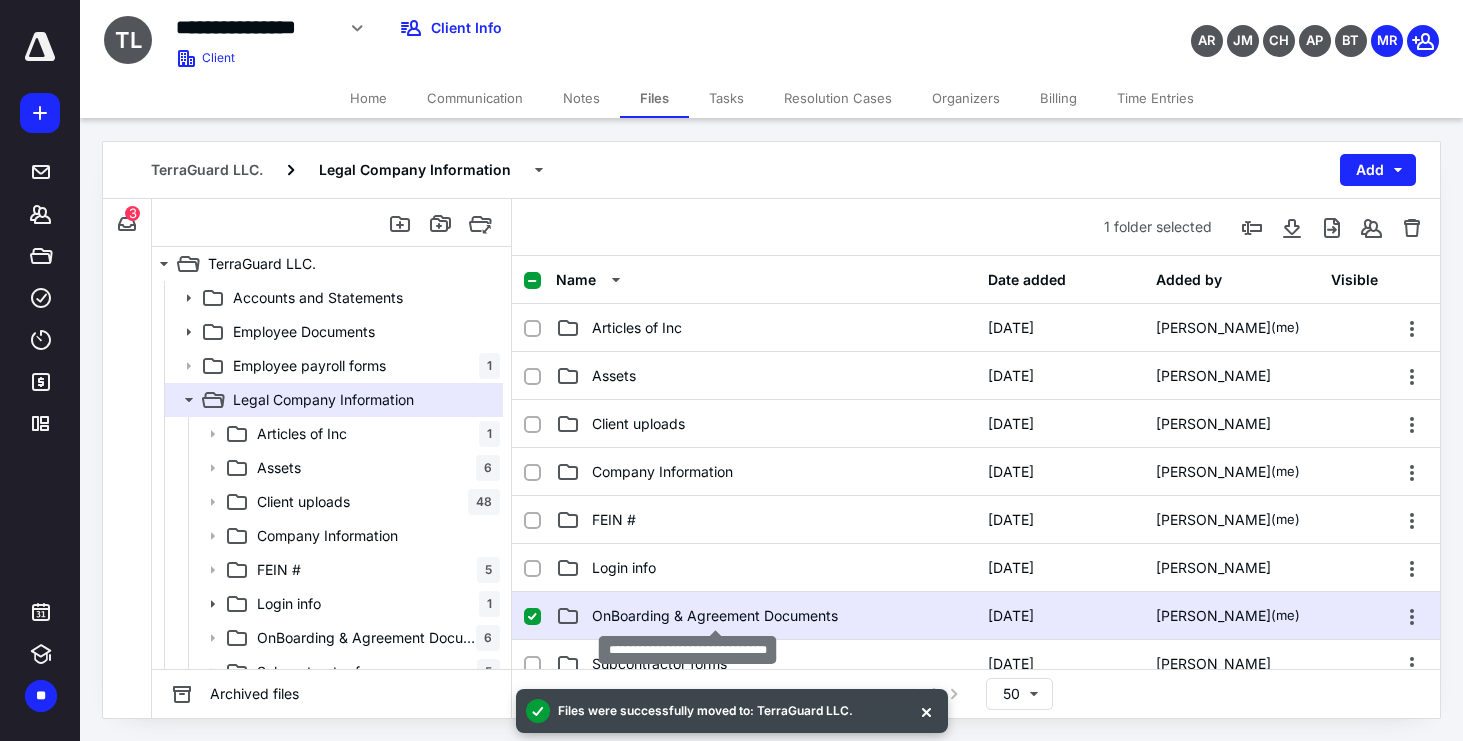 checkbox on "true" 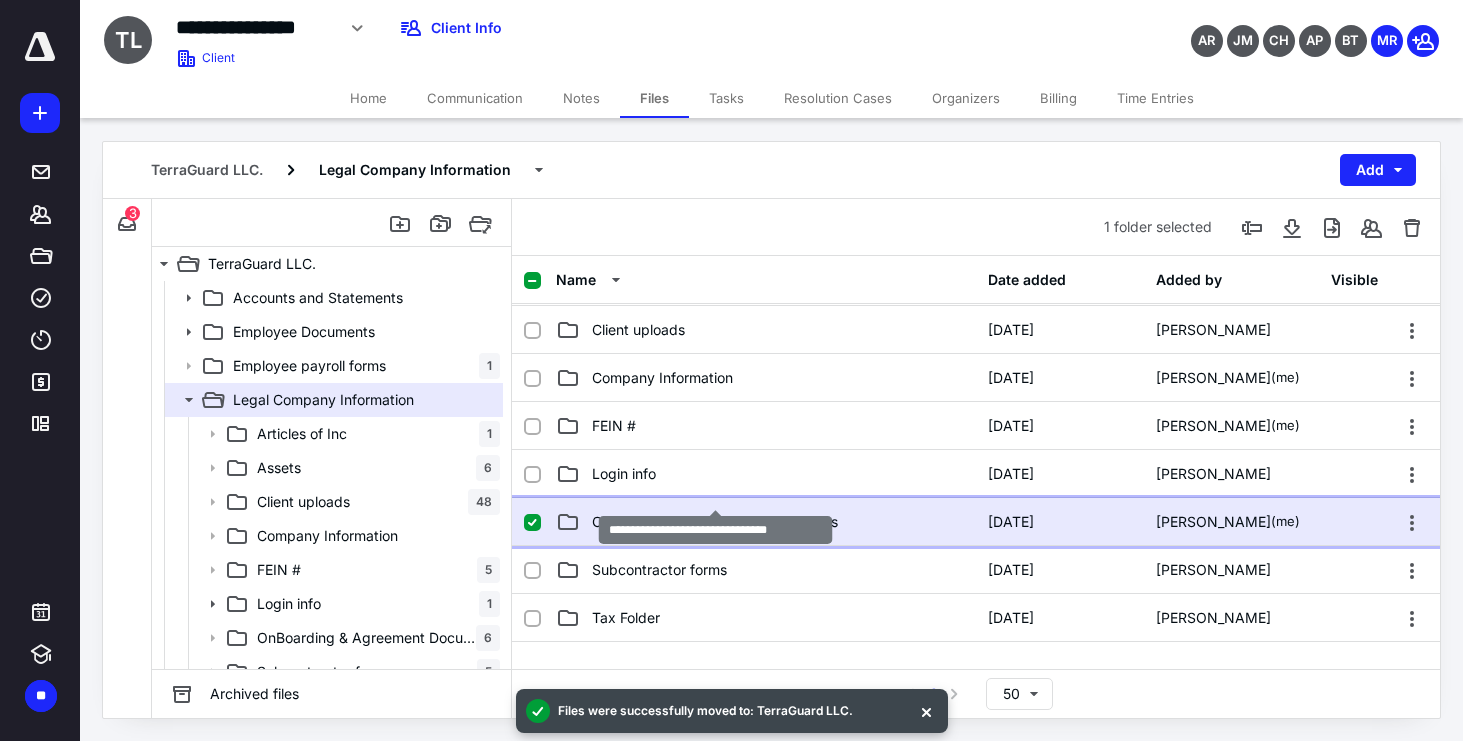 scroll, scrollTop: 133, scrollLeft: 0, axis: vertical 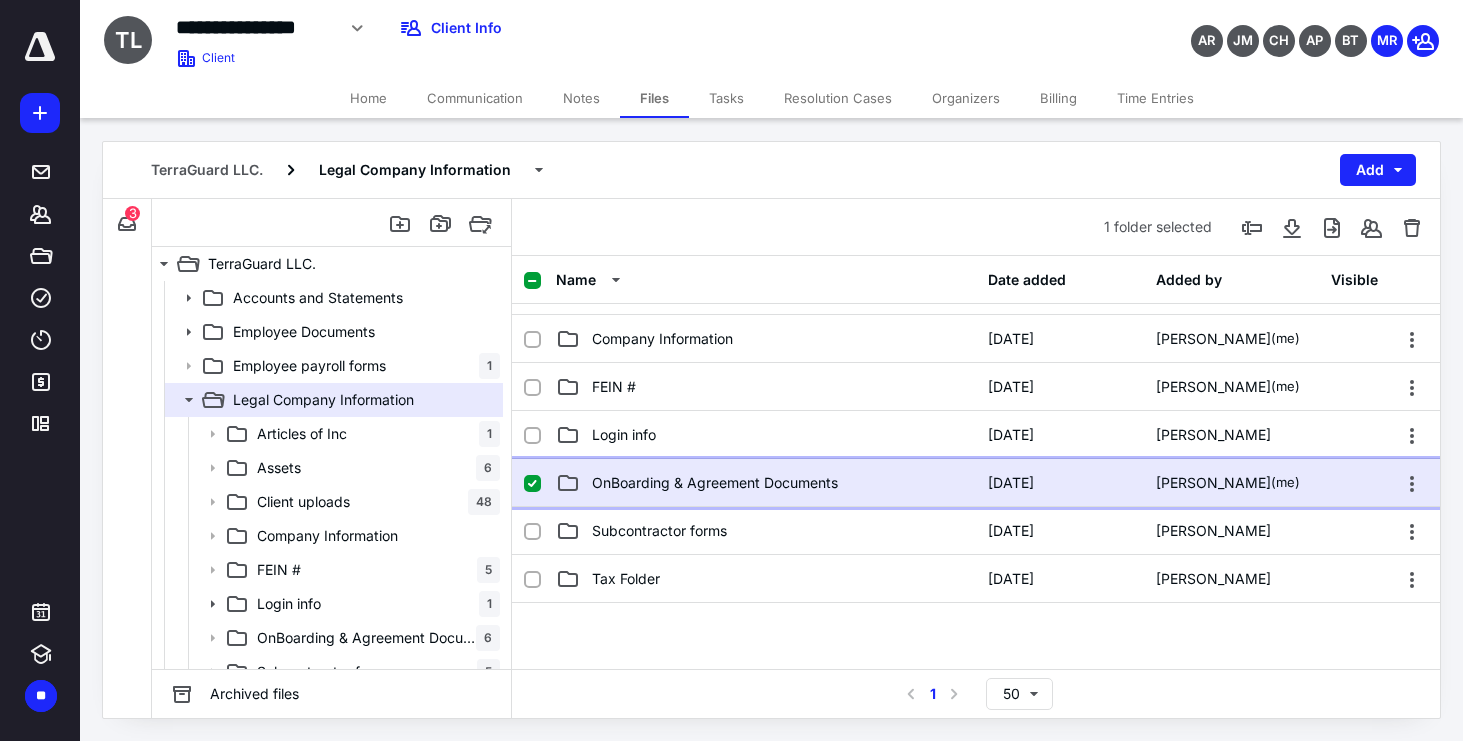 click on "OnBoarding & Agreement Documents" at bounding box center (715, 483) 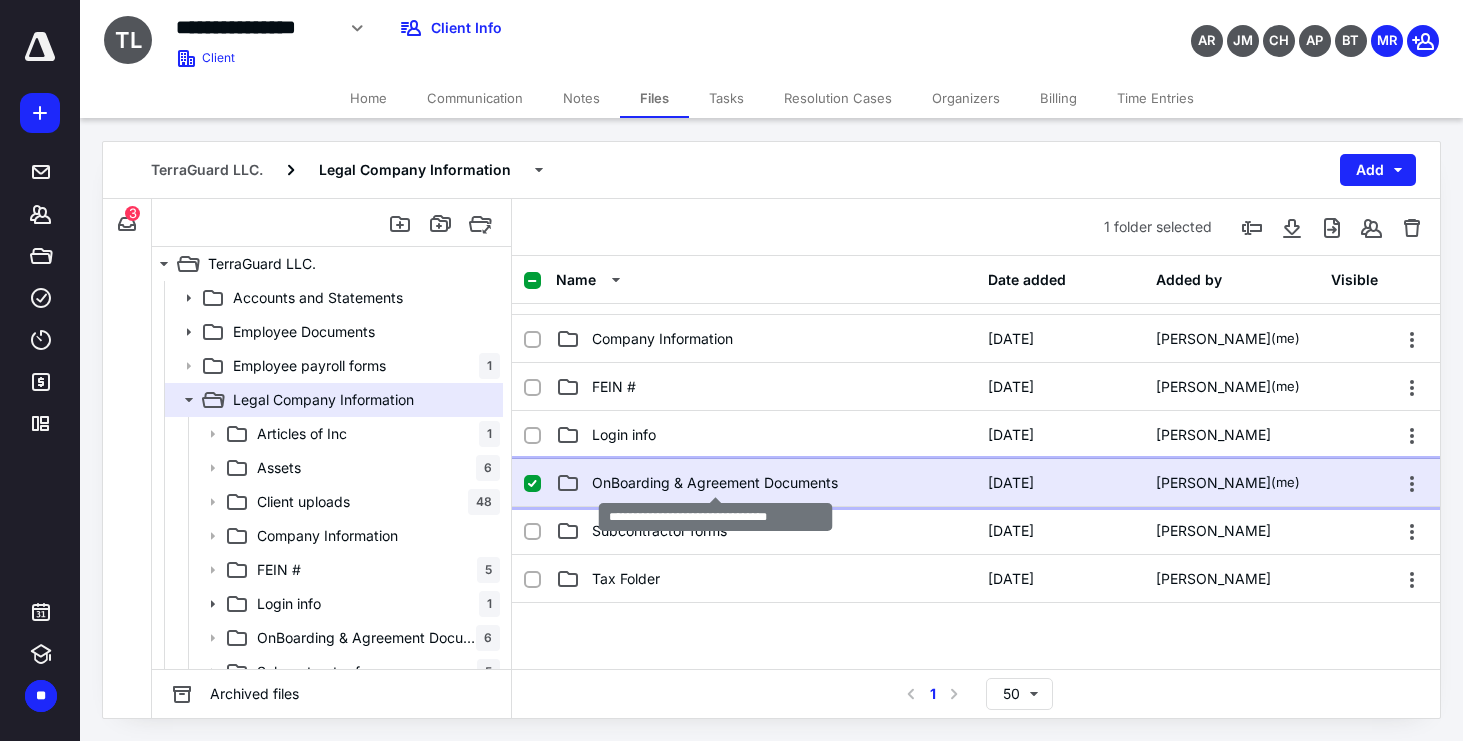 click on "OnBoarding & Agreement Documents" at bounding box center [715, 483] 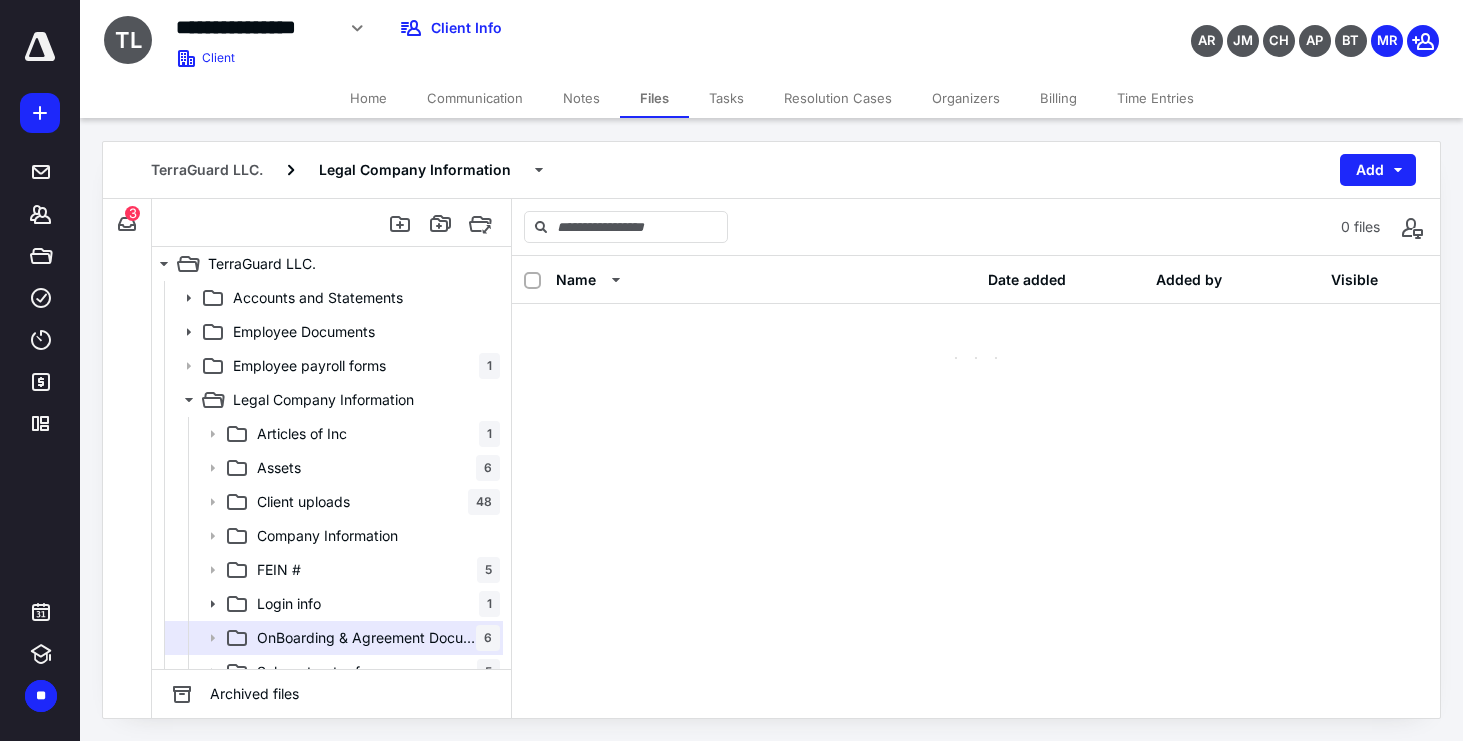 scroll, scrollTop: 0, scrollLeft: 0, axis: both 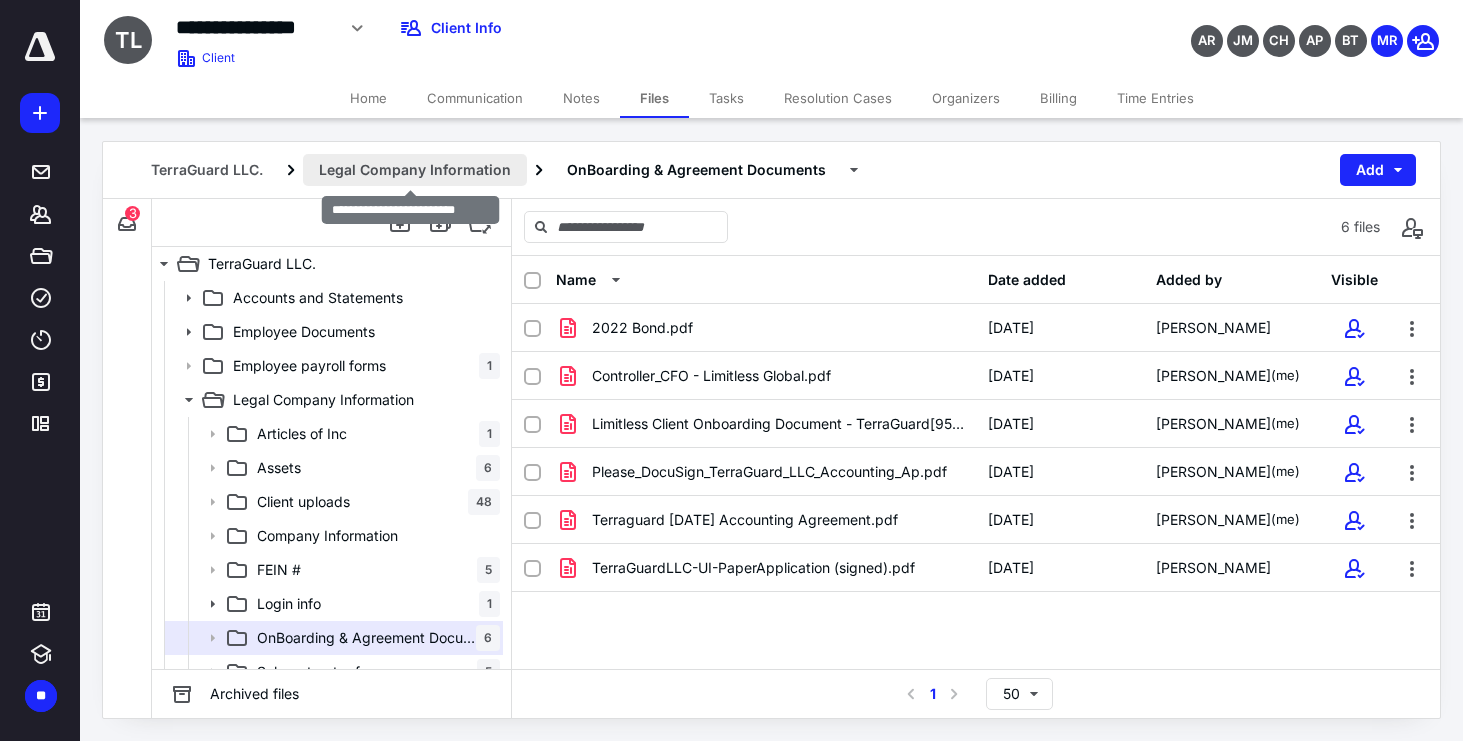 click on "Legal Company Information" at bounding box center [415, 170] 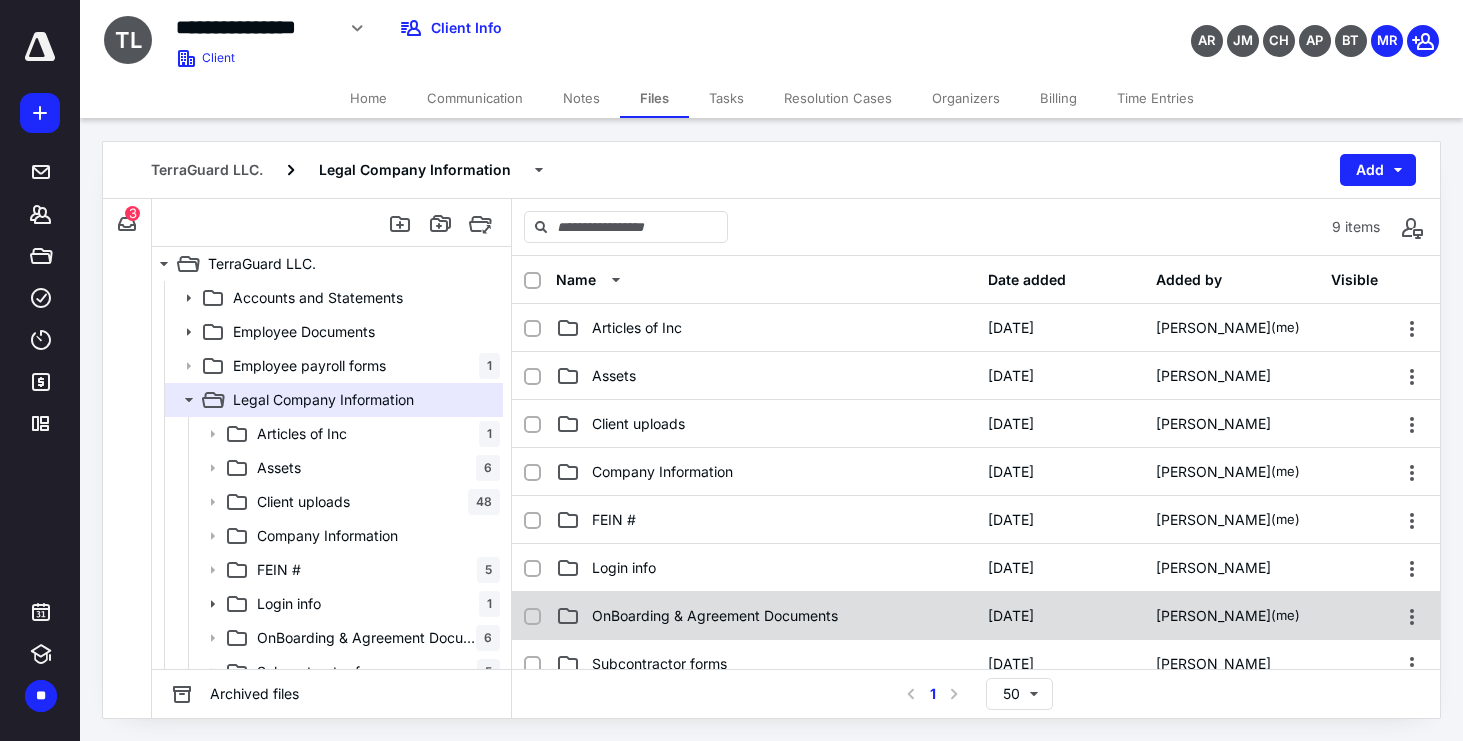 click on "OnBoarding & Agreement Documents [DATE] [PERSON_NAME]  (me)" at bounding box center (976, 616) 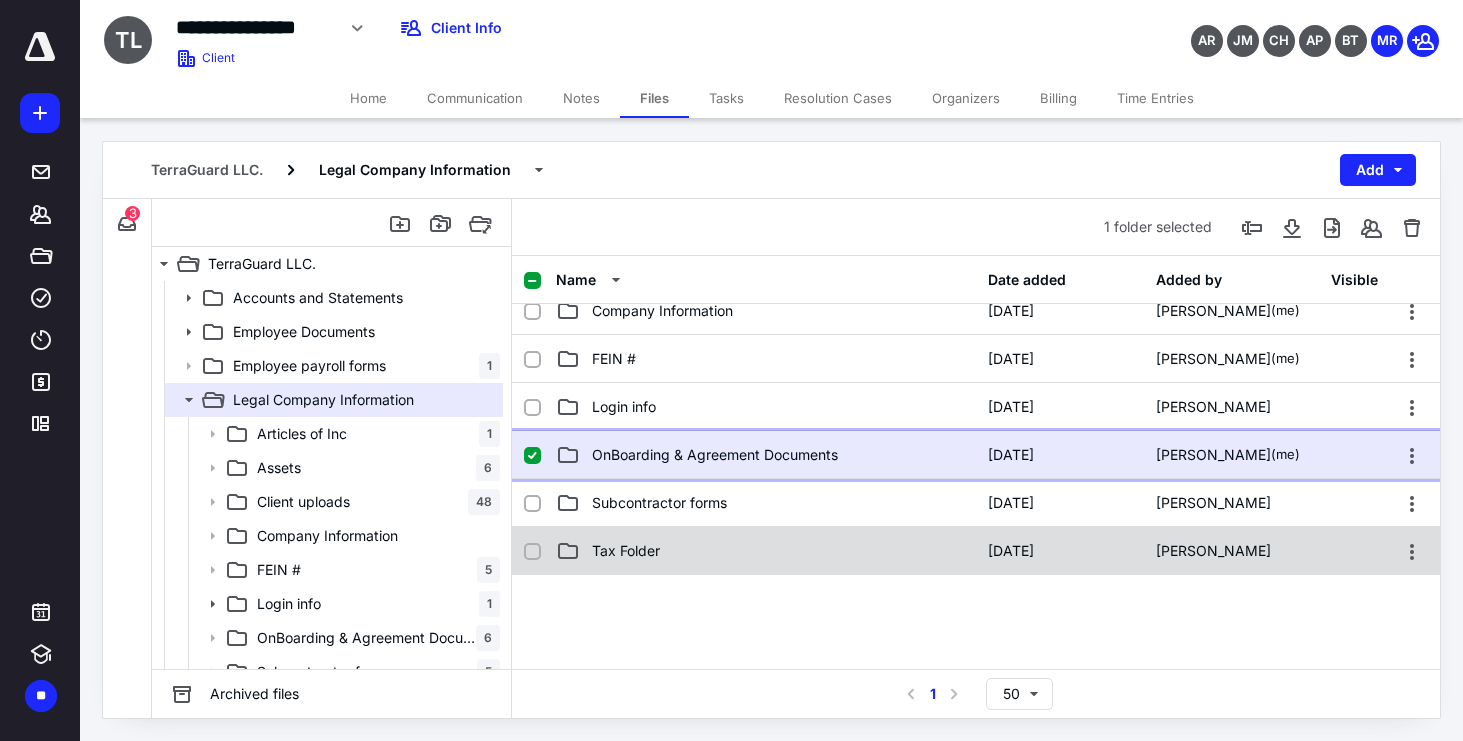 scroll, scrollTop: 167, scrollLeft: 0, axis: vertical 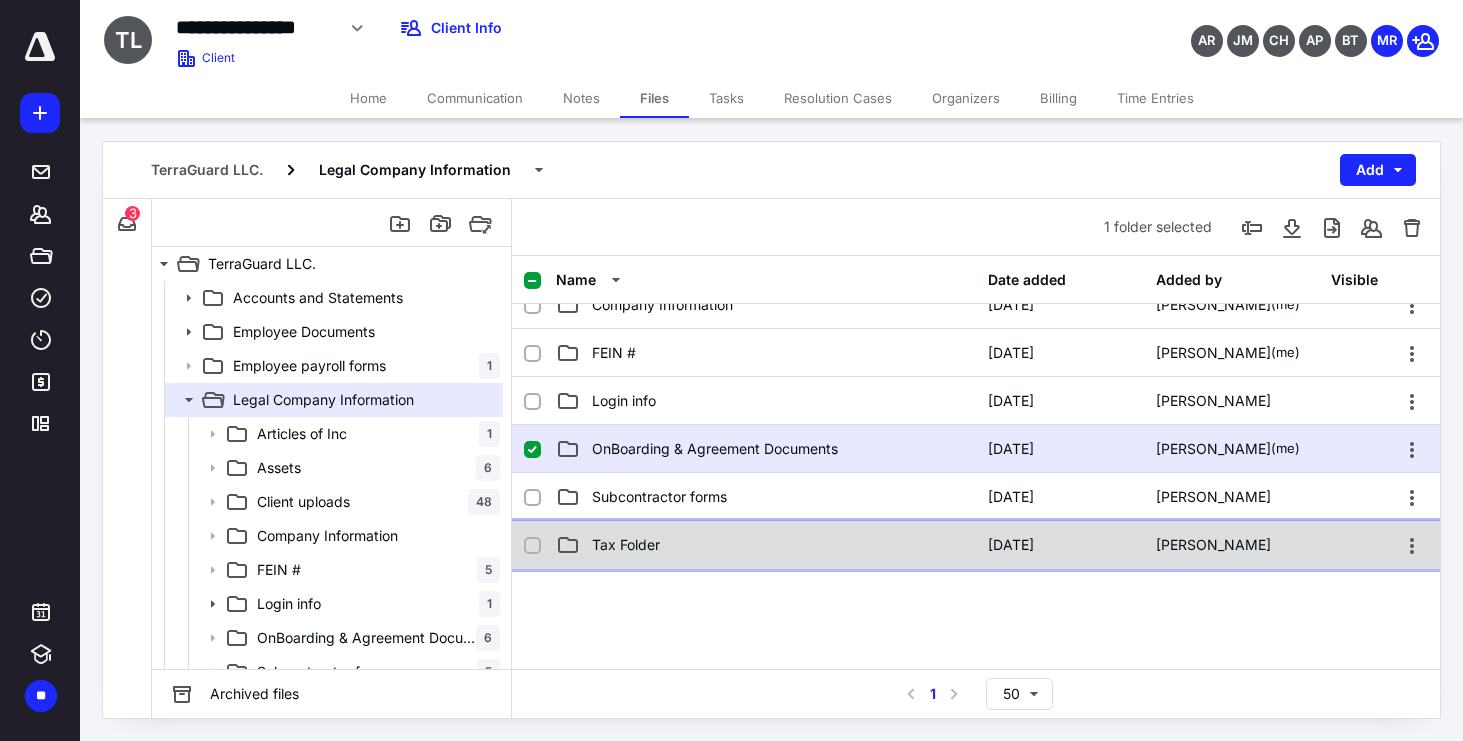 click on "Tax Folder" at bounding box center (626, 545) 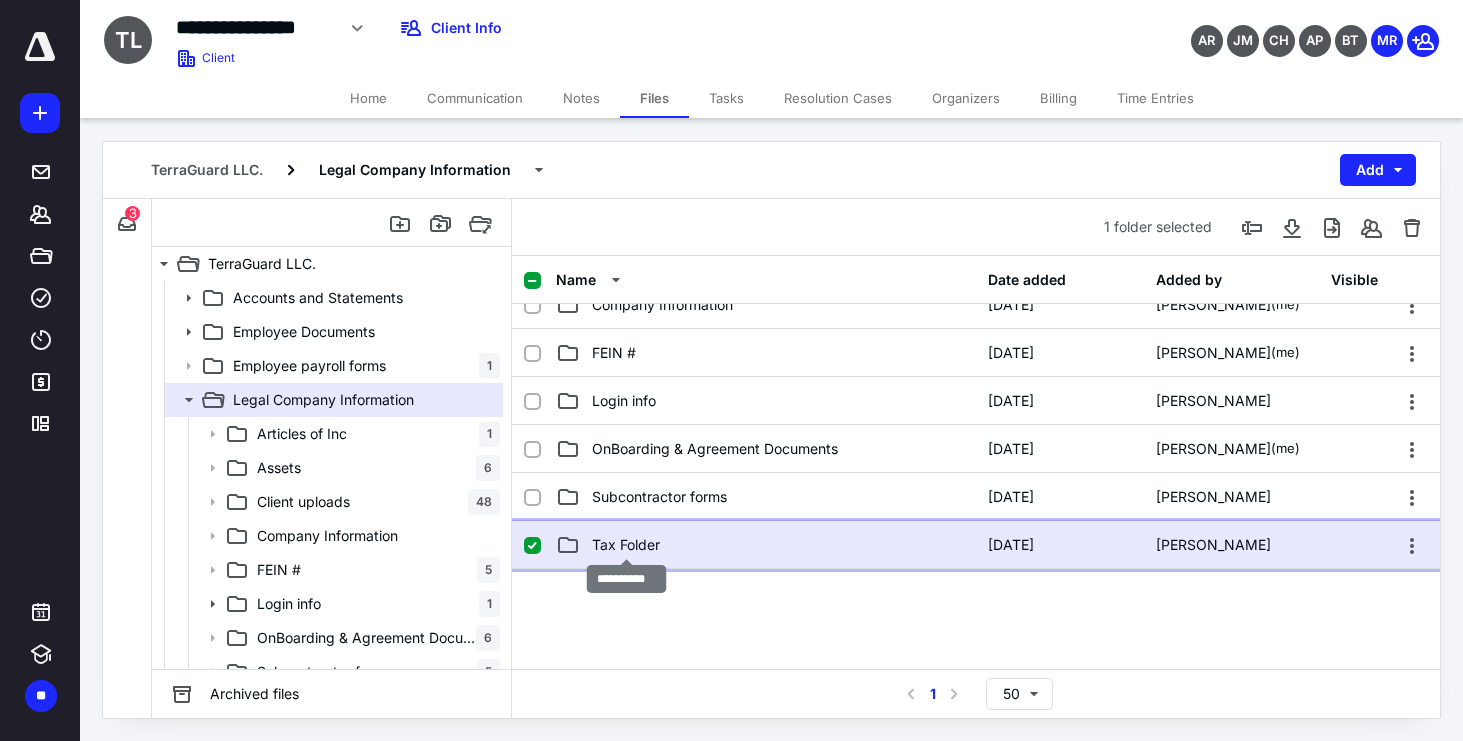 click on "Tax Folder" at bounding box center (626, 545) 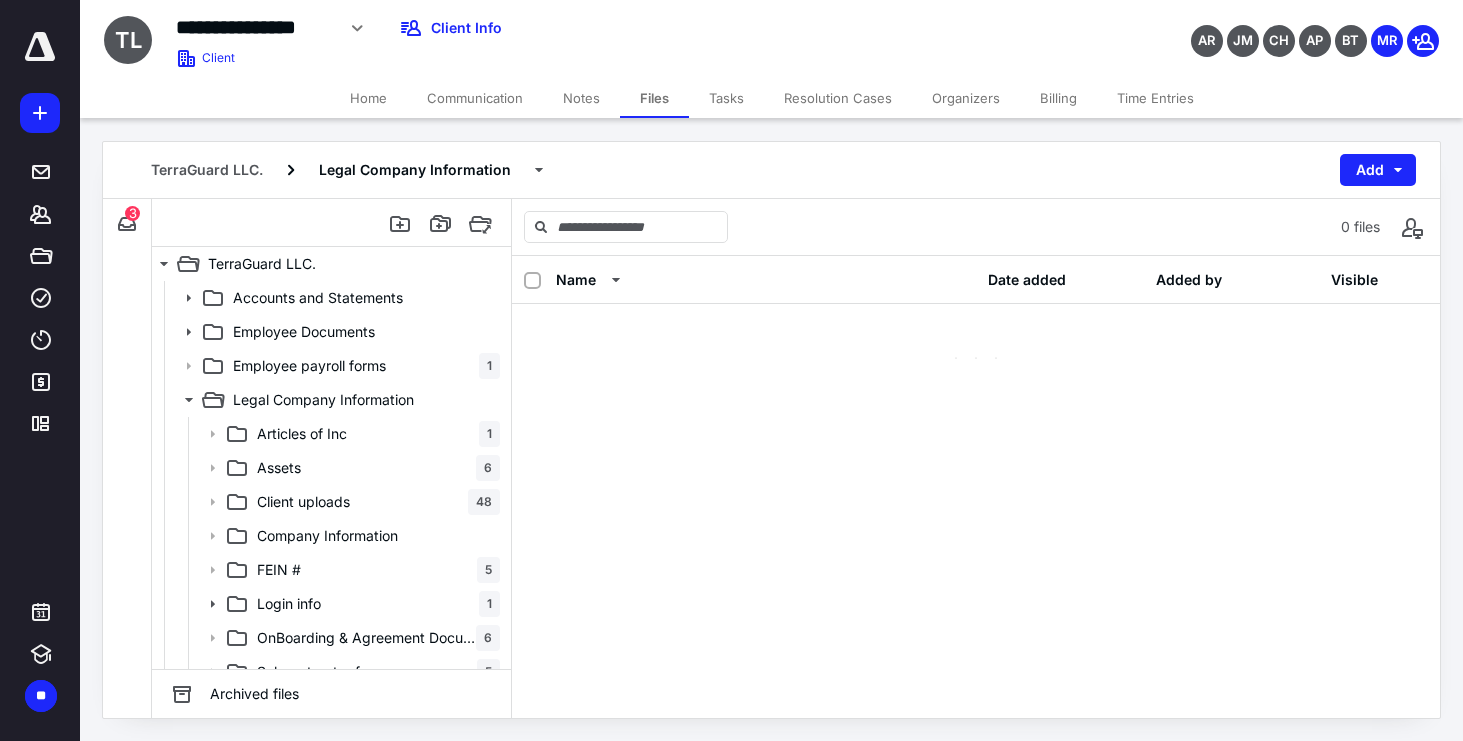 scroll, scrollTop: 0, scrollLeft: 0, axis: both 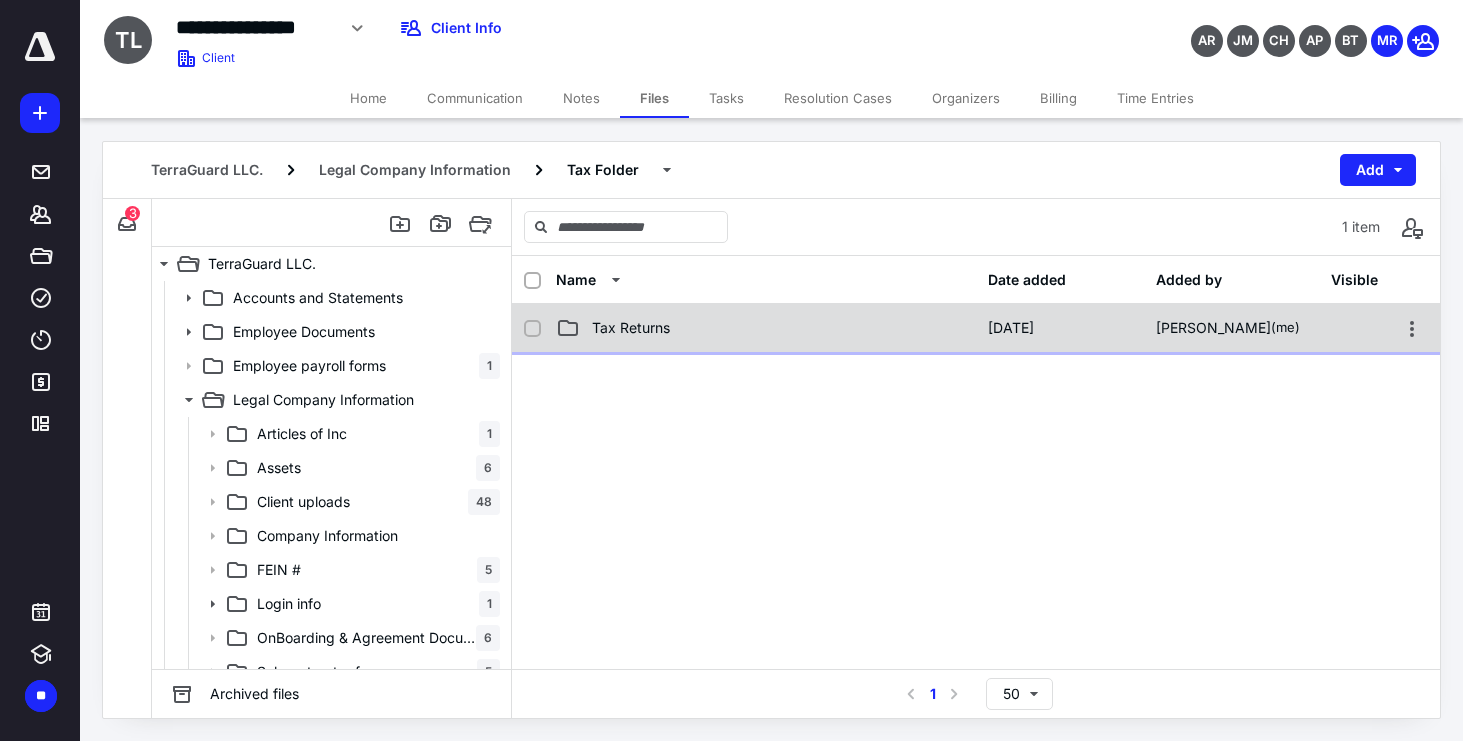 click on "Tax Returns [DATE] [PERSON_NAME]  (me)" at bounding box center (976, 328) 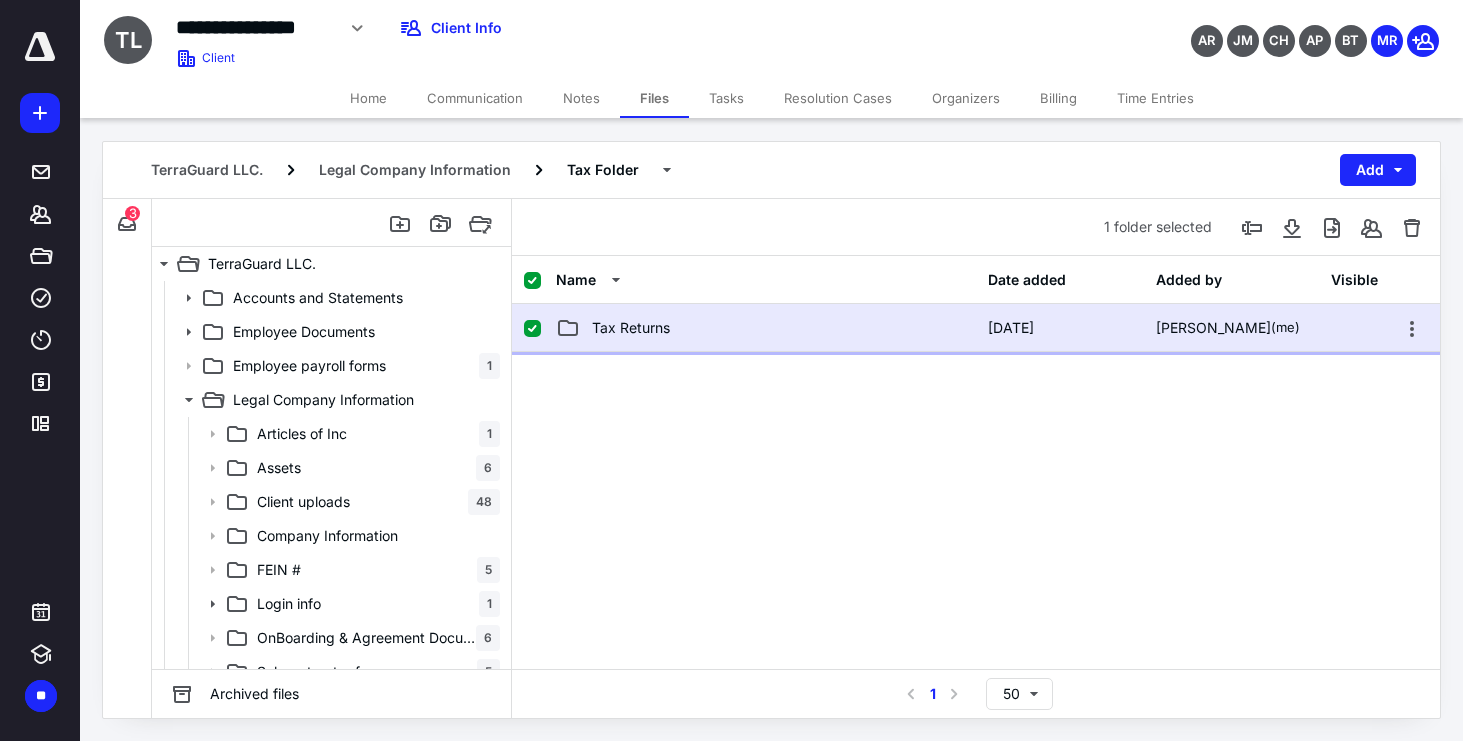 click on "Tax Returns [DATE] [PERSON_NAME]  (me)" at bounding box center [976, 328] 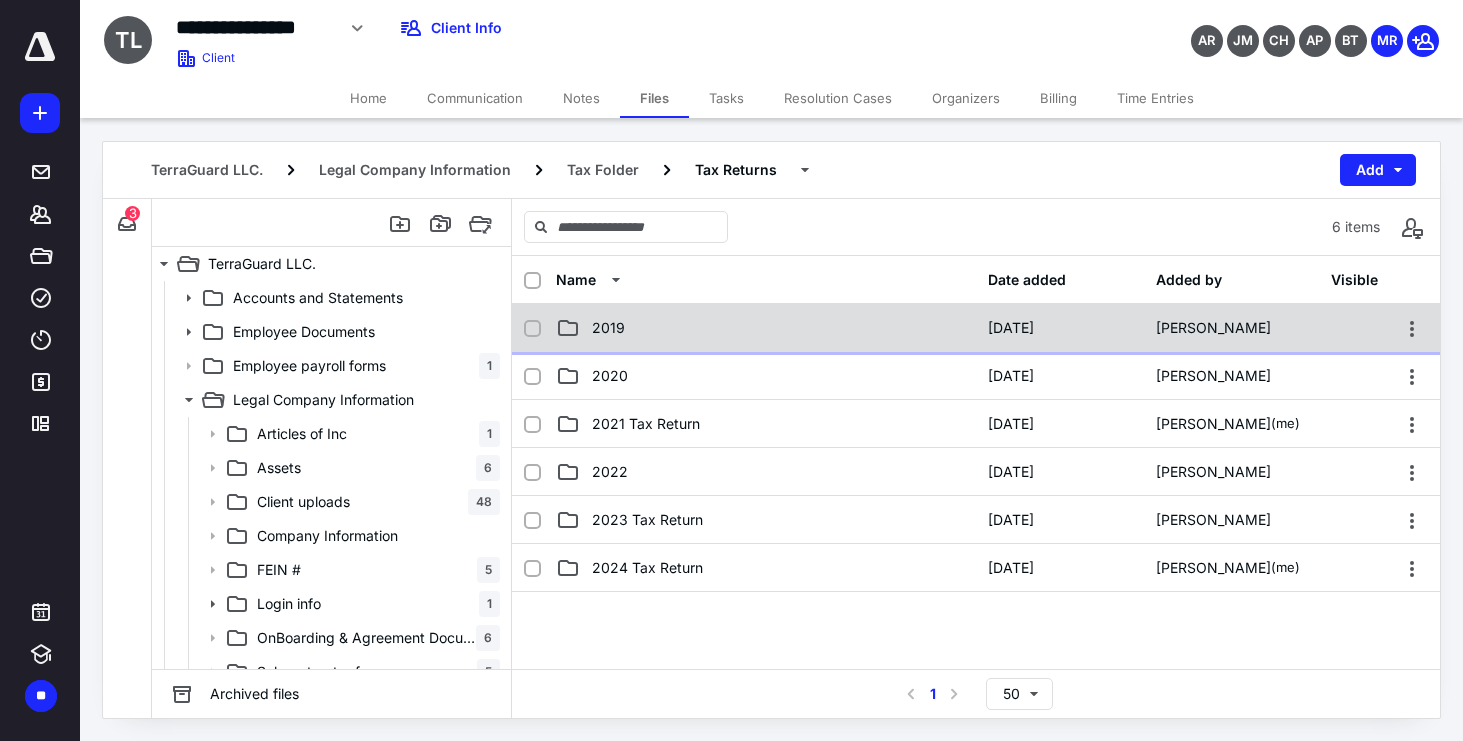 click on "2019 [DATE] [PERSON_NAME]" at bounding box center (976, 328) 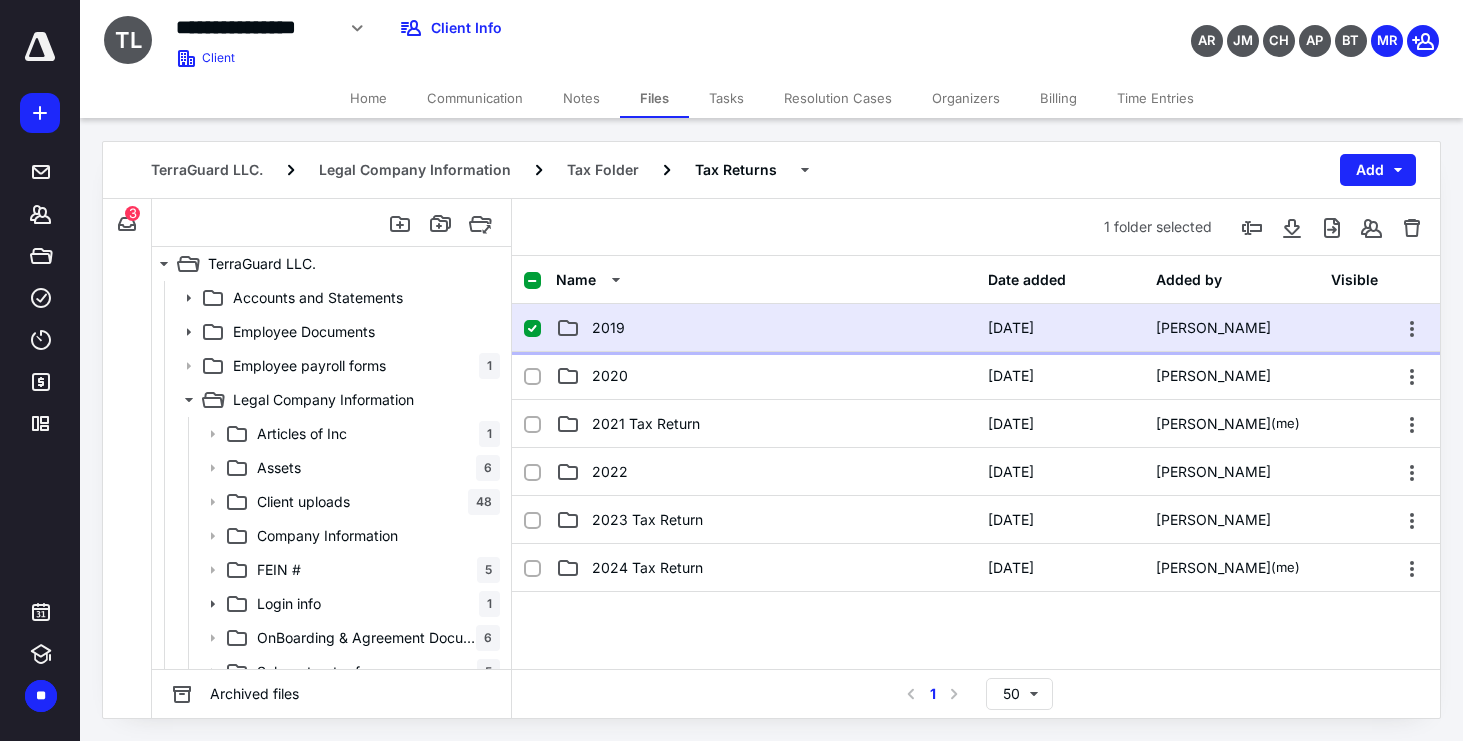 click on "2019 [DATE] [PERSON_NAME]" at bounding box center (976, 328) 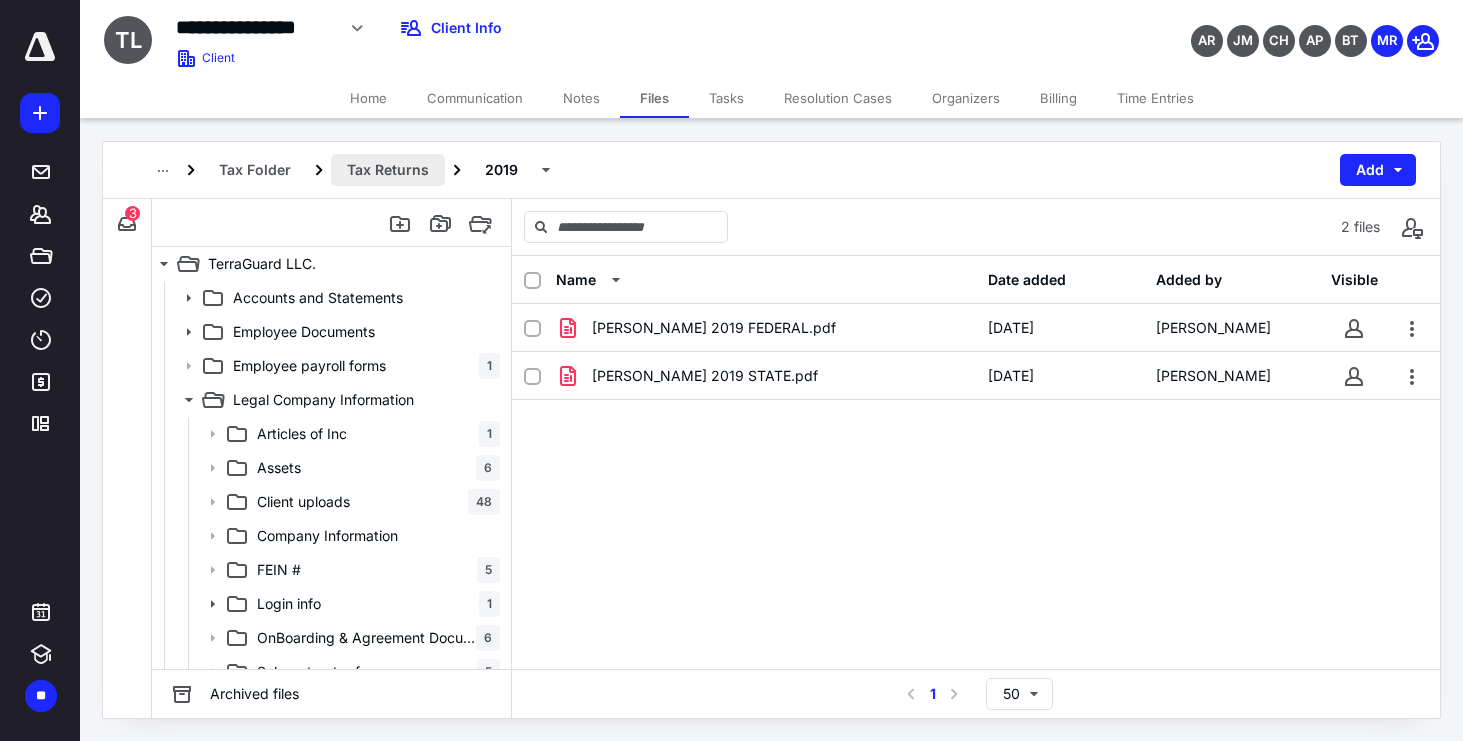 click on "Tax Returns" at bounding box center [388, 170] 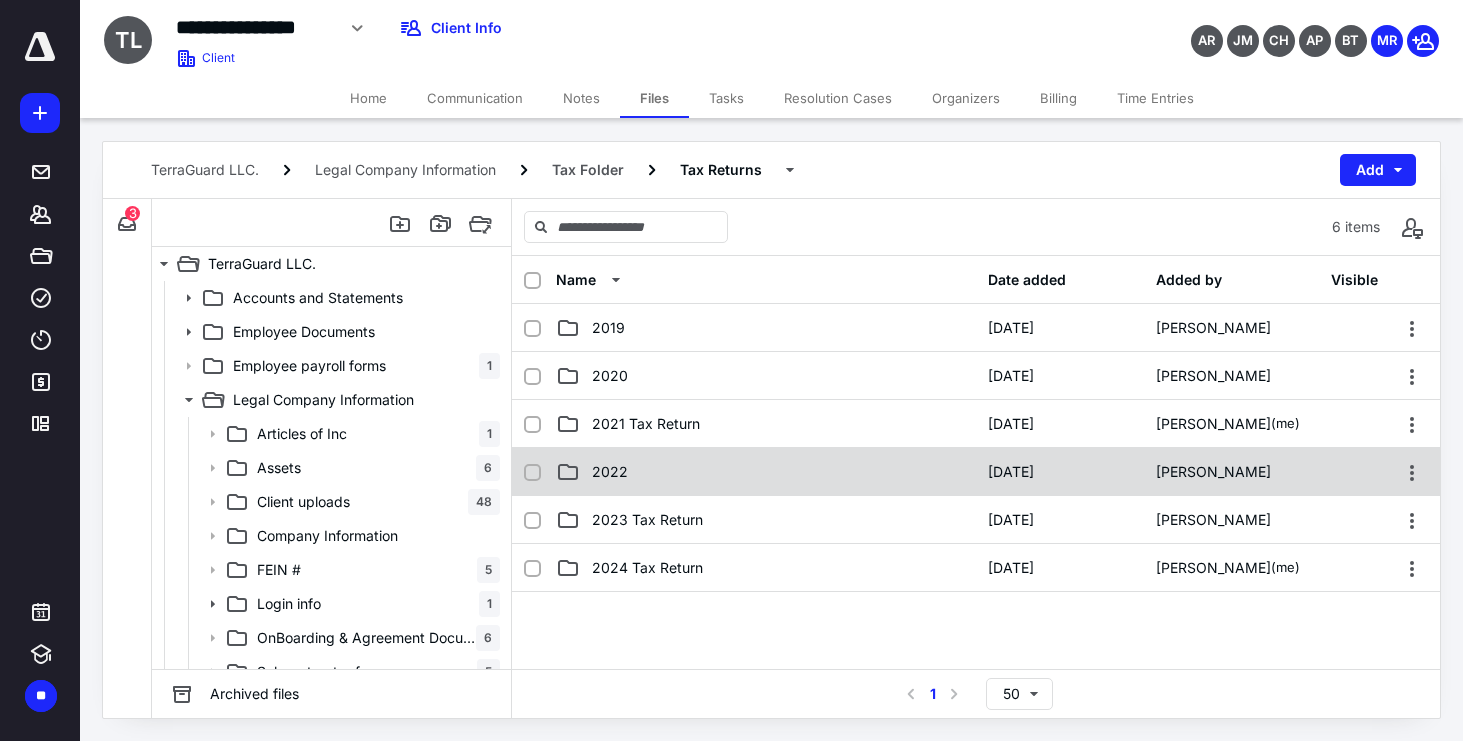 click on "2022" at bounding box center (766, 472) 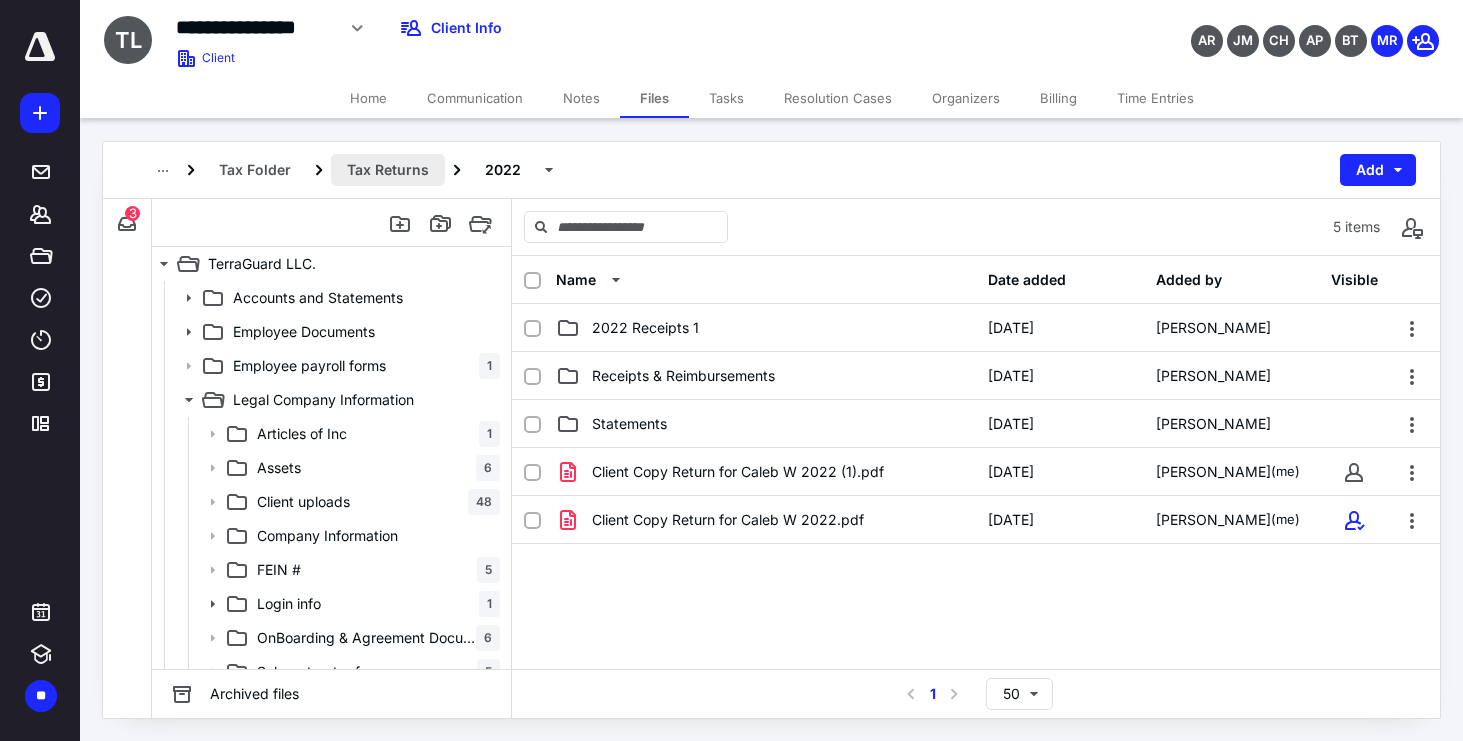 click on "Tax Returns" at bounding box center [388, 170] 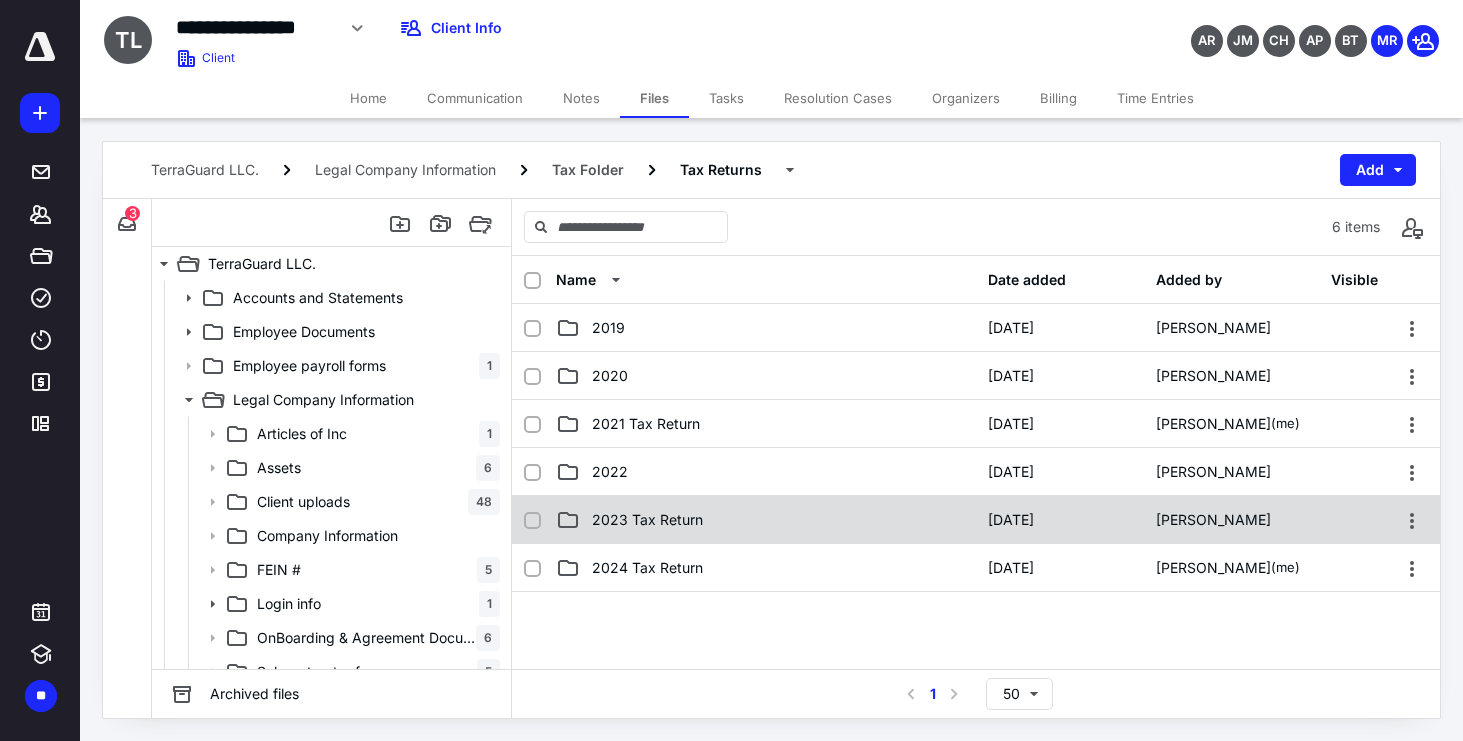 click on "2023 Tax Return" at bounding box center (647, 520) 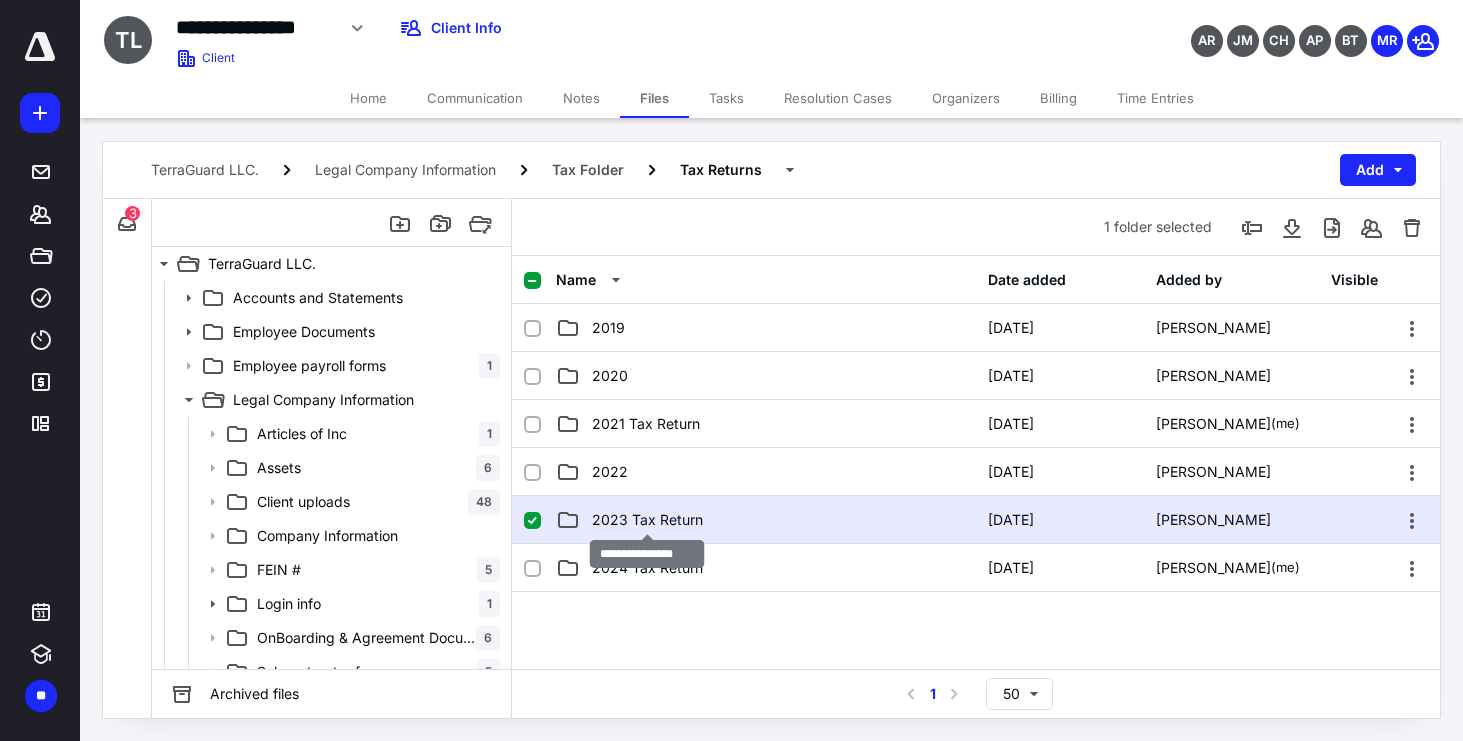 click on "2023 Tax Return" at bounding box center (647, 520) 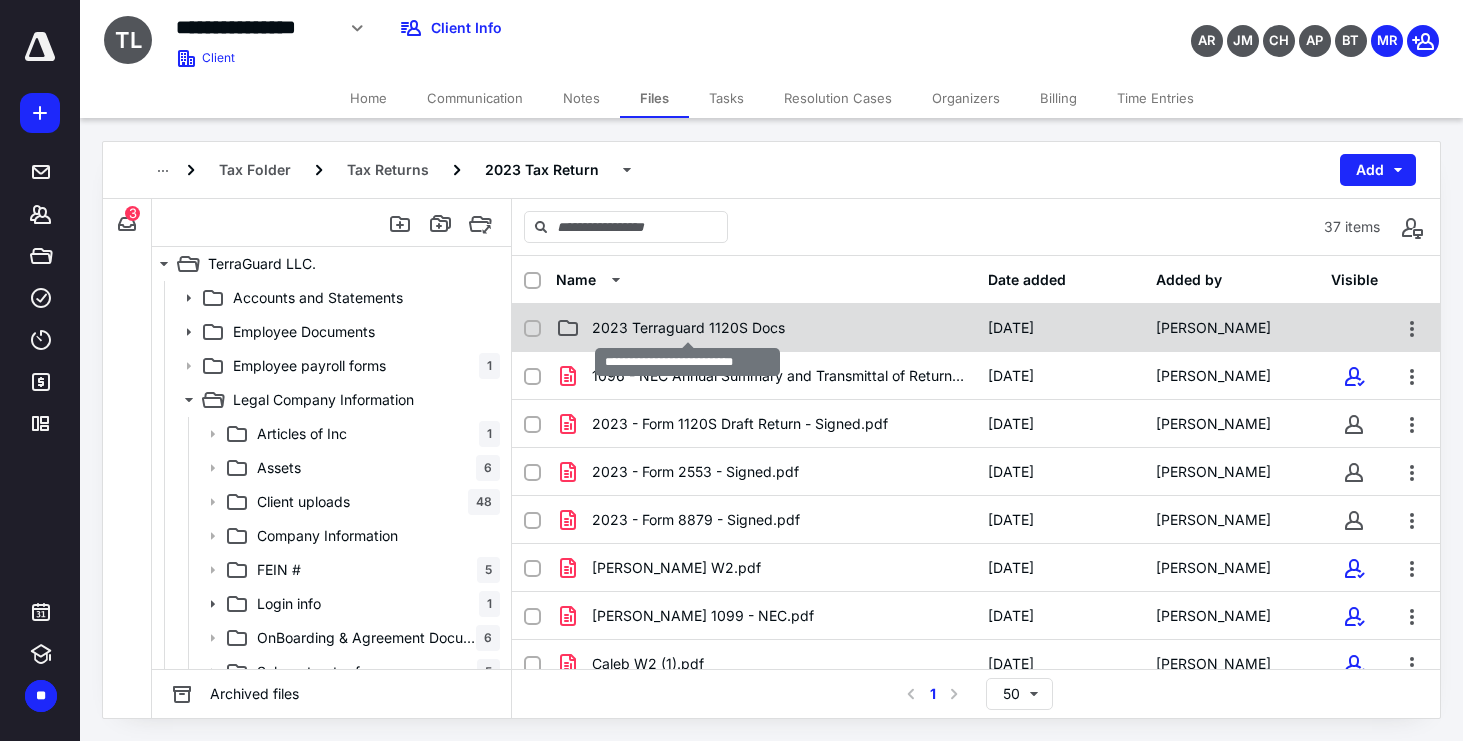 click on "2023 Terraguard 1120S Docs" at bounding box center [688, 328] 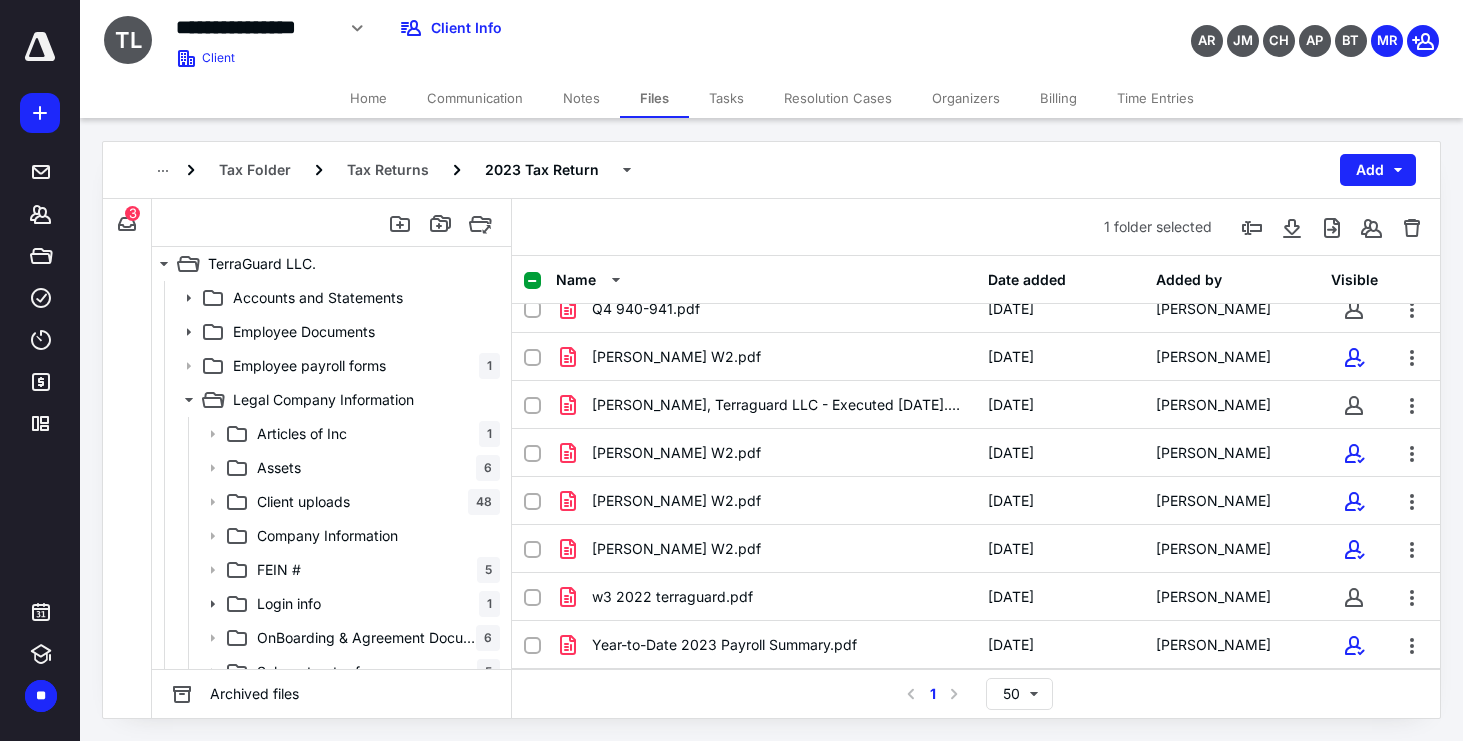 scroll, scrollTop: 1411, scrollLeft: 0, axis: vertical 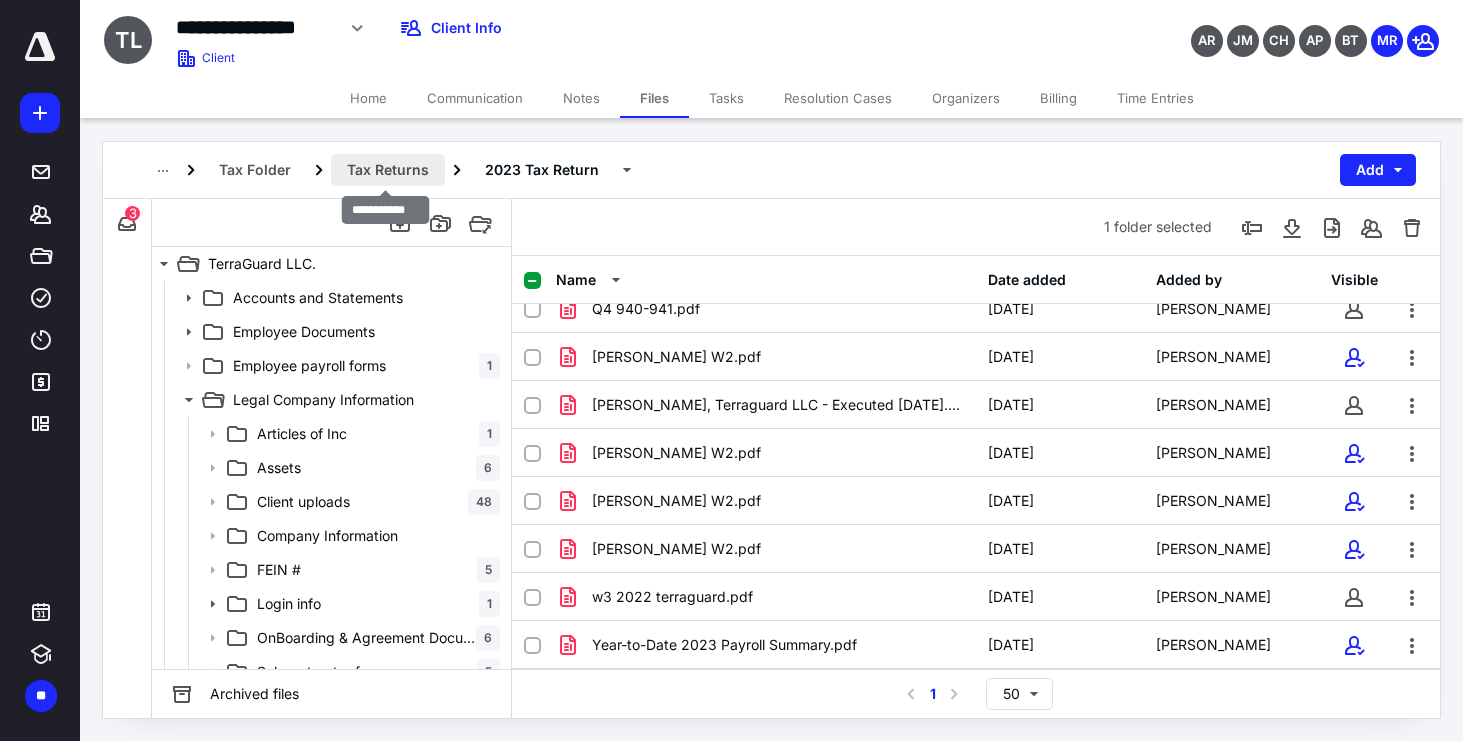click on "Tax Returns" at bounding box center (388, 170) 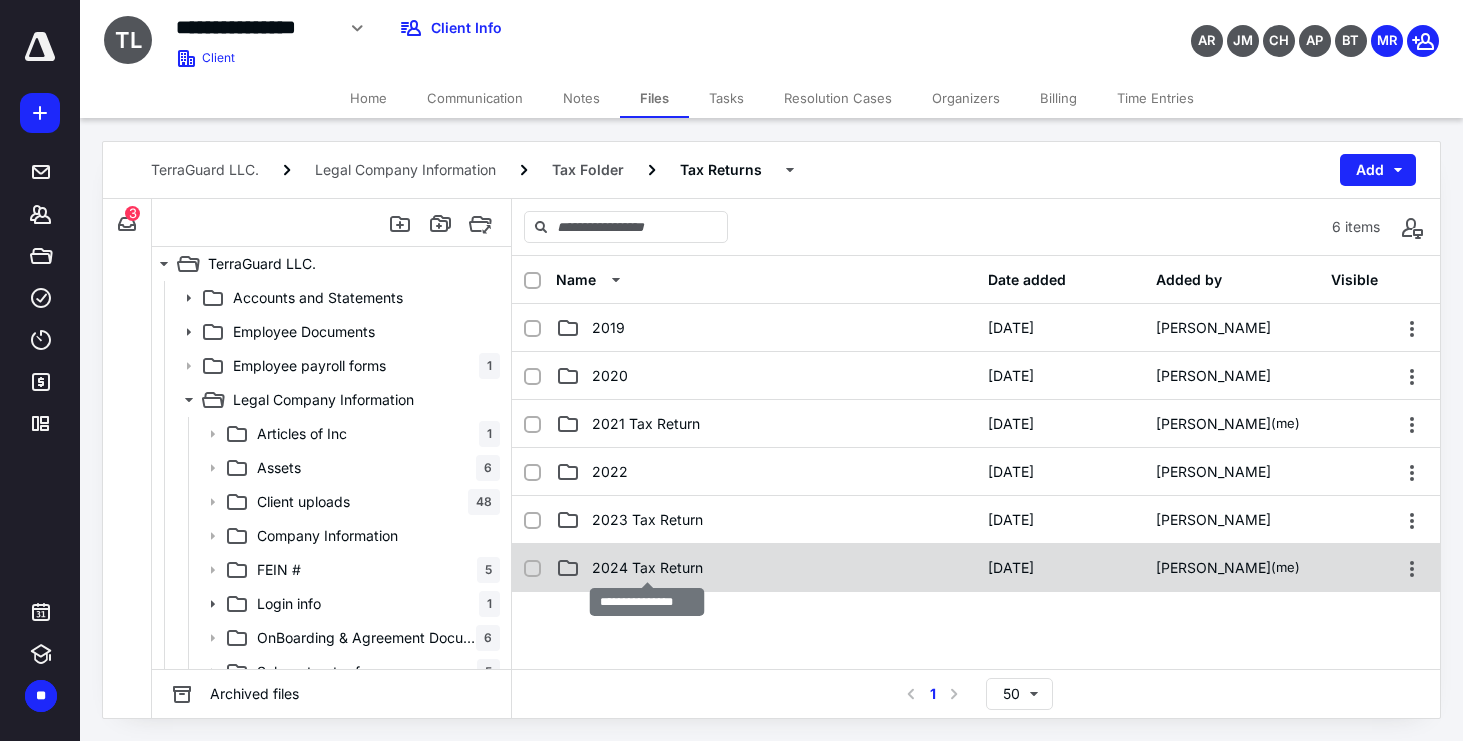 click on "2024 Tax Return" at bounding box center [647, 568] 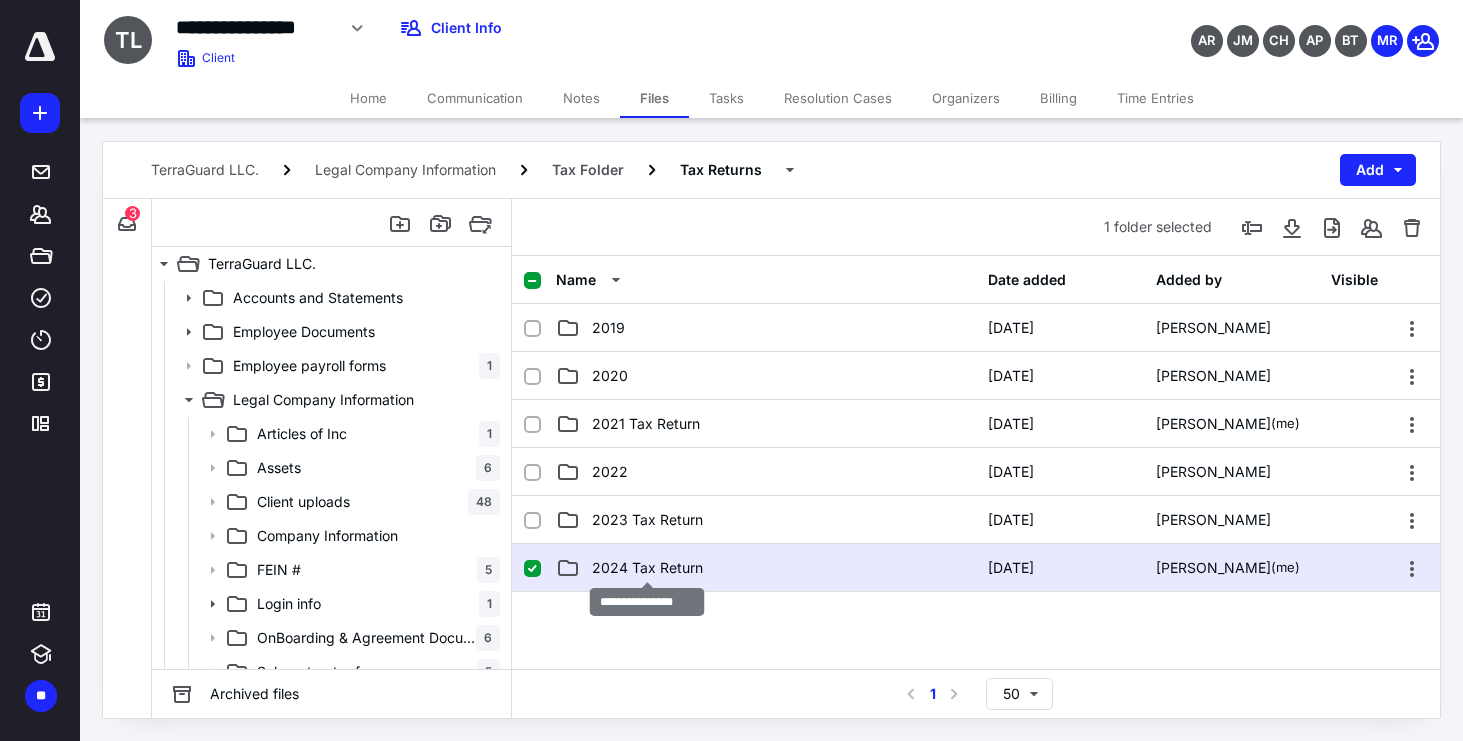 click on "2024 Tax Return" at bounding box center (647, 568) 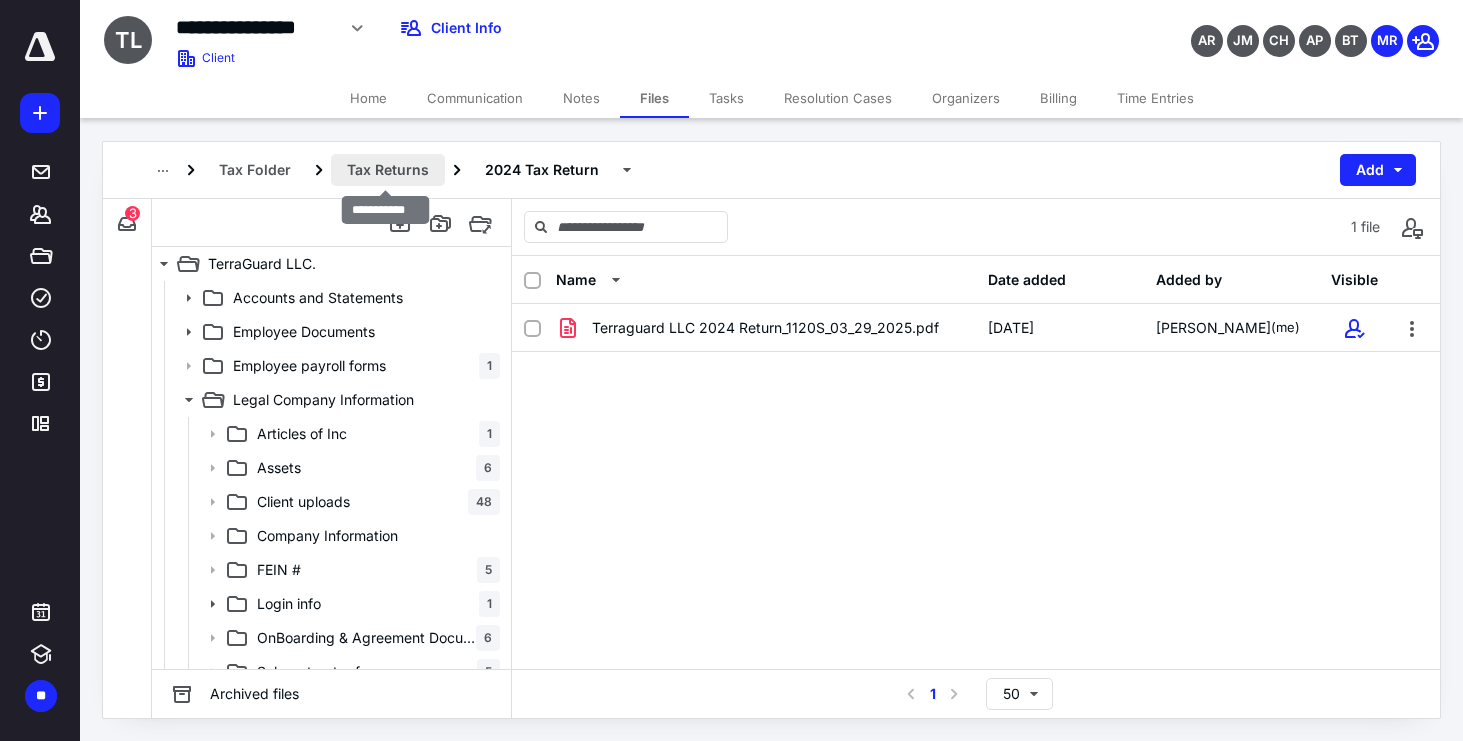 click on "Tax Returns" at bounding box center [388, 170] 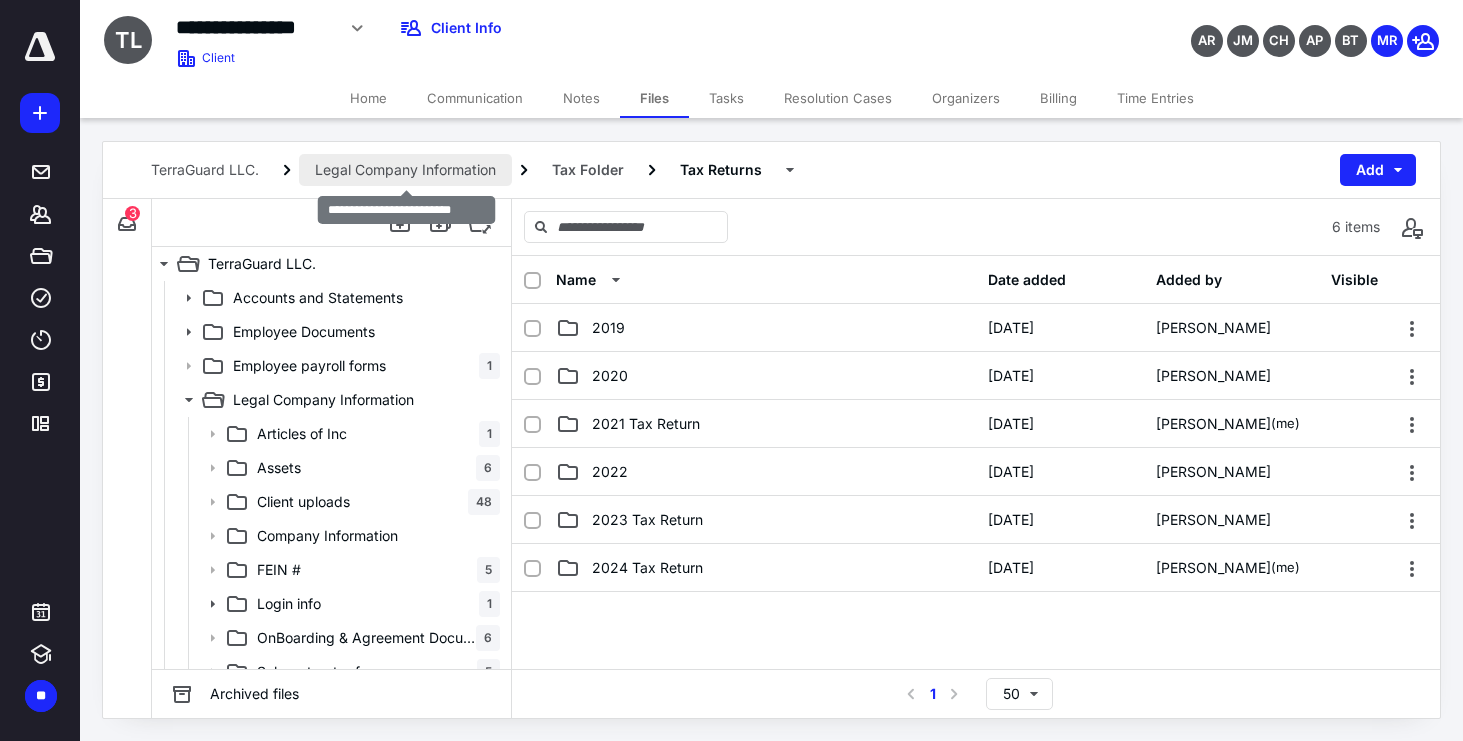 click on "Legal Company Information" at bounding box center [405, 170] 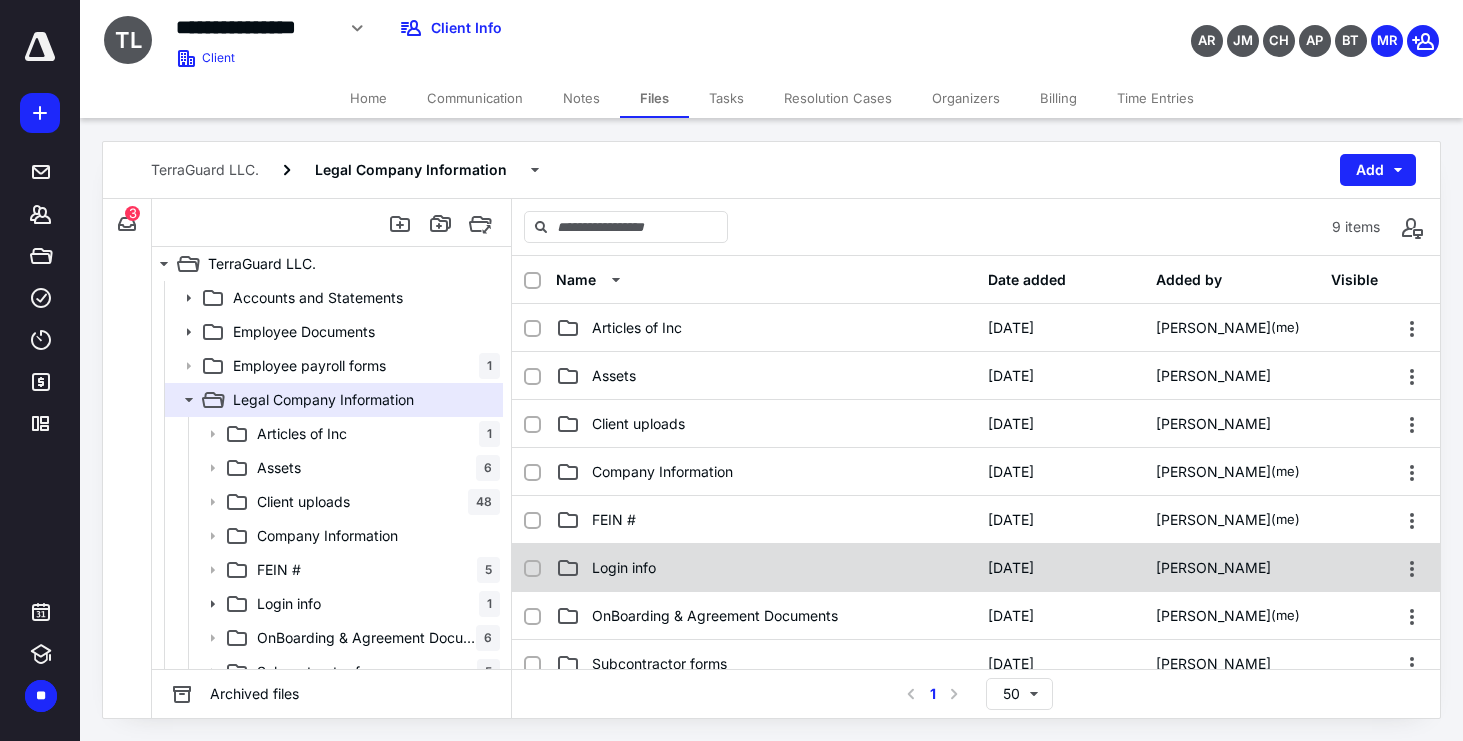 click on "Login info" at bounding box center [766, 568] 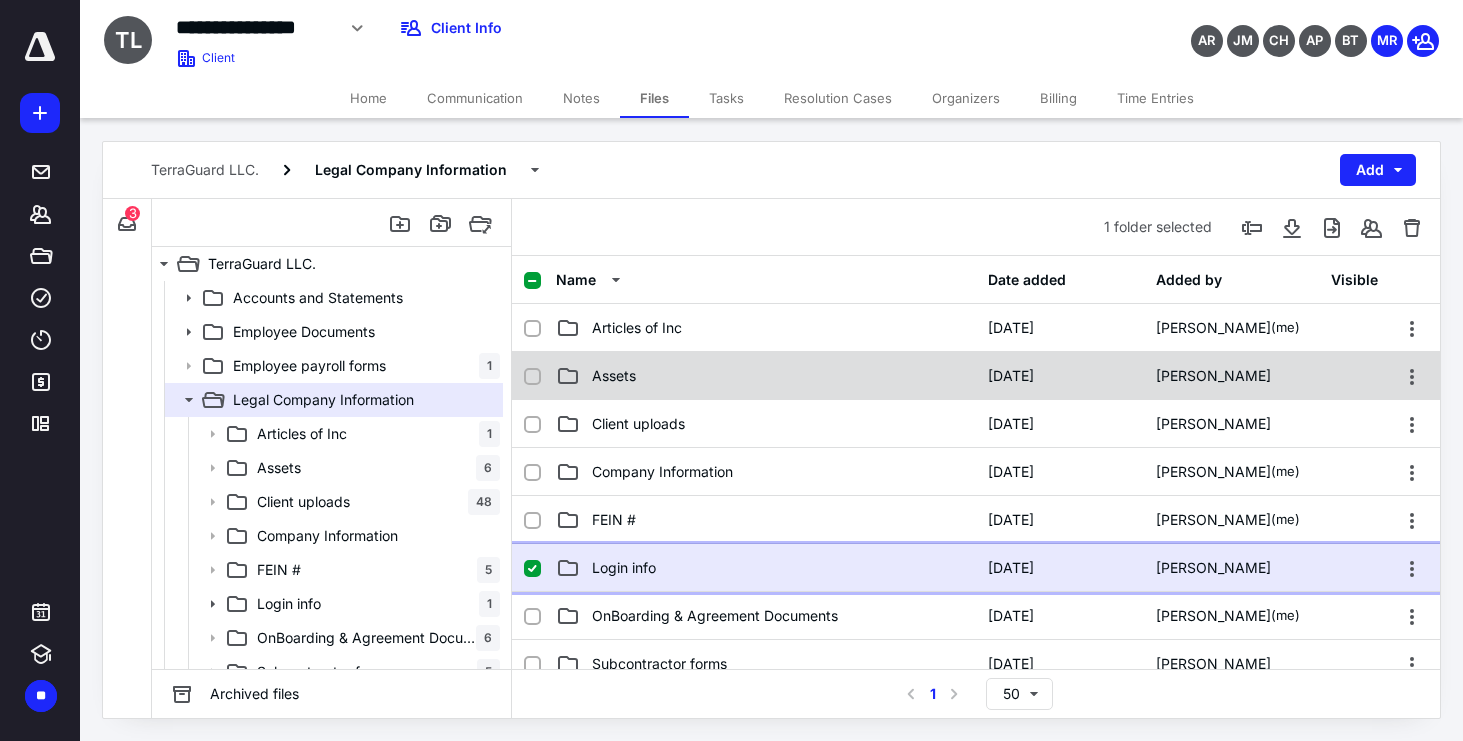 scroll, scrollTop: 0, scrollLeft: 0, axis: both 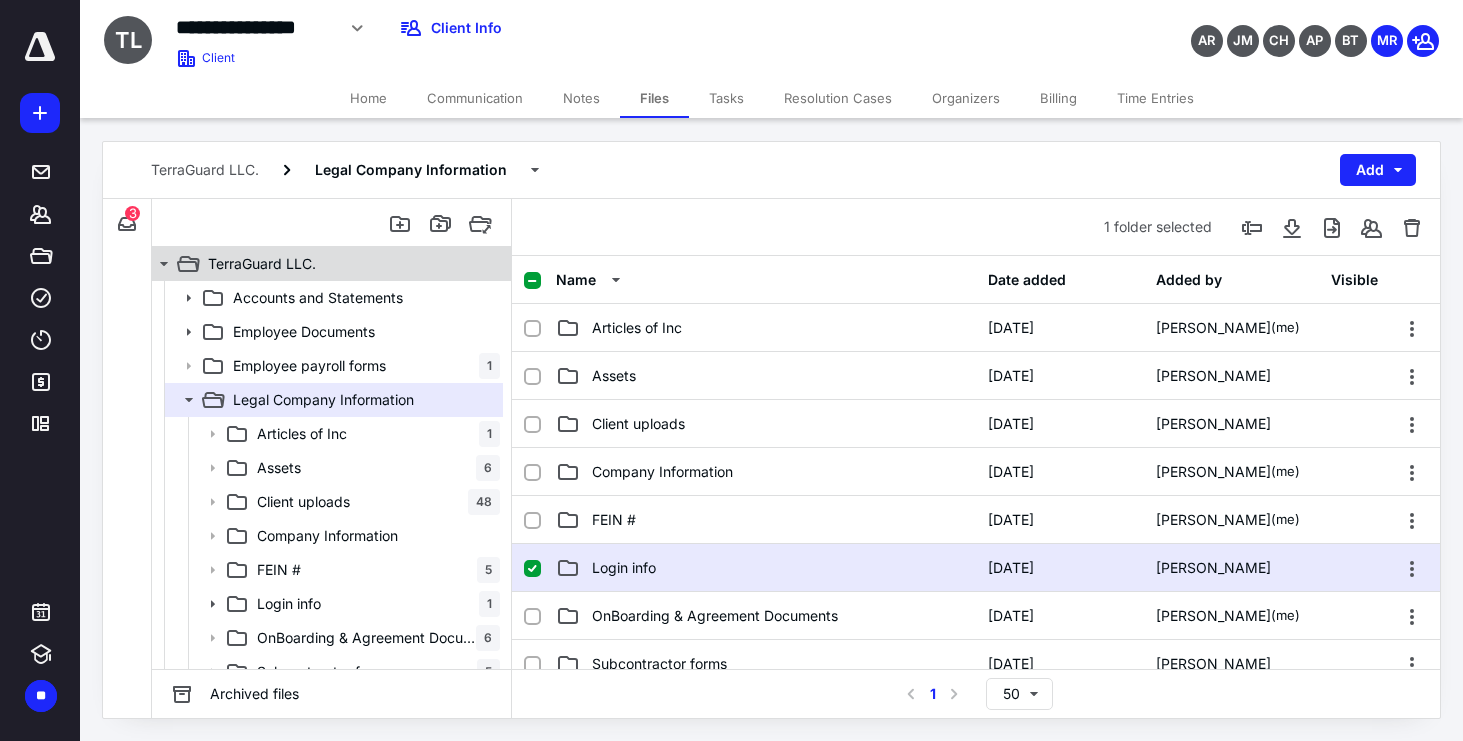 click on "TerraGuard LLC." at bounding box center (262, 264) 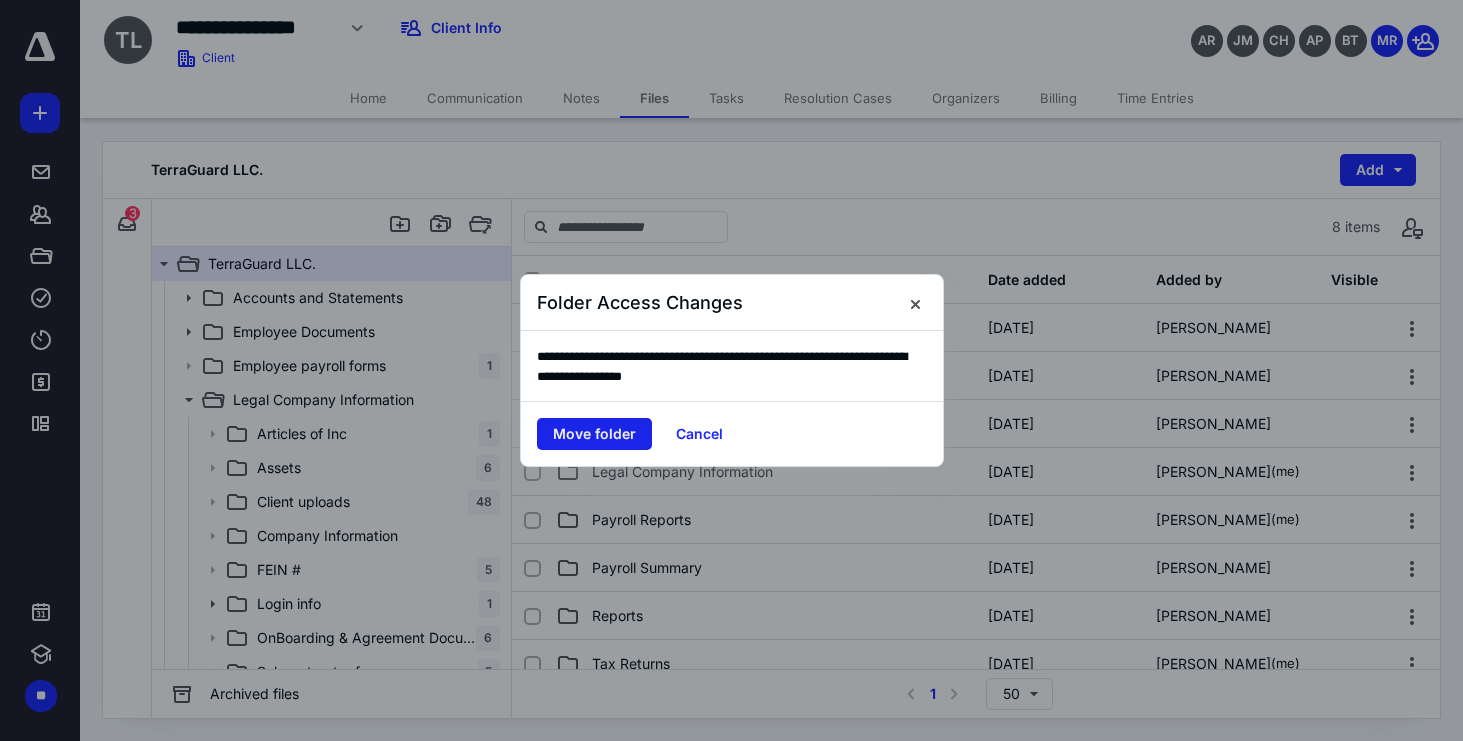 click on "Move folder" at bounding box center (594, 434) 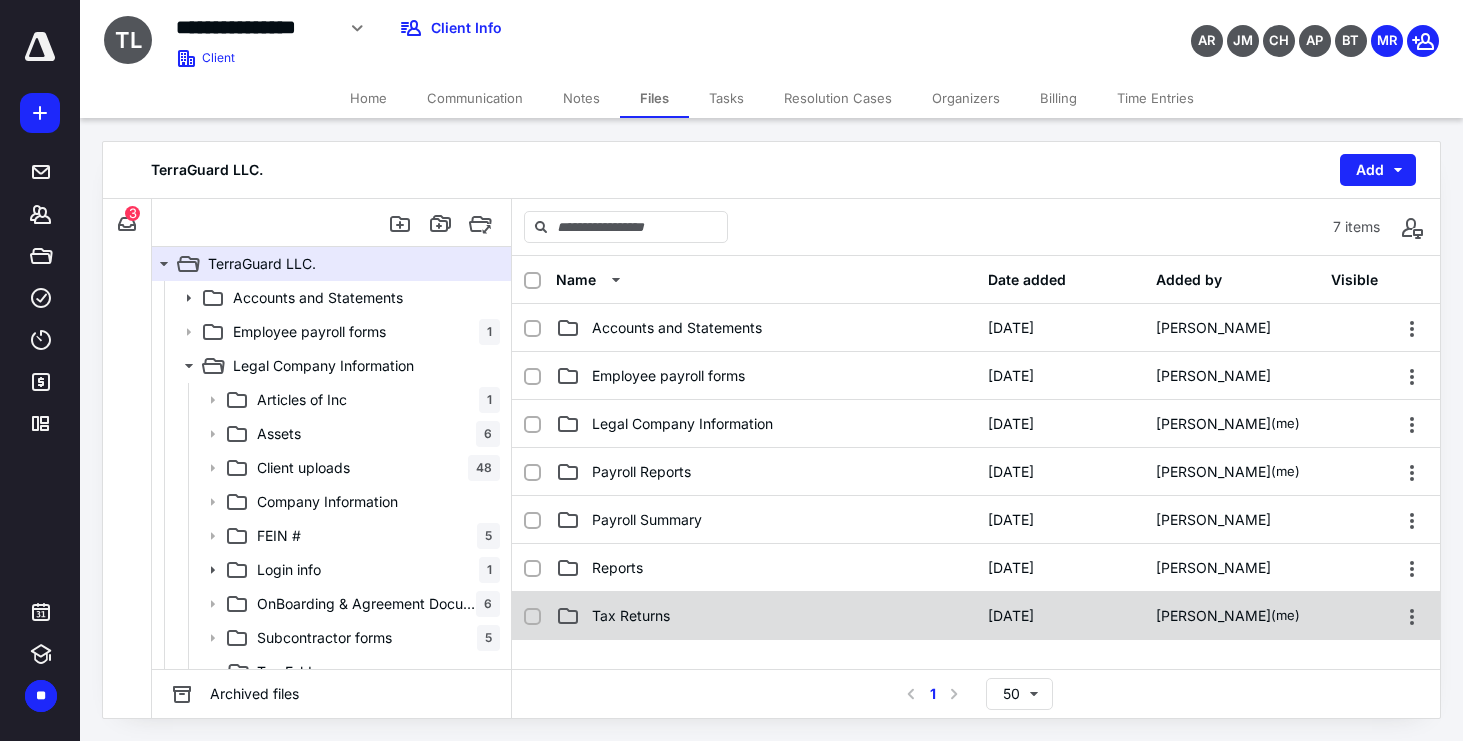 click on "Tax Returns" at bounding box center (766, 616) 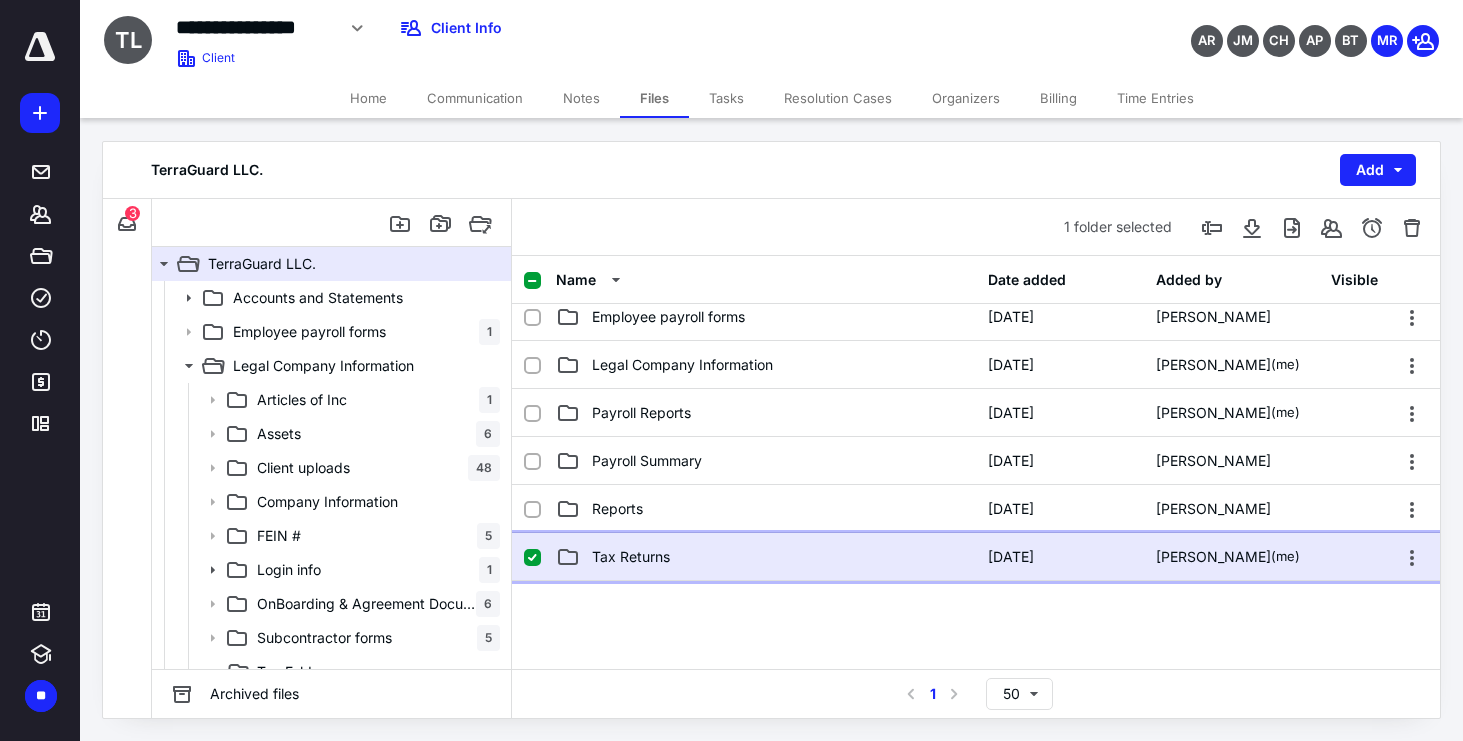 scroll, scrollTop: 61, scrollLeft: 0, axis: vertical 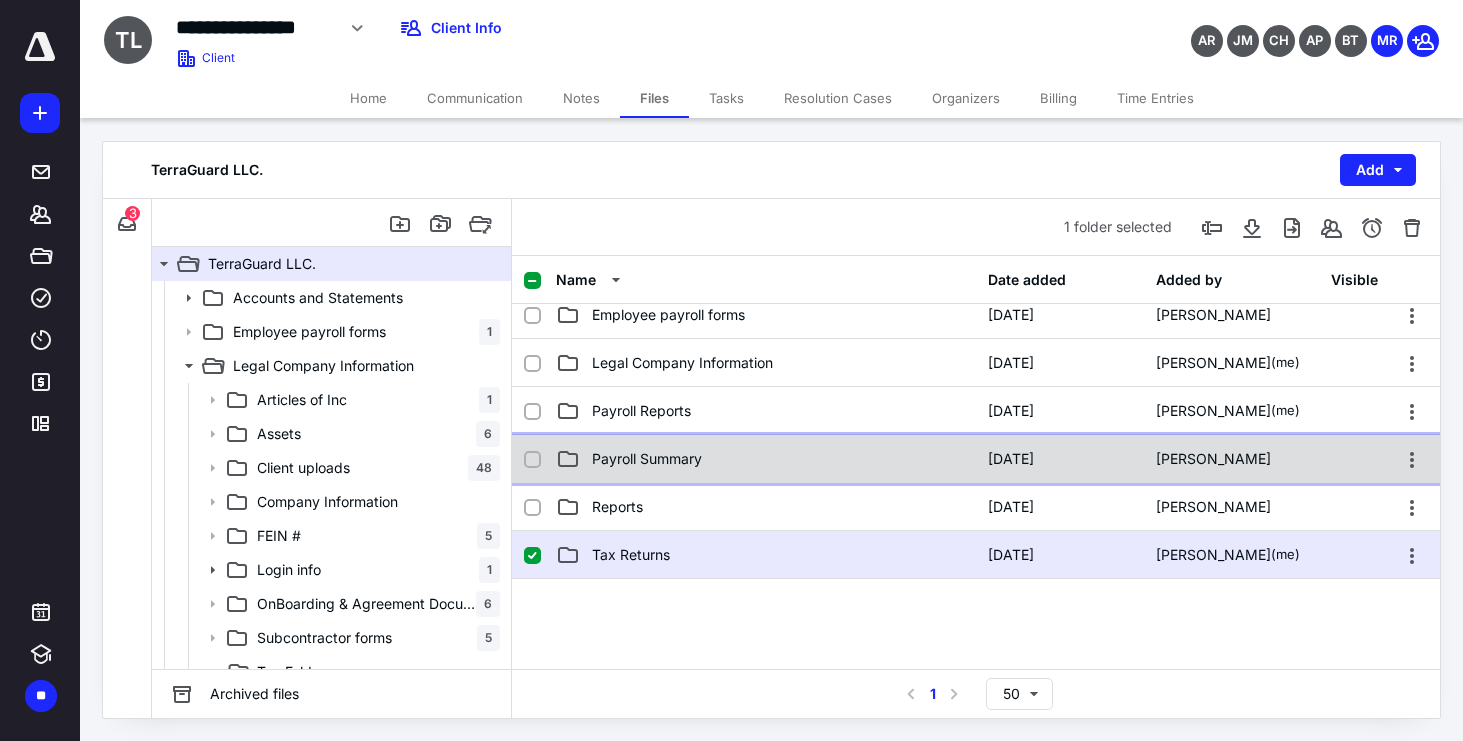 click on "Payroll Summary [DATE] [PERSON_NAME][GEOGRAPHIC_DATA]" at bounding box center [976, 459] 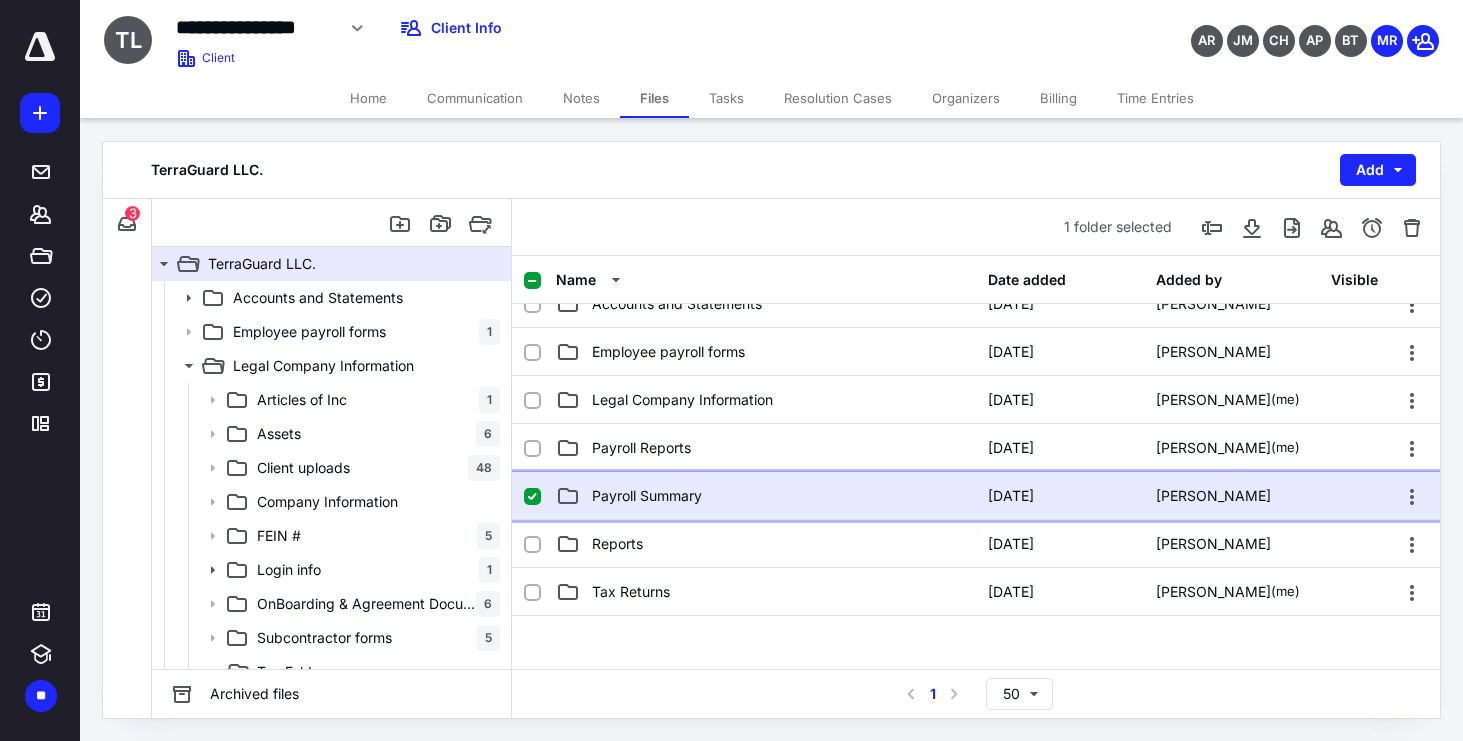 scroll, scrollTop: -1, scrollLeft: 0, axis: vertical 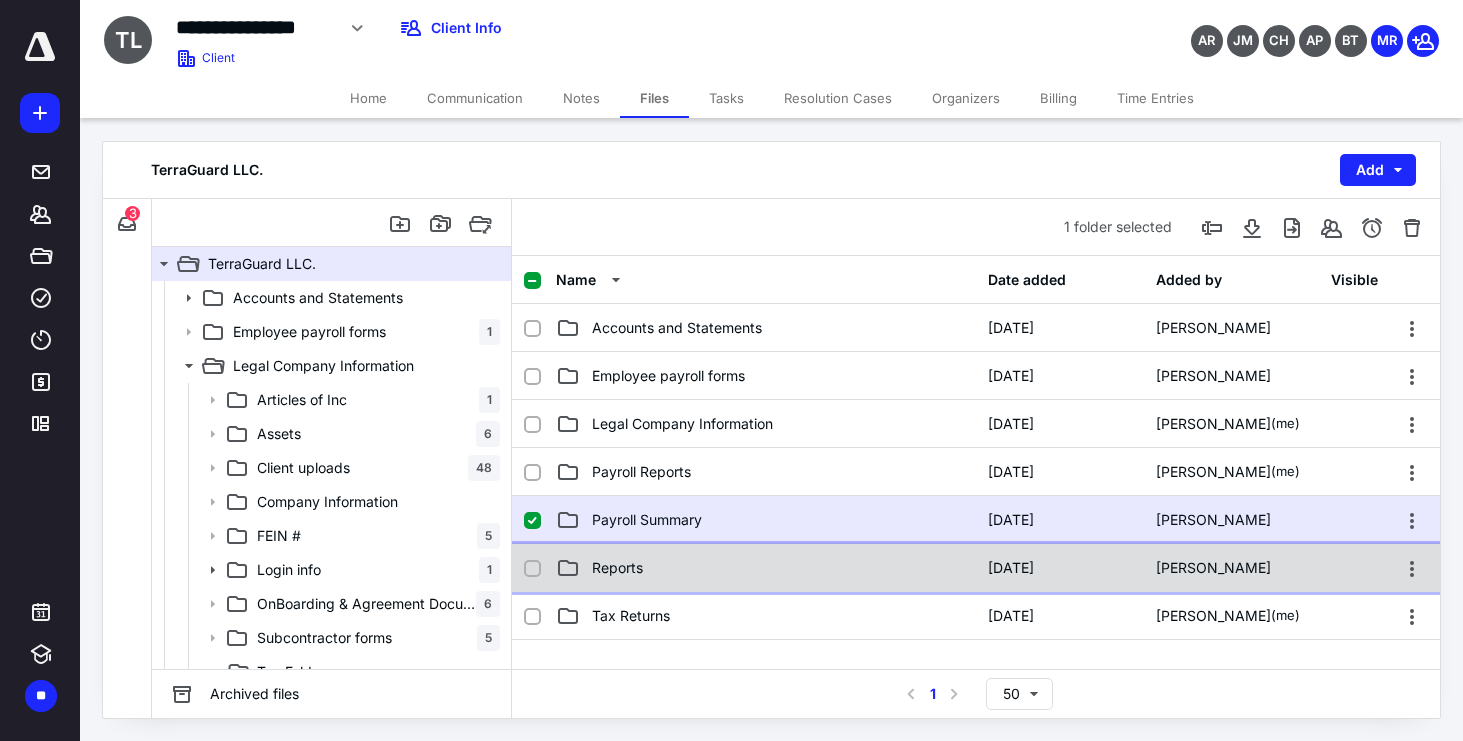 click on "Reports" at bounding box center (766, 568) 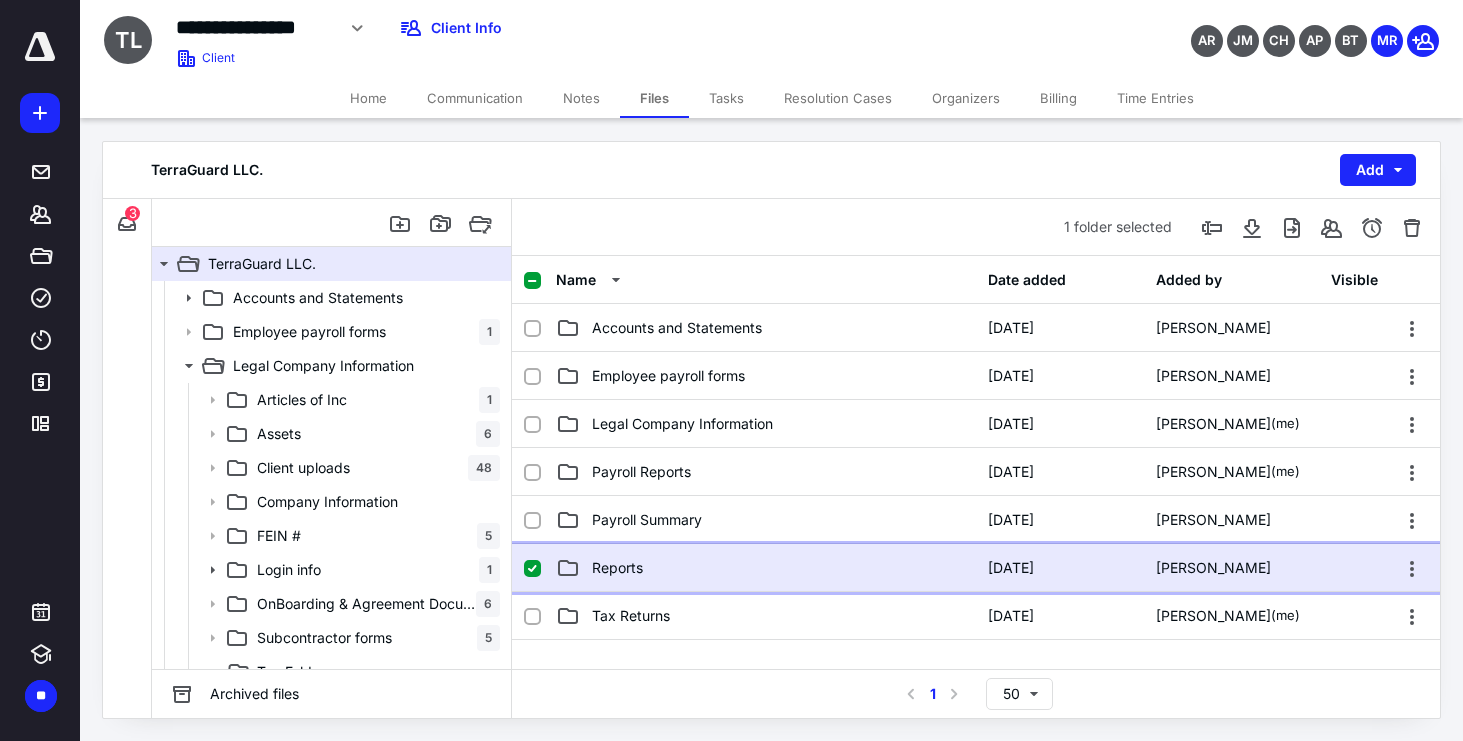 click on "Reports" at bounding box center (766, 568) 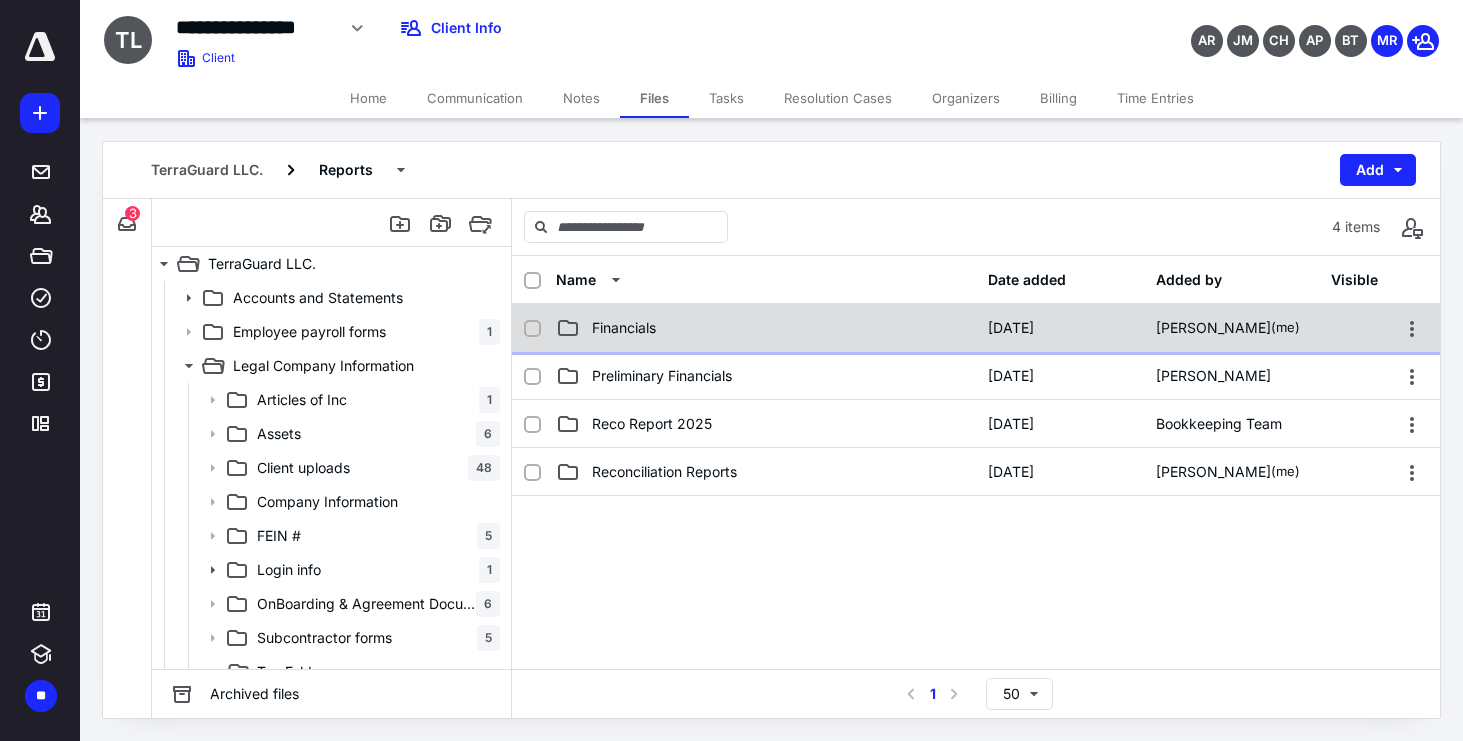 click on "Financials" at bounding box center (624, 328) 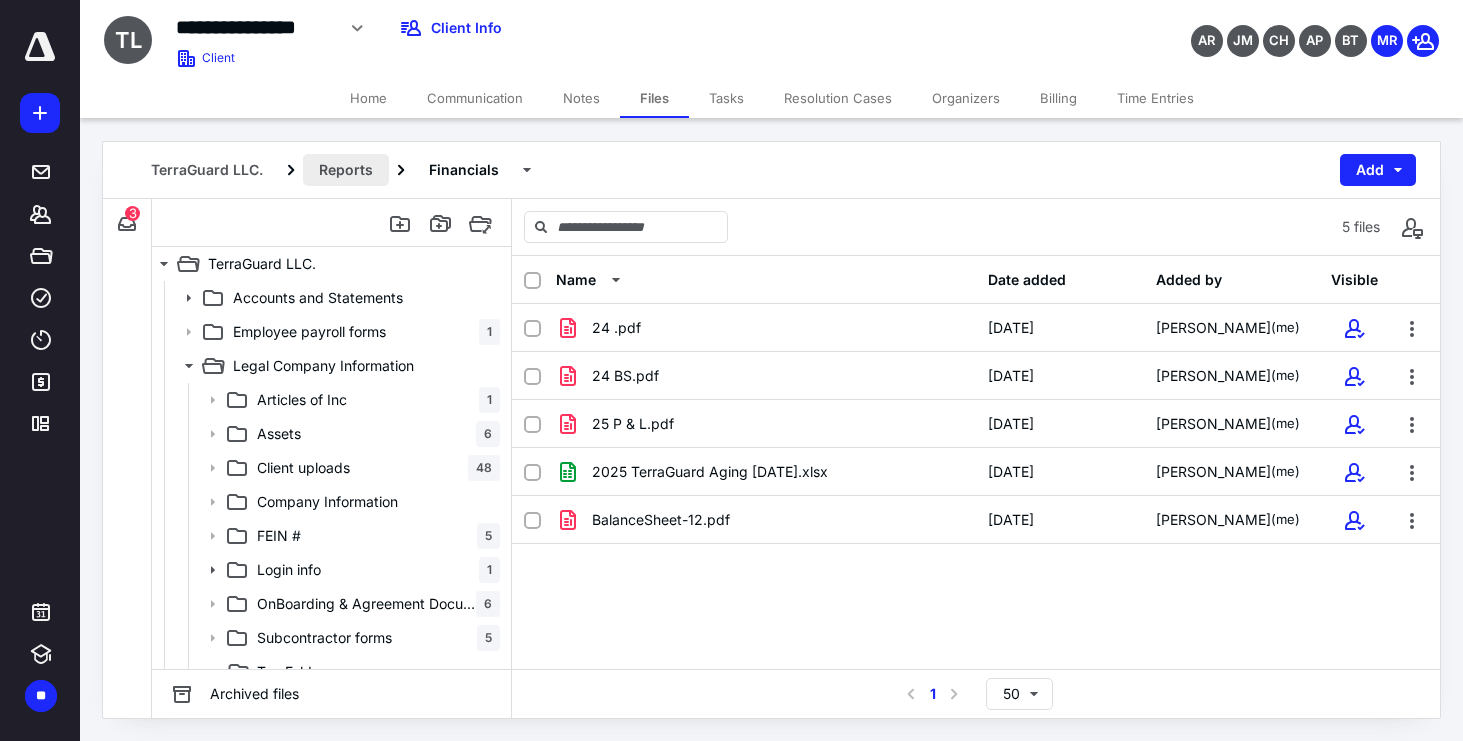 click on "Reports" at bounding box center (346, 170) 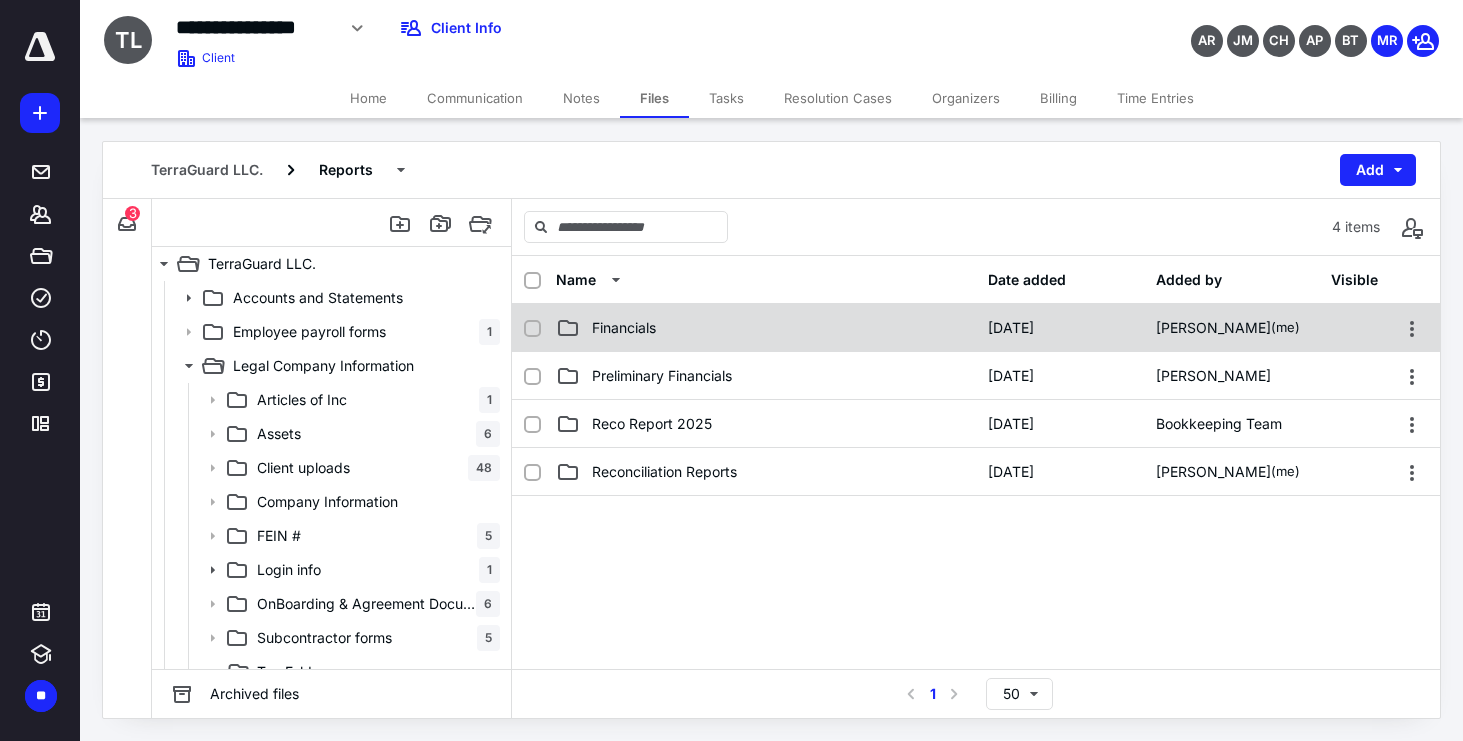 click on "Financials" at bounding box center (624, 328) 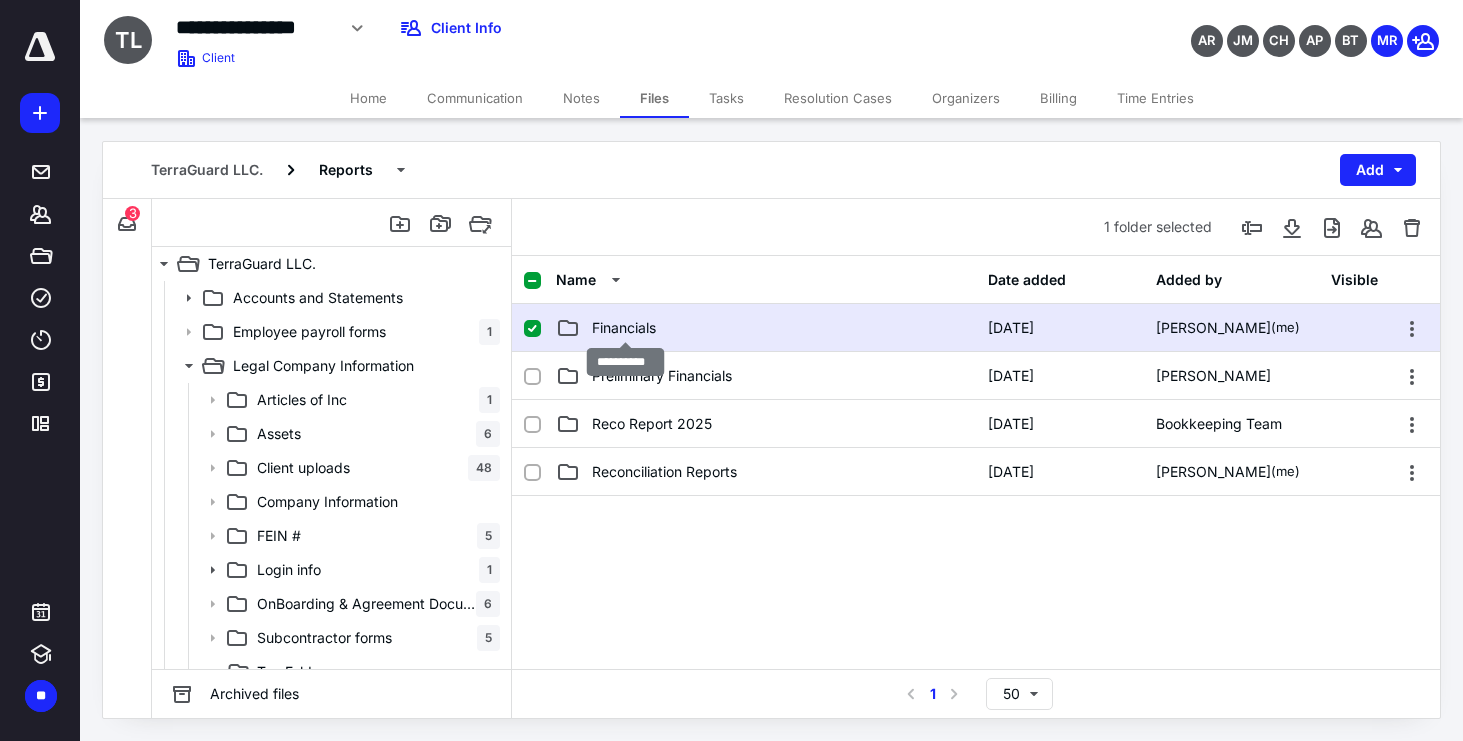 click on "Financials" at bounding box center (624, 328) 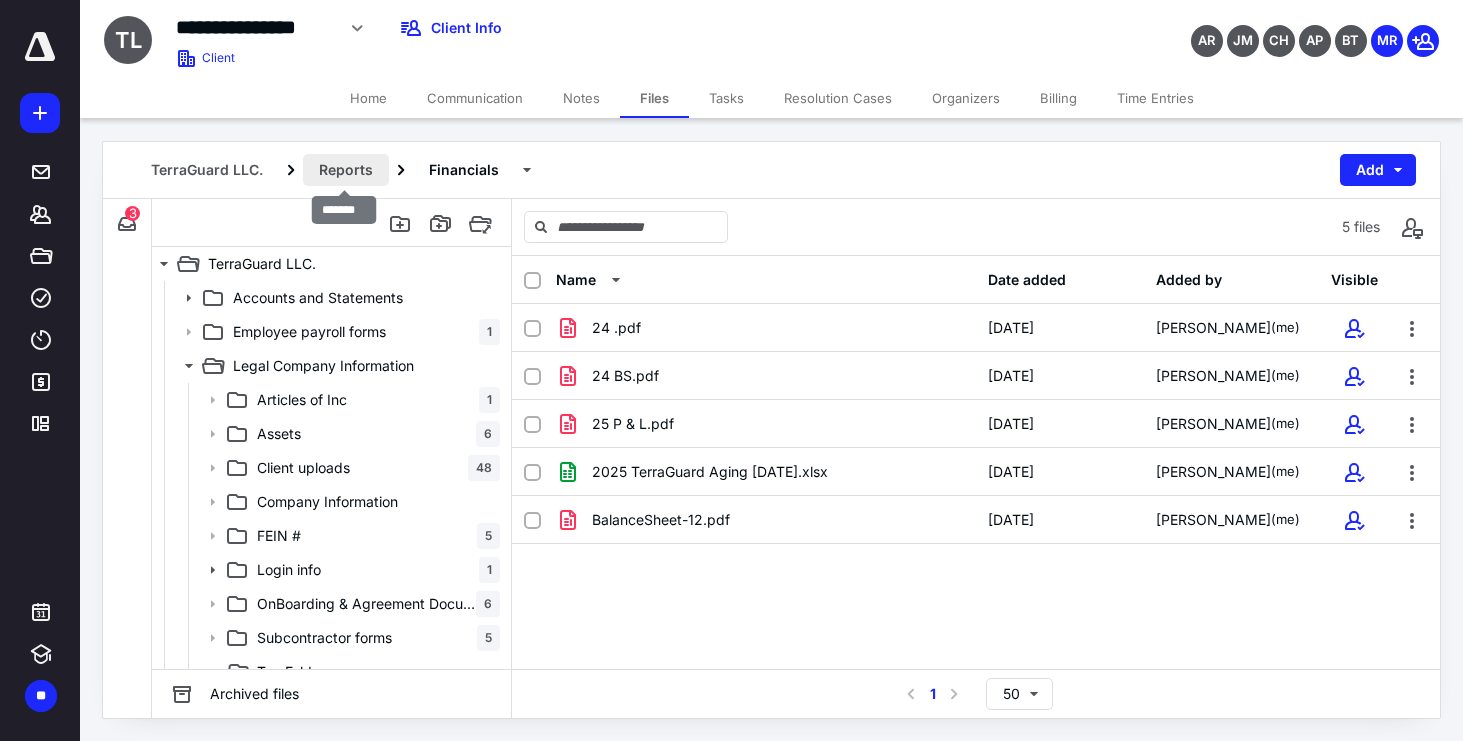 click on "Reports" at bounding box center [346, 170] 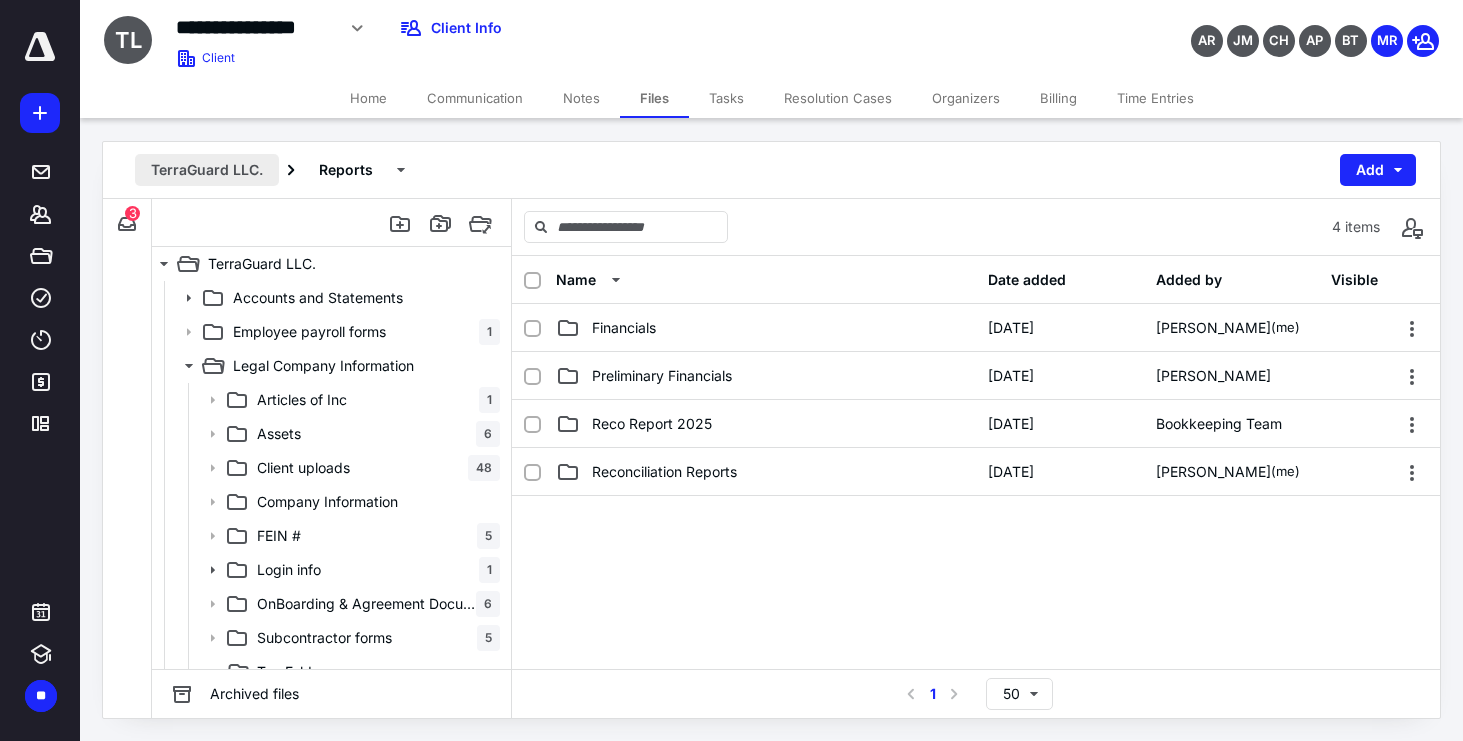click on "TerraGuard LLC." at bounding box center (207, 170) 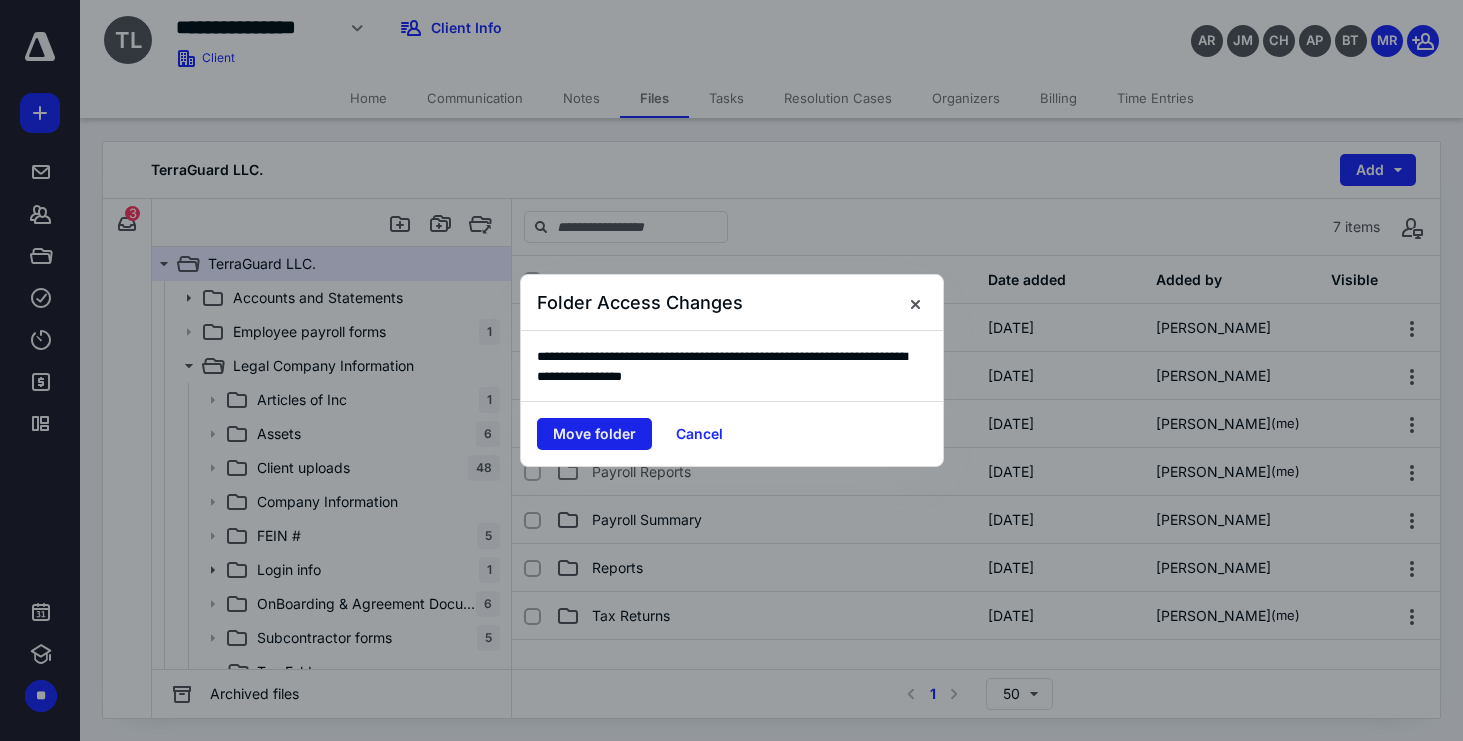 click on "Move folder" at bounding box center [594, 434] 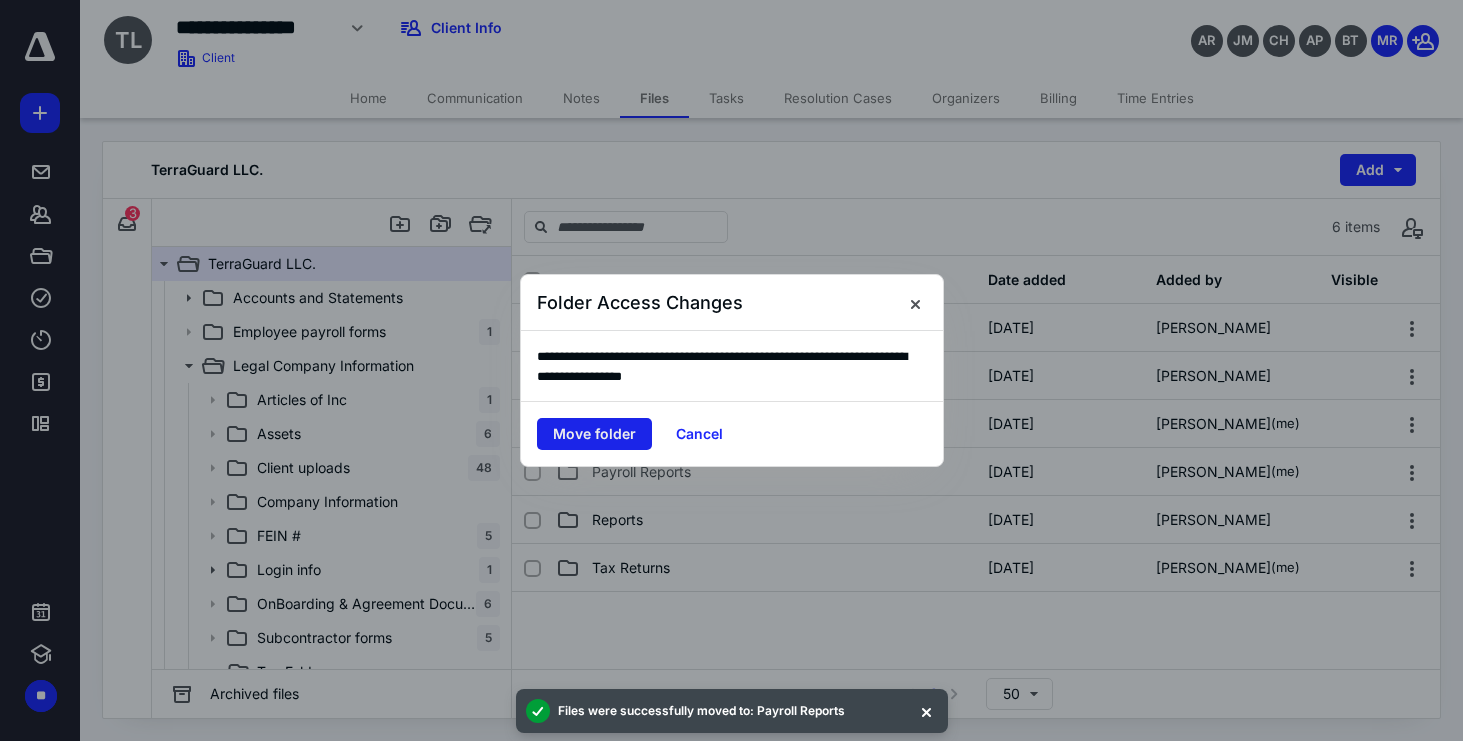 click on "Move folder" at bounding box center [594, 434] 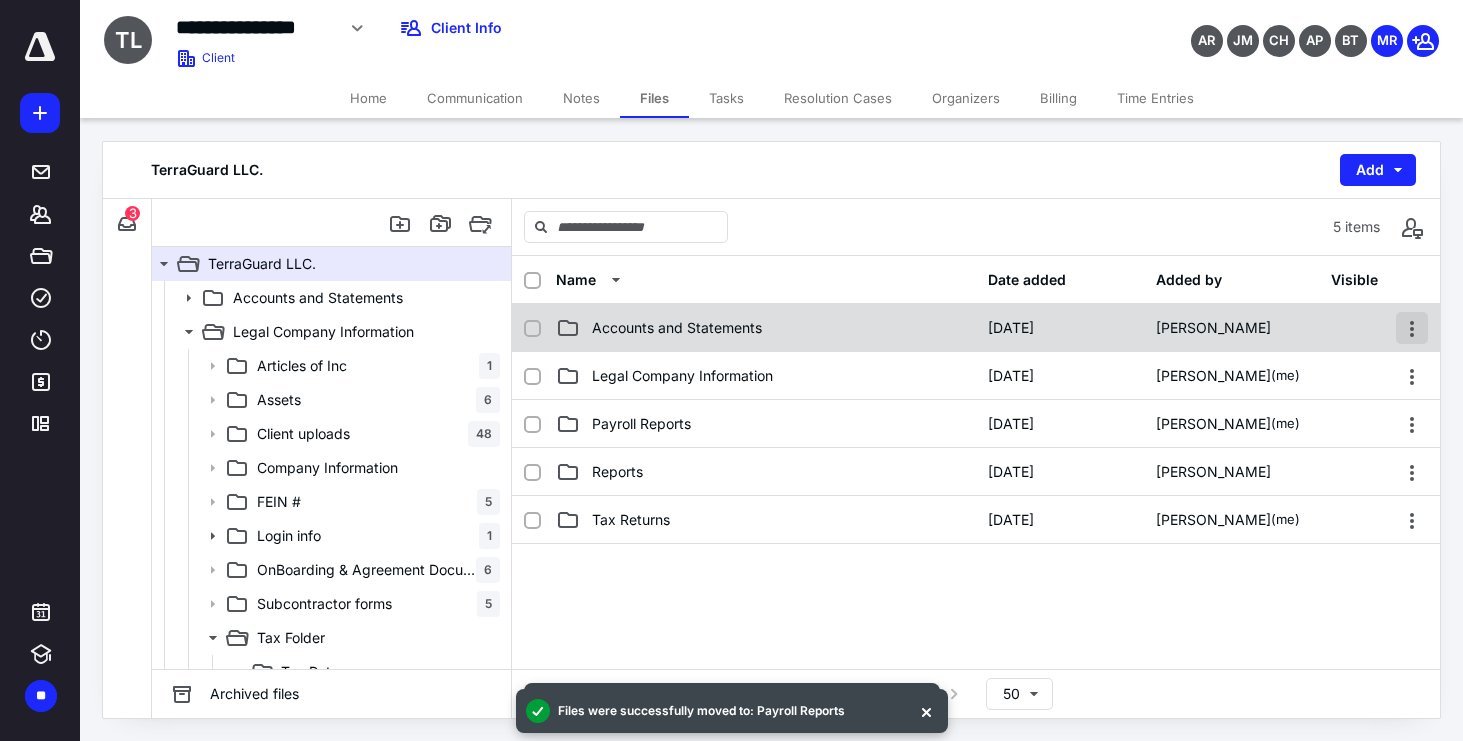 click at bounding box center (1412, 328) 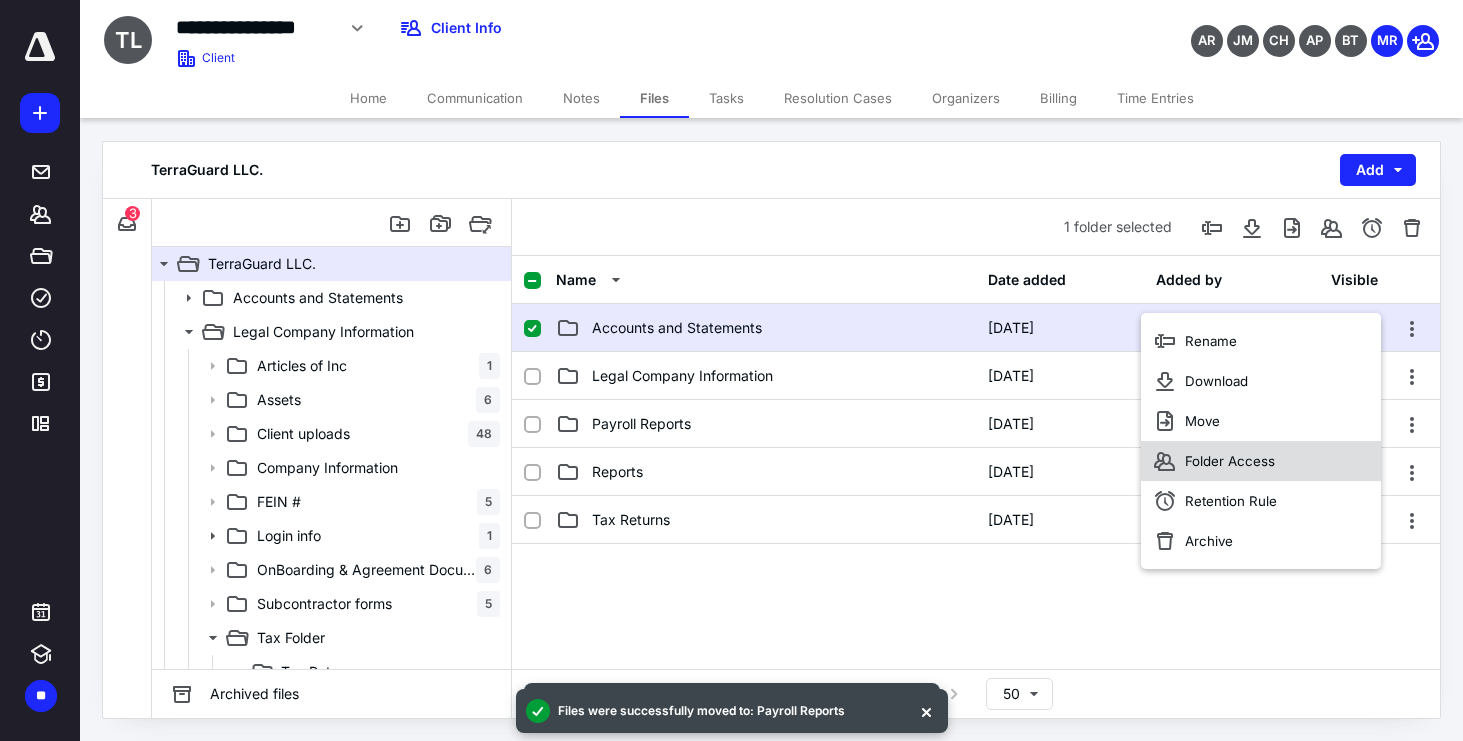 click on "Folder Access" at bounding box center [1261, 461] 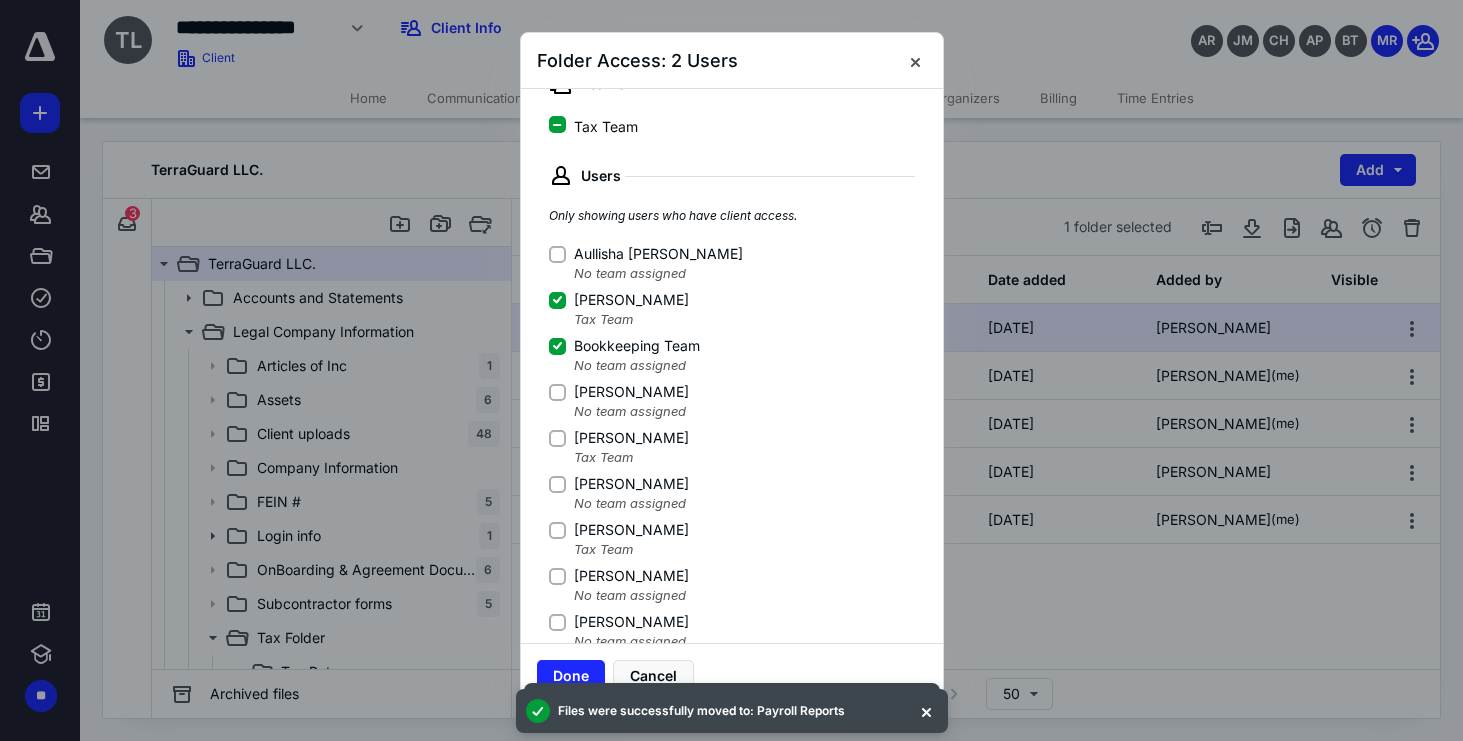 scroll, scrollTop: 235, scrollLeft: 0, axis: vertical 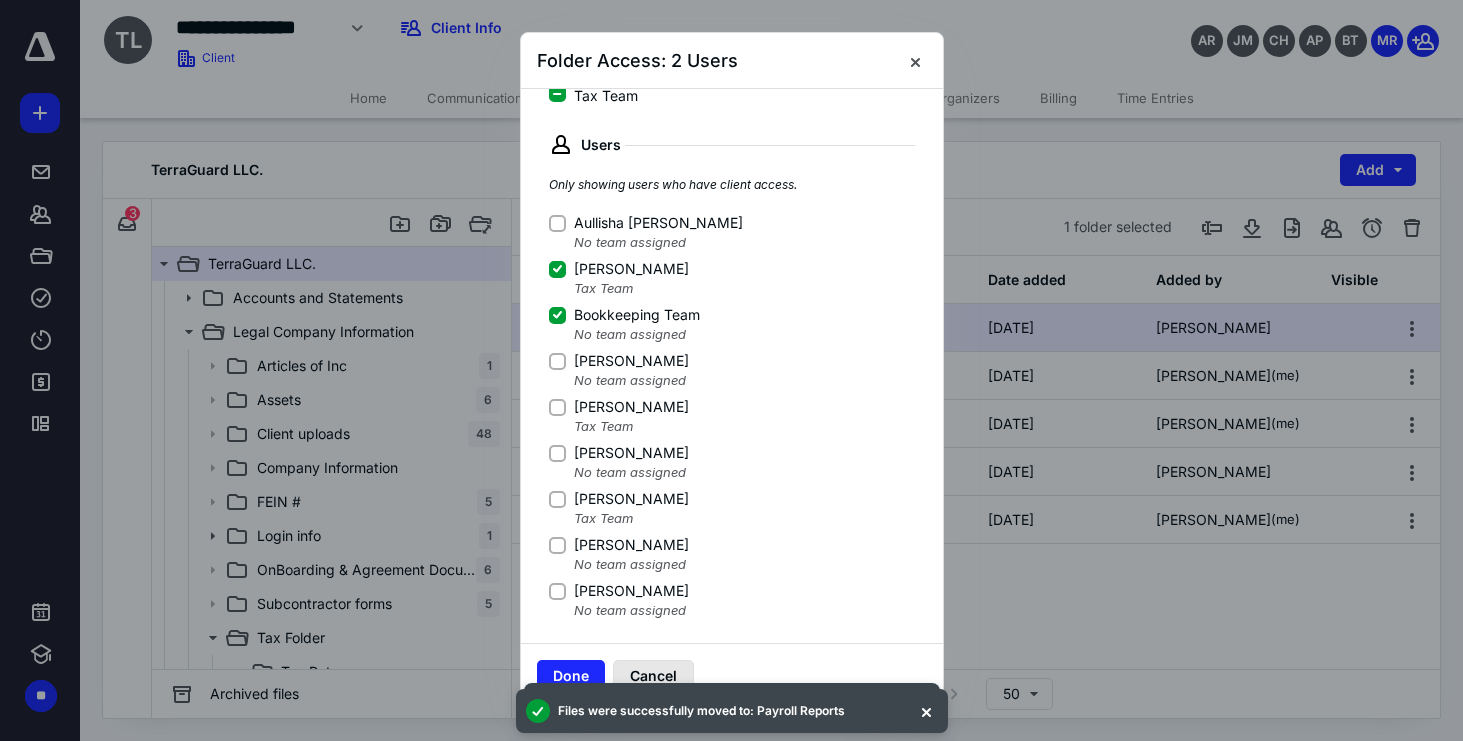 click on "Cancel" at bounding box center [653, 676] 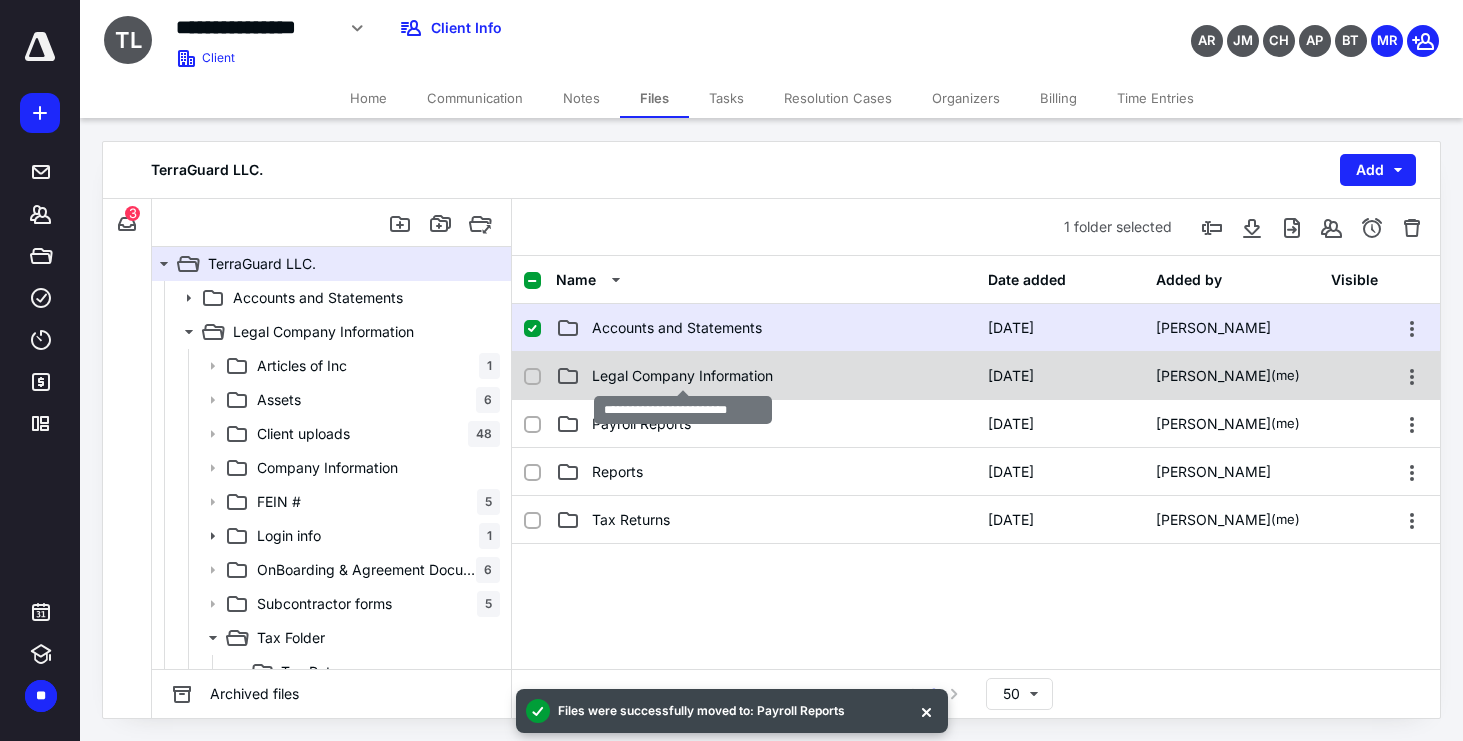 click on "Legal Company Information" at bounding box center (682, 376) 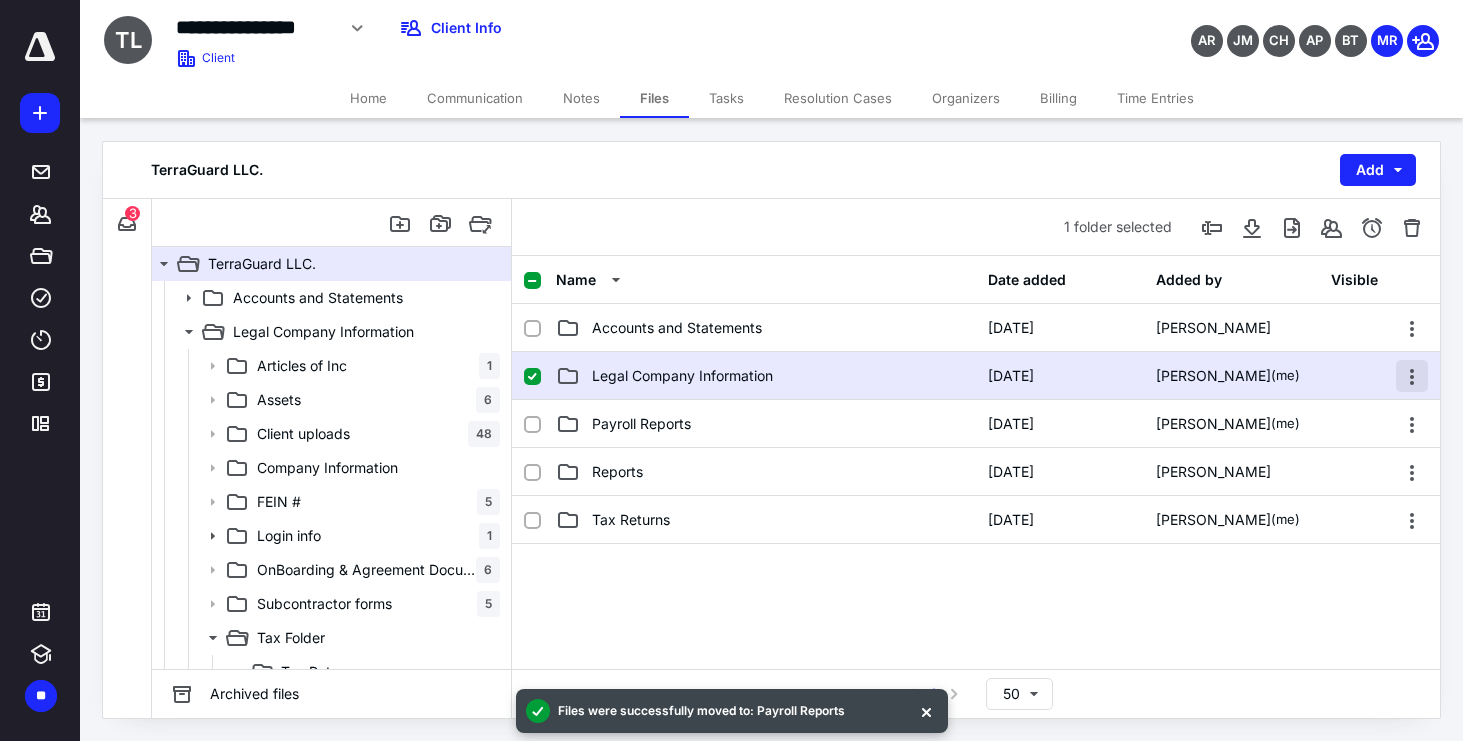 click at bounding box center (1412, 376) 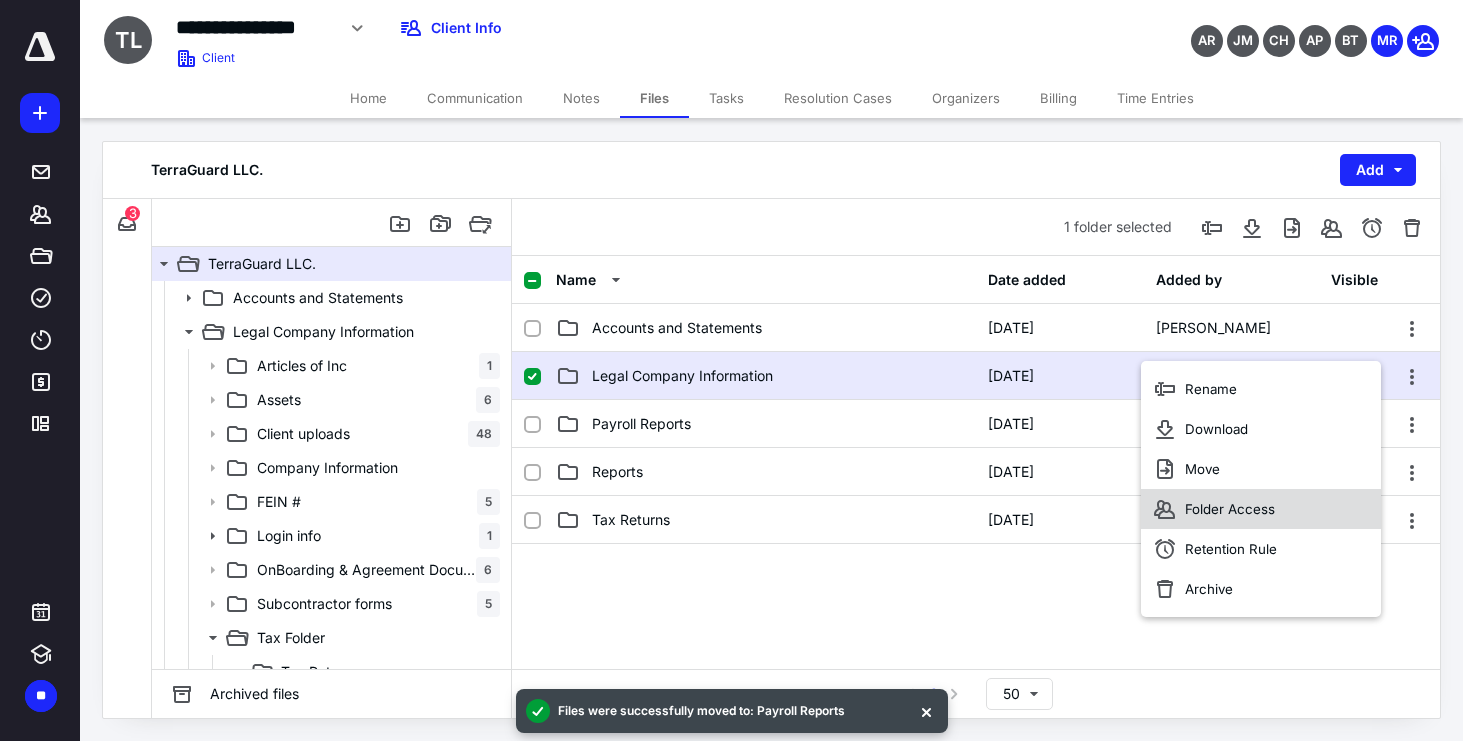 click on "Folder Access" at bounding box center [1261, 509] 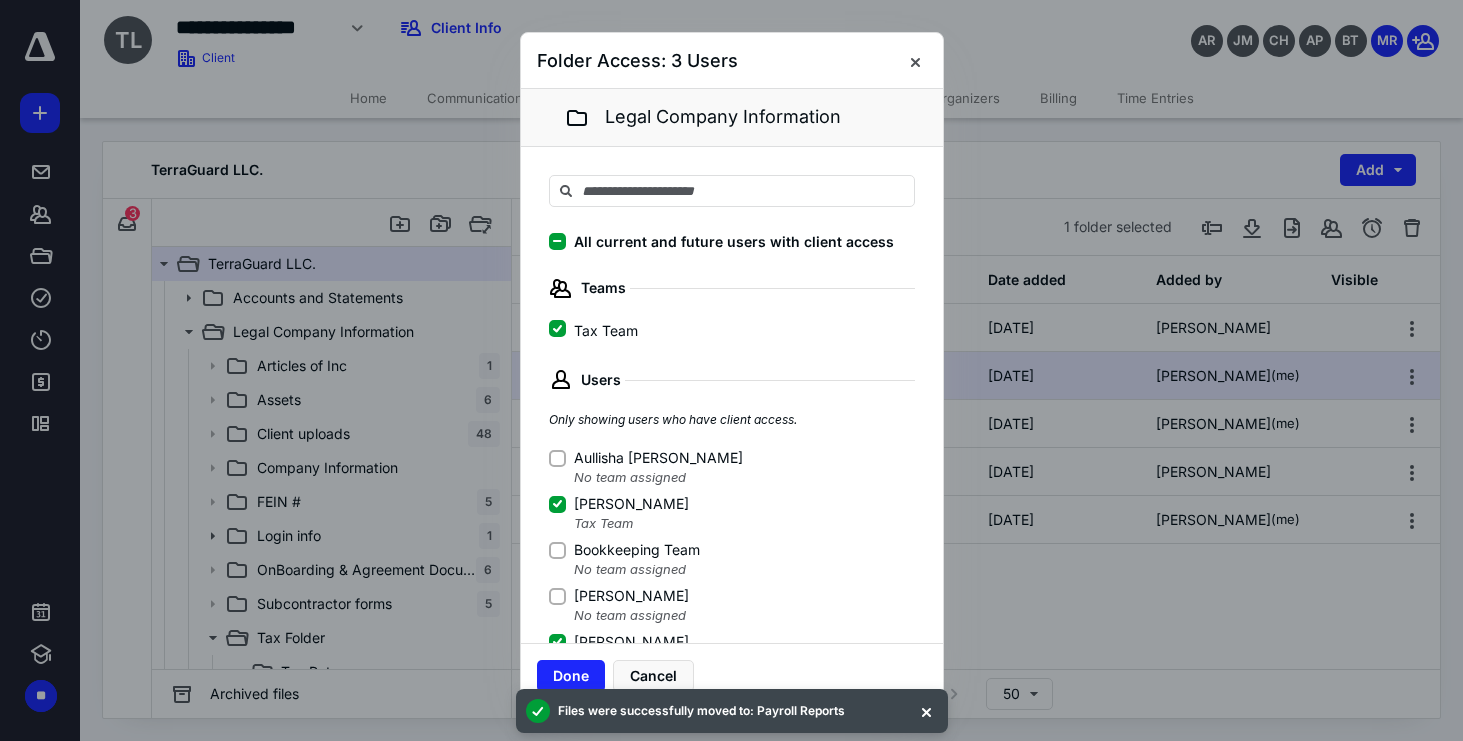 click on "[PERSON_NAME]" at bounding box center (557, 504) 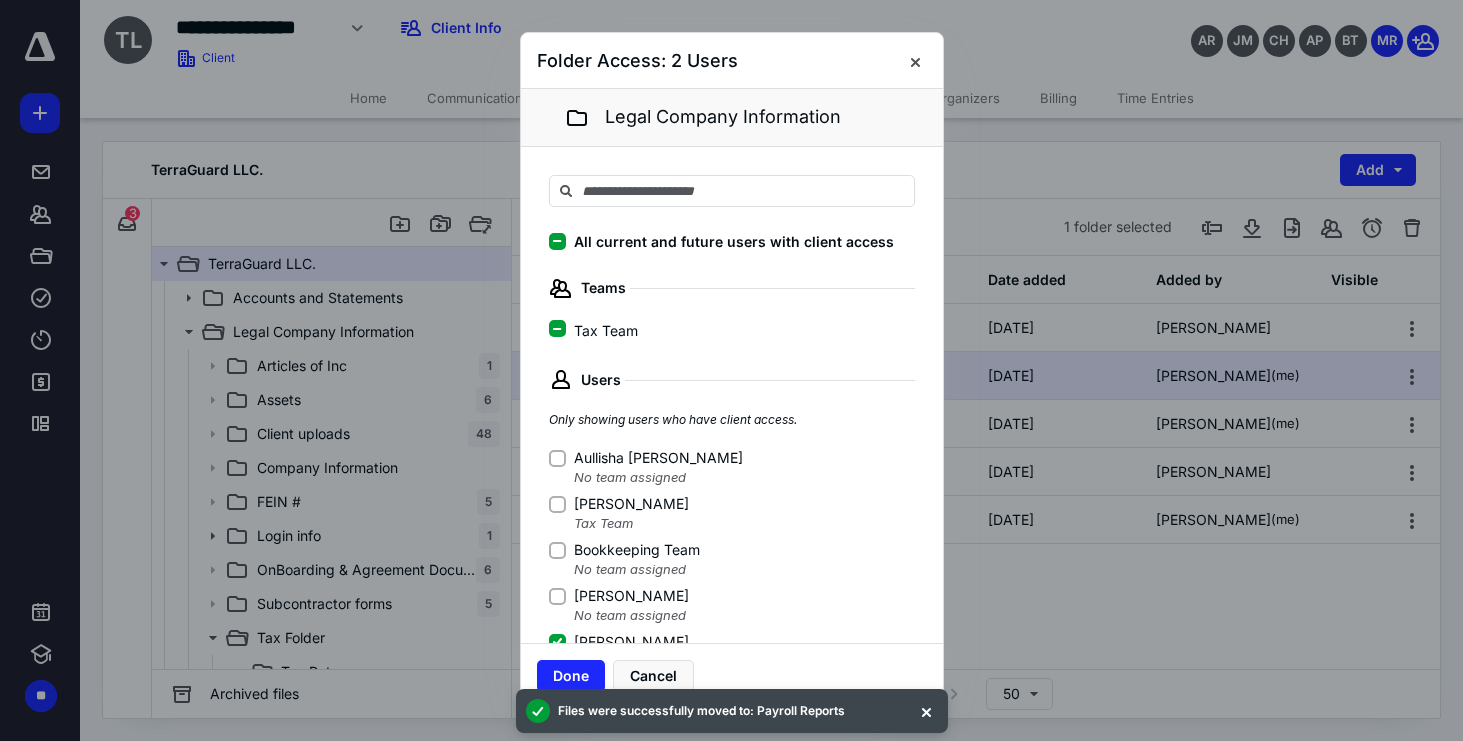 click on "[PERSON_NAME]" at bounding box center (557, 642) 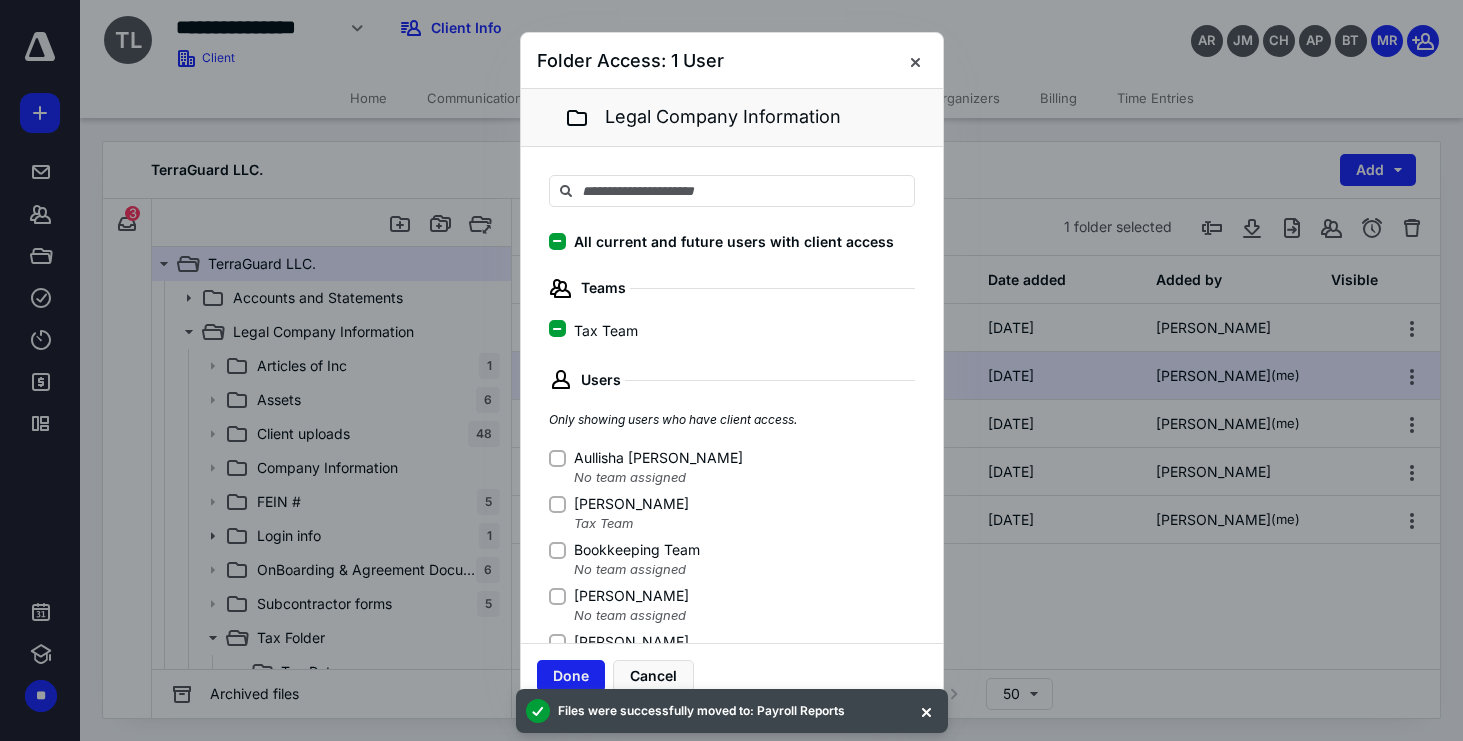click on "Done" at bounding box center [571, 676] 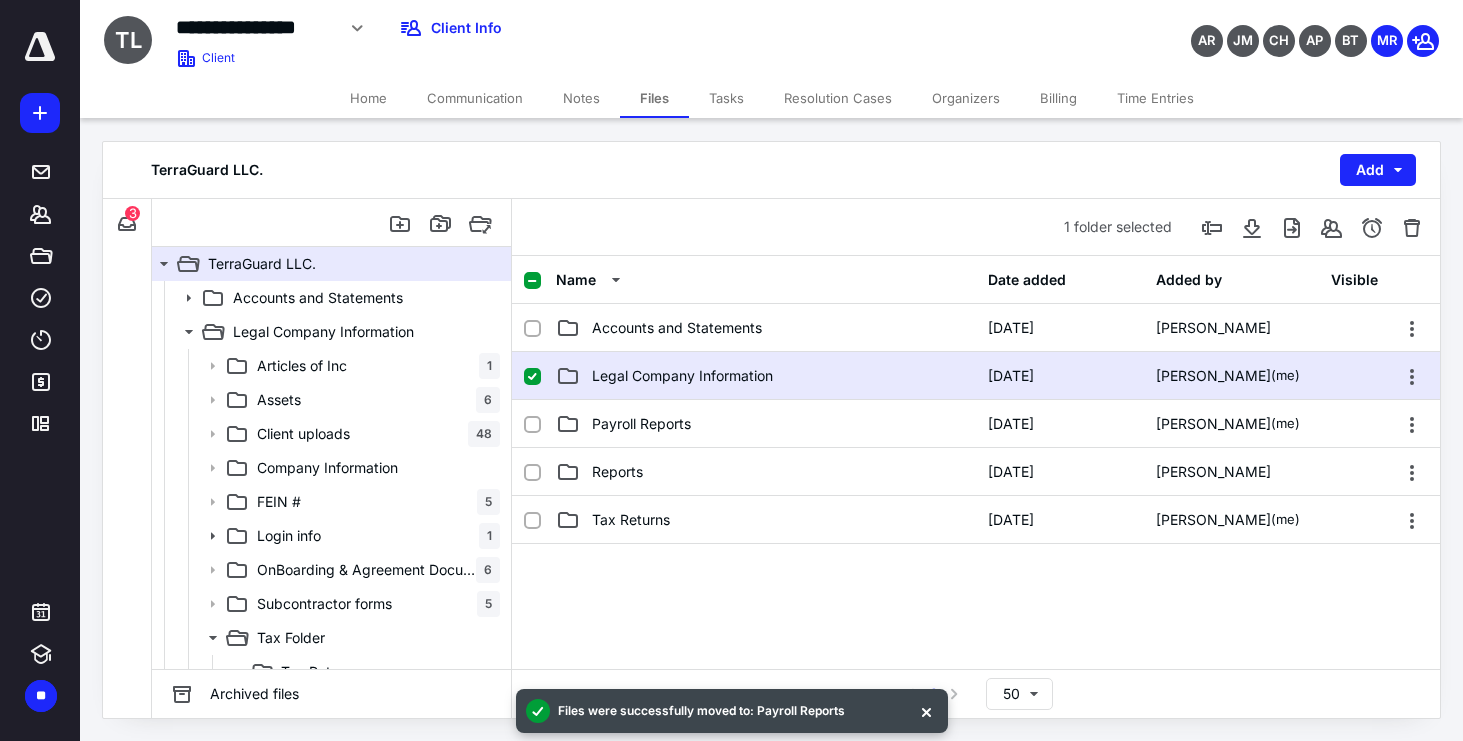 click on "Legal Company Information" at bounding box center [682, 376] 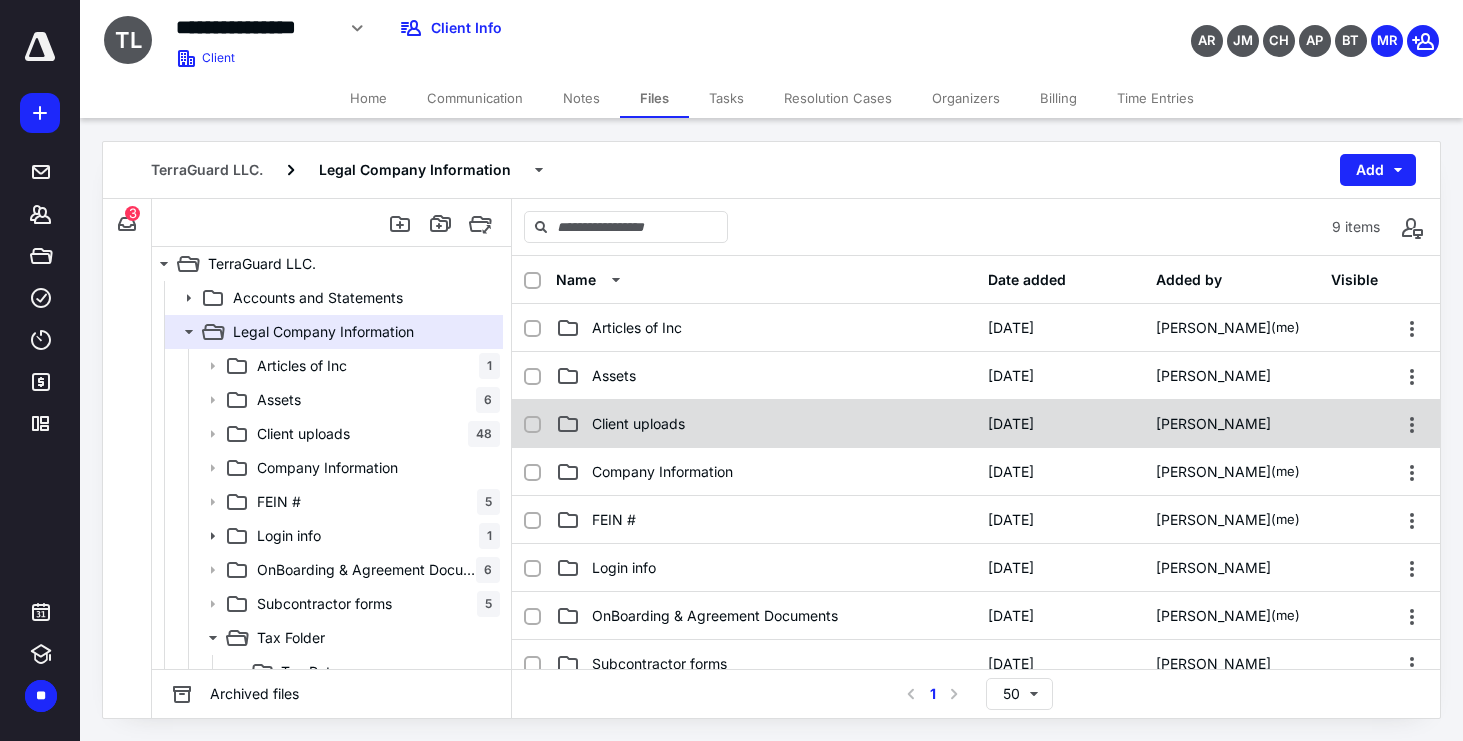 click on "Client uploads [DATE] [PERSON_NAME]" at bounding box center (976, 424) 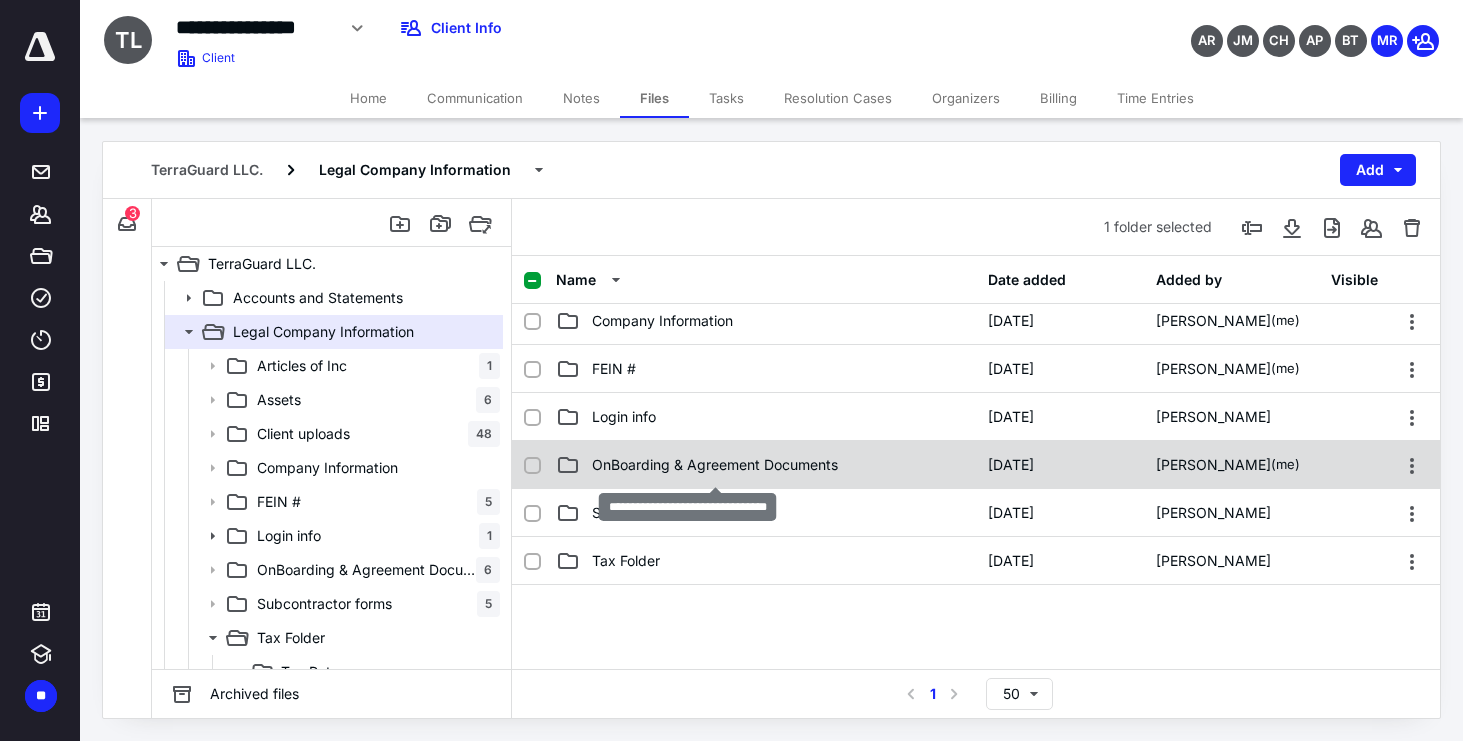 scroll, scrollTop: 143, scrollLeft: 0, axis: vertical 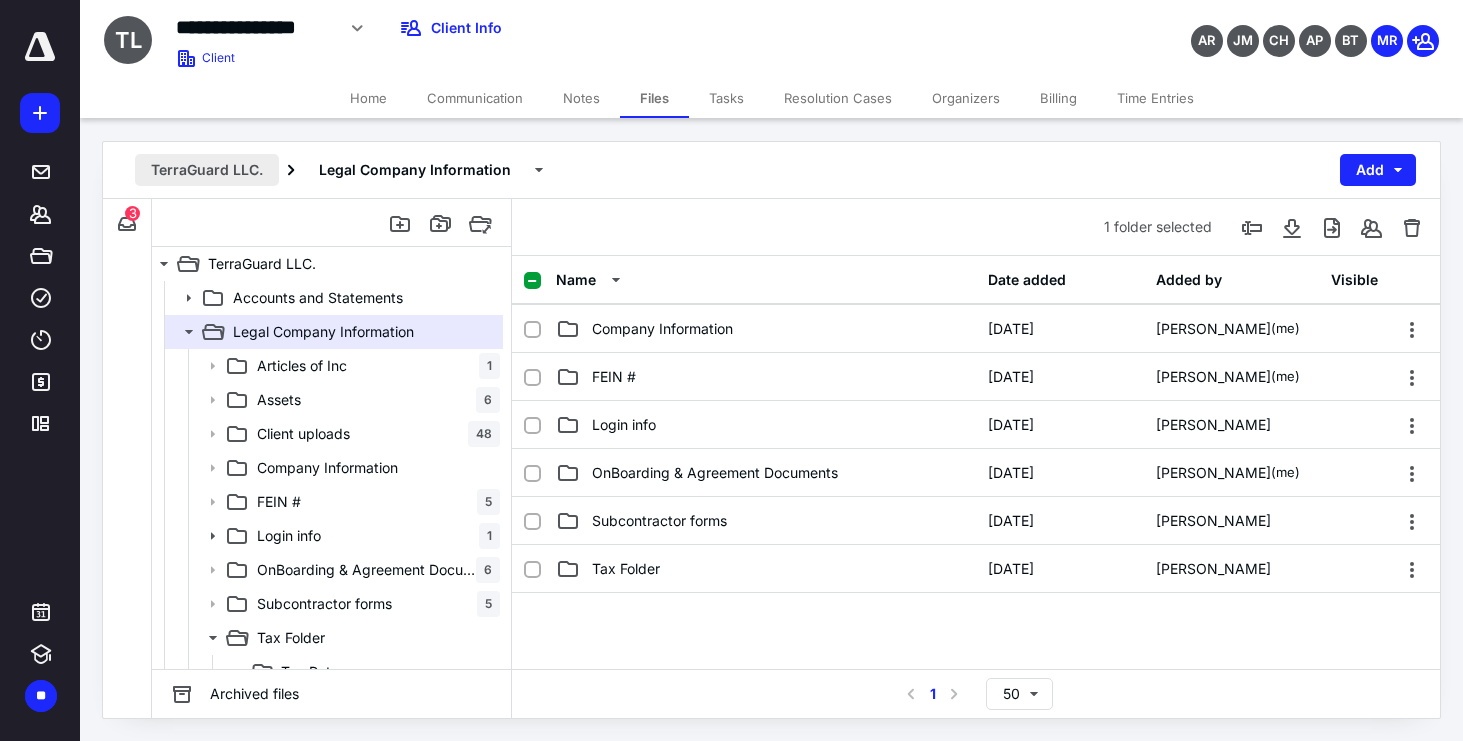 click on "TerraGuard LLC." at bounding box center [207, 170] 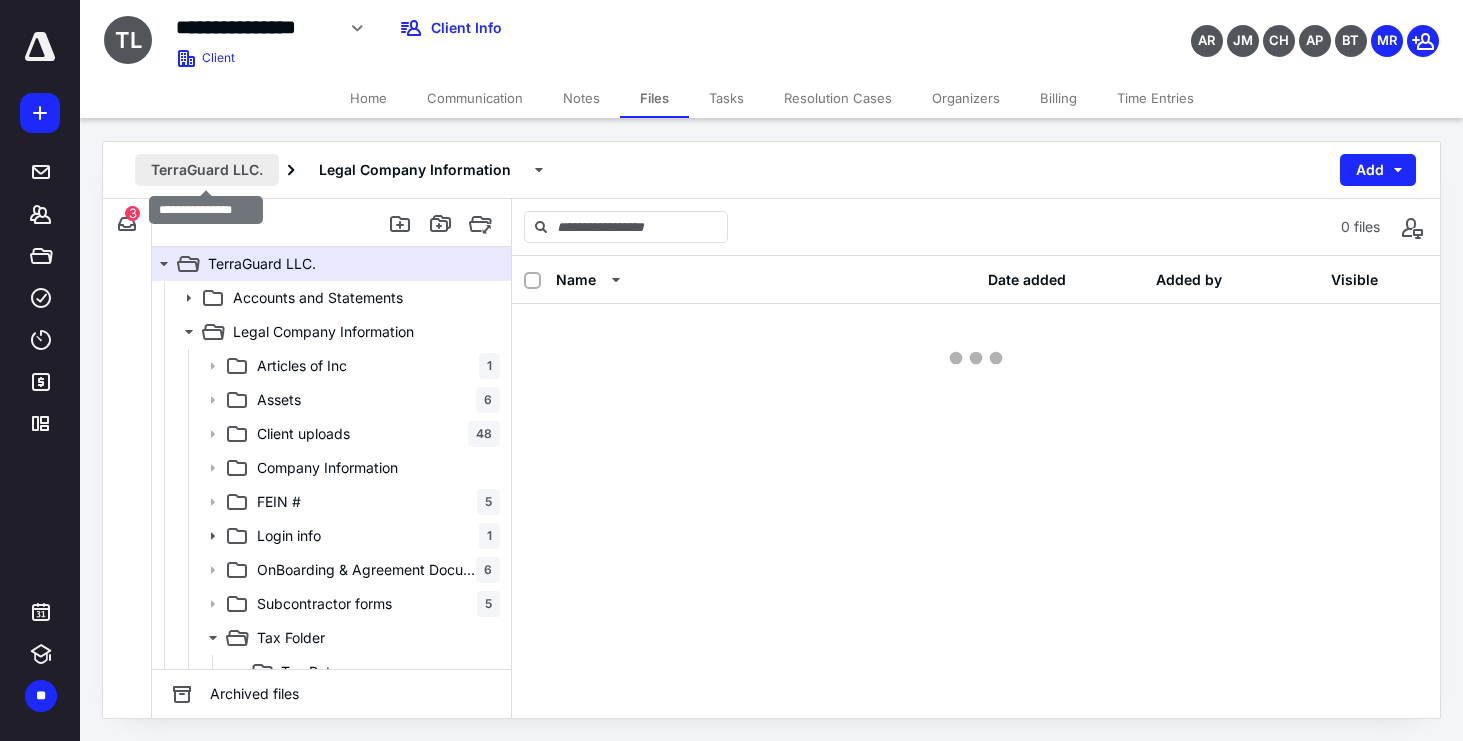 scroll, scrollTop: 0, scrollLeft: 0, axis: both 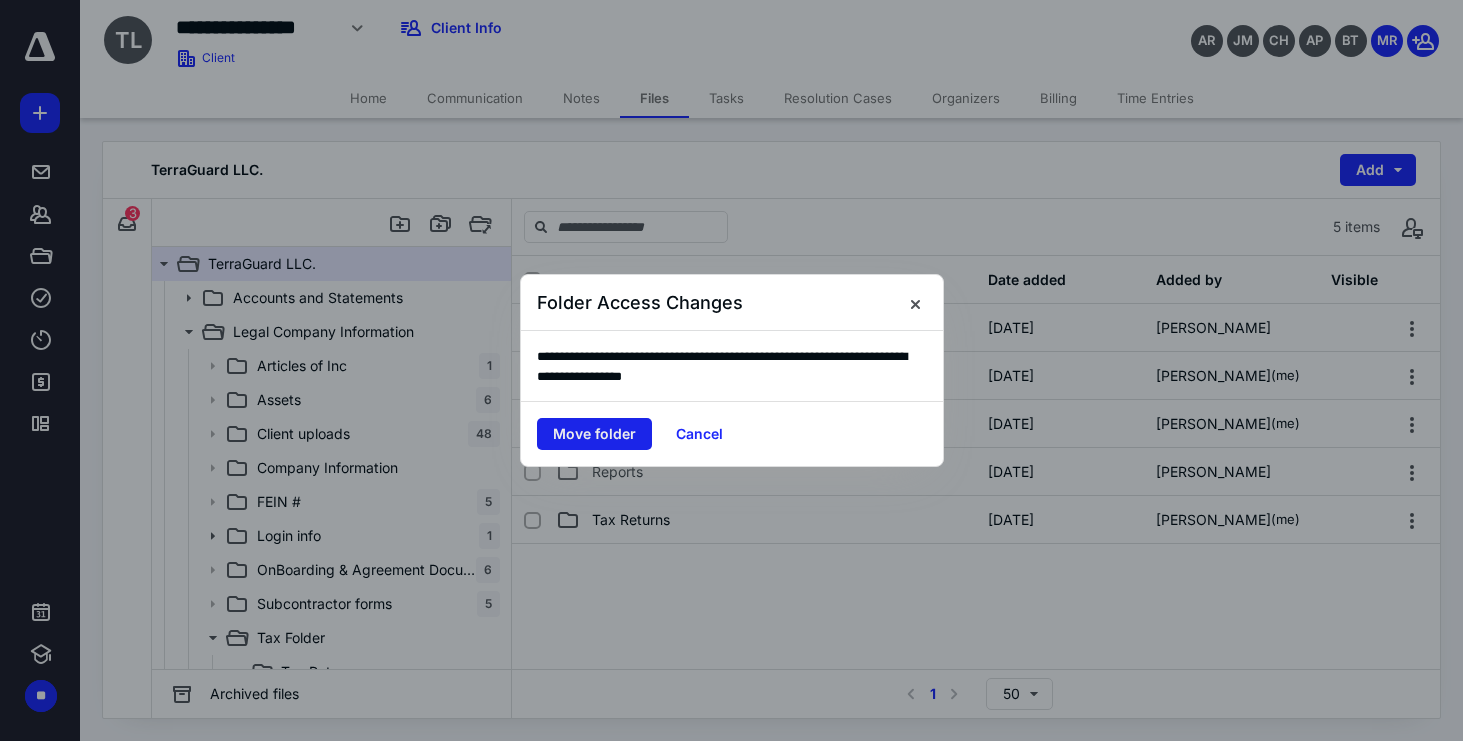 click on "Move folder" at bounding box center (594, 434) 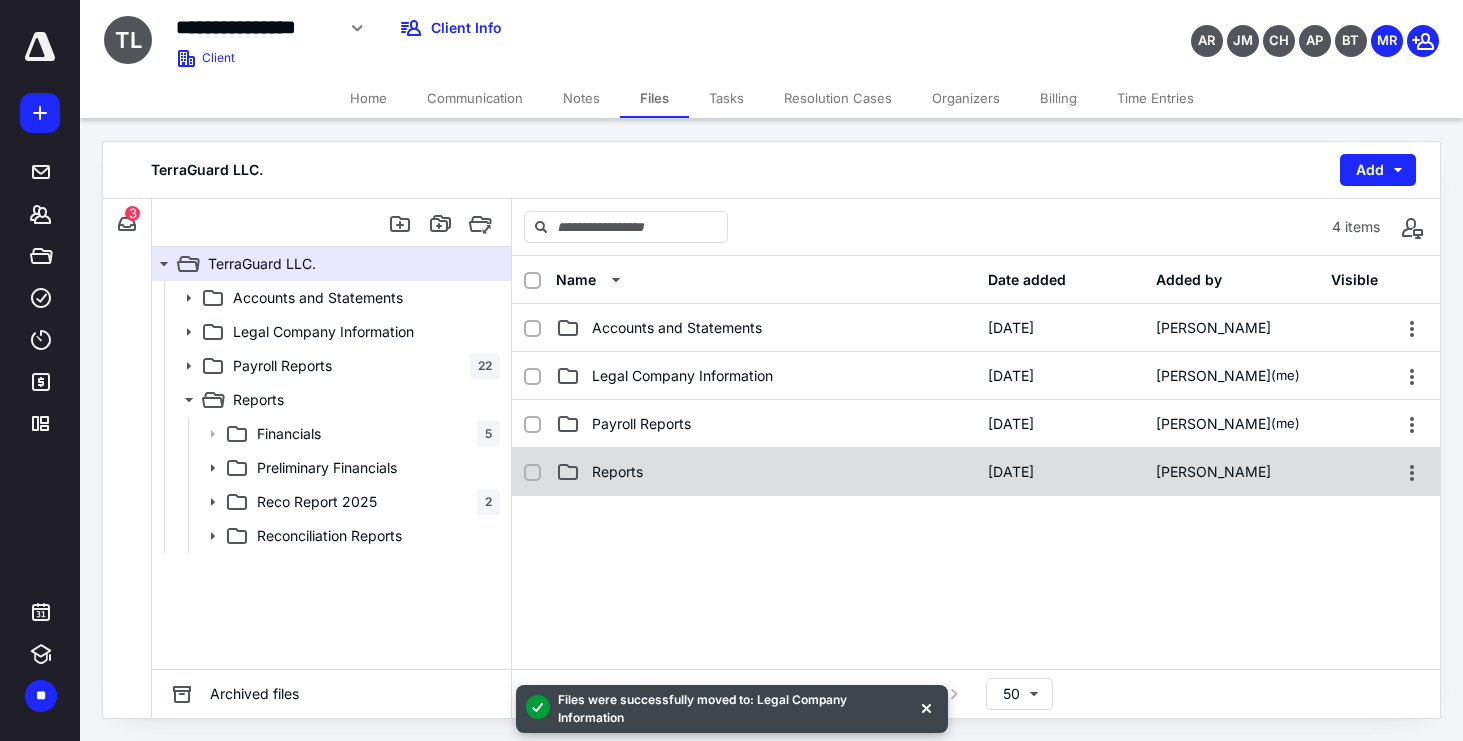 click on "Reports" at bounding box center [766, 472] 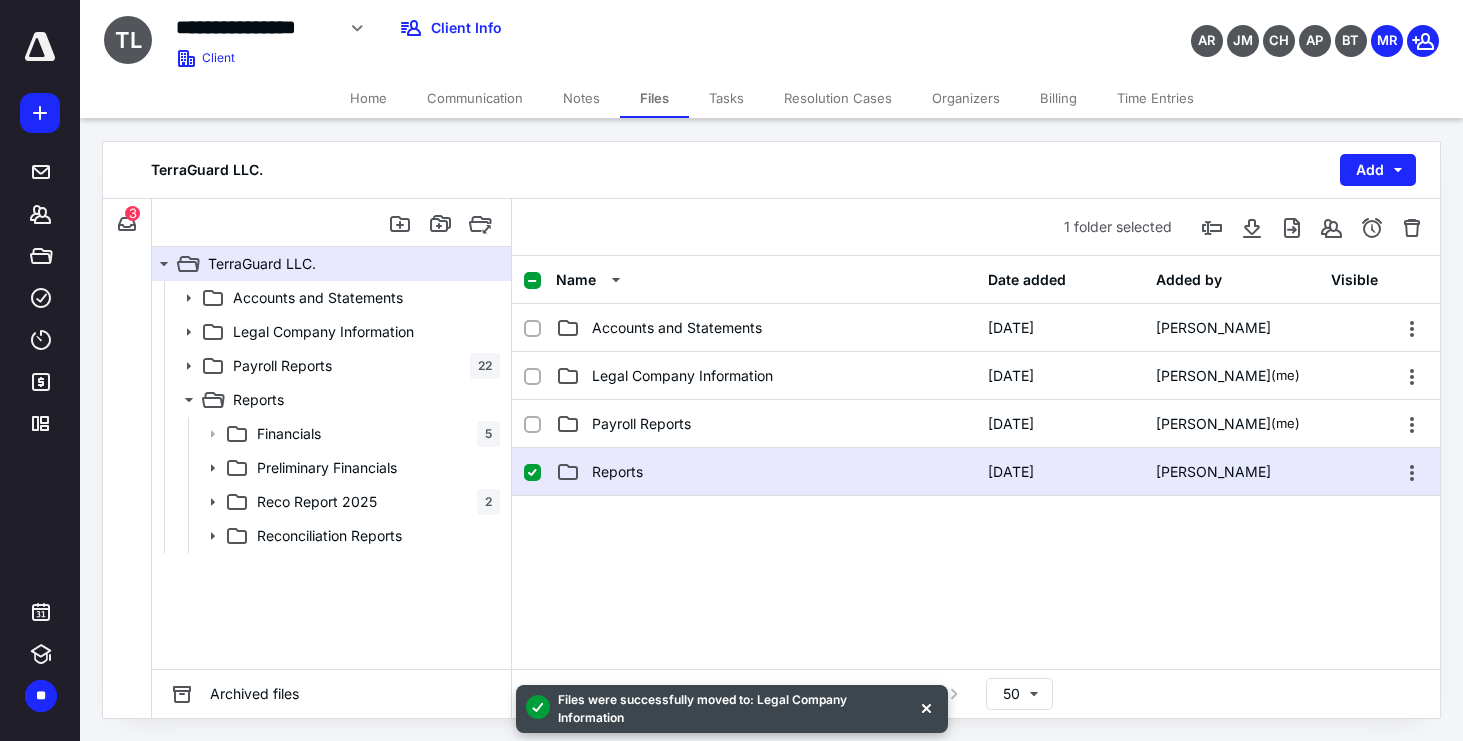 click on "Reports" at bounding box center [766, 472] 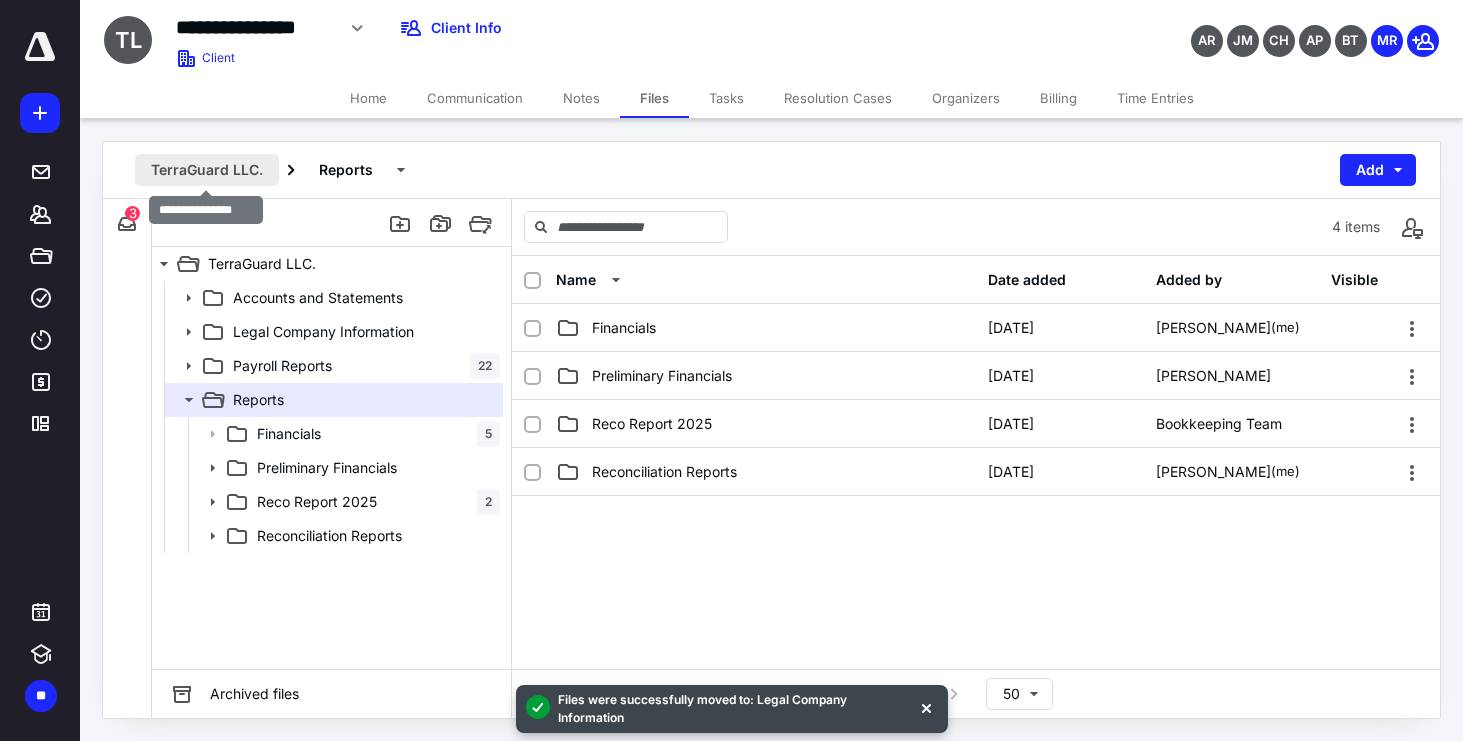 click on "TerraGuard LLC." at bounding box center [207, 170] 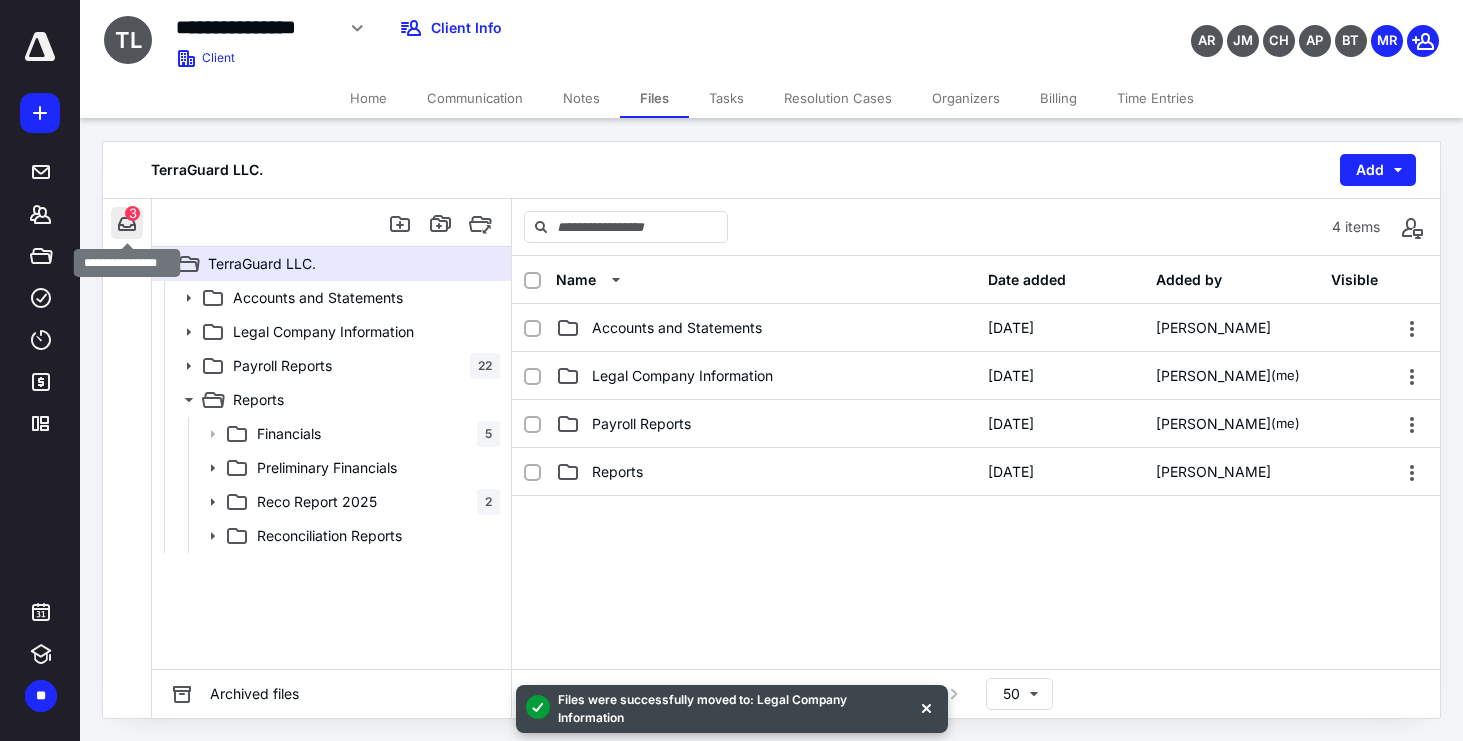 click at bounding box center [127, 223] 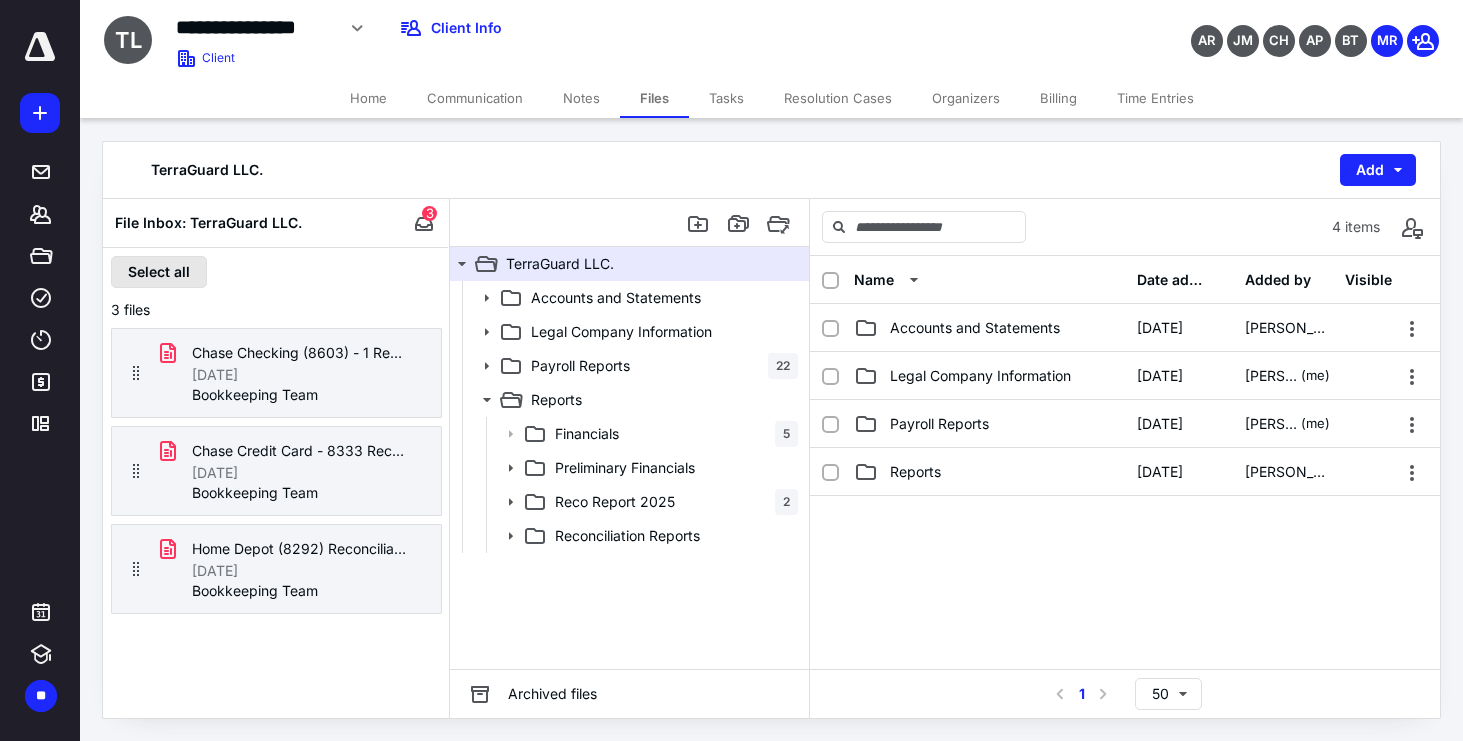 click on "Select all" at bounding box center (159, 272) 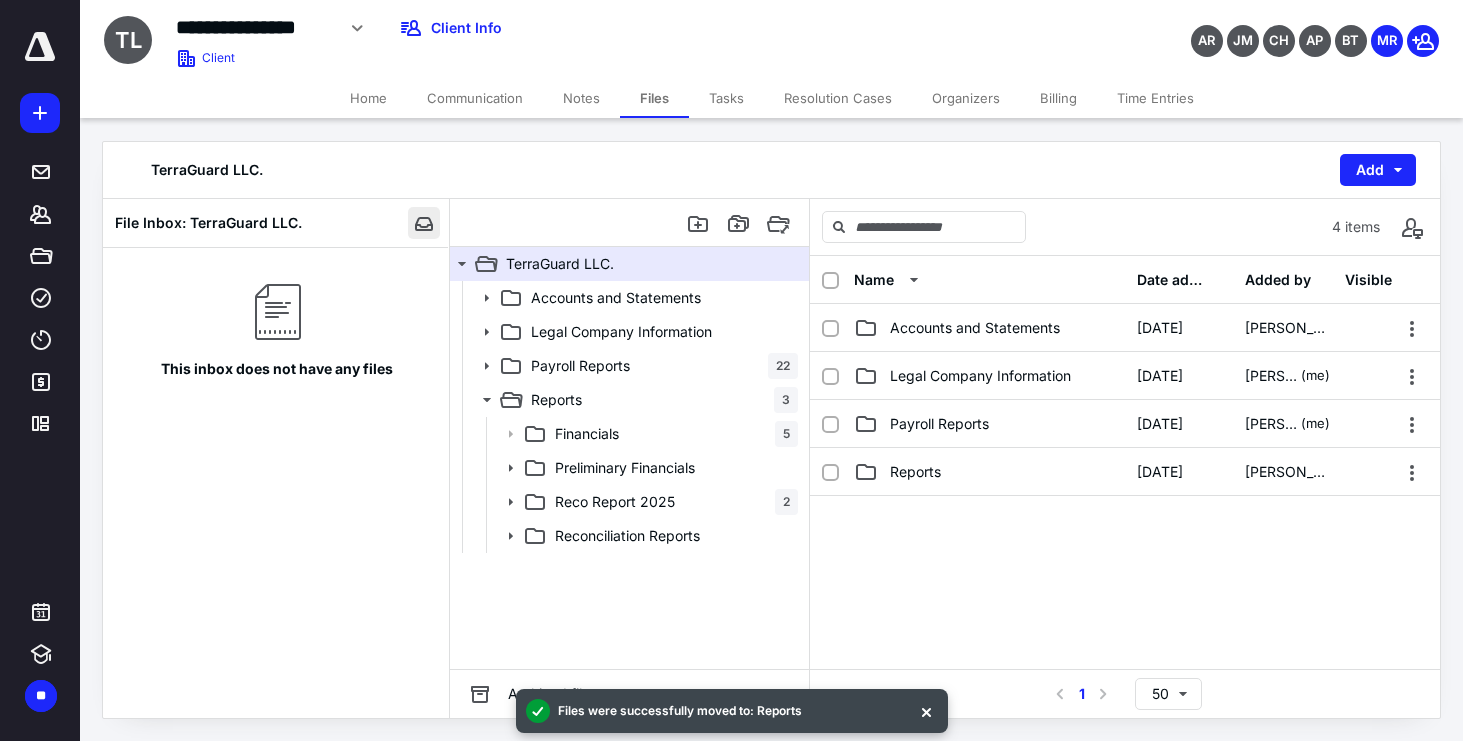 click at bounding box center (424, 223) 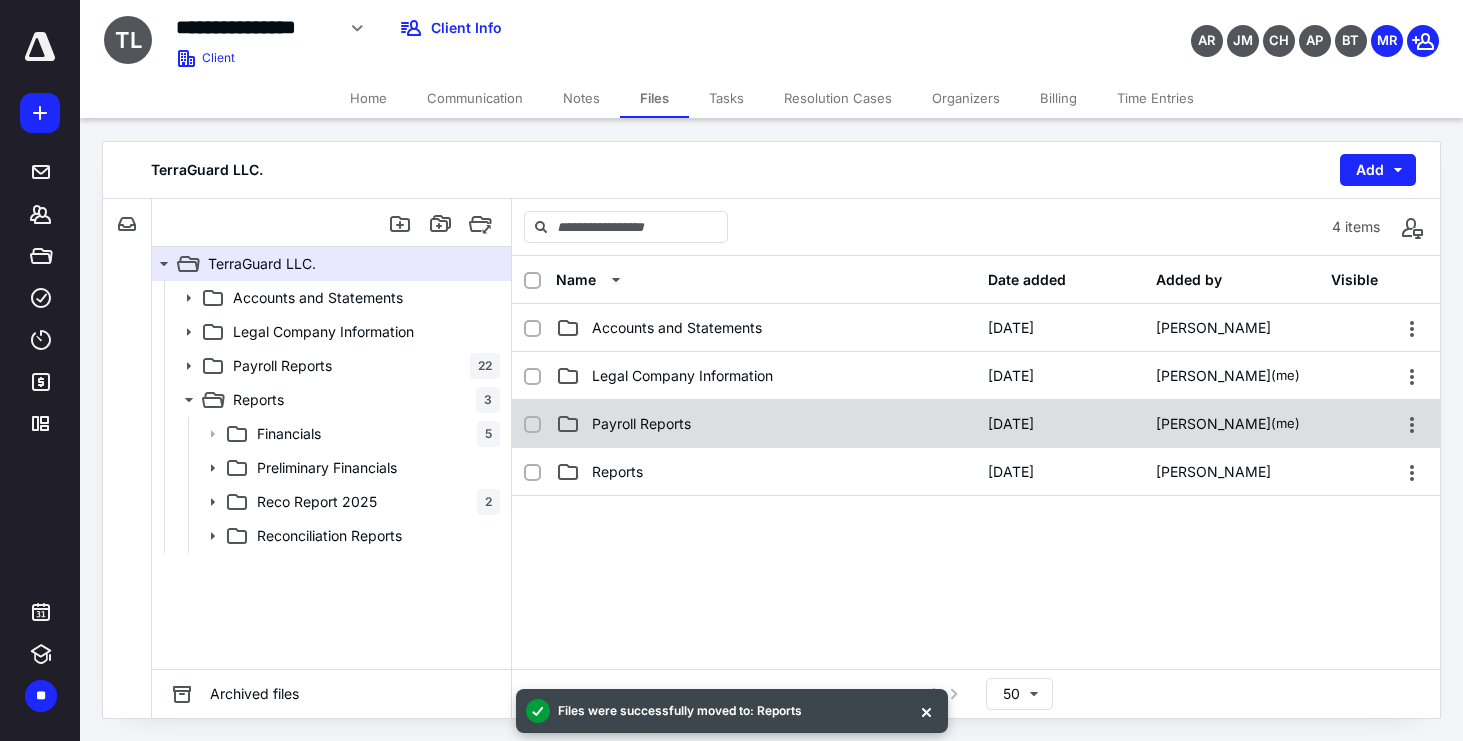 click on "Payroll Reports" at bounding box center (766, 424) 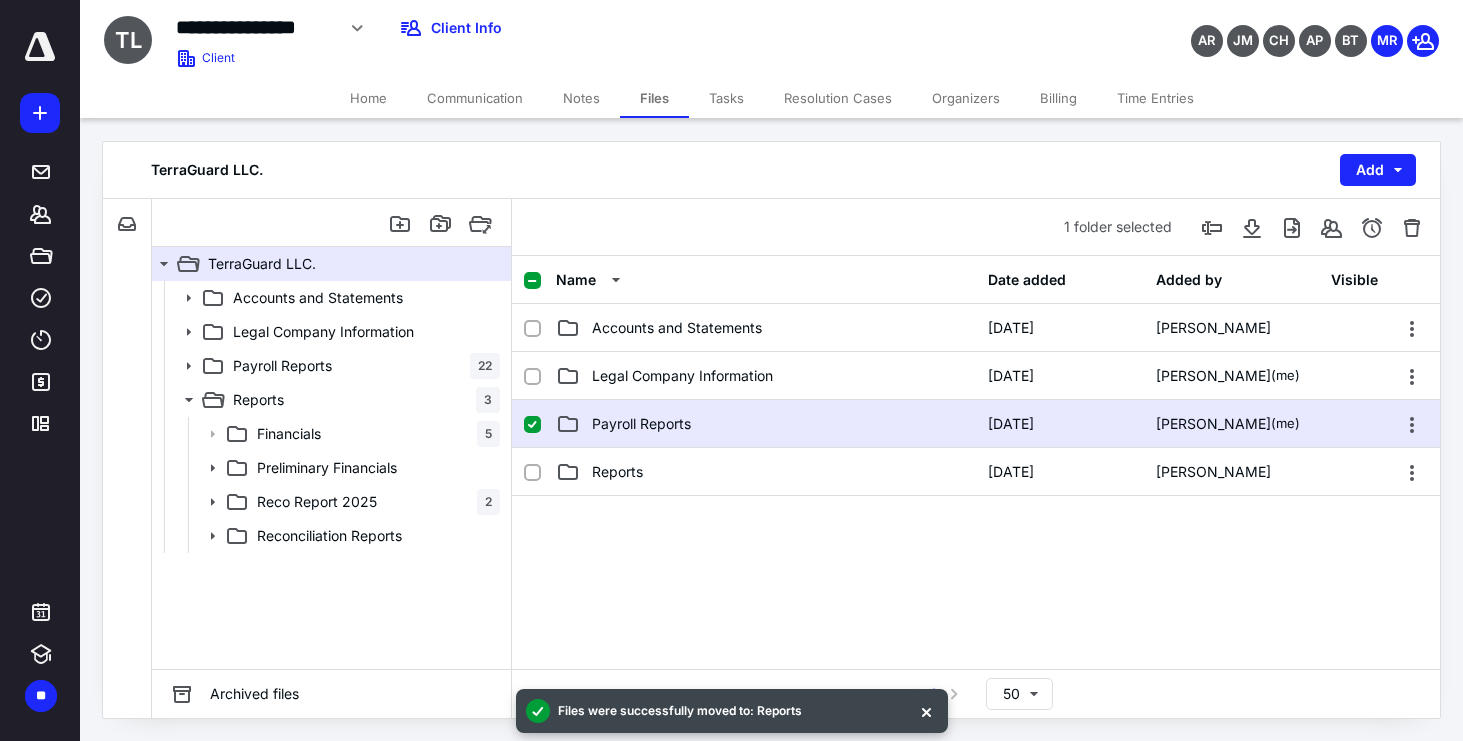 click on "Payroll Reports" at bounding box center (766, 424) 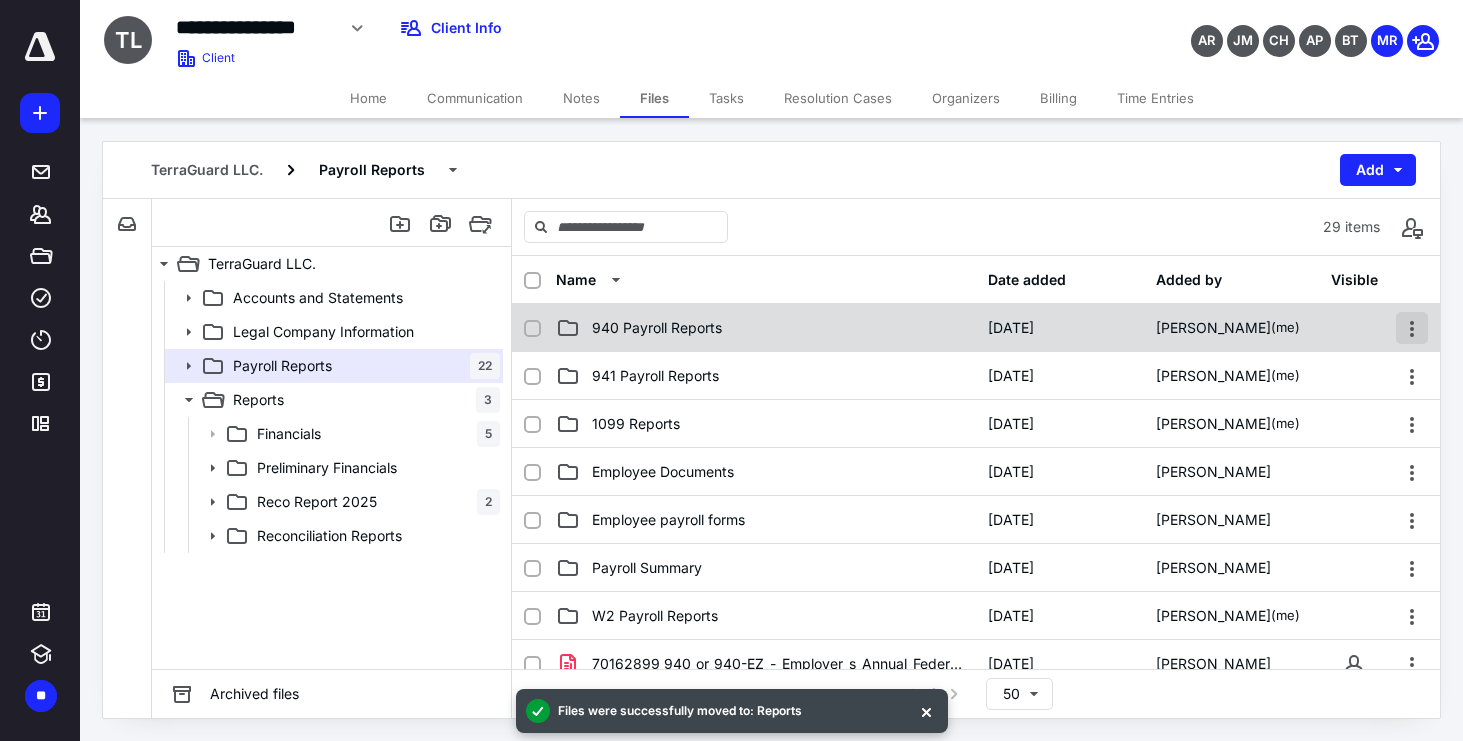 click at bounding box center [1412, 328] 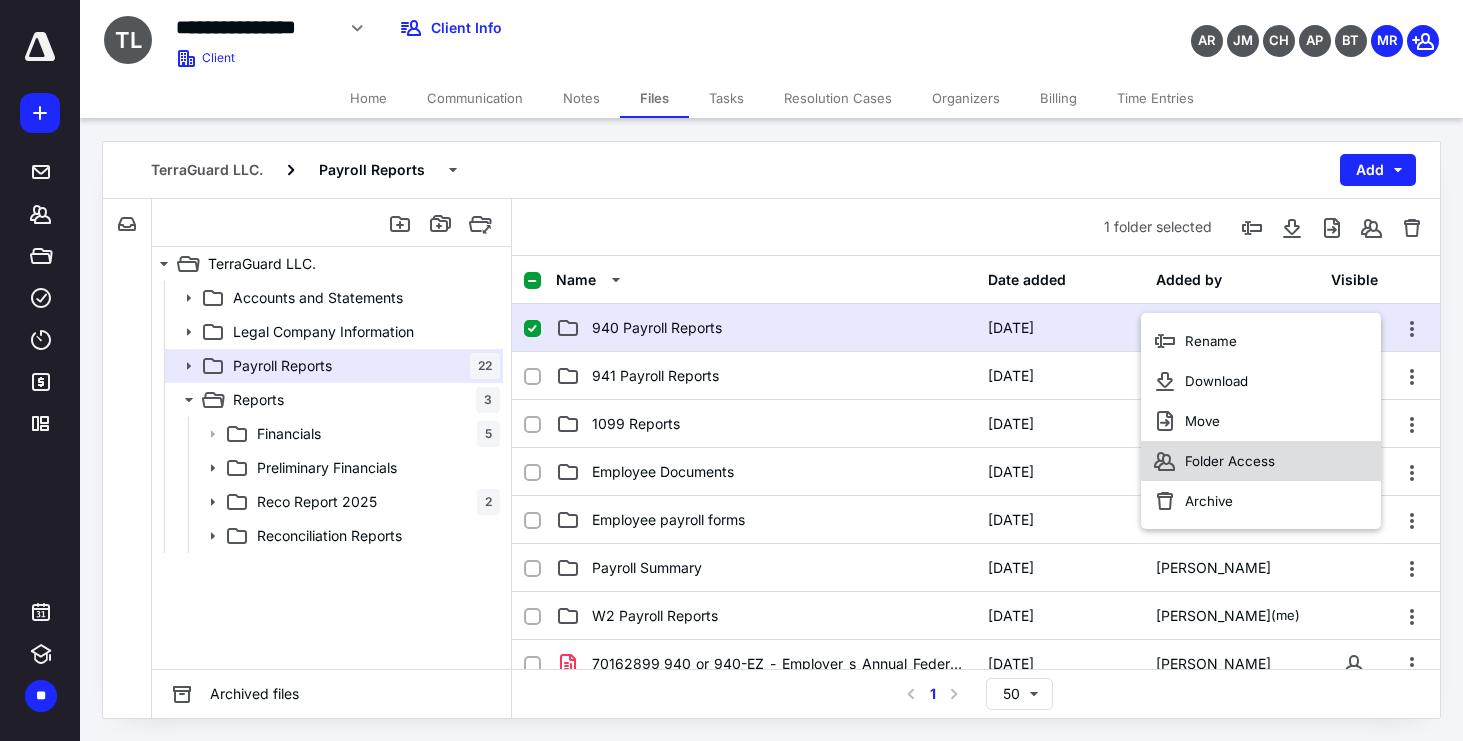 click on "Folder Access" at bounding box center (1261, 461) 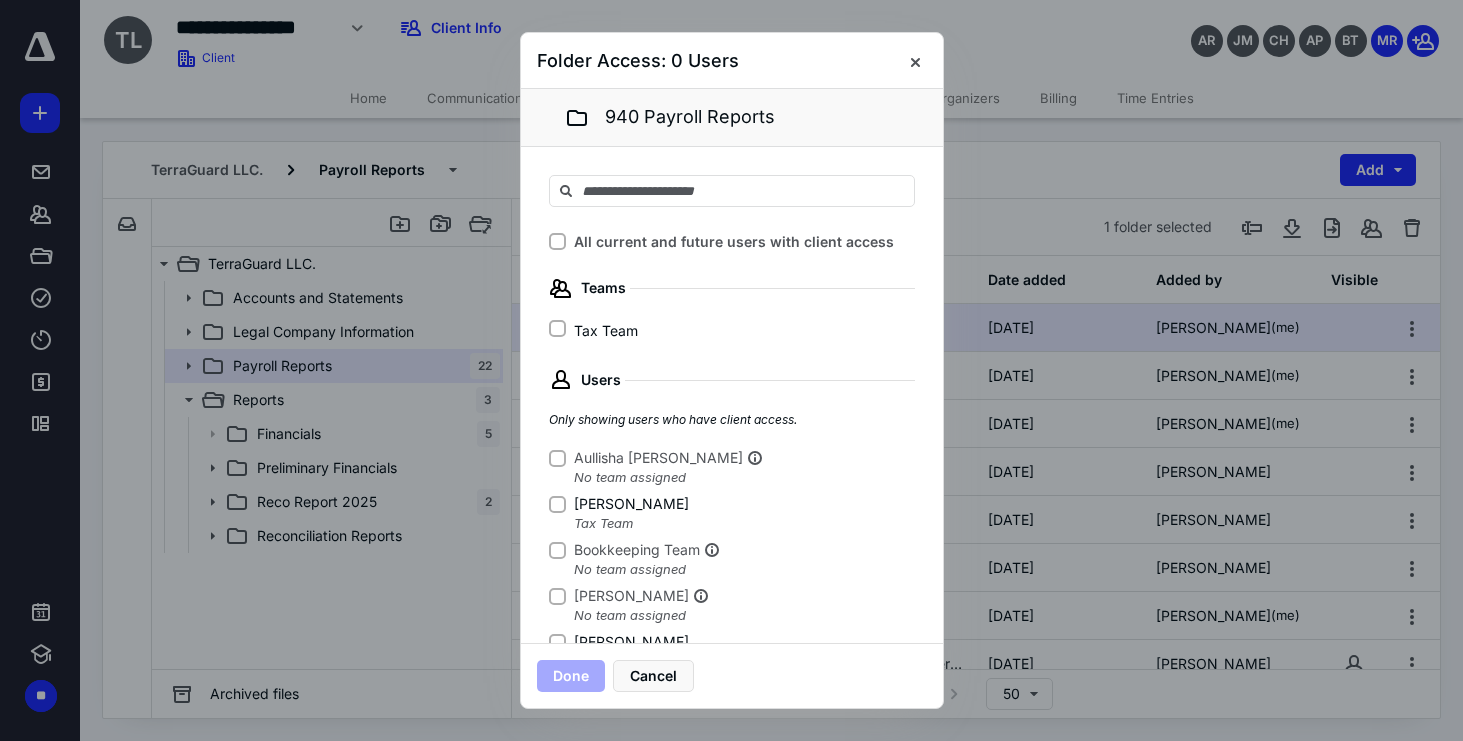 click on "Tax Team" at bounding box center (557, 329) 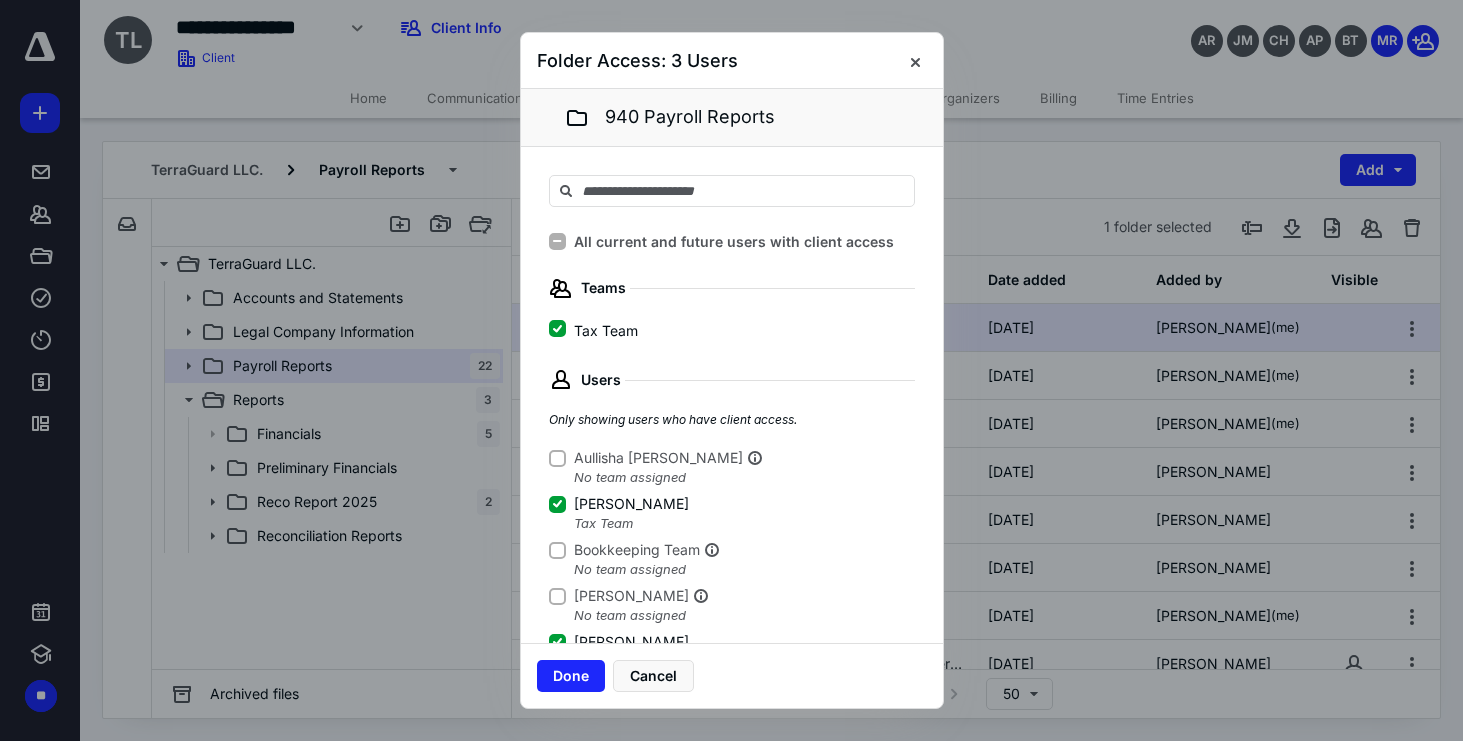 click on "Tax Team" at bounding box center (557, 329) 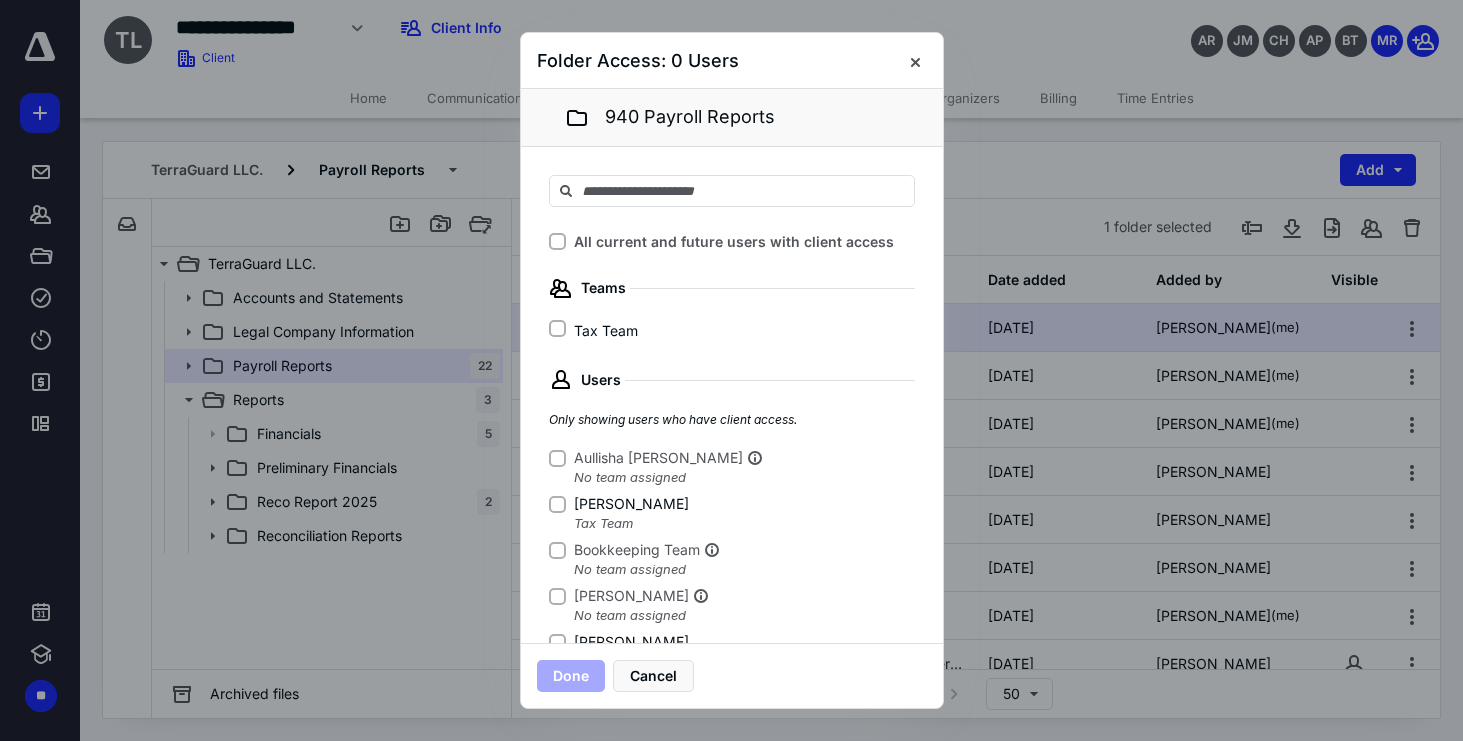 click 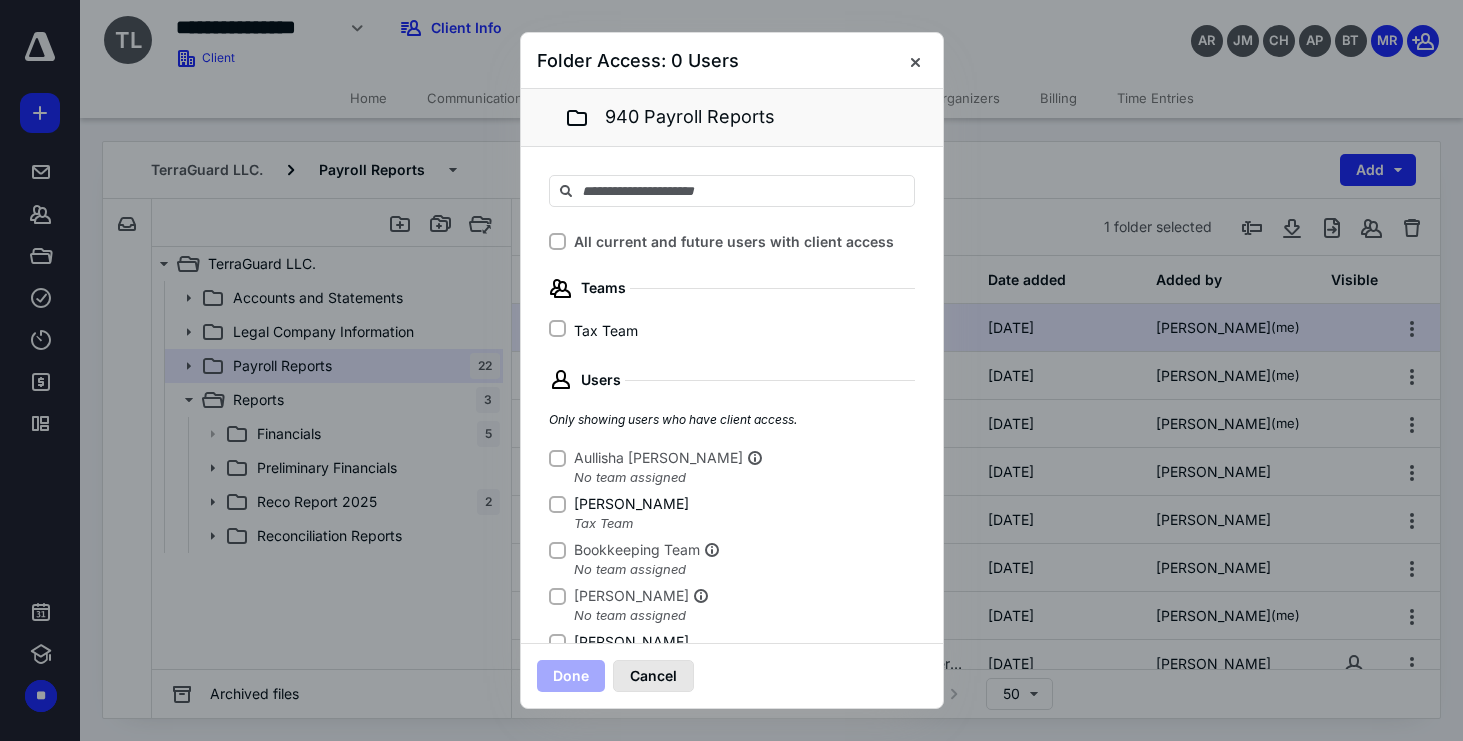 click on "Cancel" at bounding box center [653, 676] 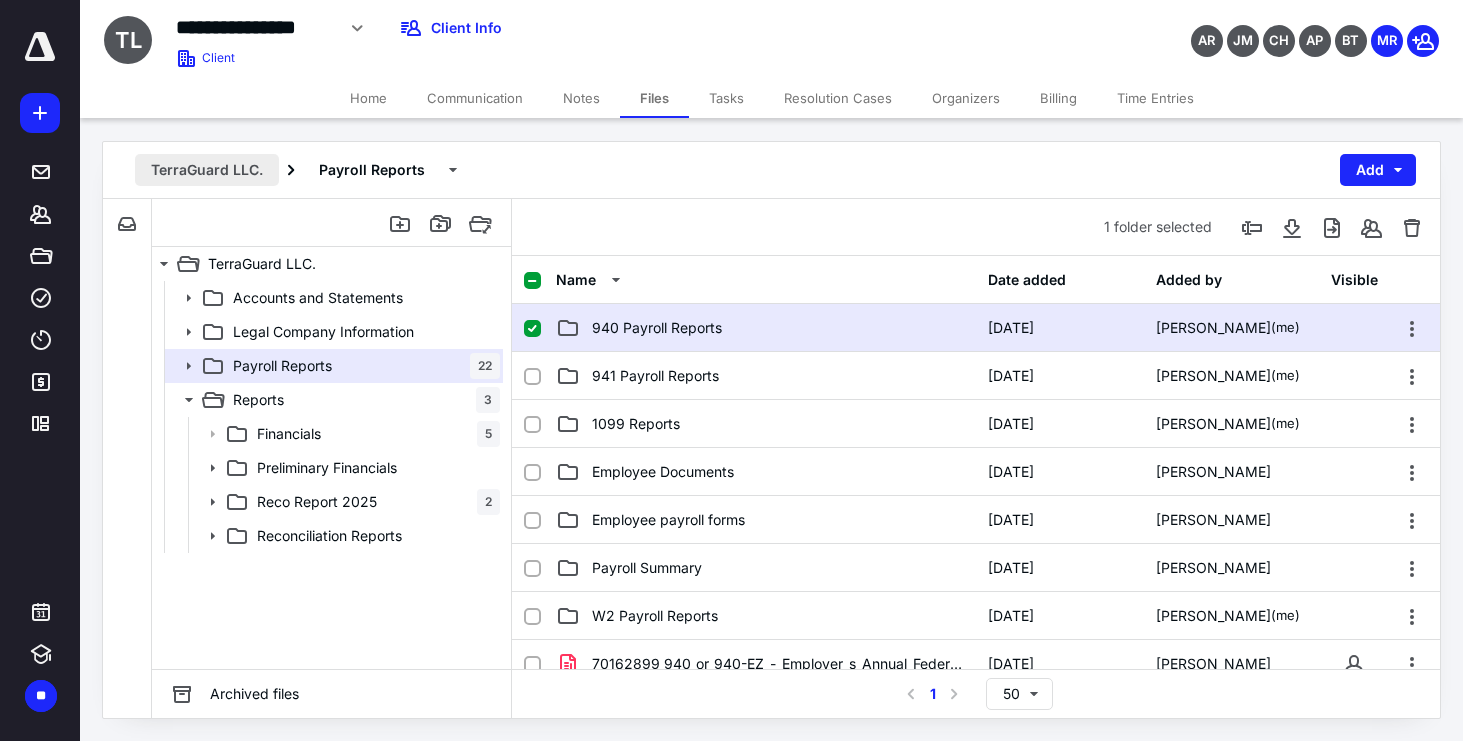 click on "TerraGuard LLC." at bounding box center [207, 170] 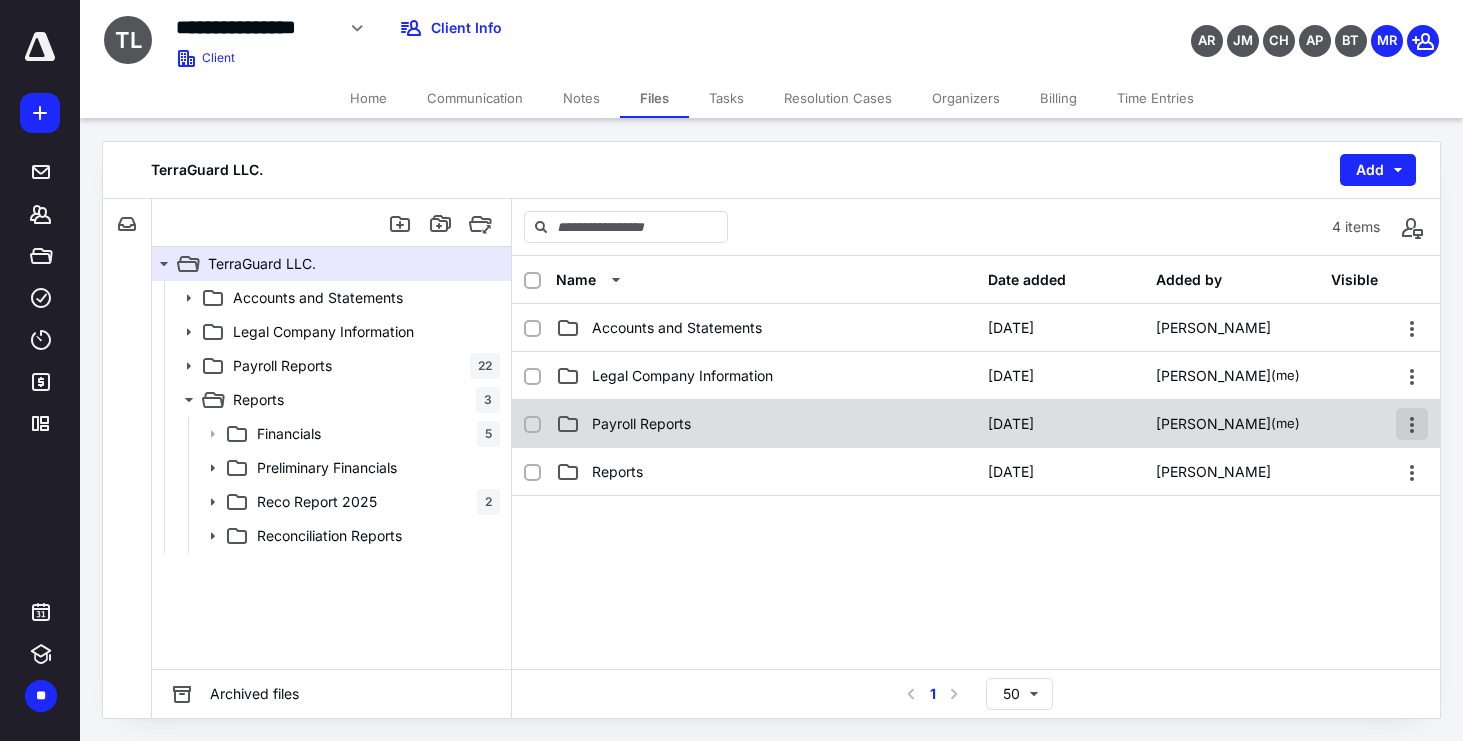 click at bounding box center [1412, 424] 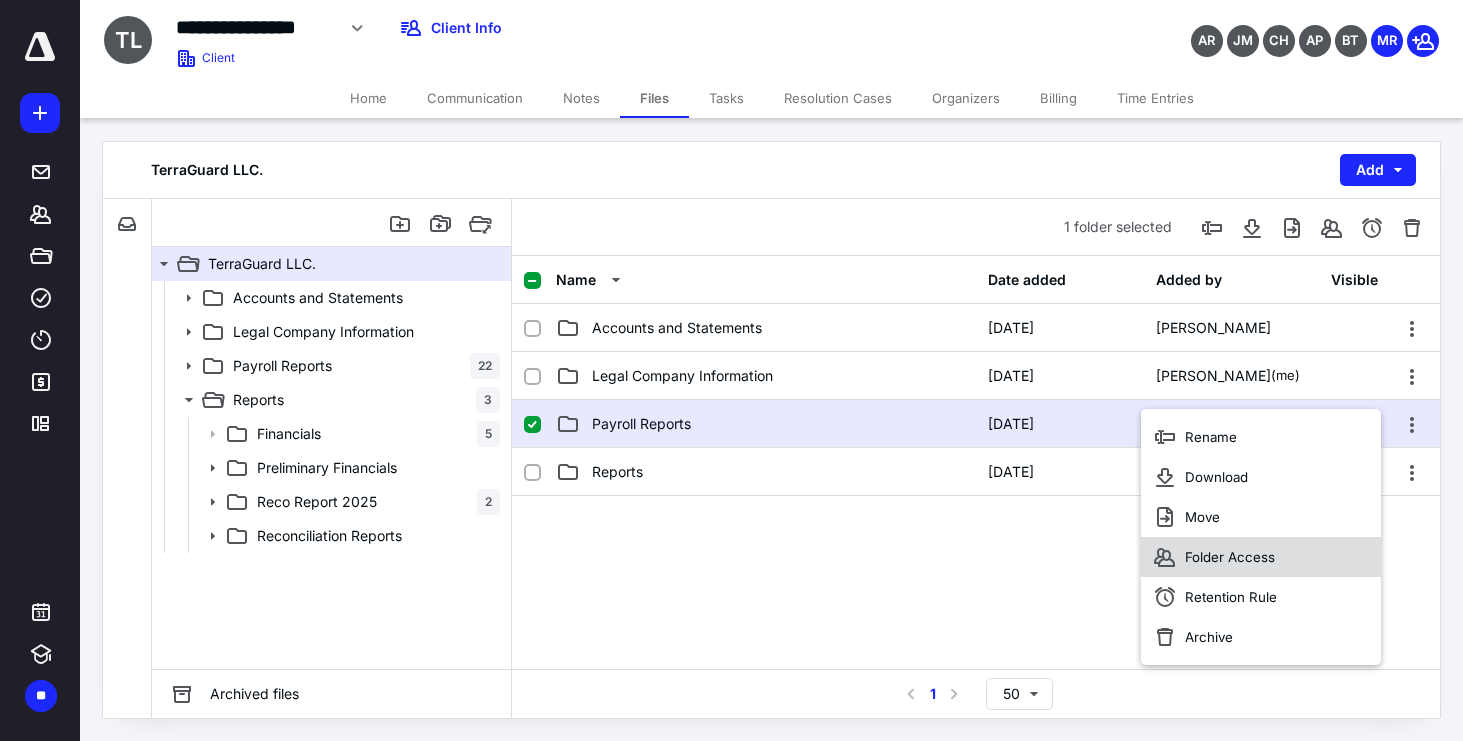 click on "Folder Access" at bounding box center (1261, 557) 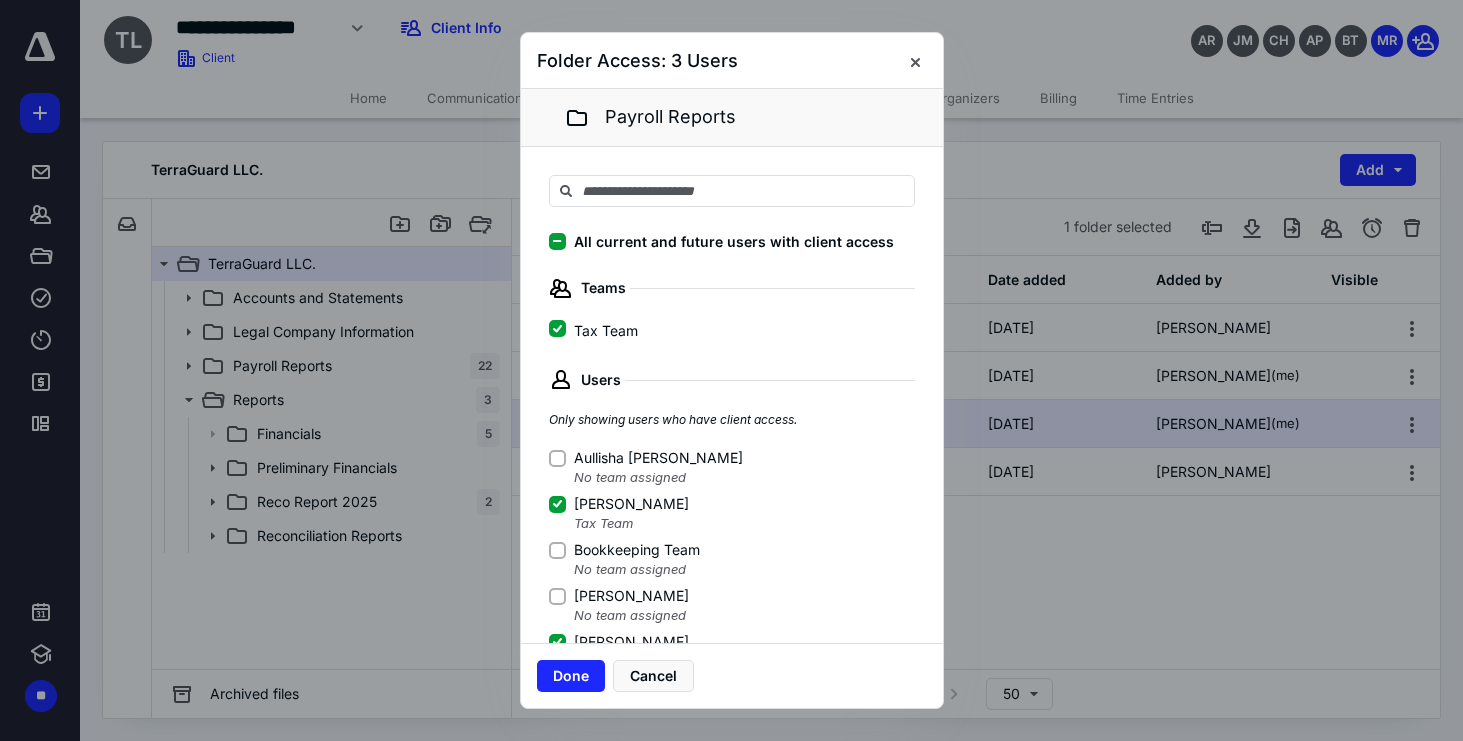 click on "[PERSON_NAME]" at bounding box center (557, 504) 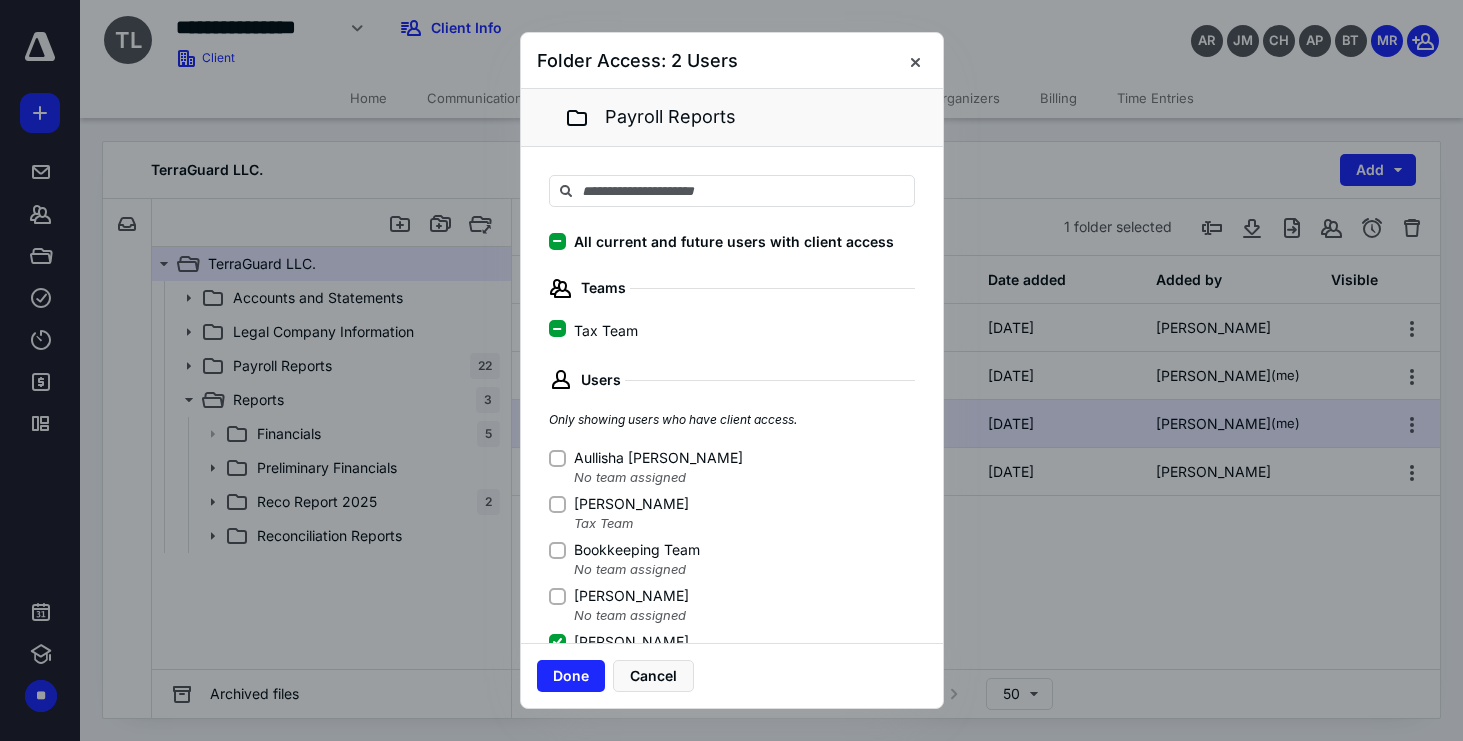 click 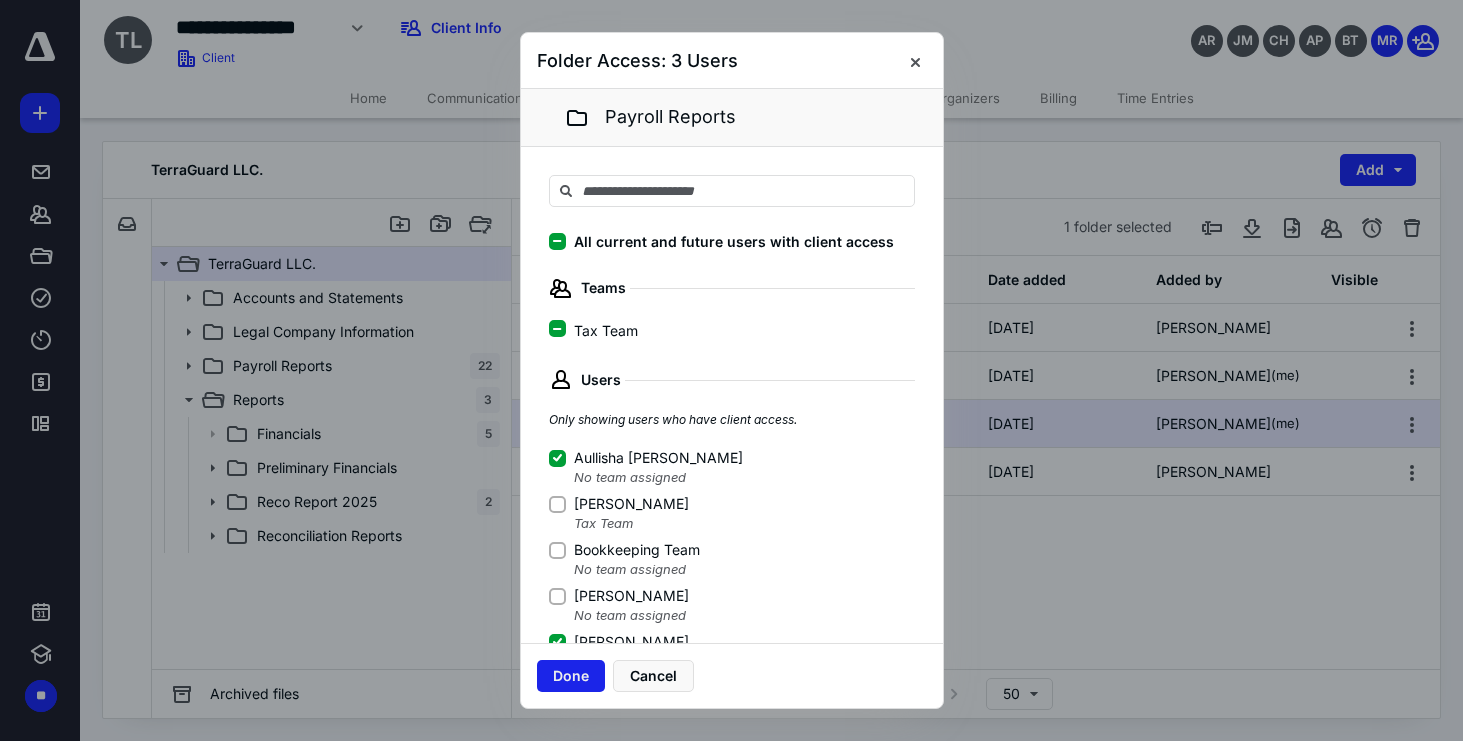 click on "Done" at bounding box center (571, 676) 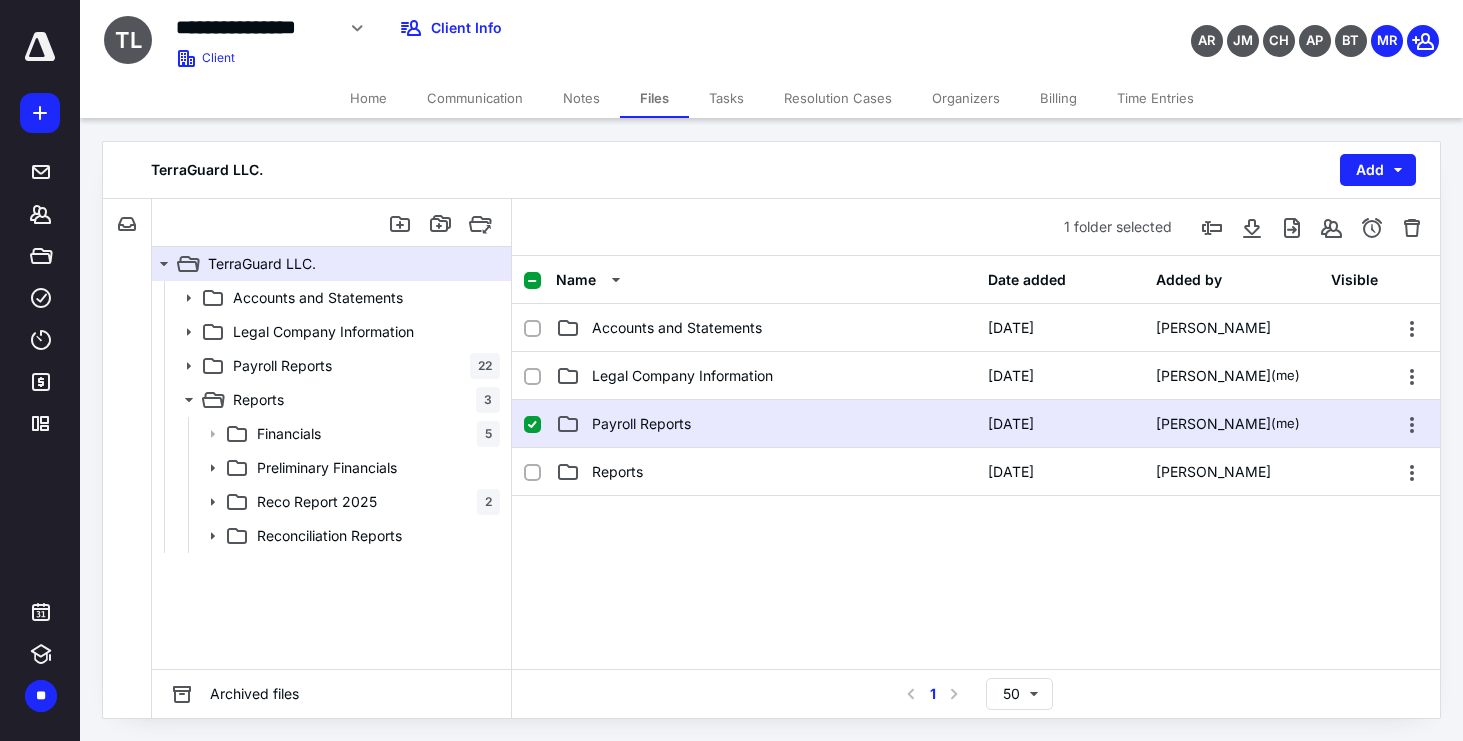click on "Payroll Reports" at bounding box center (766, 424) 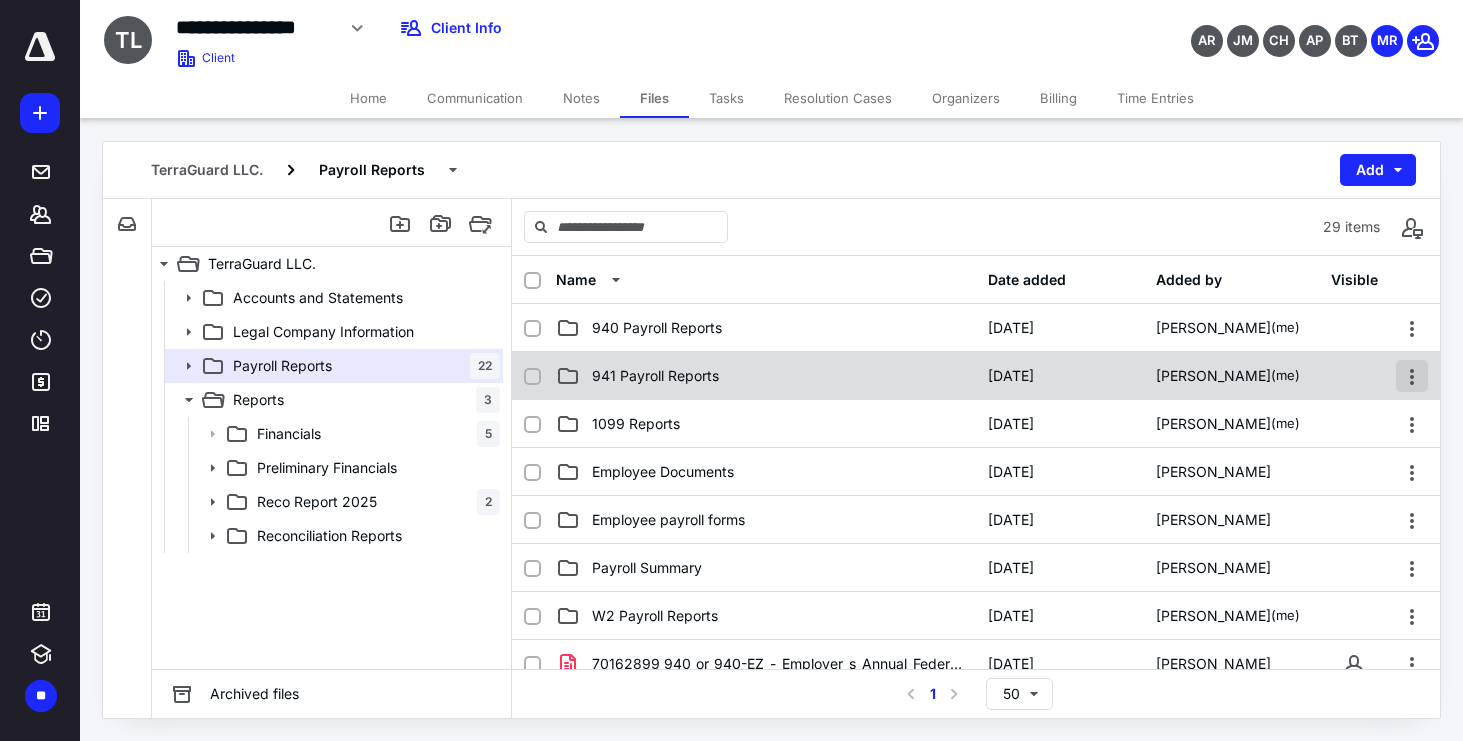 click at bounding box center (1412, 376) 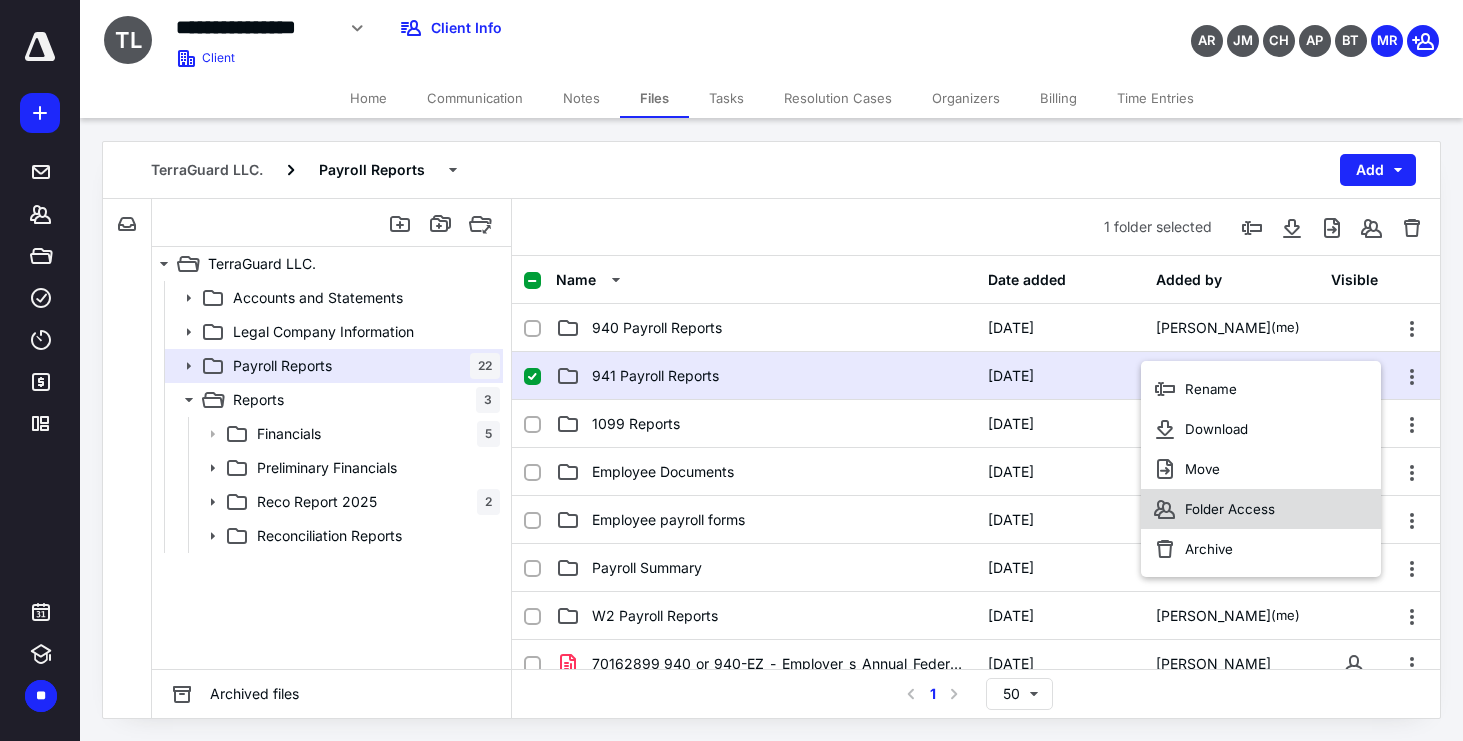 click on "Folder Access" at bounding box center (1261, 509) 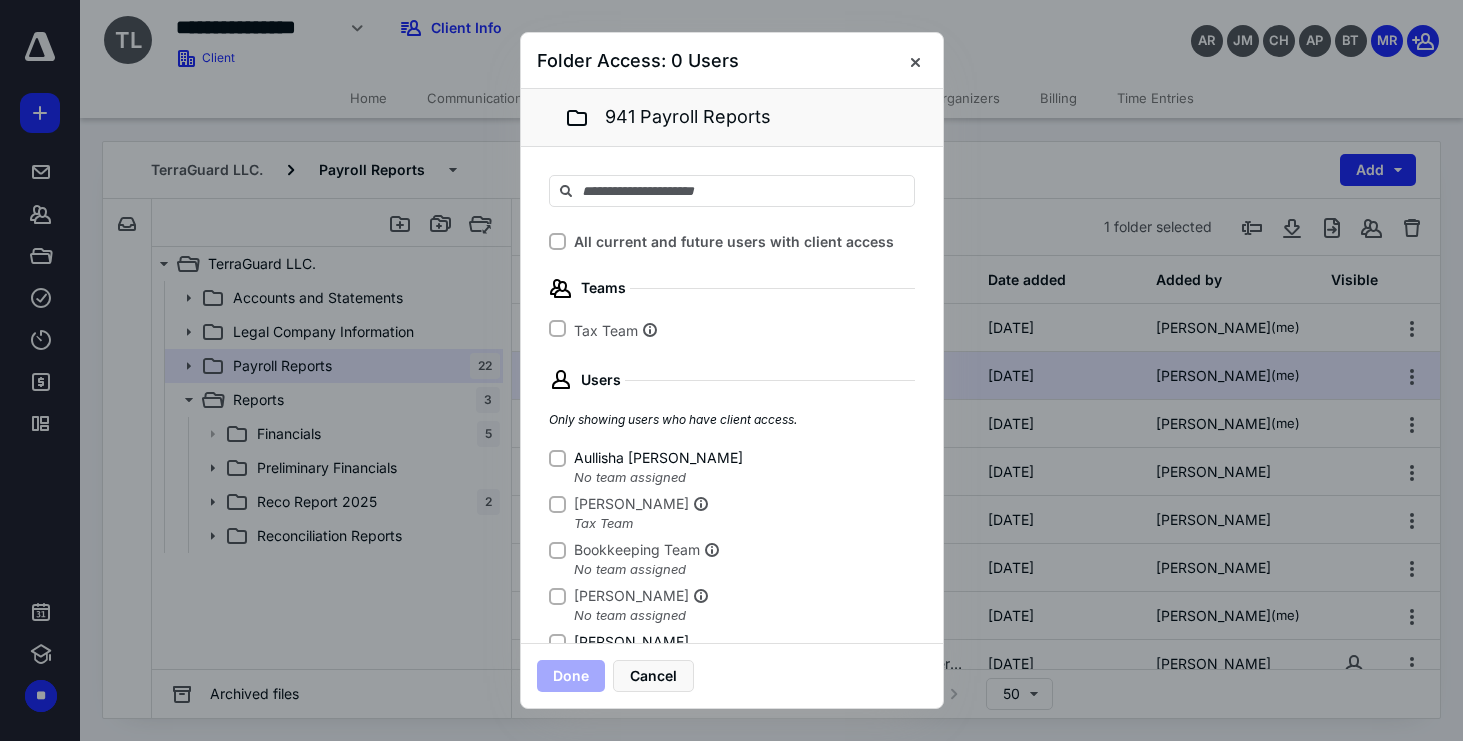 click 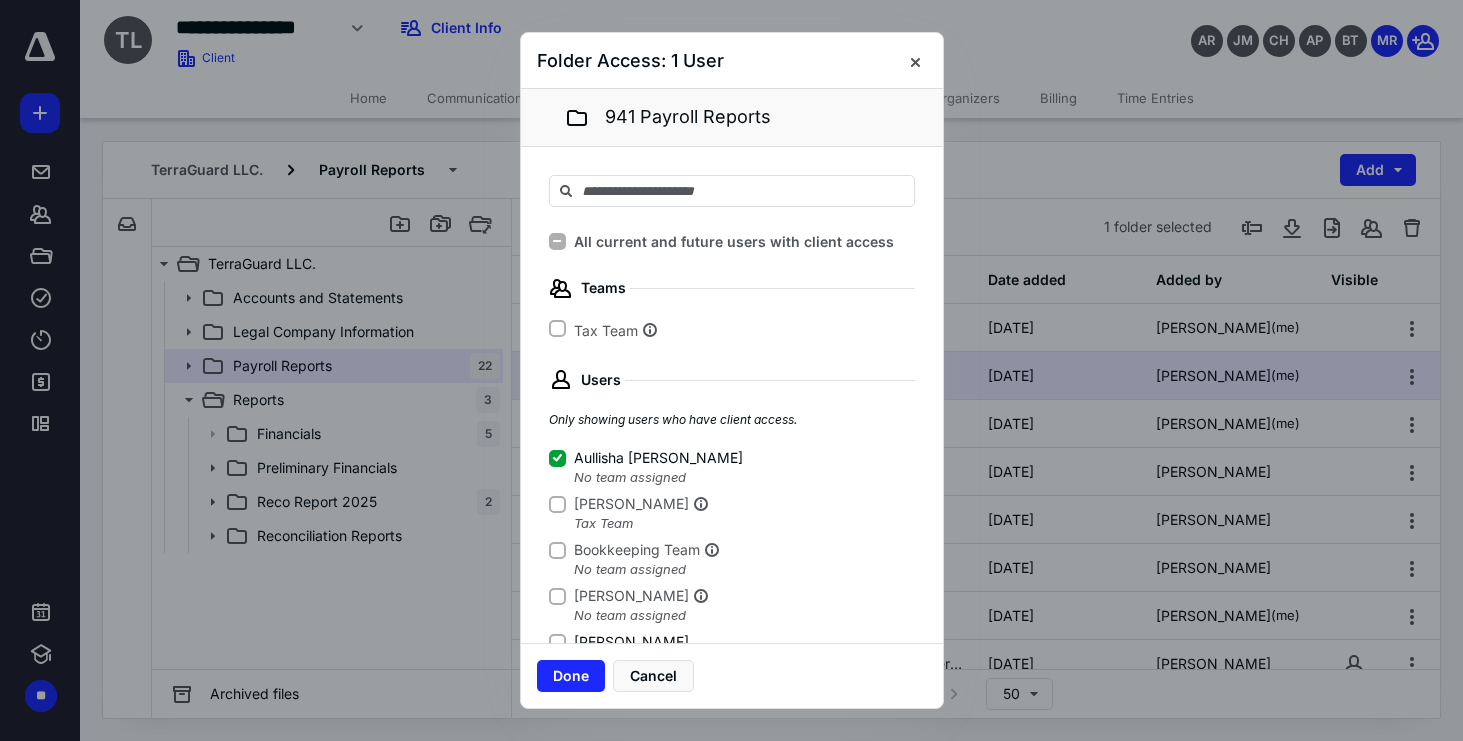 click 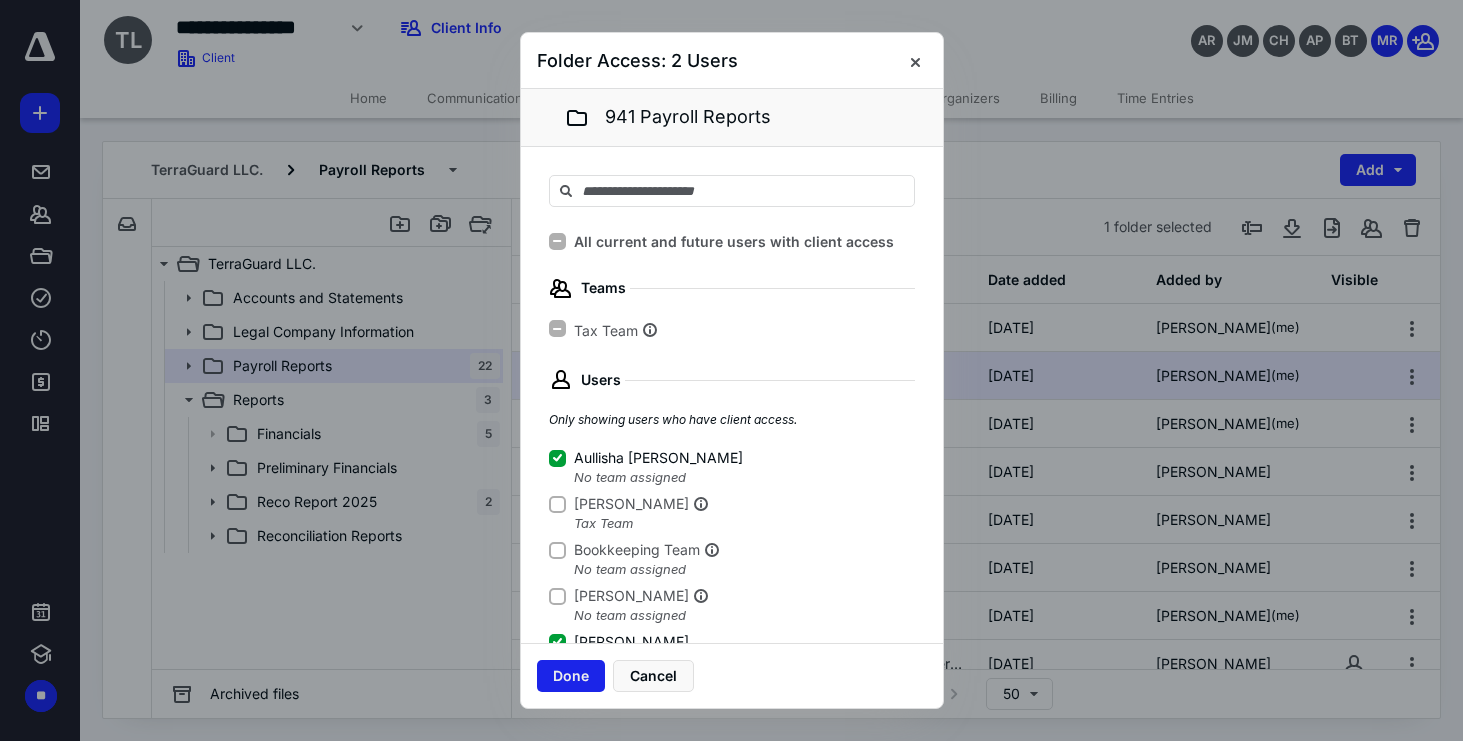 click on "Done" at bounding box center [571, 676] 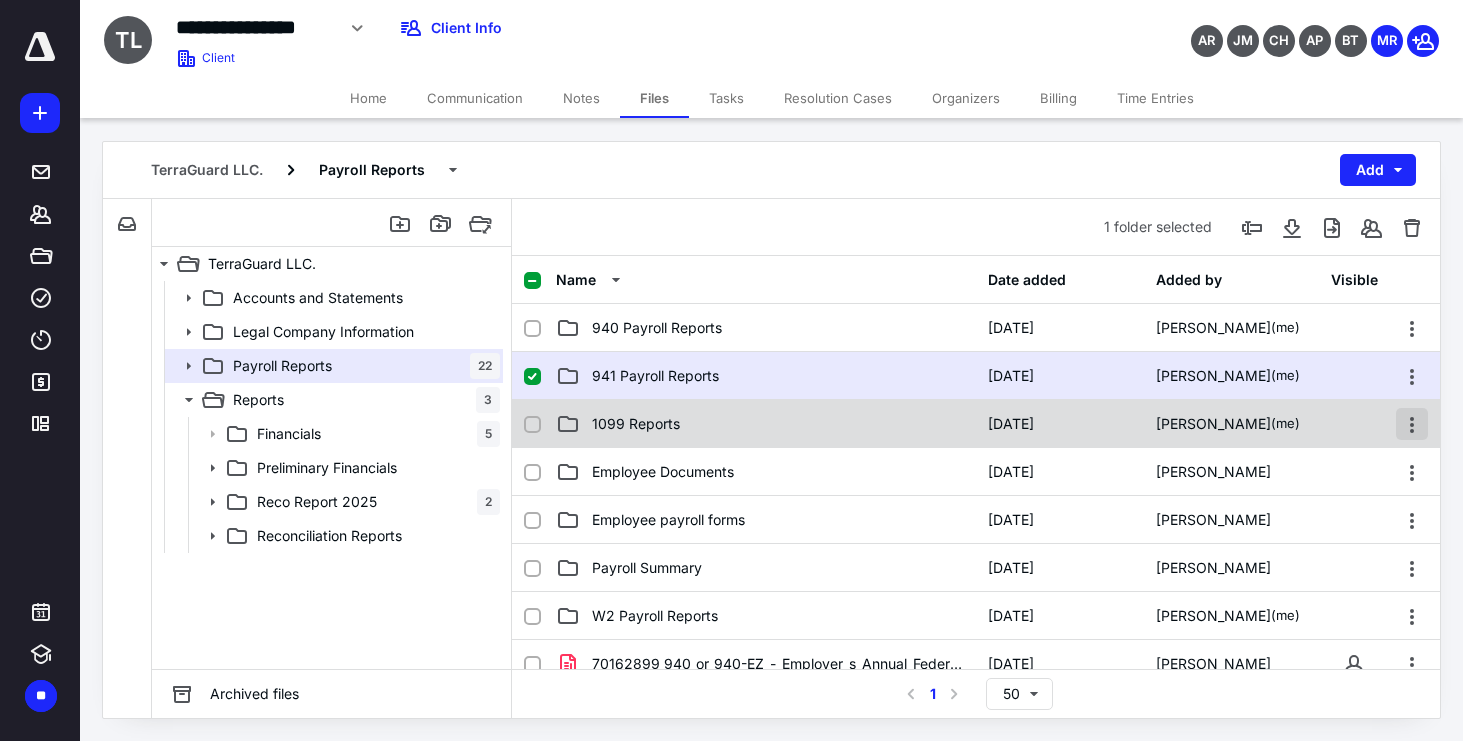 click at bounding box center (1412, 424) 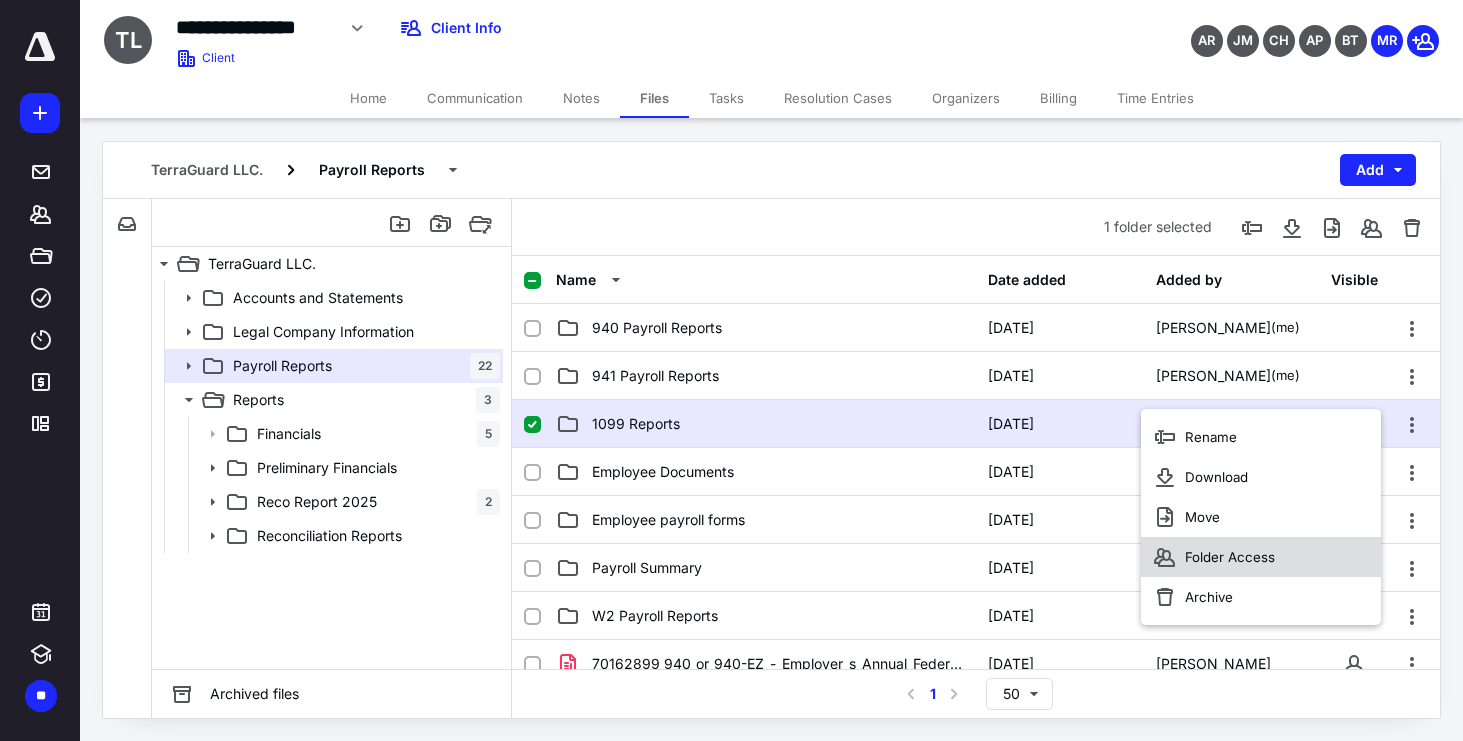 click on "Folder Access" at bounding box center (1261, 557) 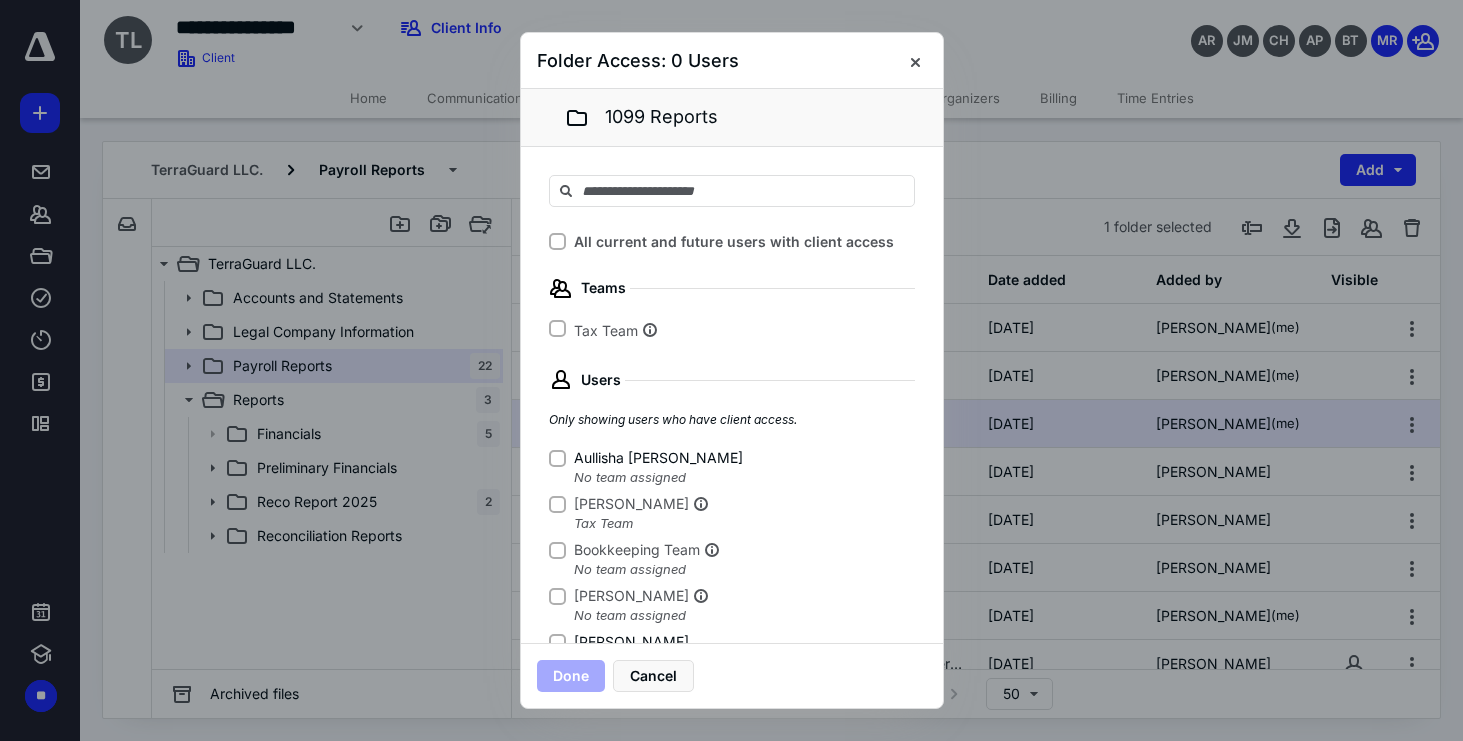 click on "Aullisha [PERSON_NAME]" at bounding box center [557, 458] 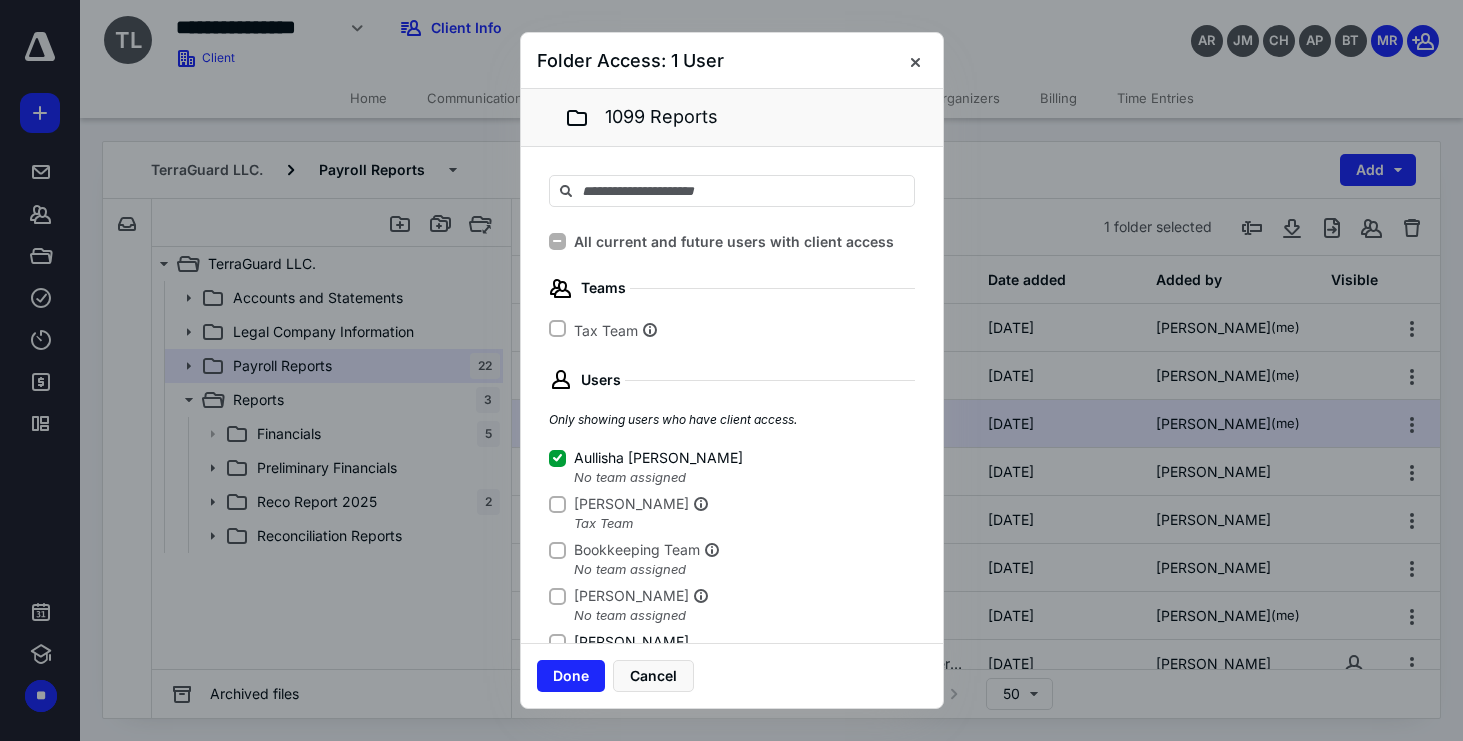 click 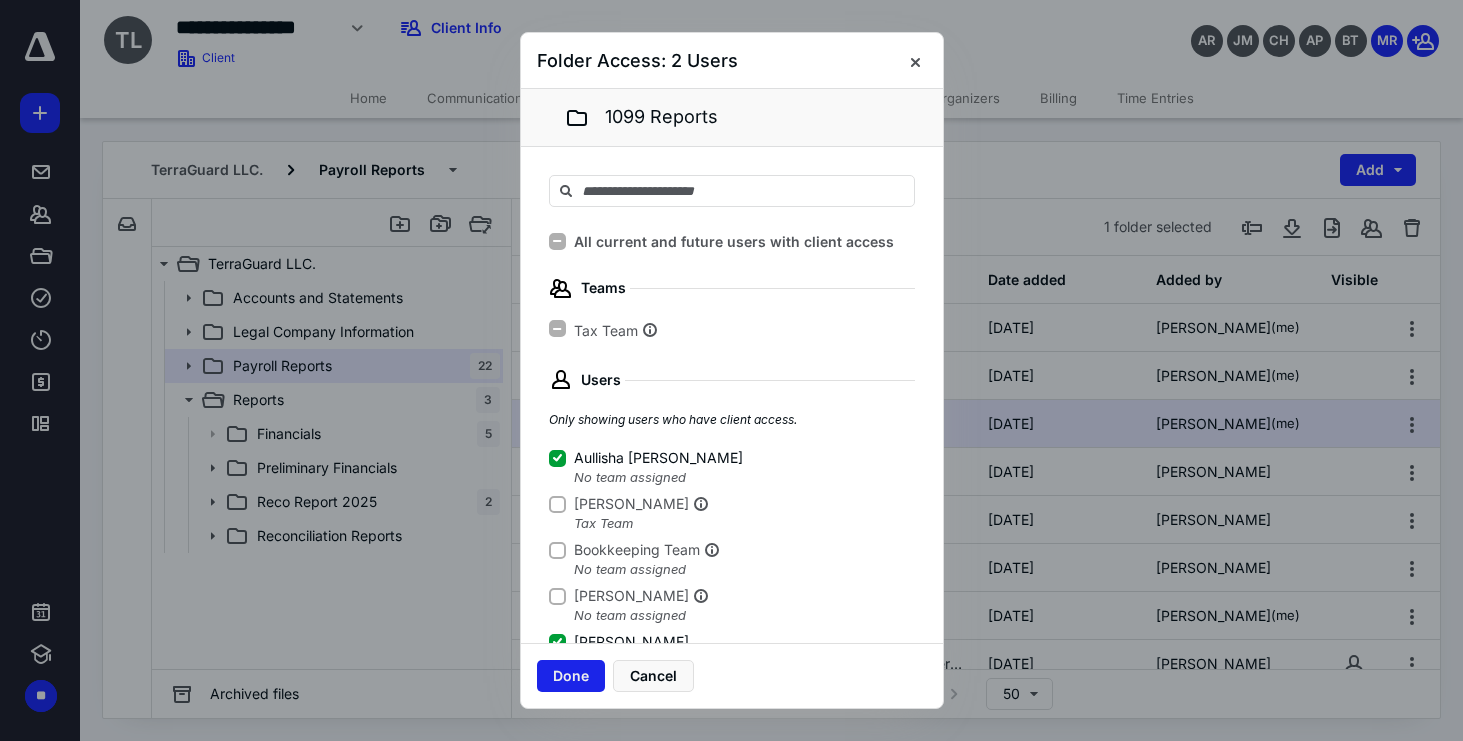 click on "Done" at bounding box center (571, 676) 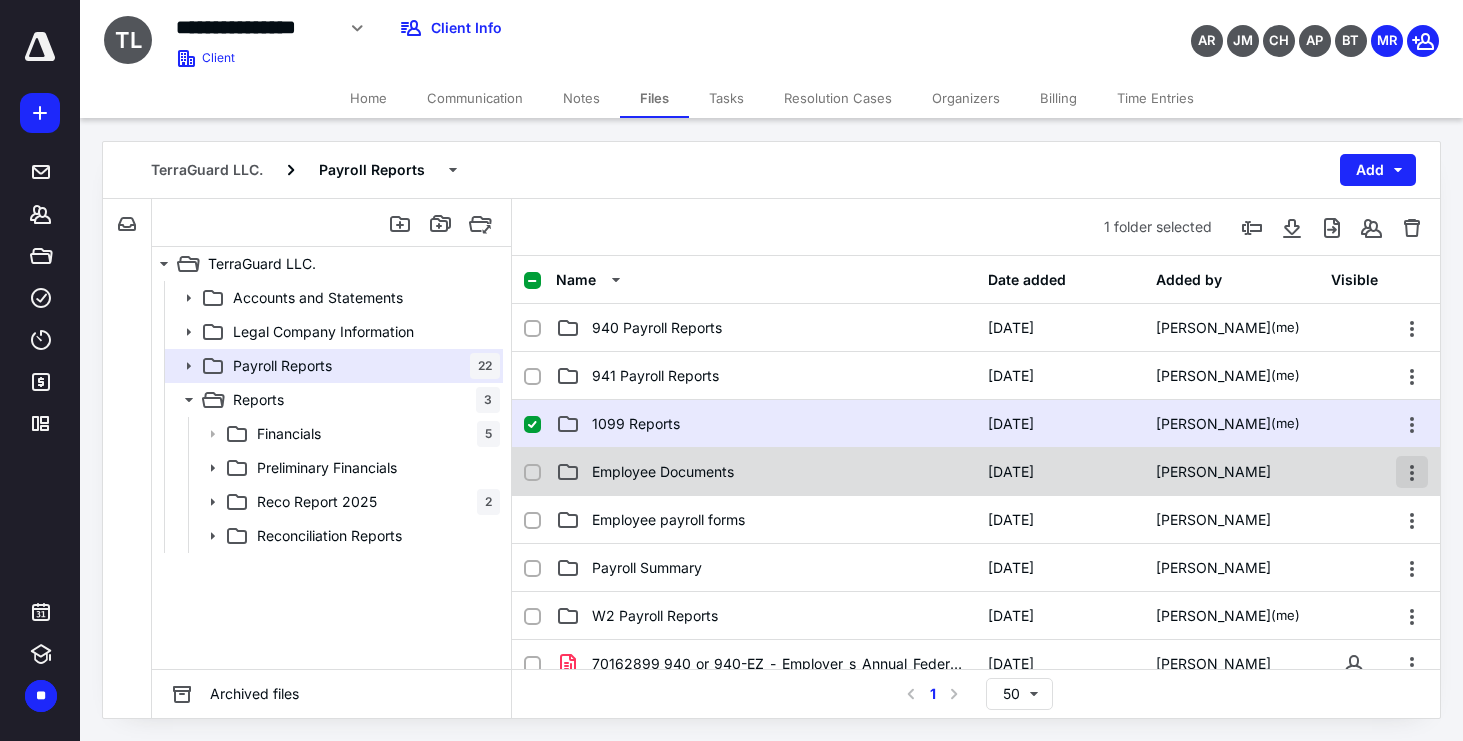 click at bounding box center (1412, 472) 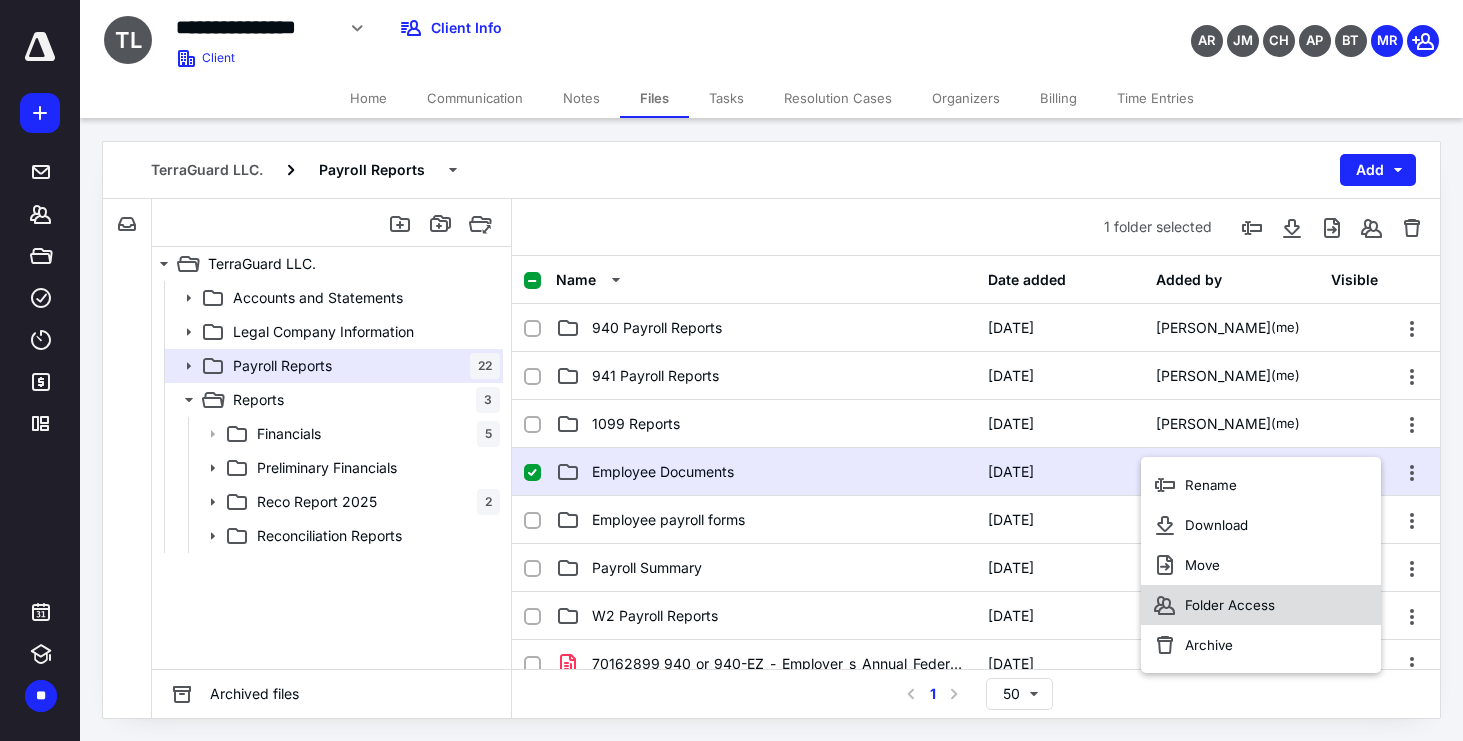 click on "Folder Access" at bounding box center [1261, 605] 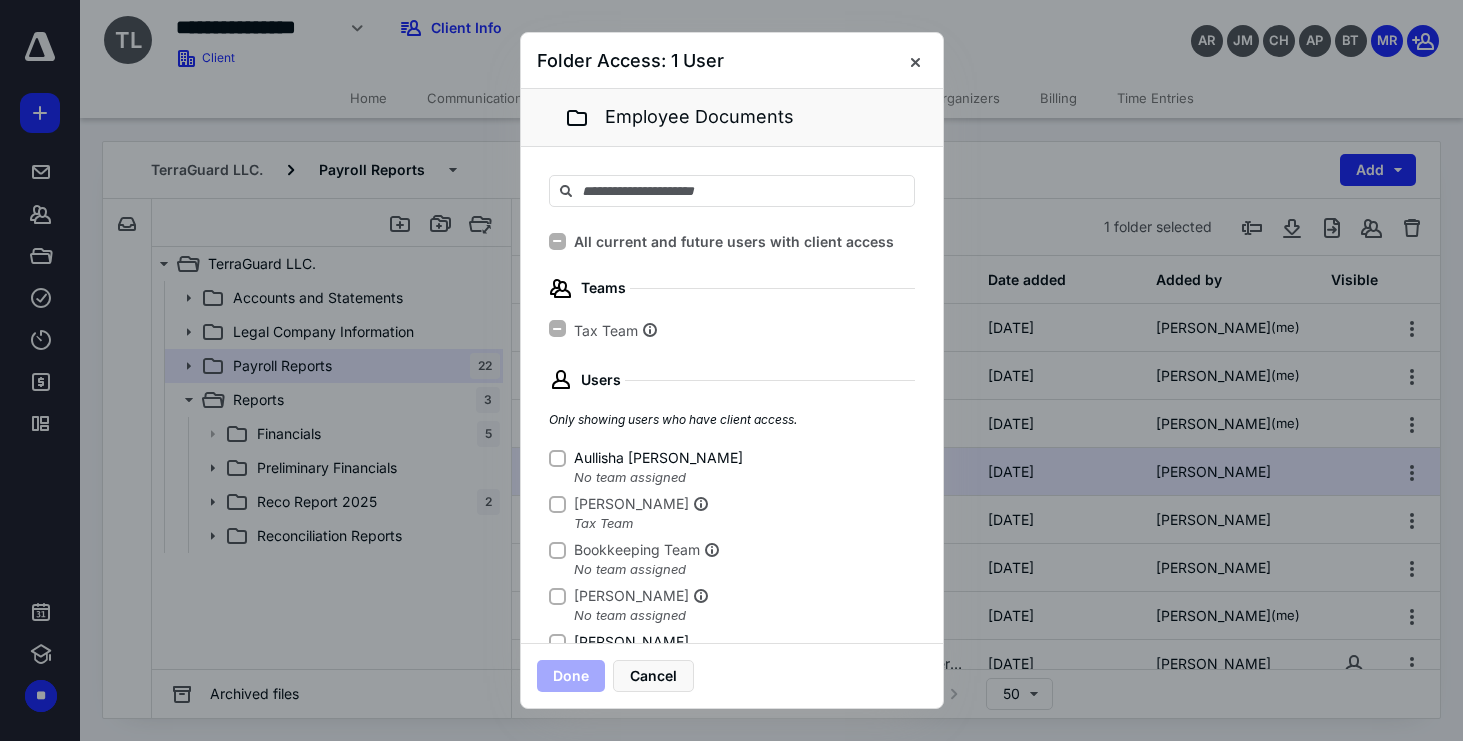 click on "Aullisha [PERSON_NAME]" at bounding box center (557, 458) 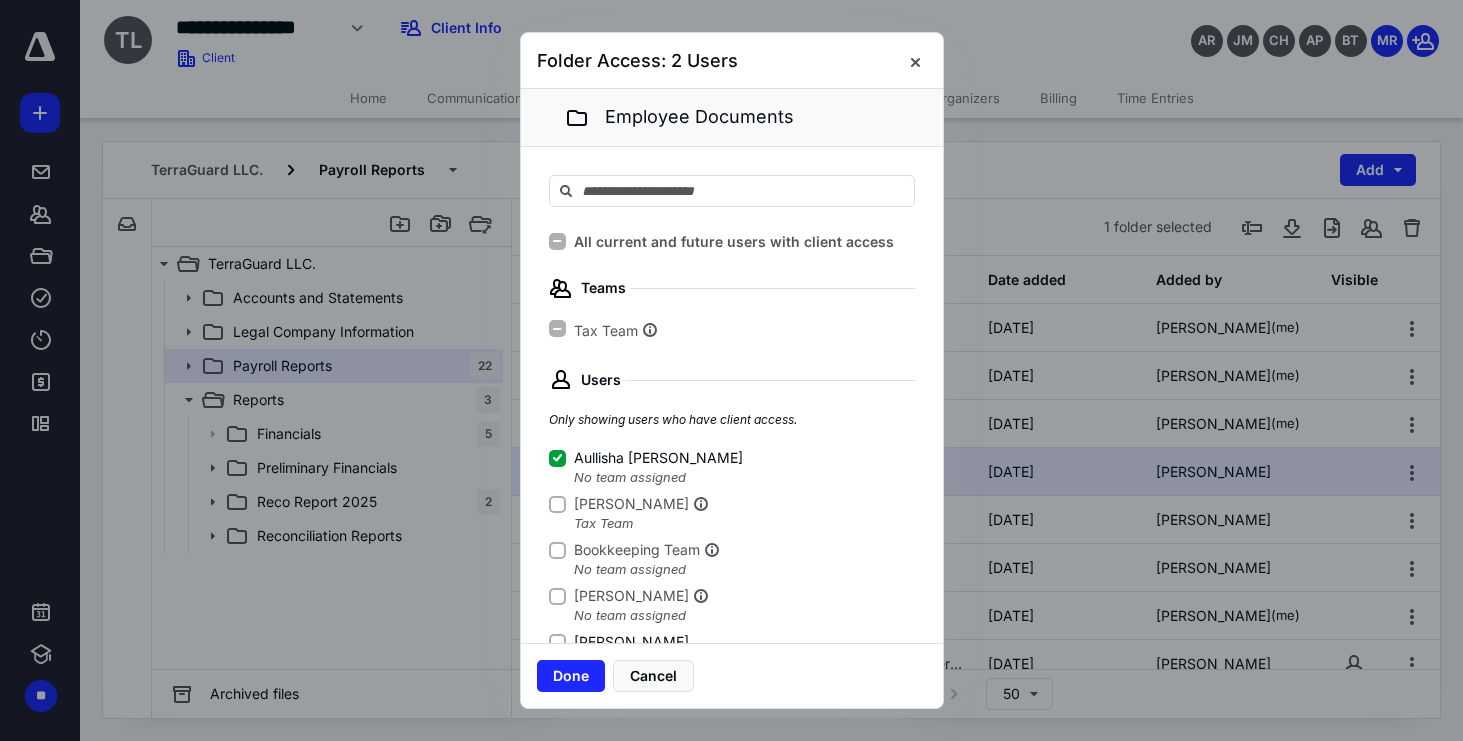click on "[PERSON_NAME]" at bounding box center (557, 642) 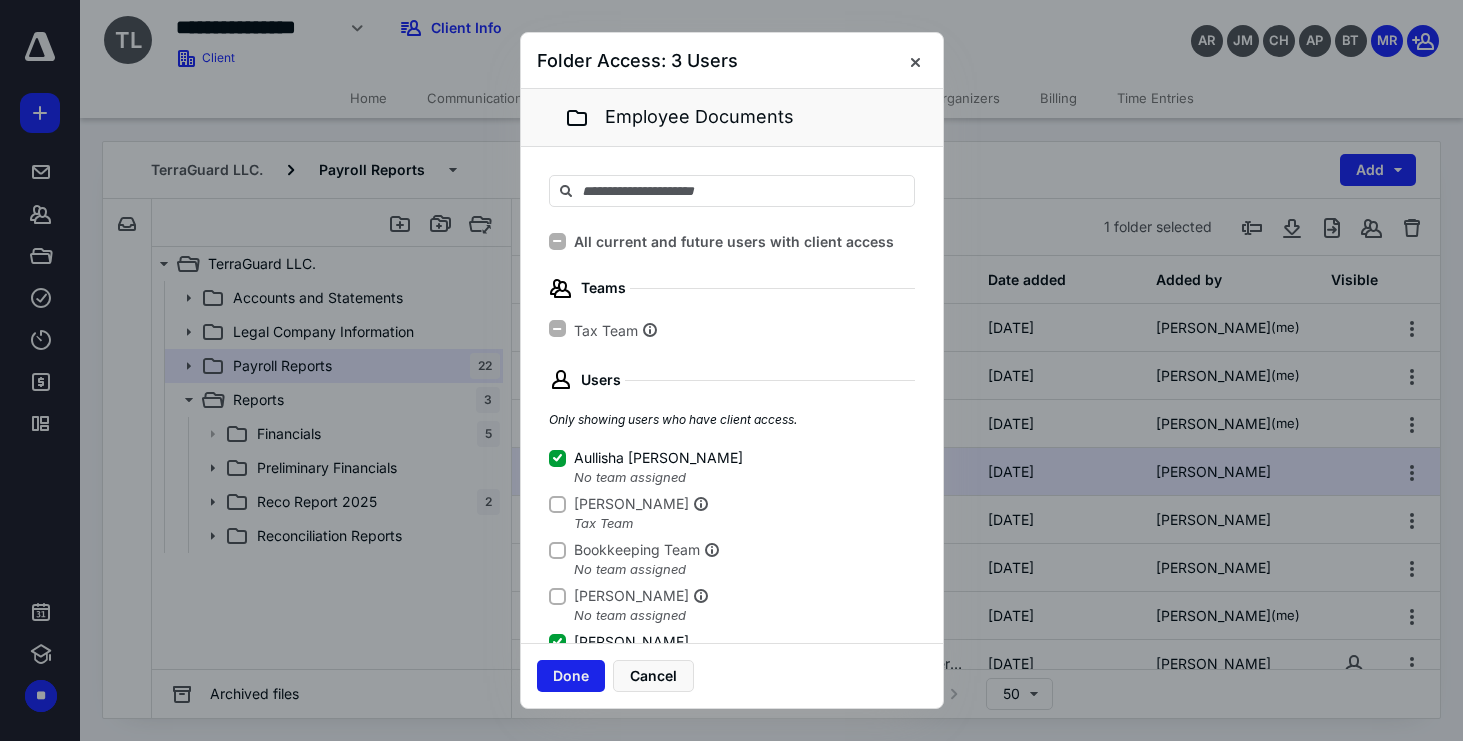 click on "Done" at bounding box center (571, 676) 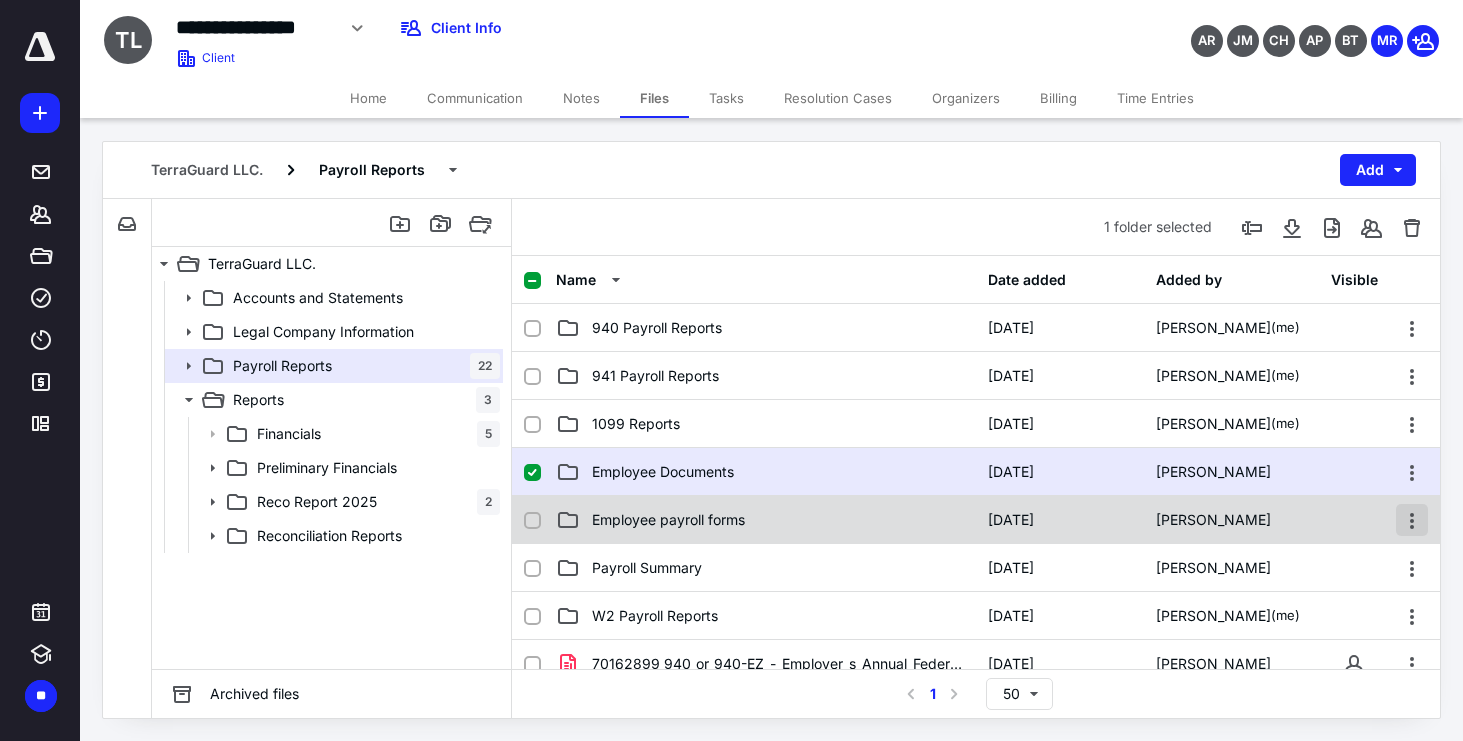 click at bounding box center [1412, 520] 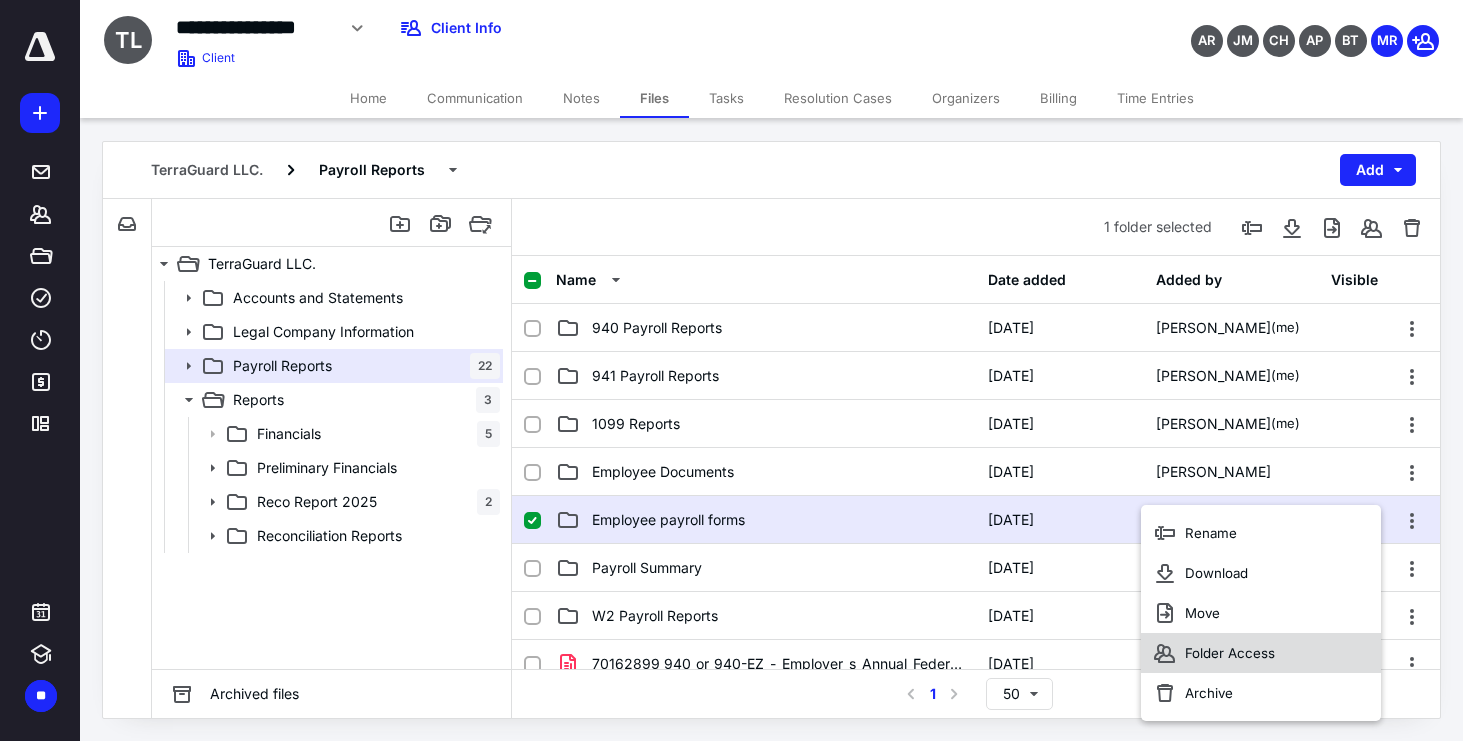 click on "Folder Access" at bounding box center (1261, 653) 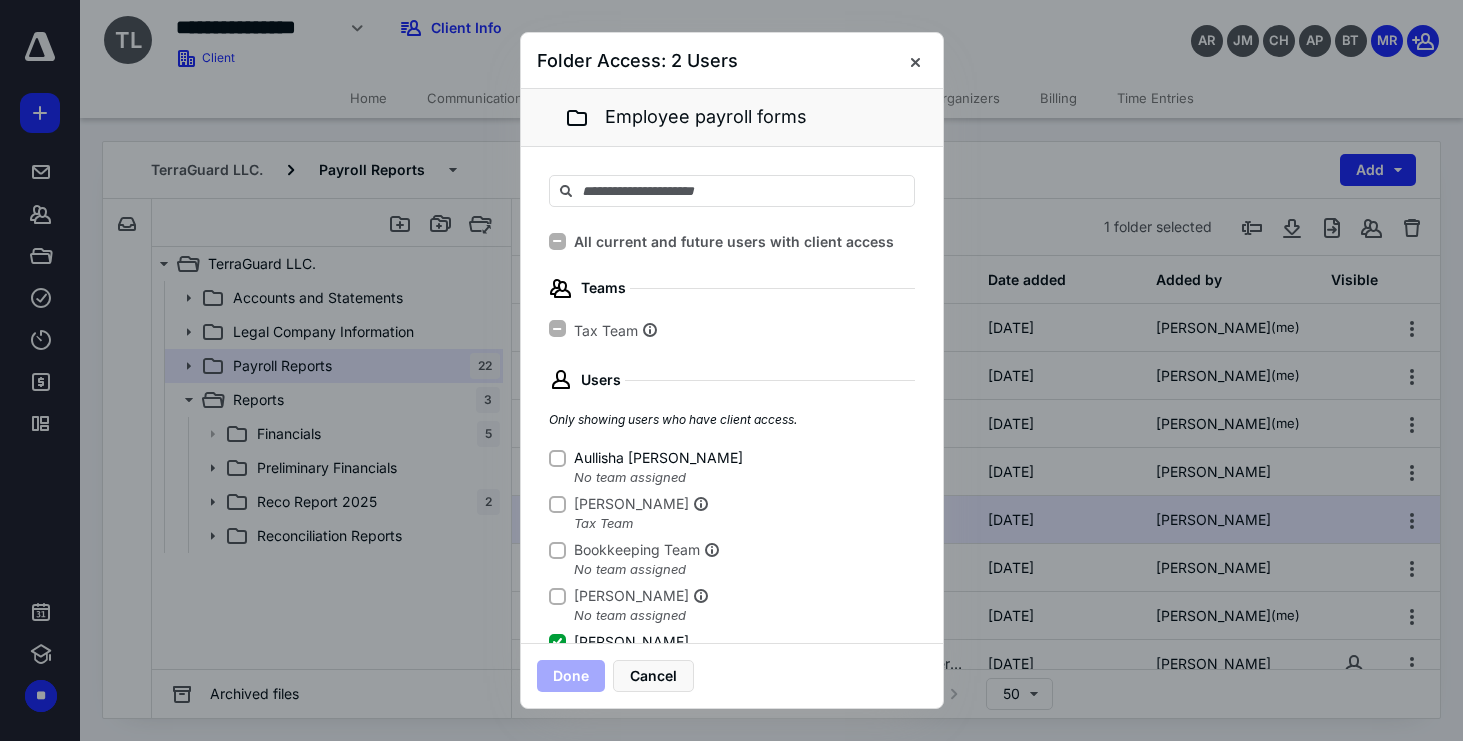 click 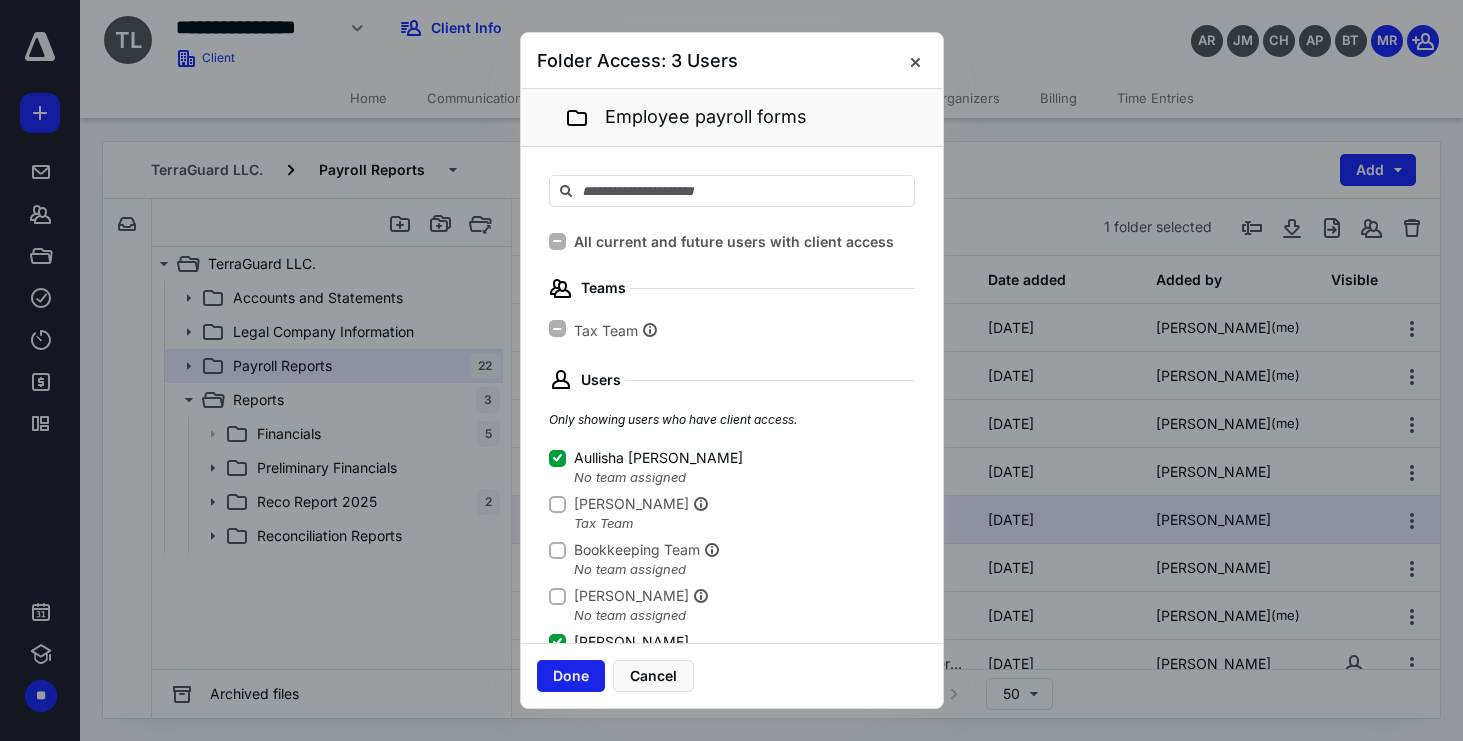 click on "Done" at bounding box center [571, 676] 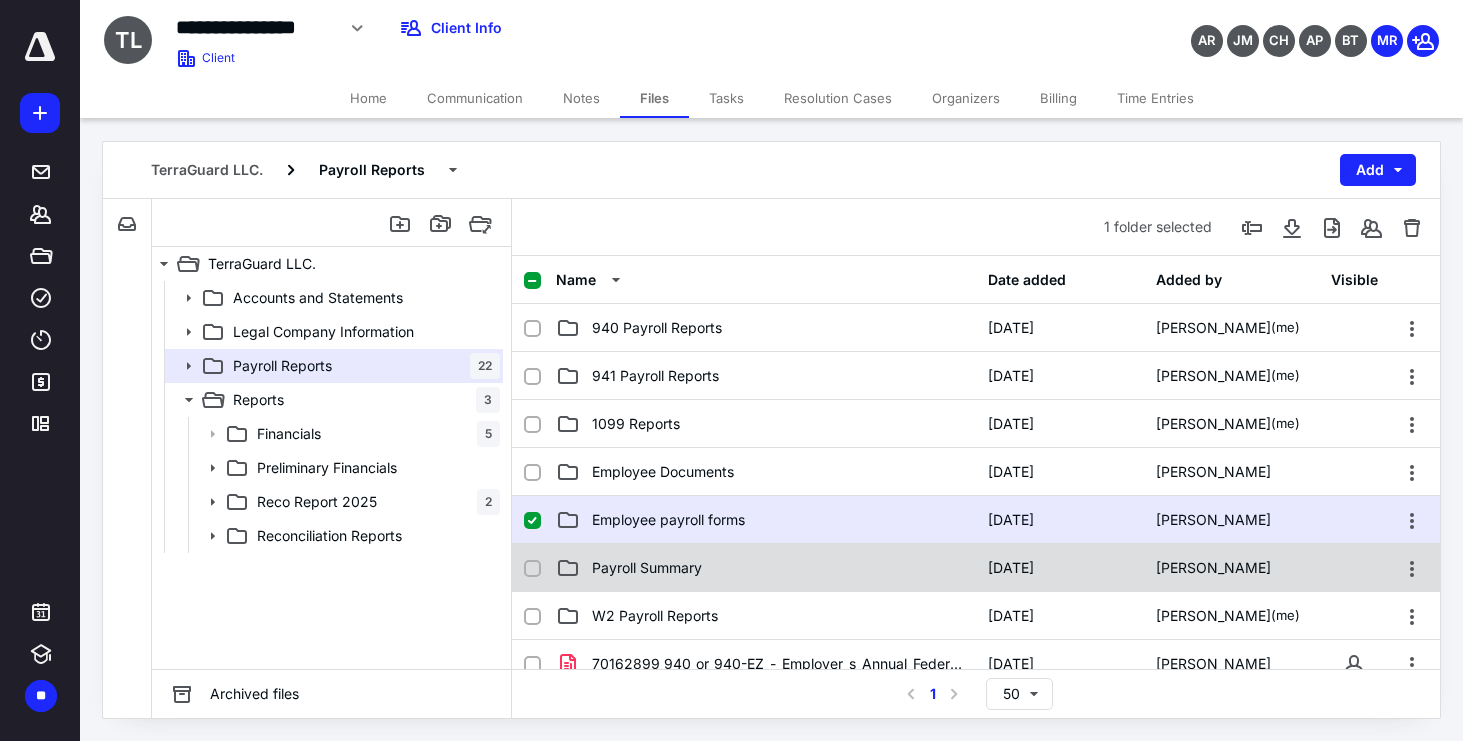 click on "Payroll Summary" at bounding box center (766, 568) 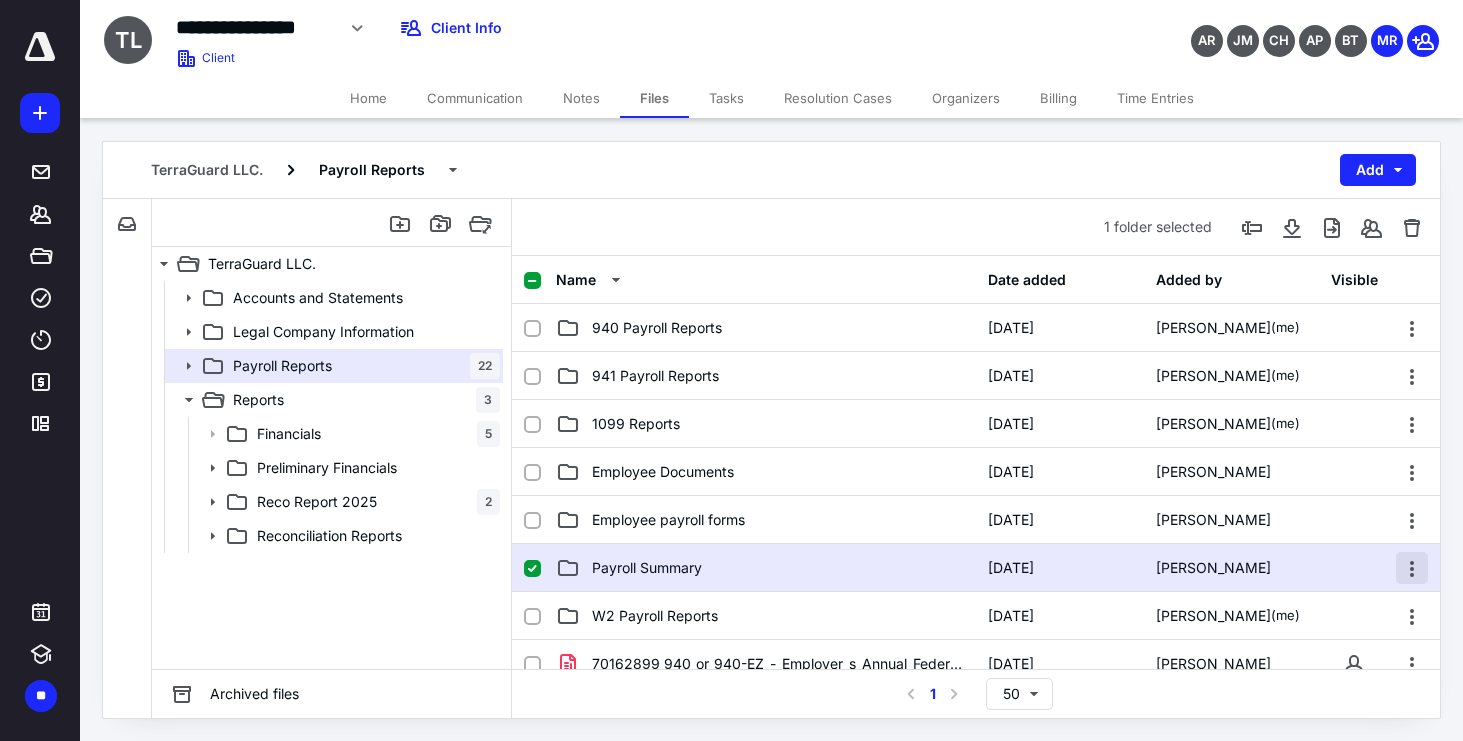click at bounding box center (1412, 568) 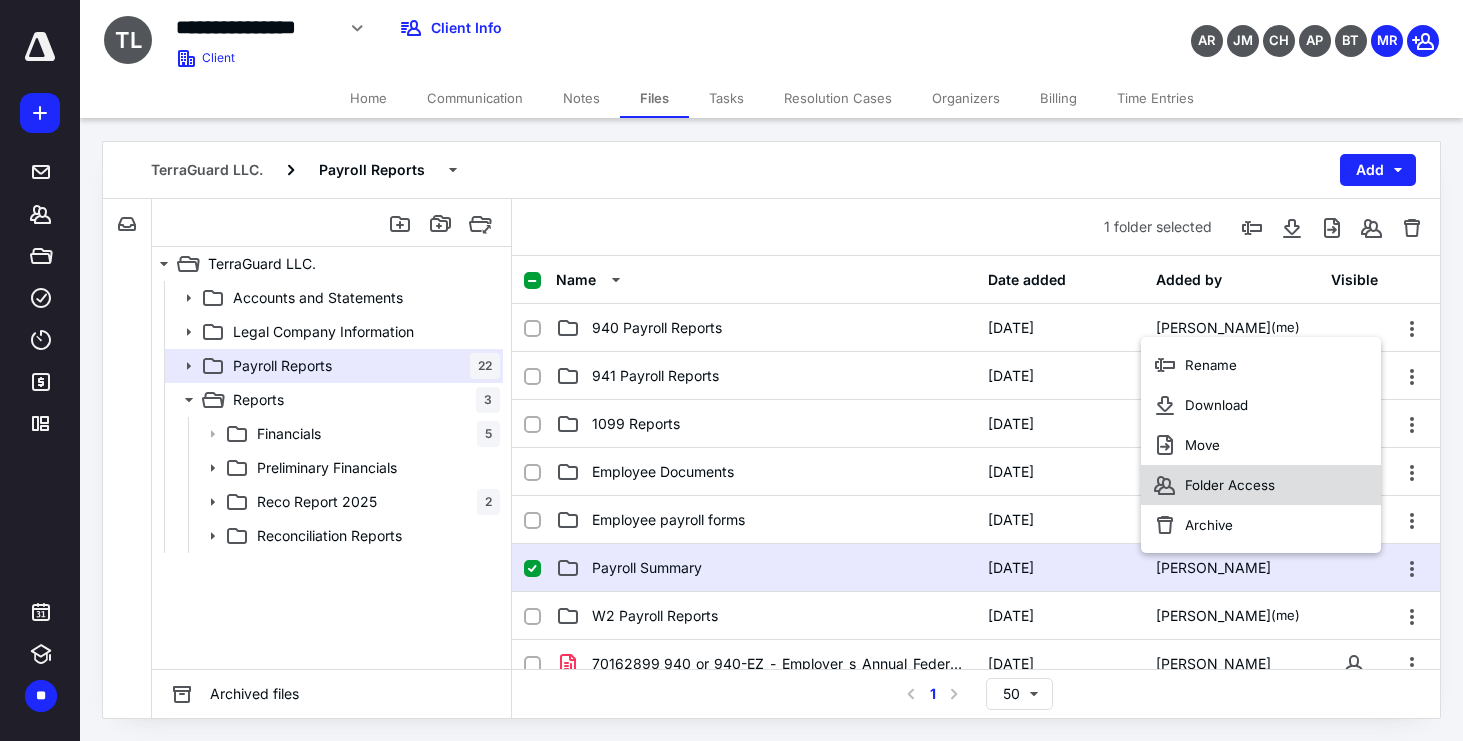 click on "Folder Access" at bounding box center [1261, 485] 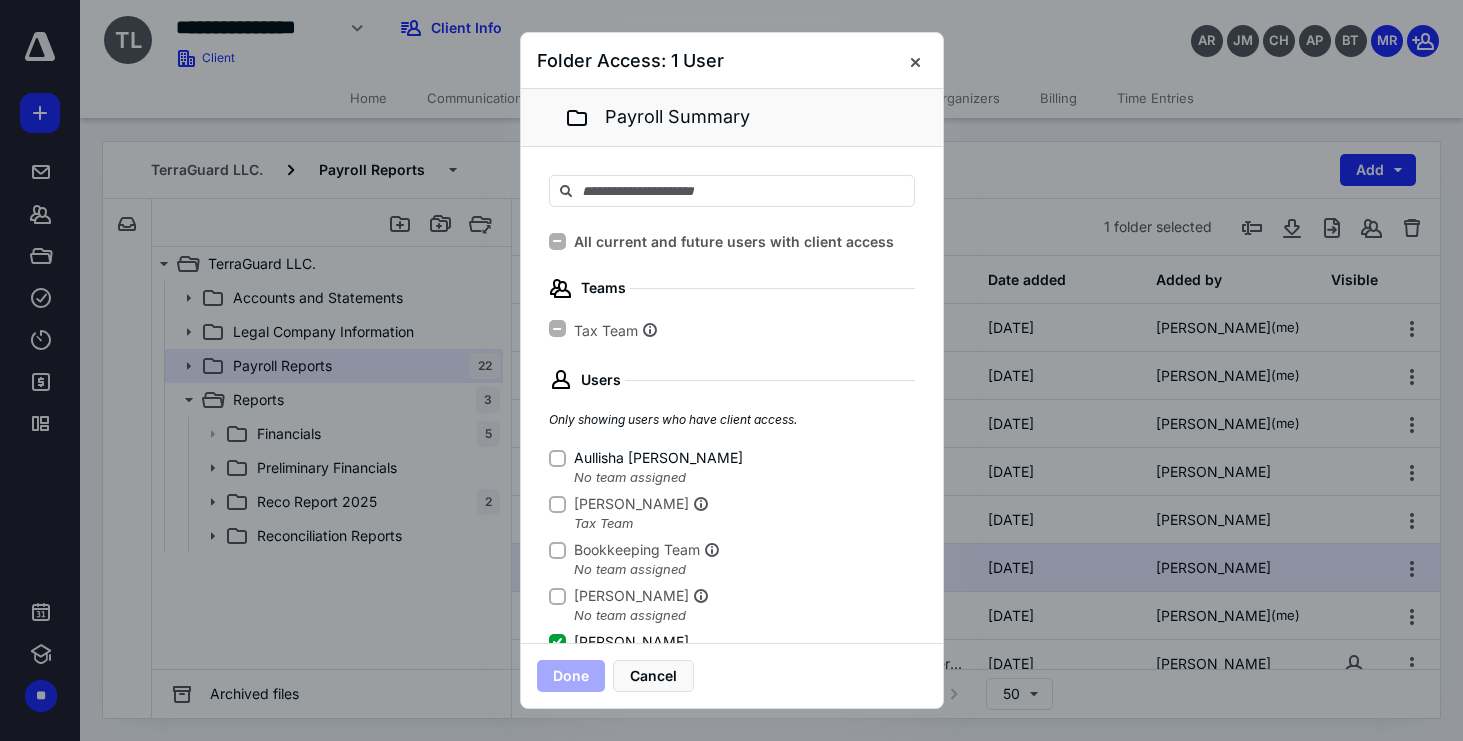 click on "Aullisha [PERSON_NAME]" at bounding box center [557, 458] 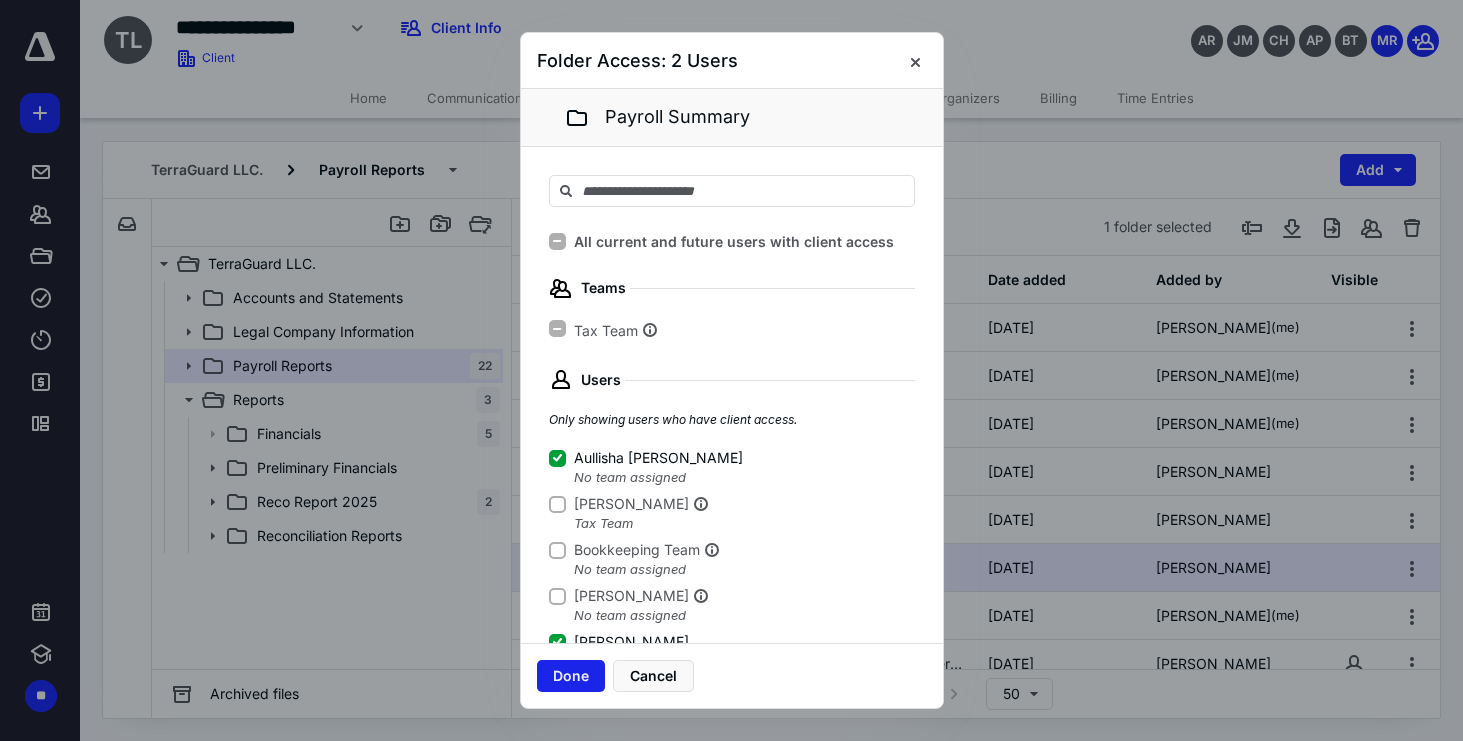click on "Done" at bounding box center [571, 676] 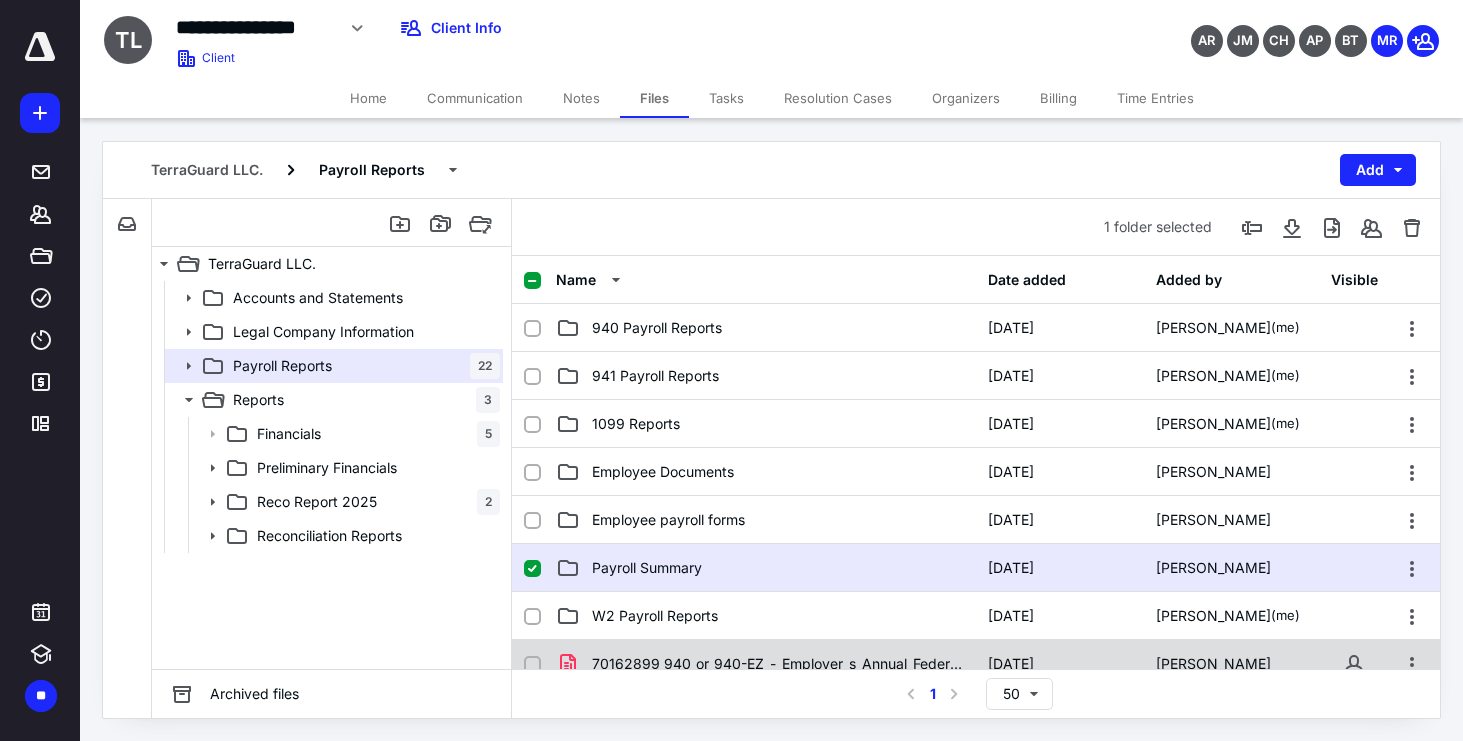 click on "70162899_940_or_940-EZ_-_Employer_s_Annual_Federal_Unemplo.pdf [DATE] [PERSON_NAME]" at bounding box center [976, 664] 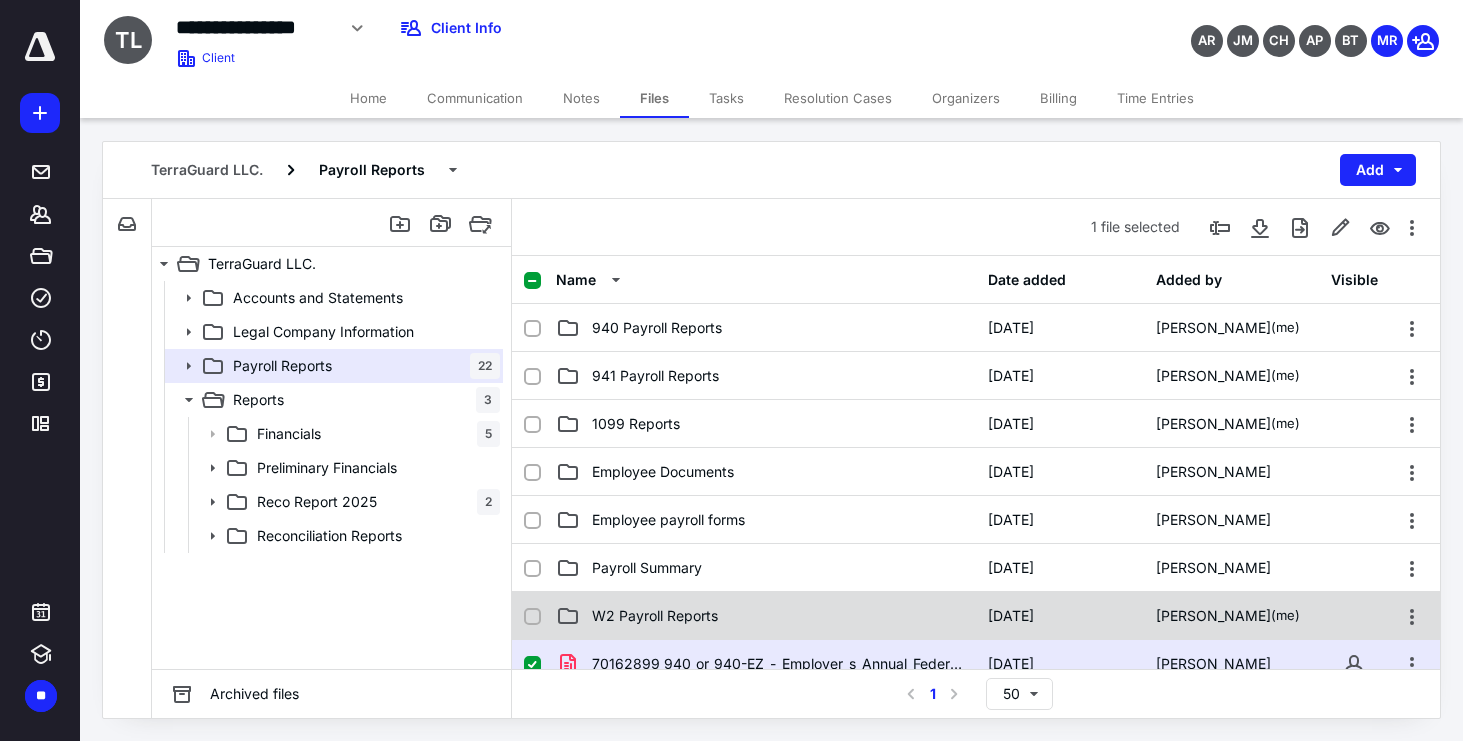 click on "W2 Payroll Reports" at bounding box center [766, 616] 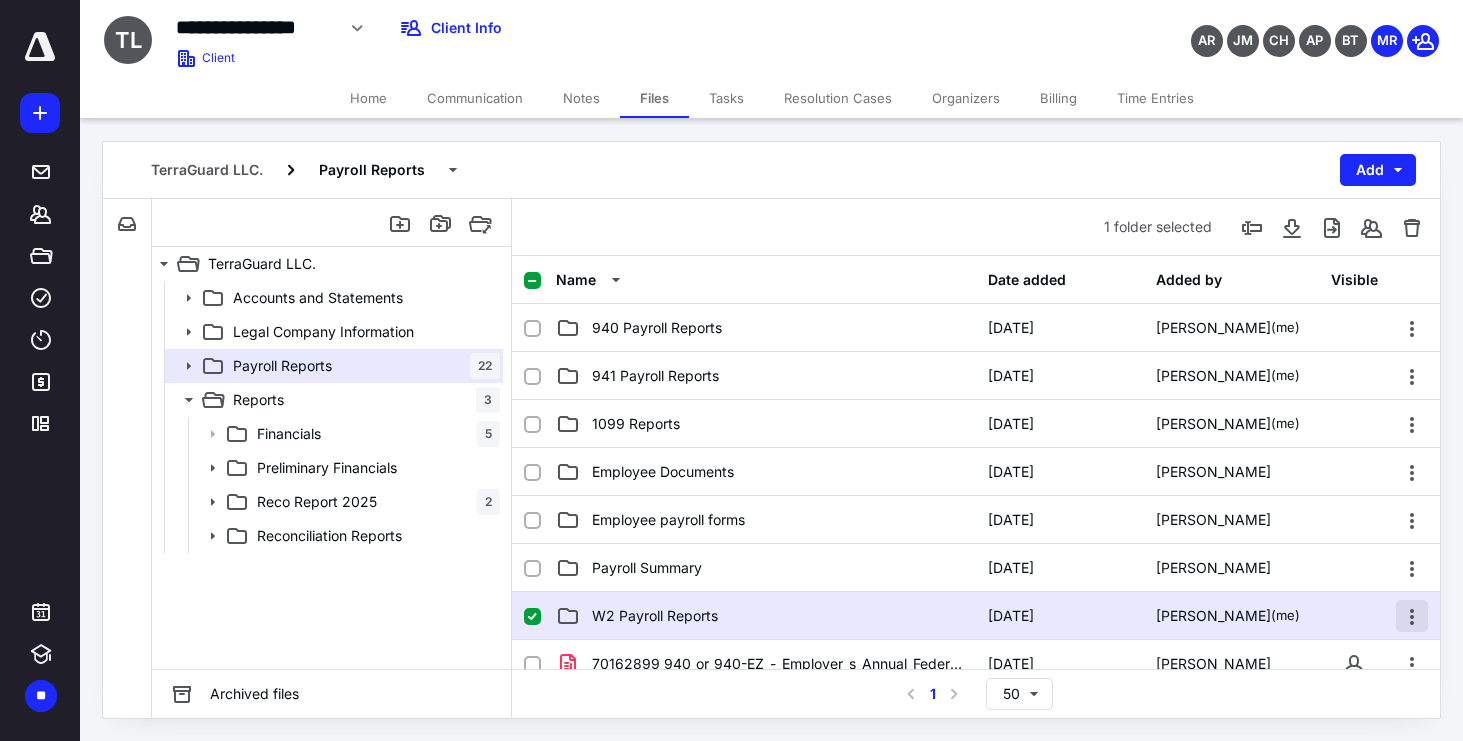 click at bounding box center [1412, 616] 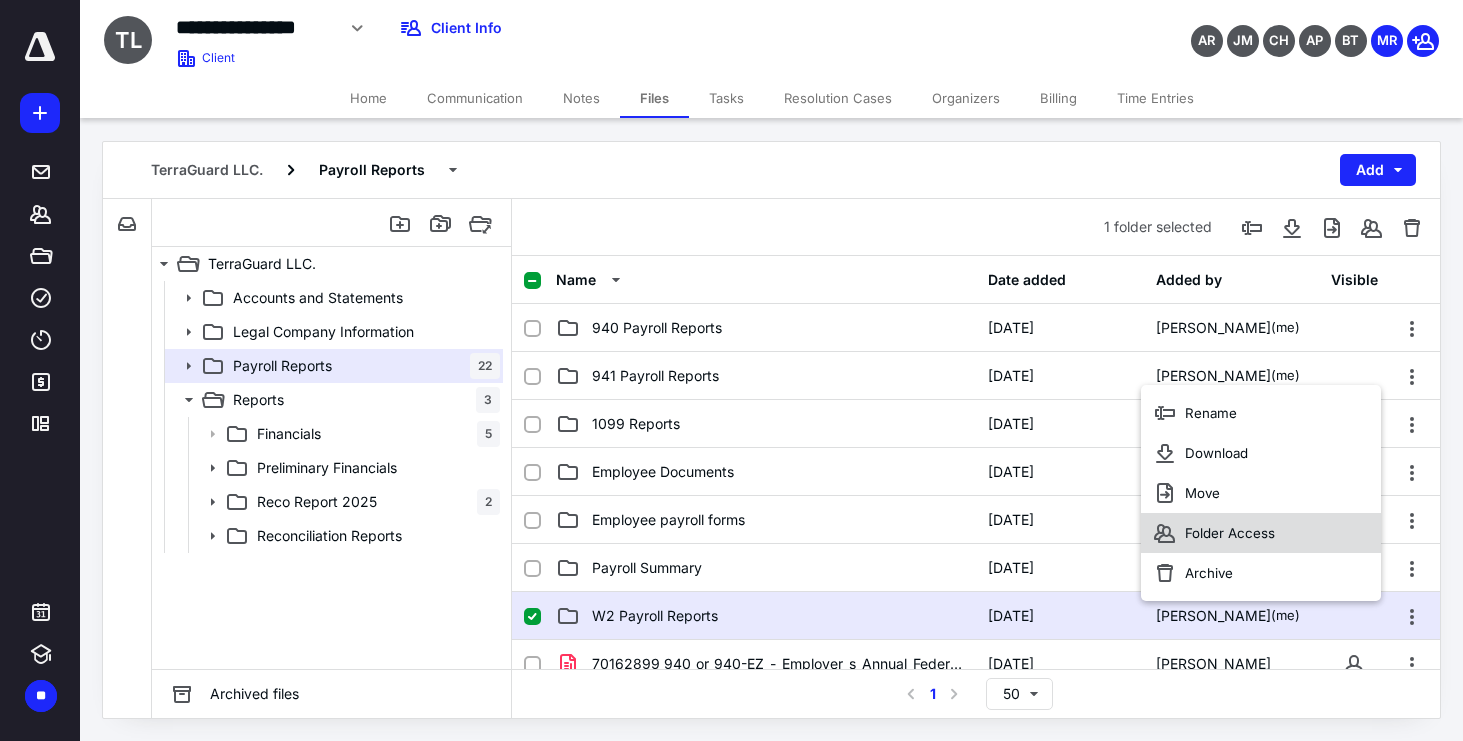 click on "Folder Access" at bounding box center (1230, 533) 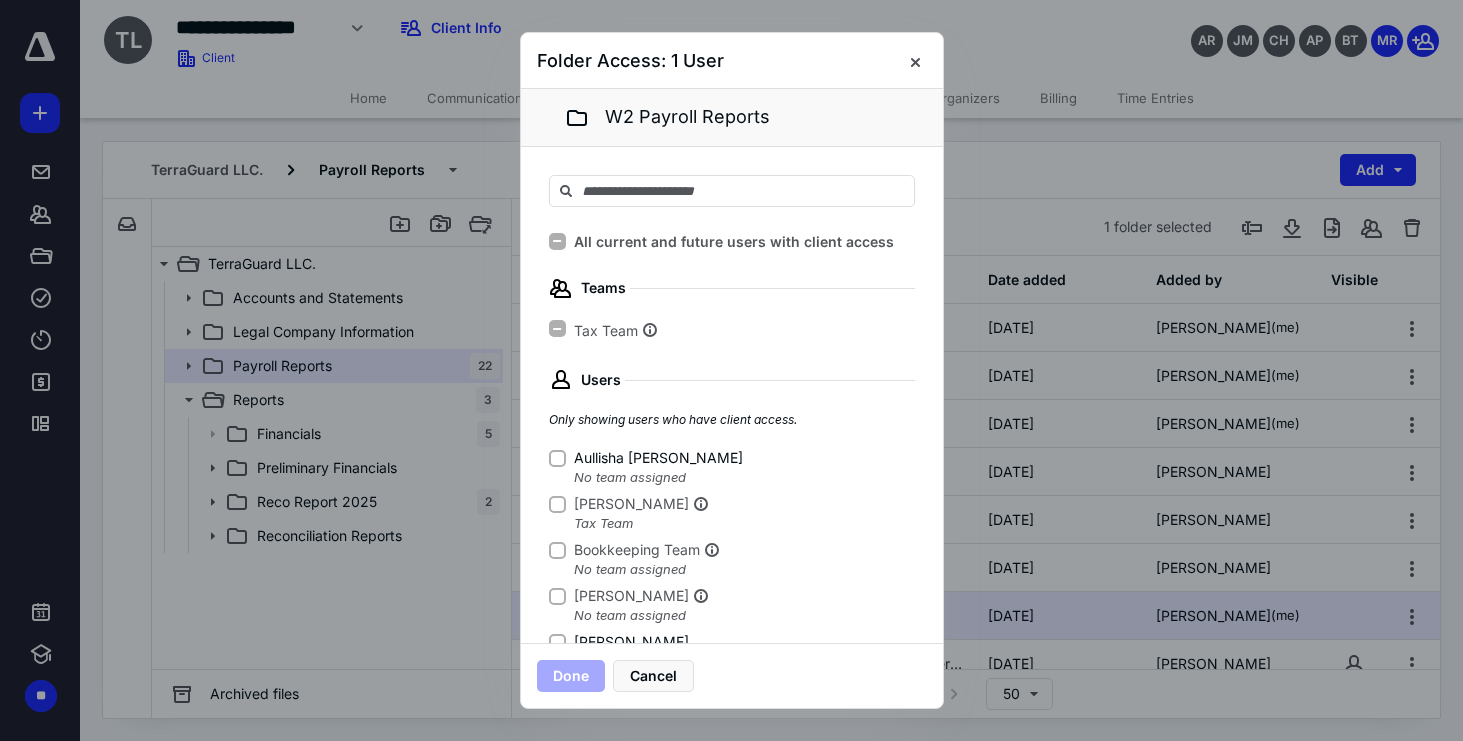 click 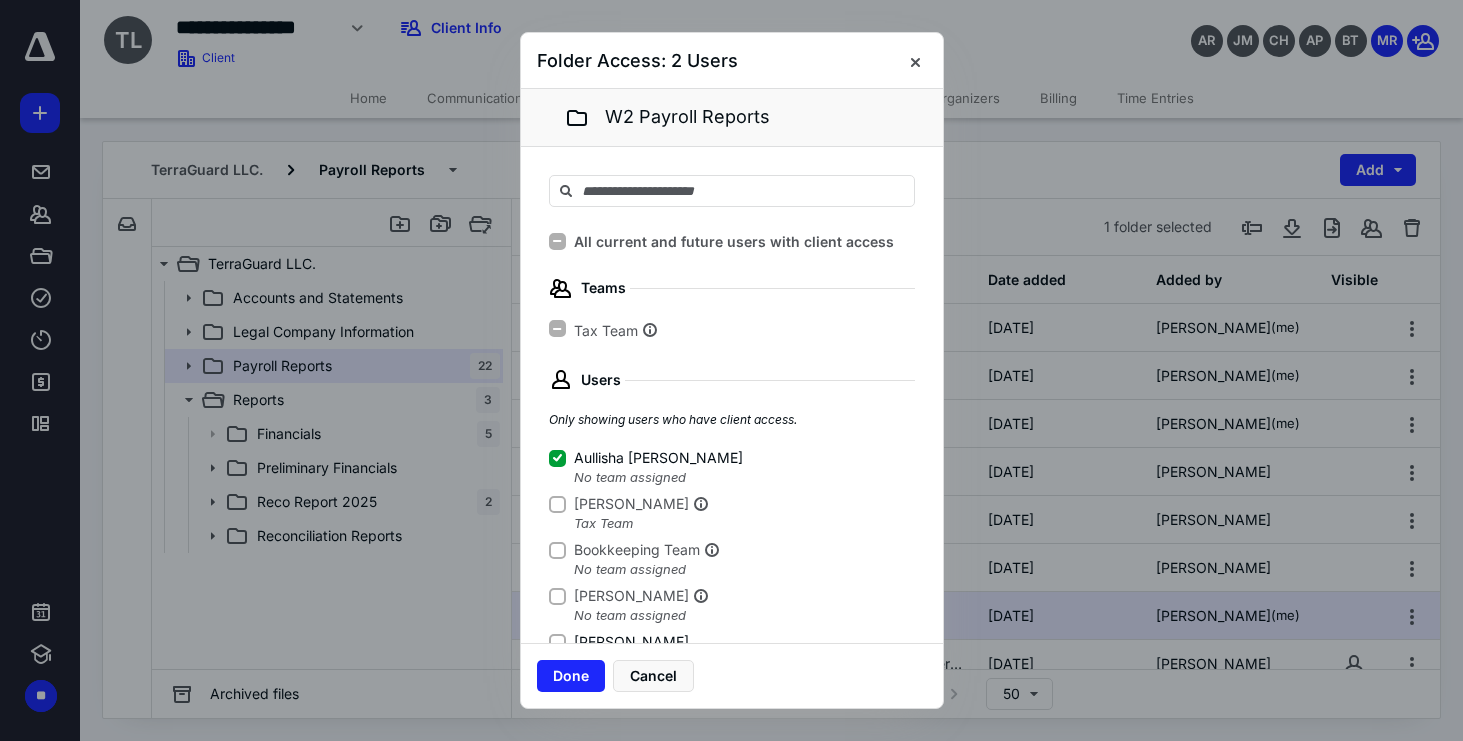 click on "[PERSON_NAME]" at bounding box center [557, 642] 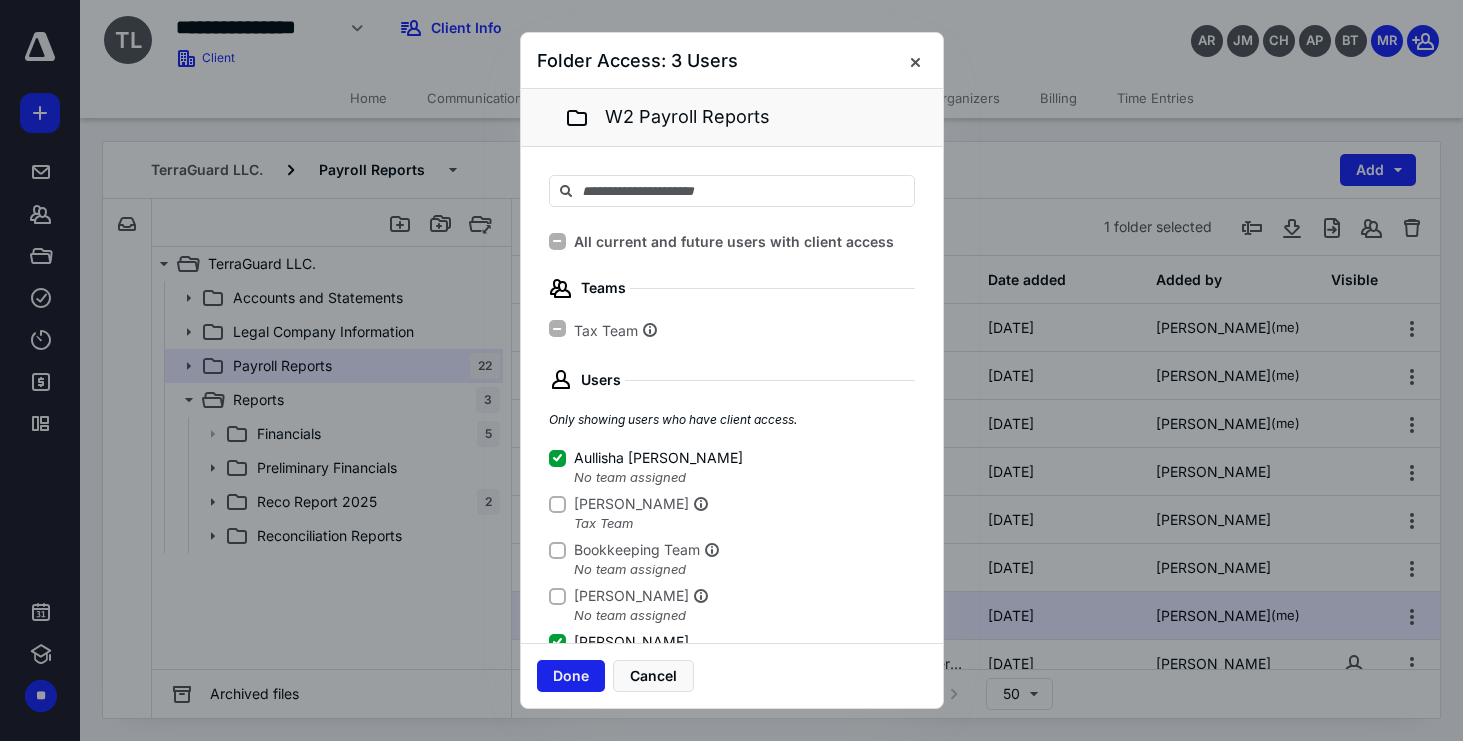 click on "Done" at bounding box center [571, 676] 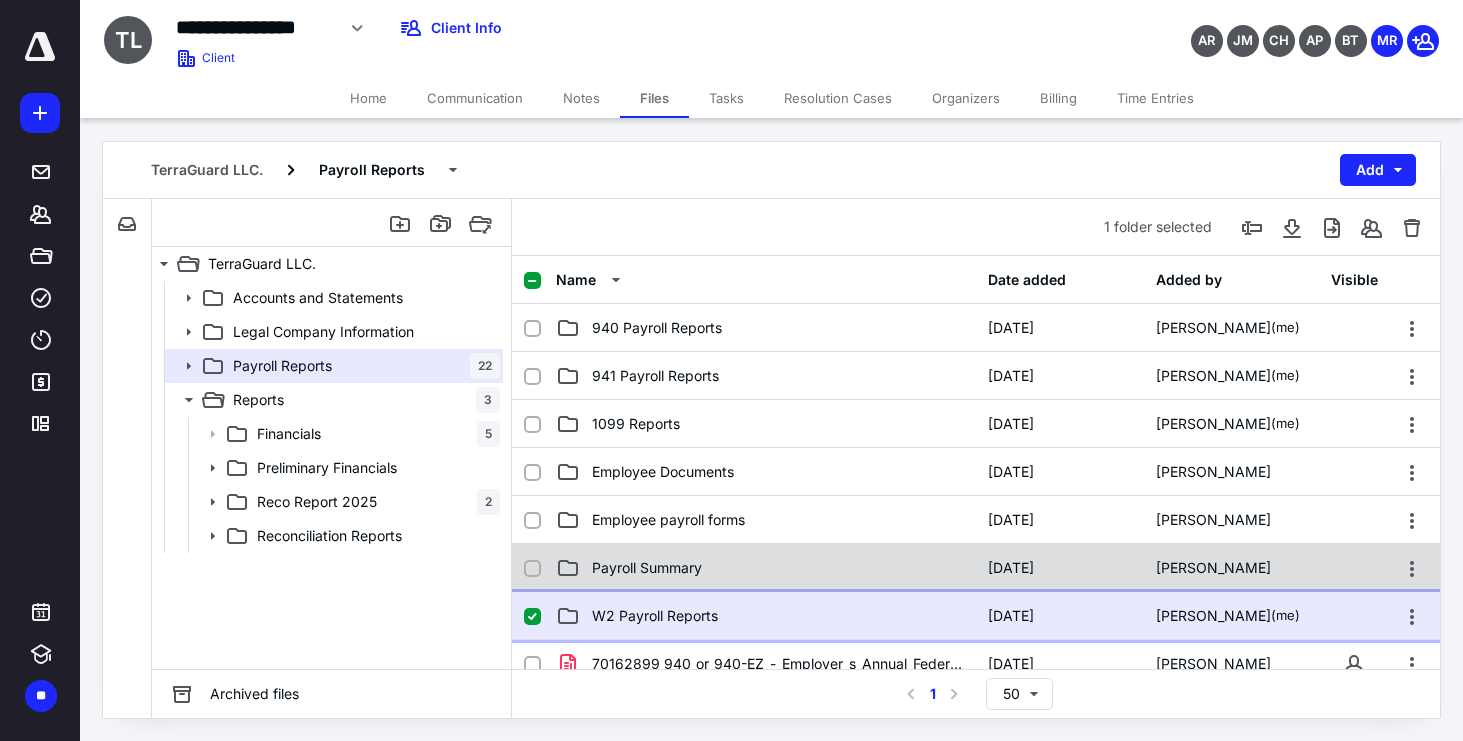 click on "940 Payroll Reports [DATE] [PERSON_NAME]  (me) 941 Payroll Reports [DATE] [PERSON_NAME]  (me) 1099 Reports [DATE] [PERSON_NAME]  (me) Employee Documents [DATE] [PERSON_NAME] Employee payroll forms [DATE] [PERSON_NAME] Payroll Summary [DATE] [PERSON_NAME] W2 Payroll Reports [DATE] [PERSON_NAME]  (me) 70162899_940_or_940-EZ_-_Employer_s_Annual_Federal_Unemplo.pdf [DATE] [PERSON_NAME] 70162899_941_-_Employer_s_Quarterly_Federal_Tax_Return_Wed.pdf [DATE] [PERSON_NAME] 70162899_1096_NEC_-_Annual_Summary_and_Transmittal_of_U.S..pdf [DATE] [PERSON_NAME] 70162899_AZ_AZ_State_W-2_1099_Transmittal_Returns_Wed_Jan_ (1).pdf [DATE] [PERSON_NAME] 70162899_AZ_AZ_State_W-2_1099_Transmittal_Returns_Wed_Jan_.pdf [DATE] [PERSON_NAME] 70162899_Bentley_Melvin_13__employee_13_Wed_Jan_01_02_25_0.pdf [DATE] [PERSON_NAME] 70162899_Schlater_Brent_14__employee_14_Wed_Jan_01_02_25_0.pdf [DATE] [PERSON_NAME] 70162899_W-2_-_Employer_Copies_Wed_Jan_01_02_23_00_EST_202.pdf [DATE] [PERSON_NAME]" at bounding box center [976, 486] 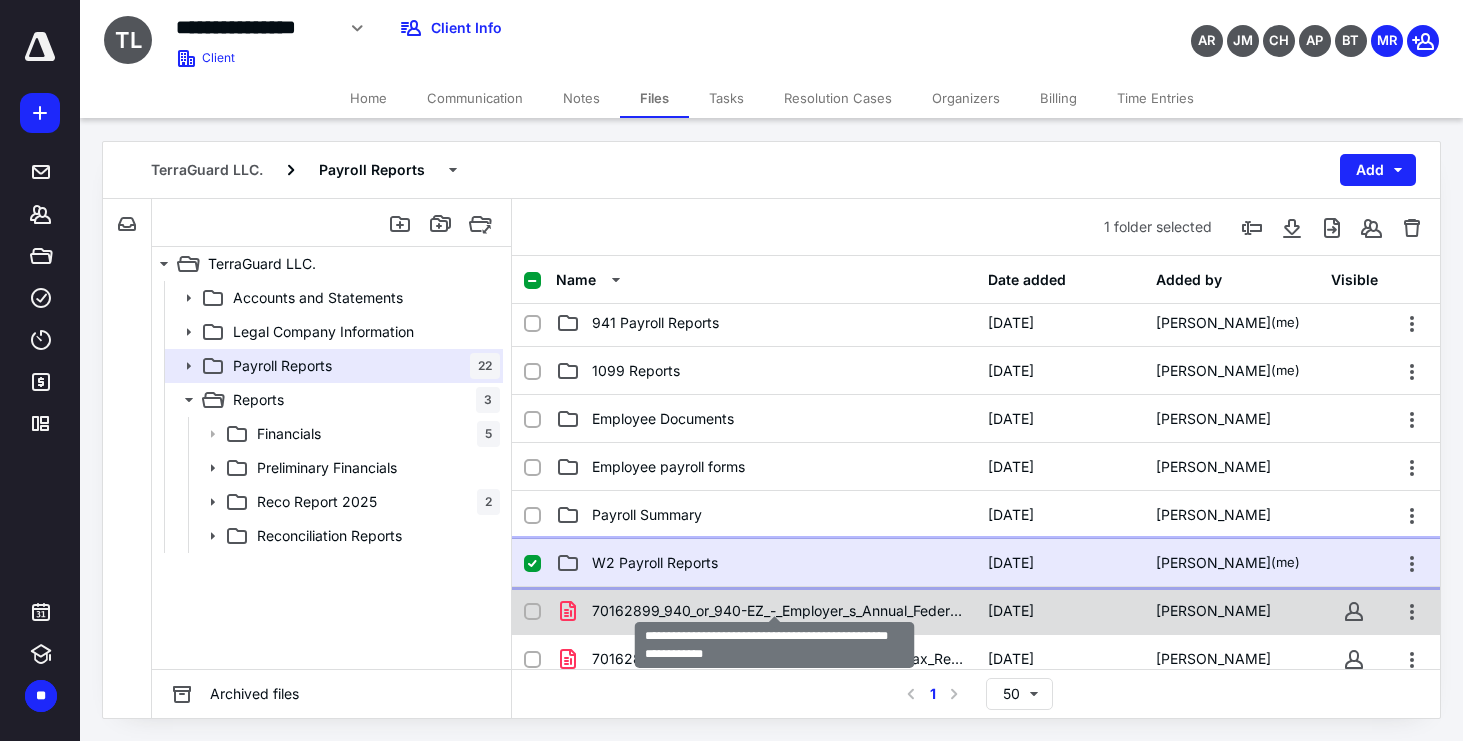scroll, scrollTop: 48, scrollLeft: 0, axis: vertical 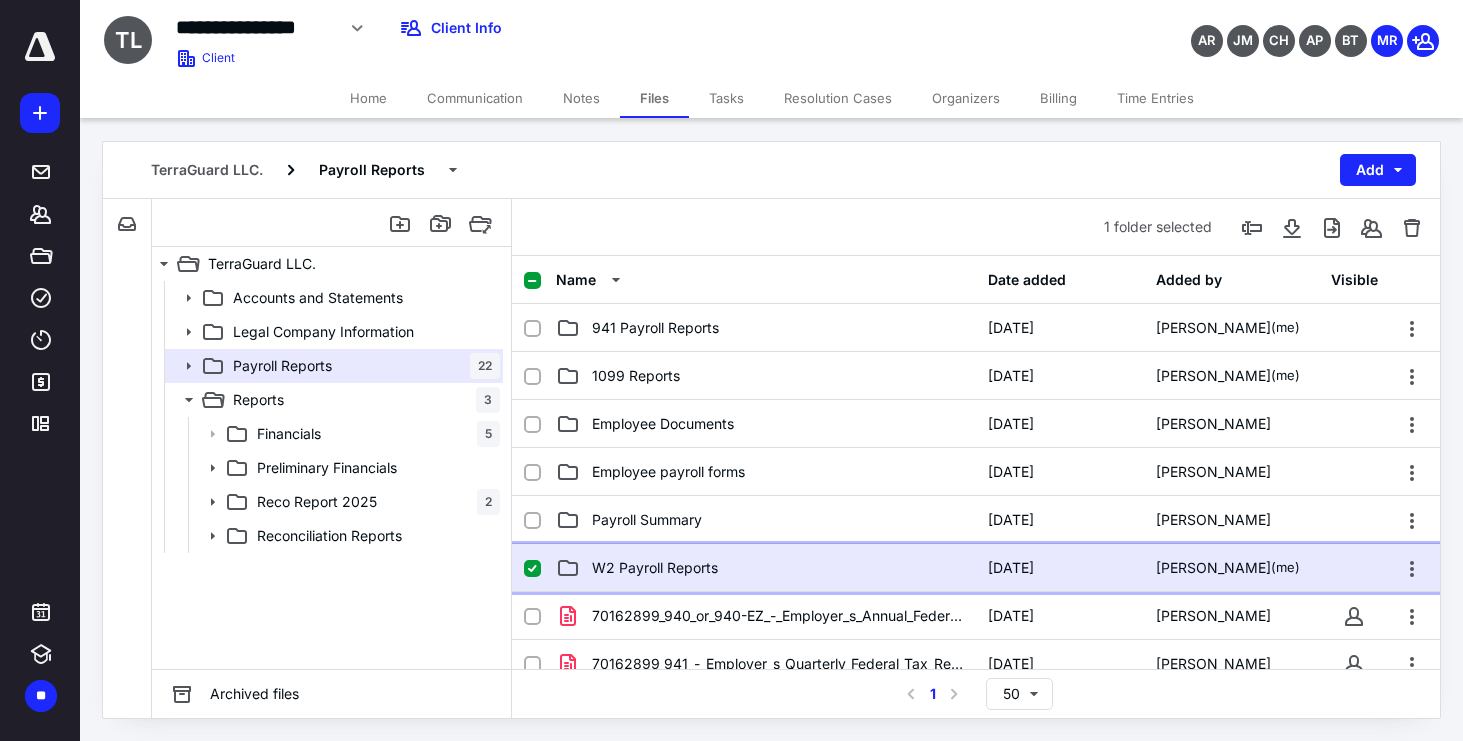 click 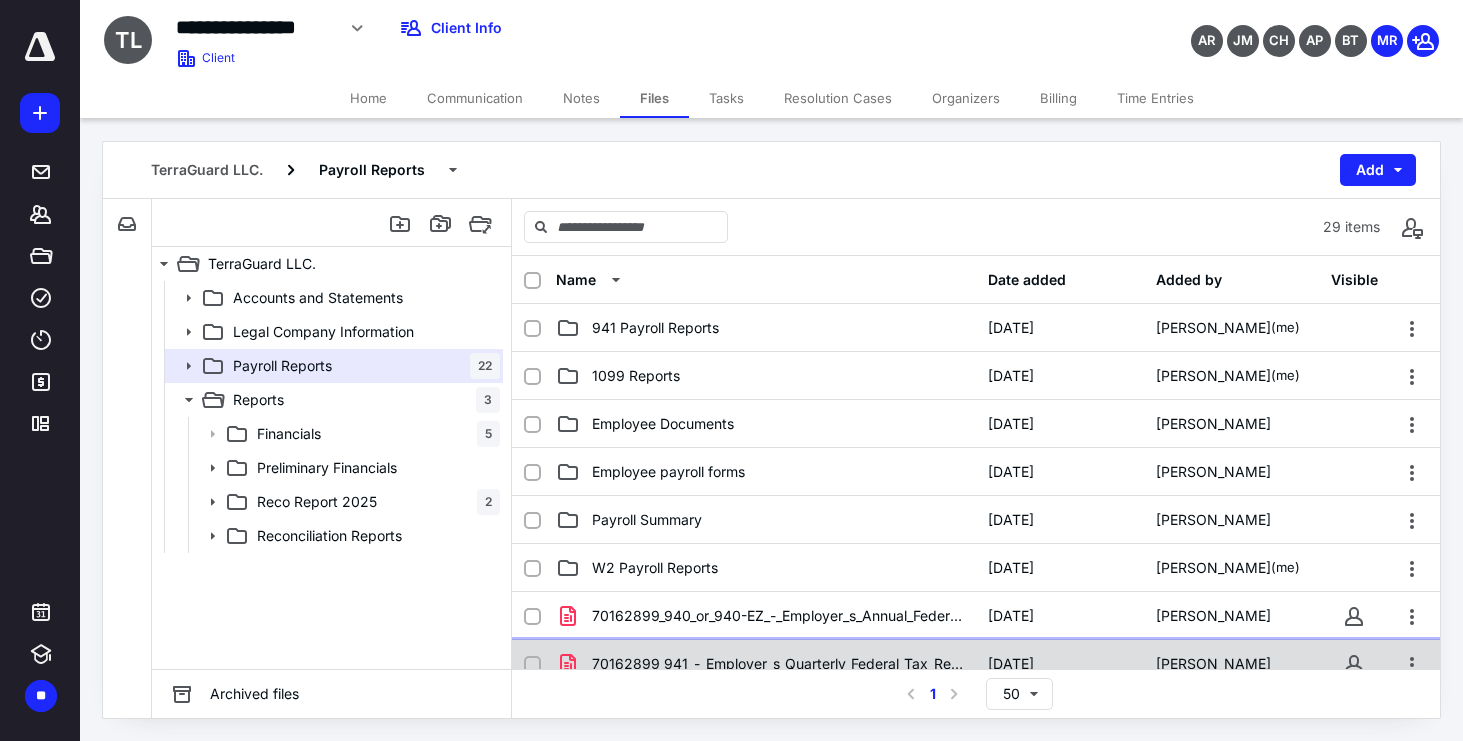 click at bounding box center (532, 665) 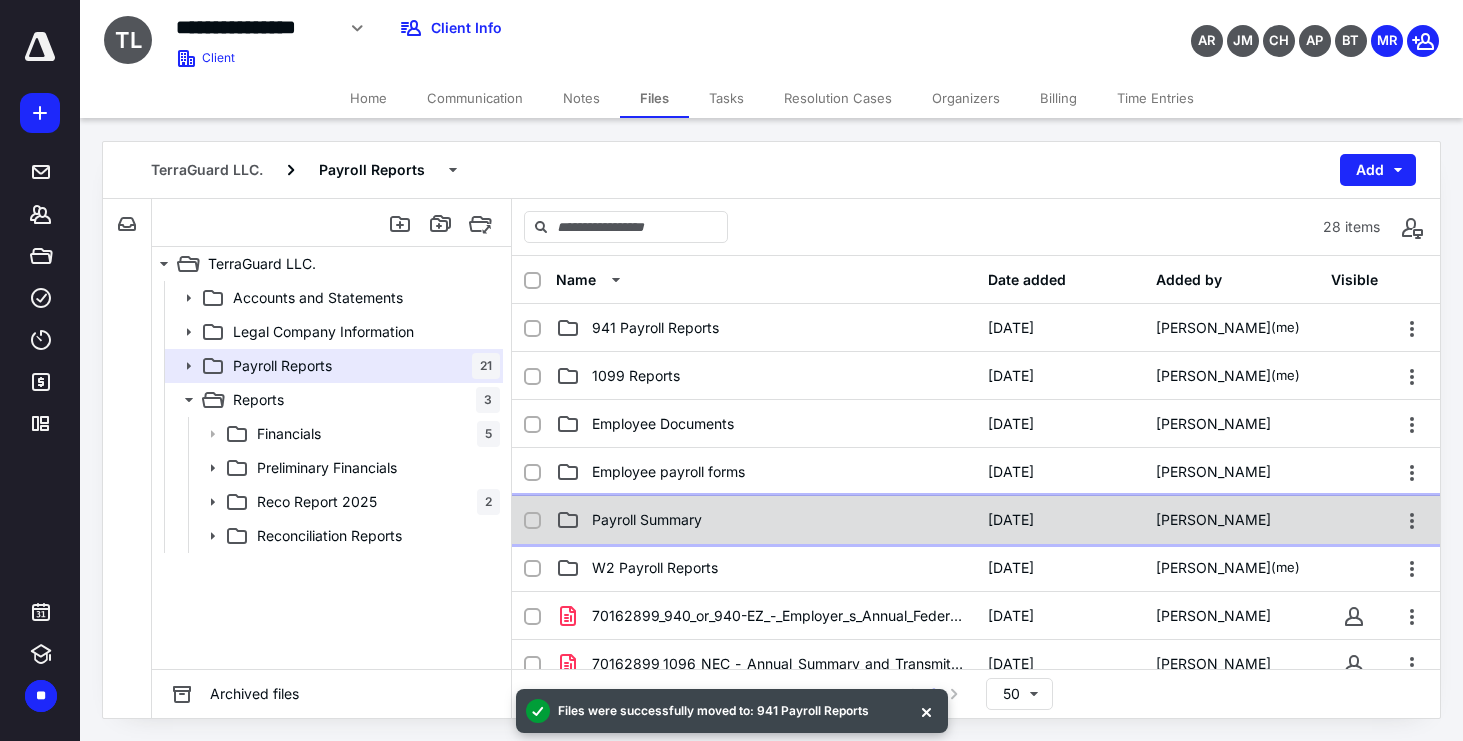 click on "Payroll Summary [DATE] [PERSON_NAME][GEOGRAPHIC_DATA]" at bounding box center [976, 520] 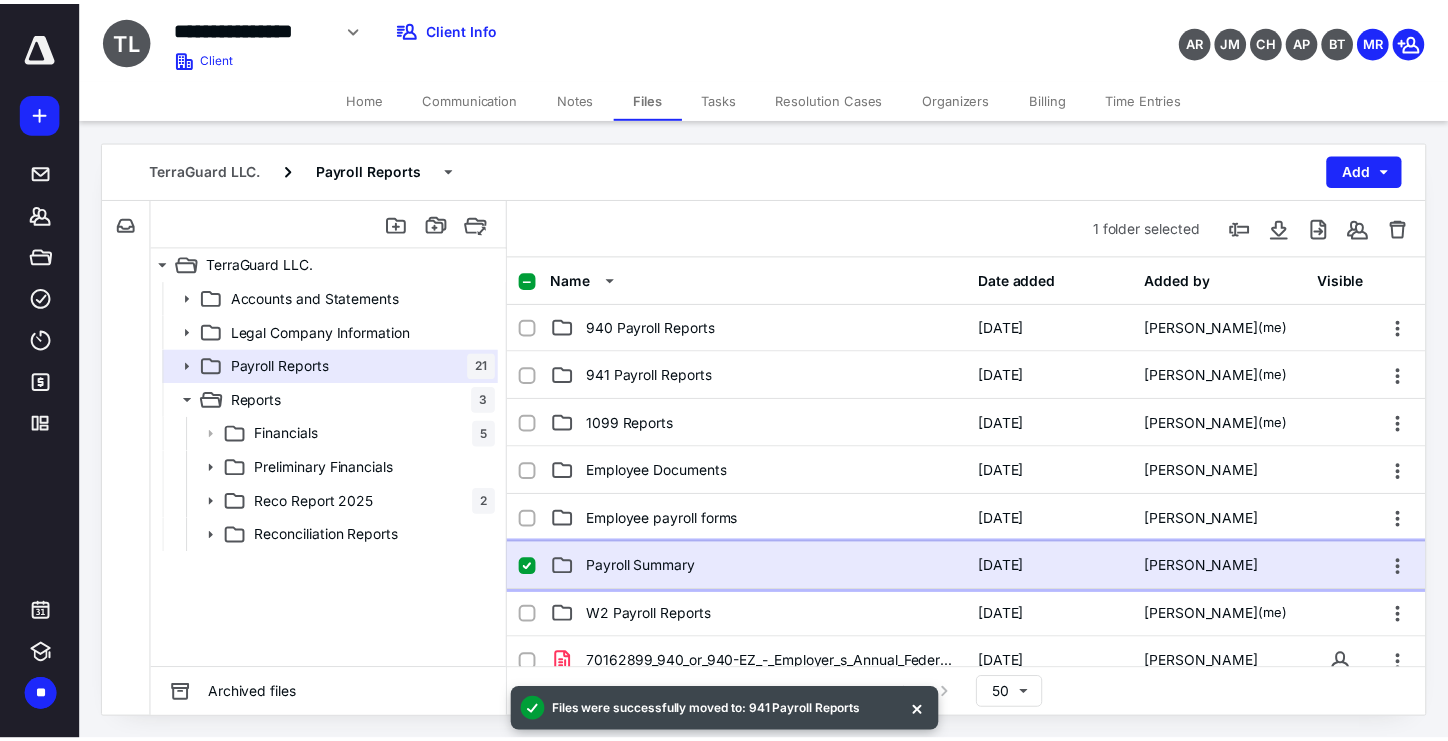 scroll, scrollTop: 0, scrollLeft: 0, axis: both 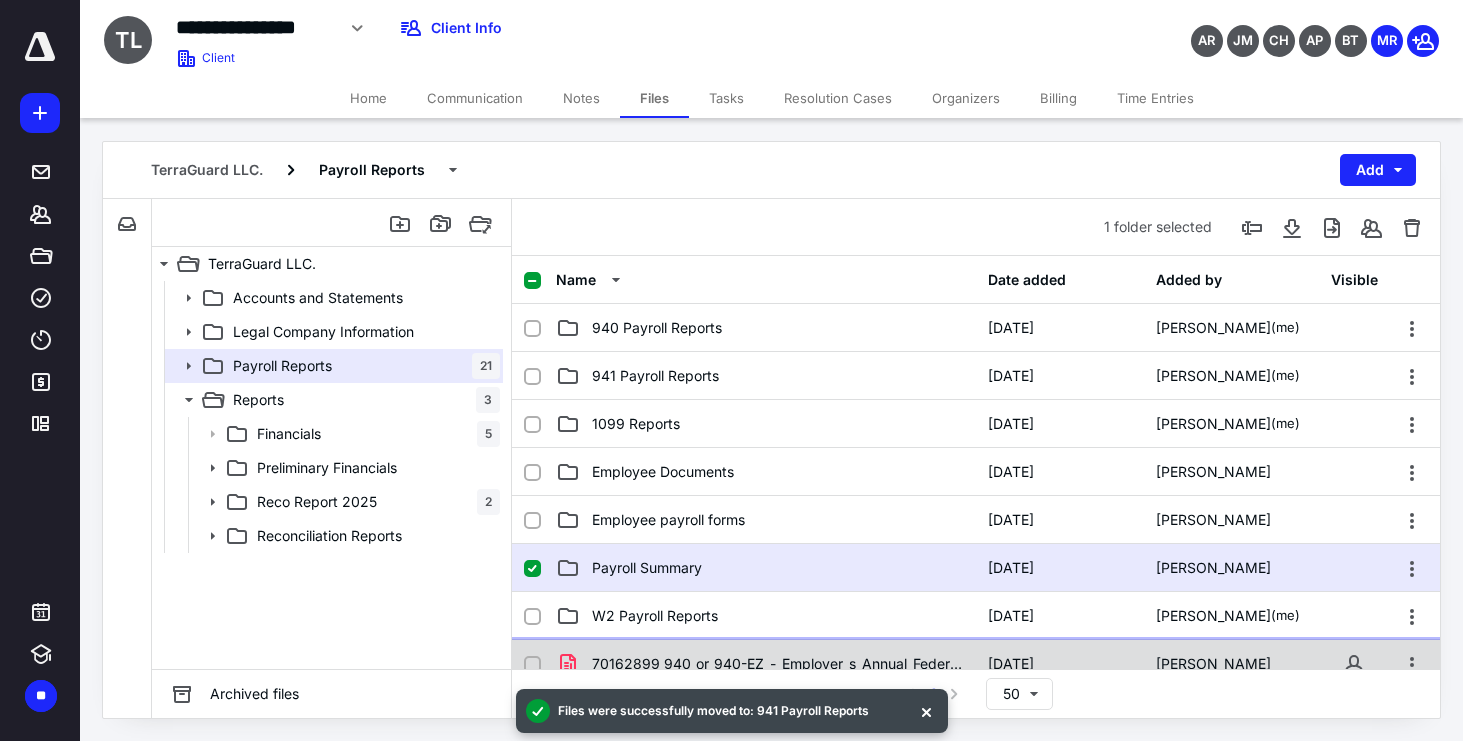 click 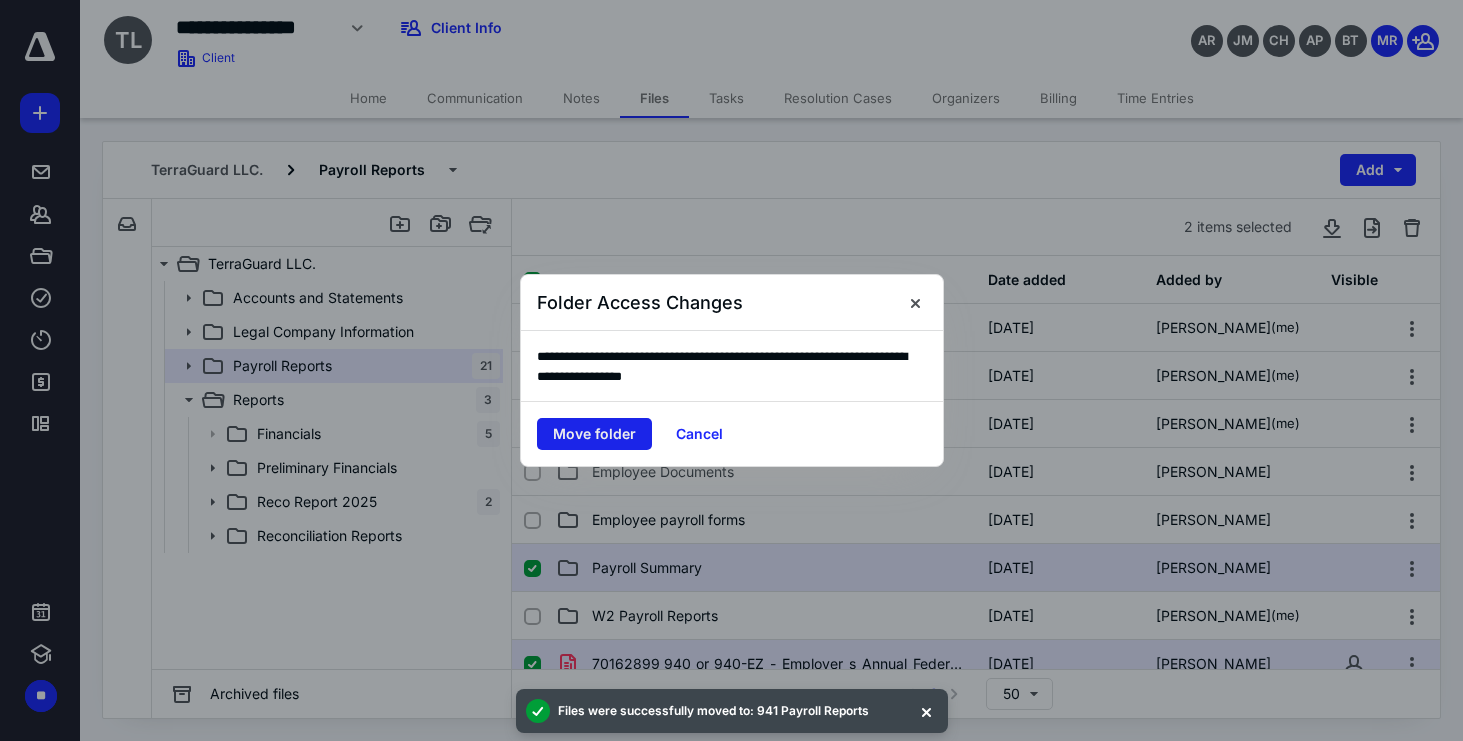 click on "Move folder" at bounding box center (594, 434) 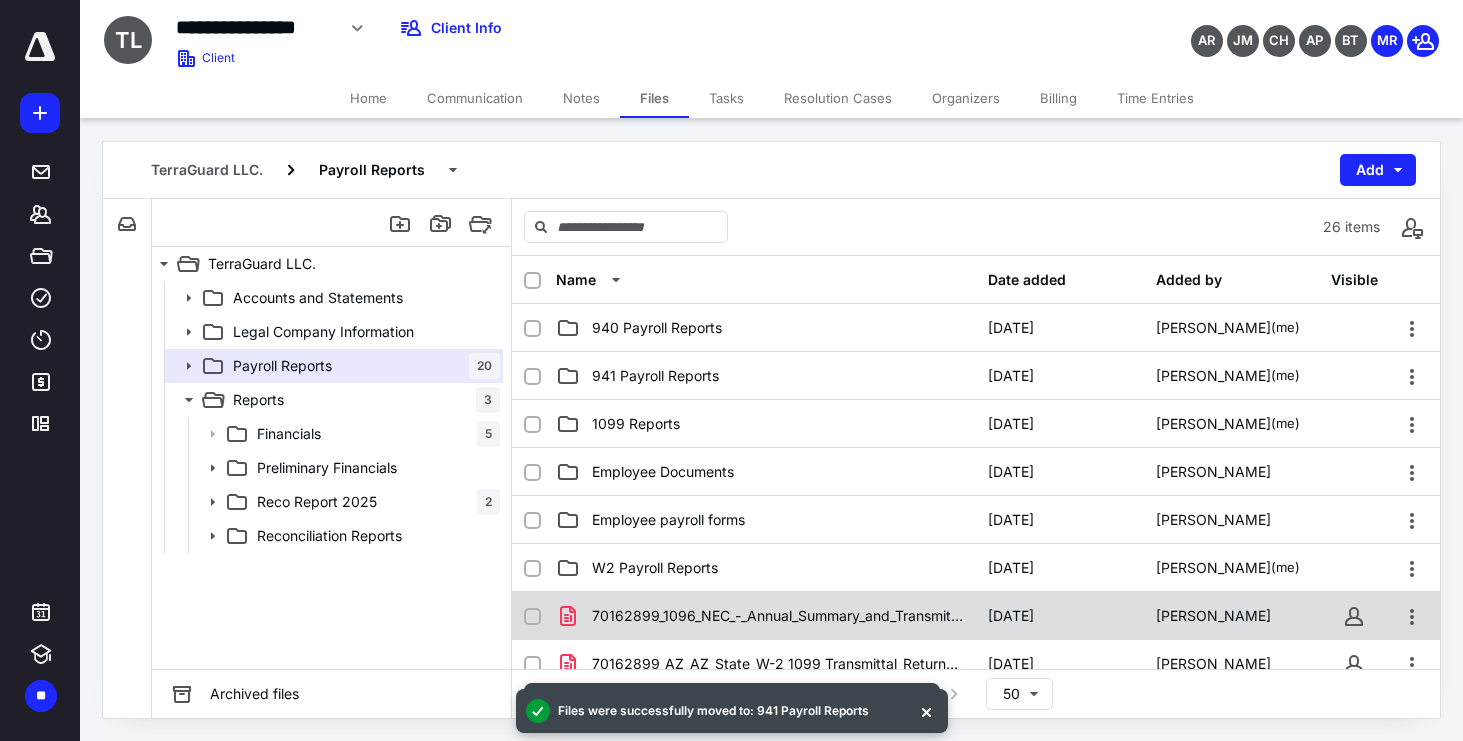 click on "70162899_1096_NEC_-_Annual_Summary_and_Transmittal_of_U.S..pdf [DATE] [PERSON_NAME]" at bounding box center (976, 616) 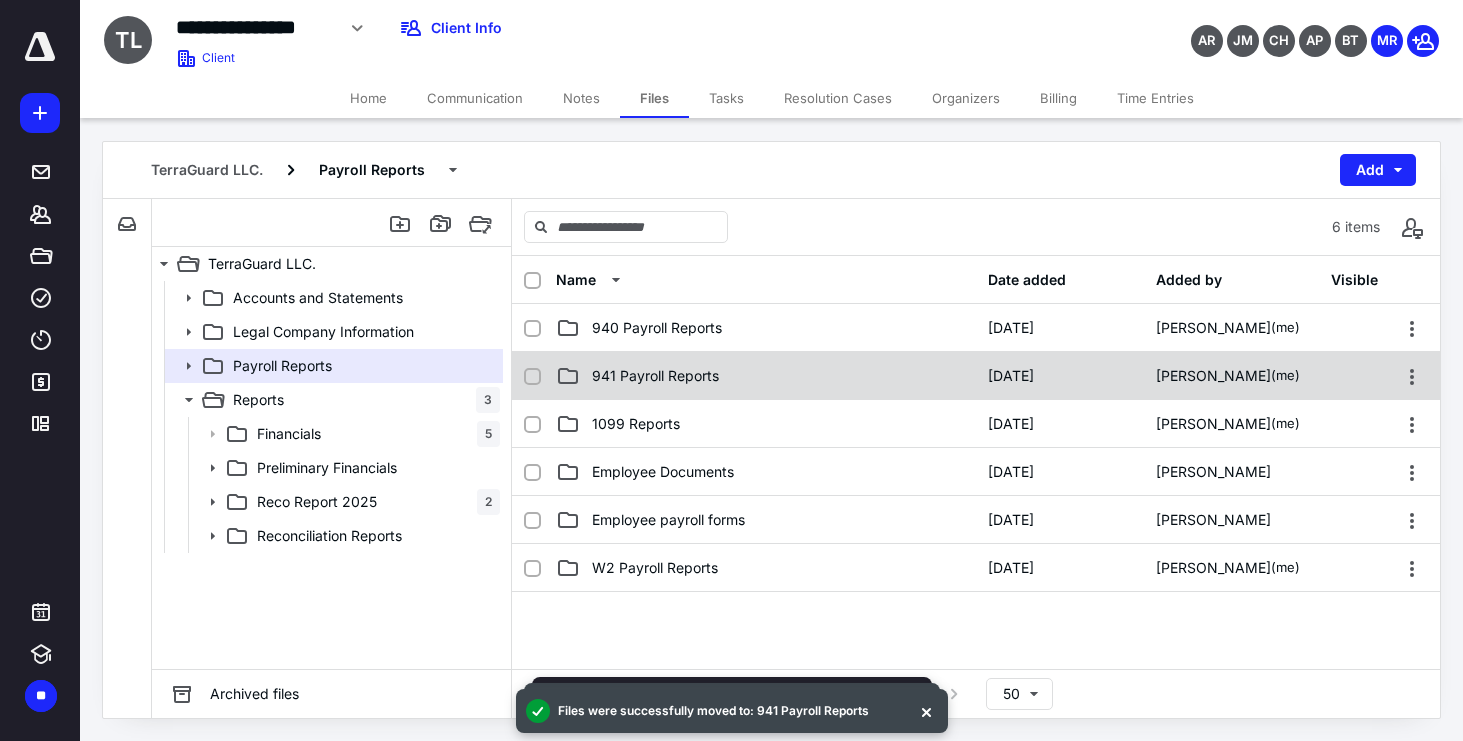 click on "941 Payroll Reports" at bounding box center (766, 376) 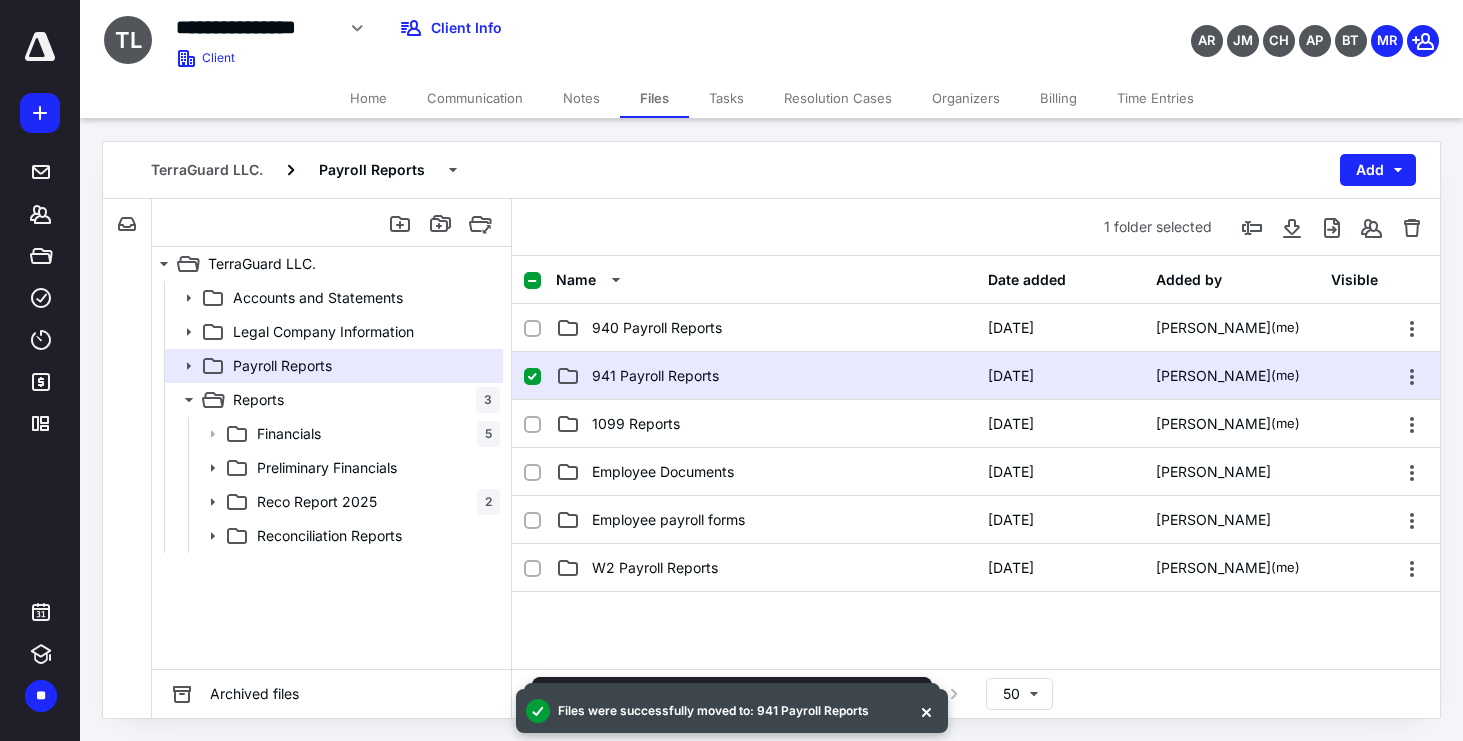 checkbox on "true" 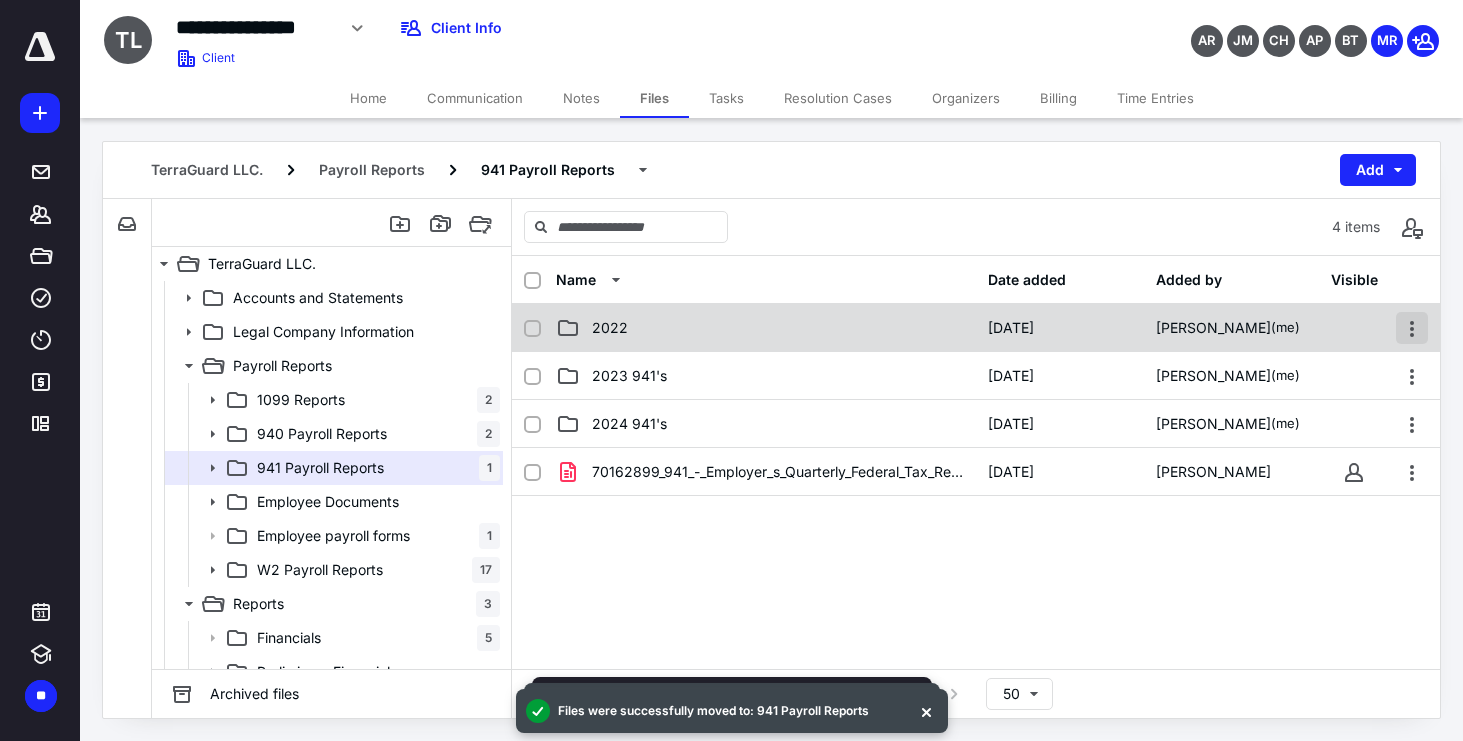 click at bounding box center [1412, 328] 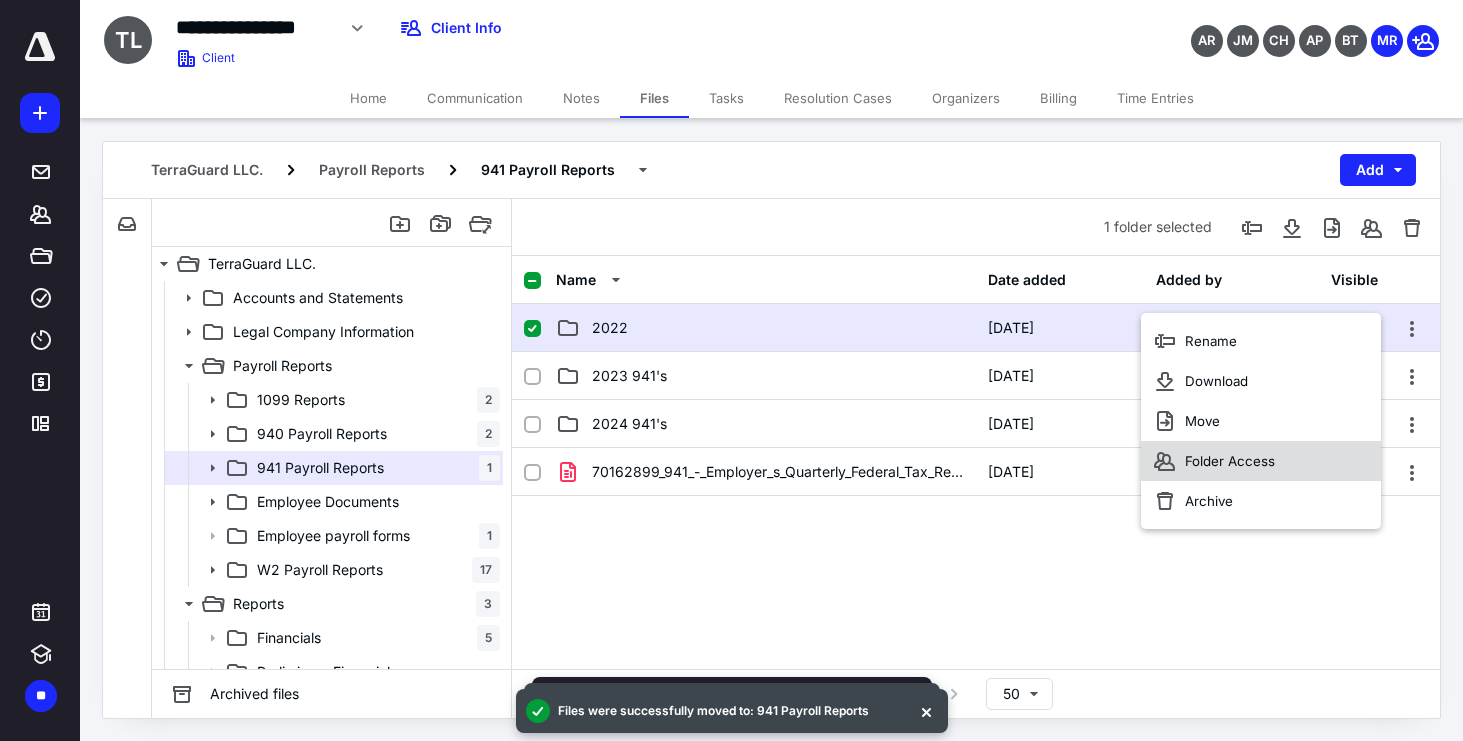 click on "Folder Access" at bounding box center (1261, 461) 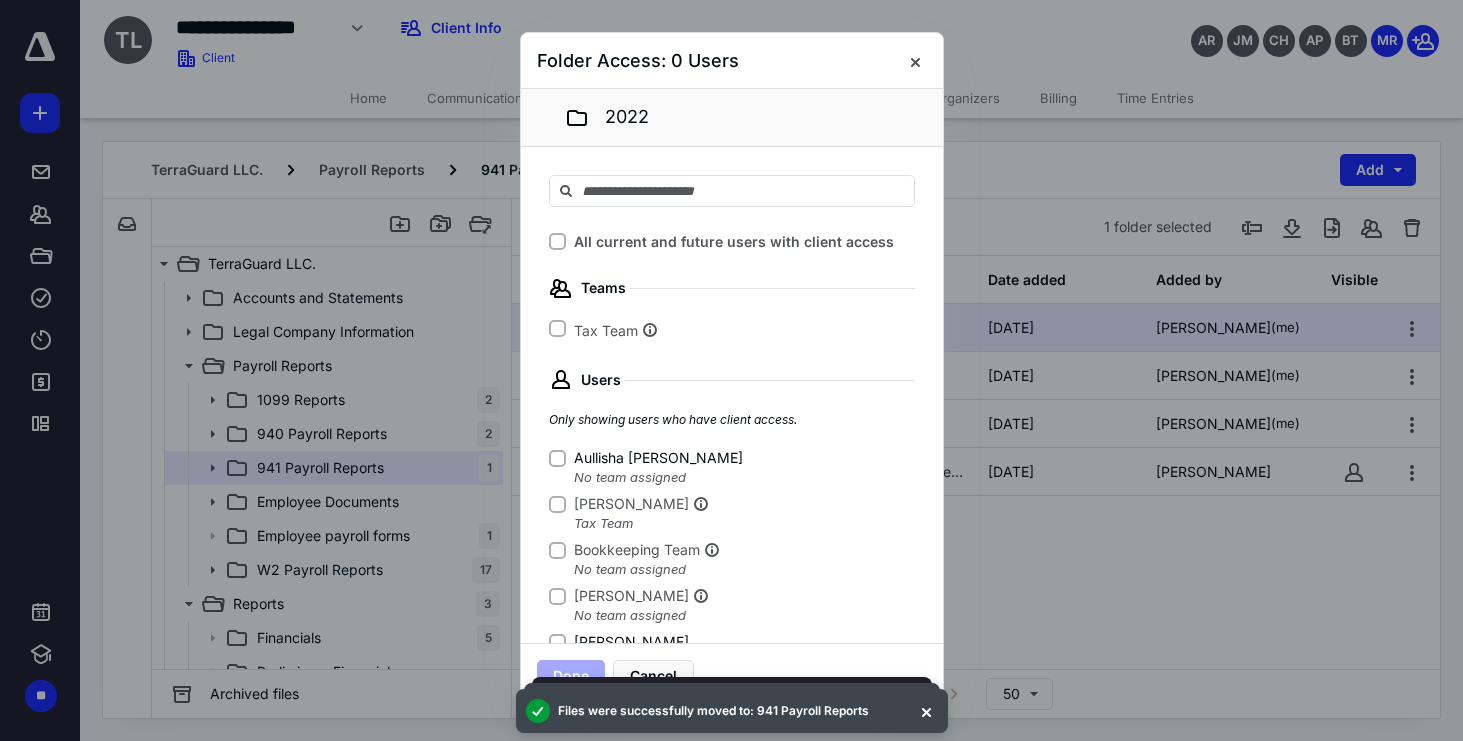 click 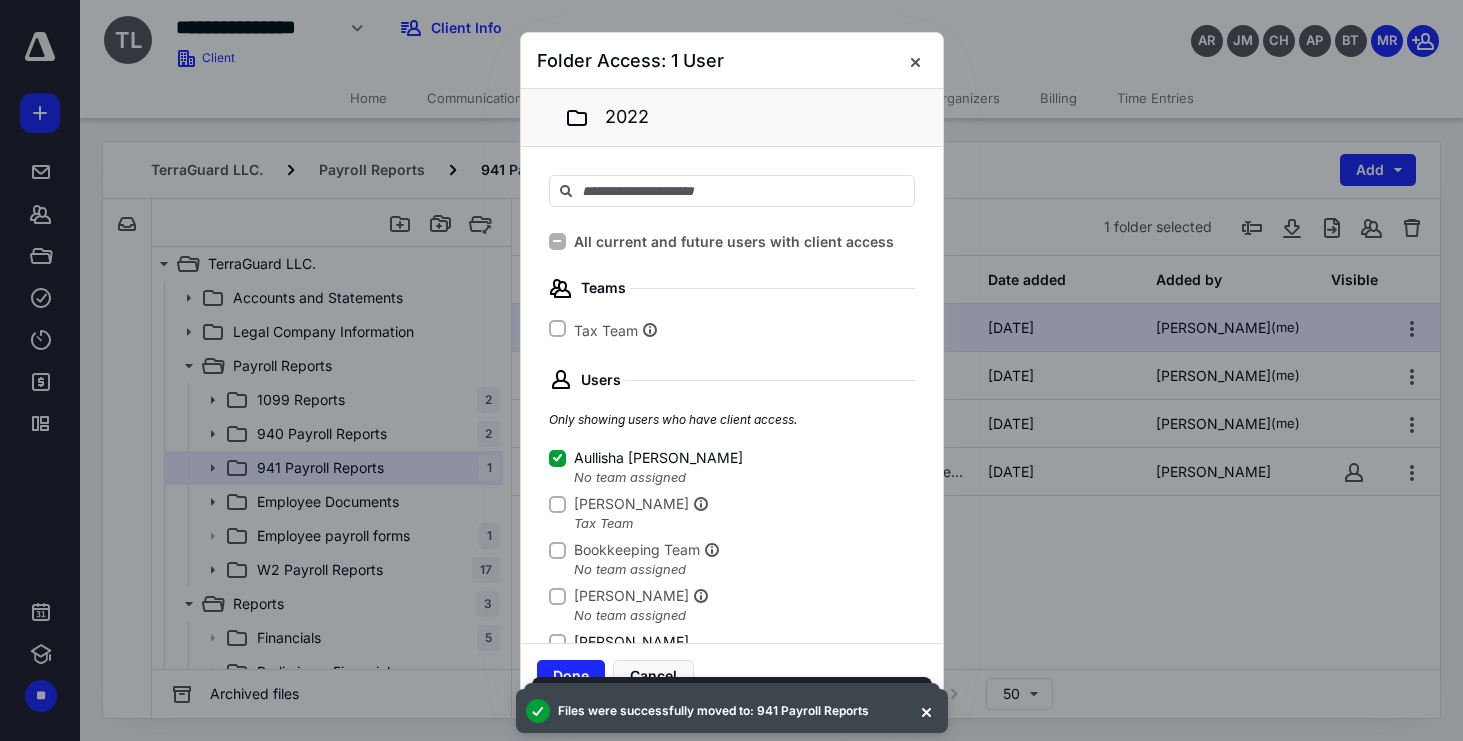 click on "[PERSON_NAME]" at bounding box center (557, 642) 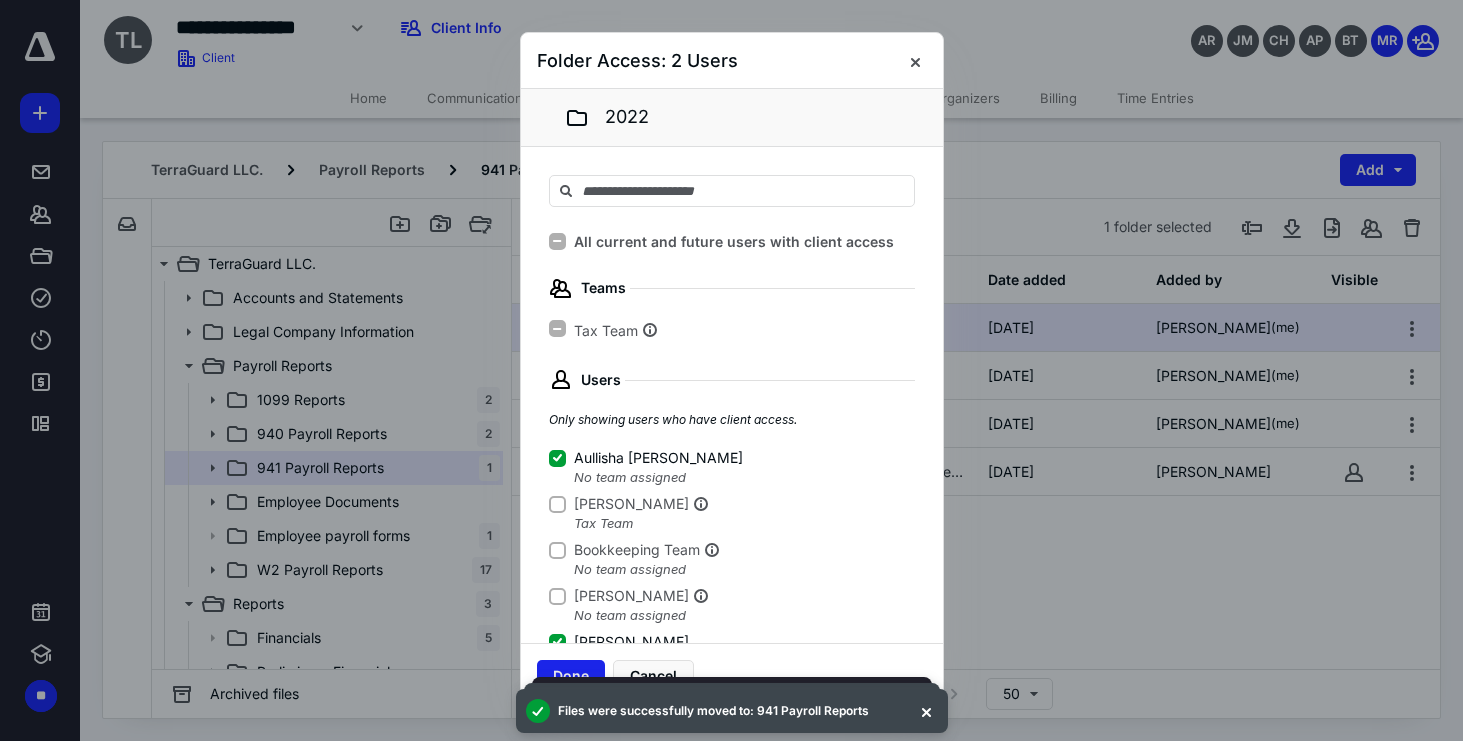 click on "Done" at bounding box center [571, 676] 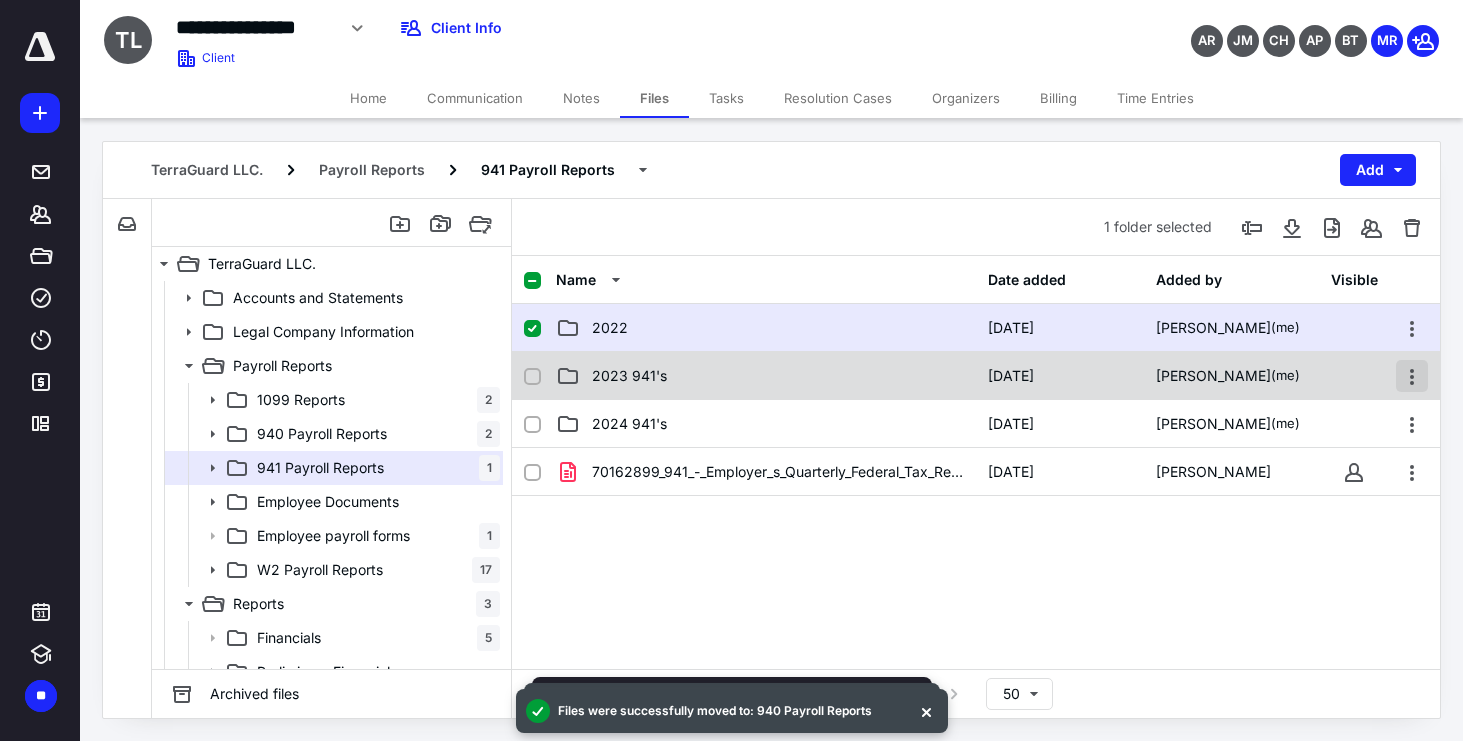 click at bounding box center [1412, 376] 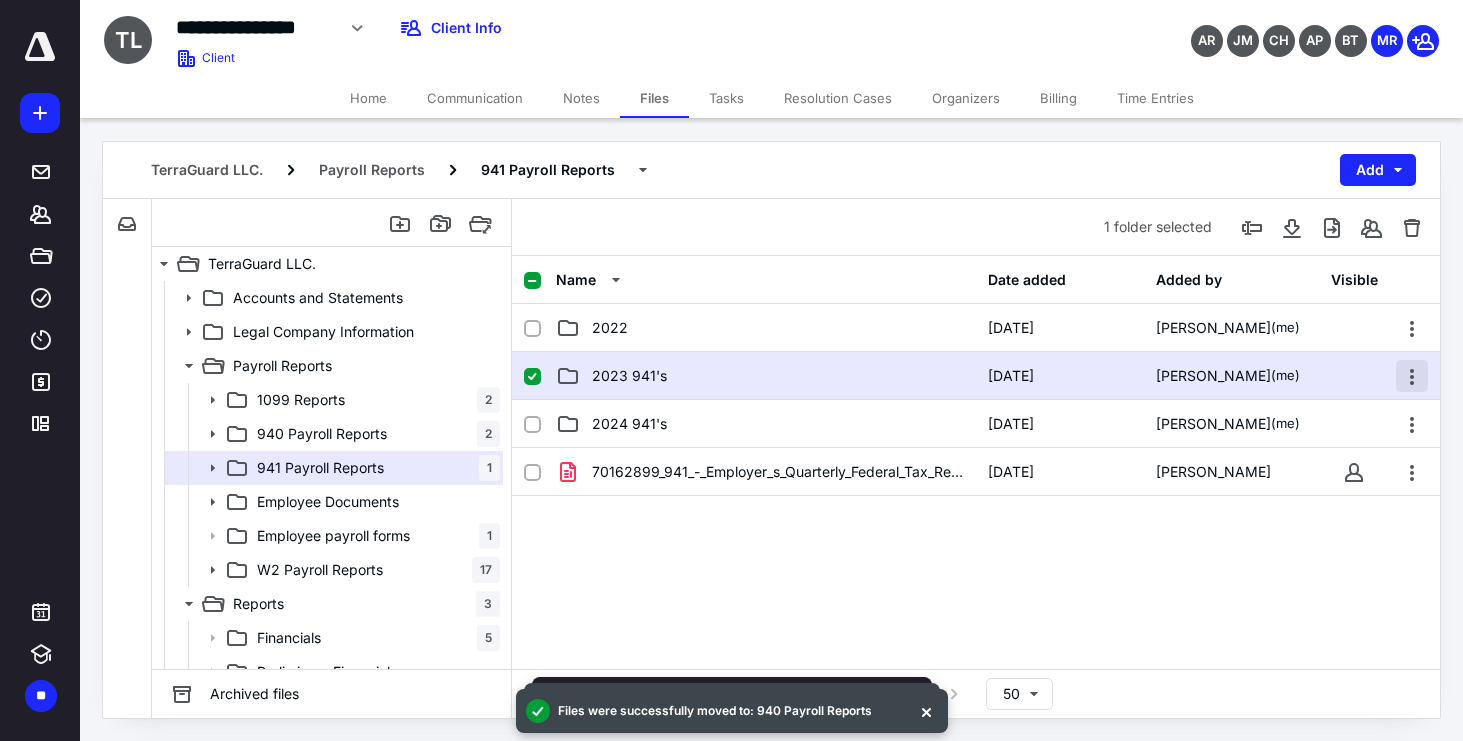 checkbox on "false" 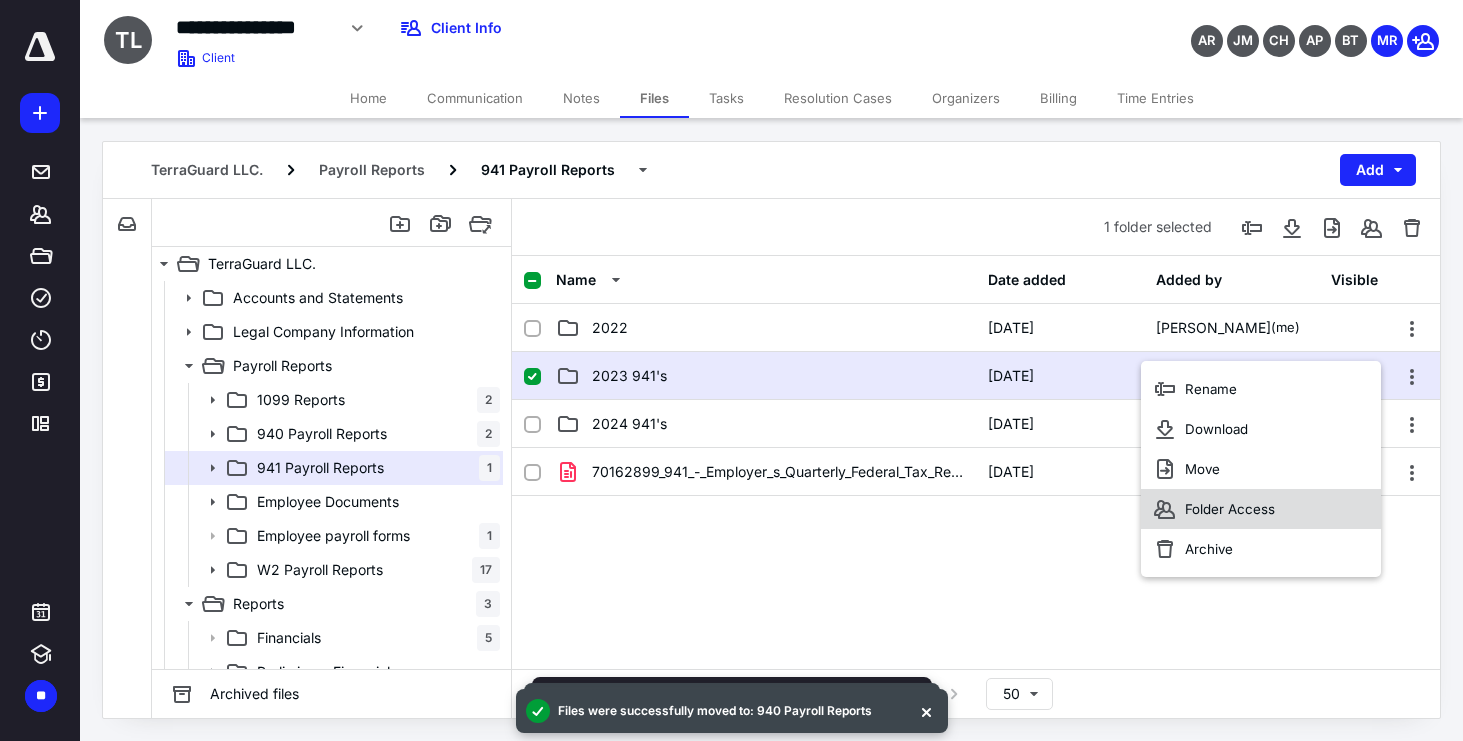 click on "Folder Access" at bounding box center [1261, 509] 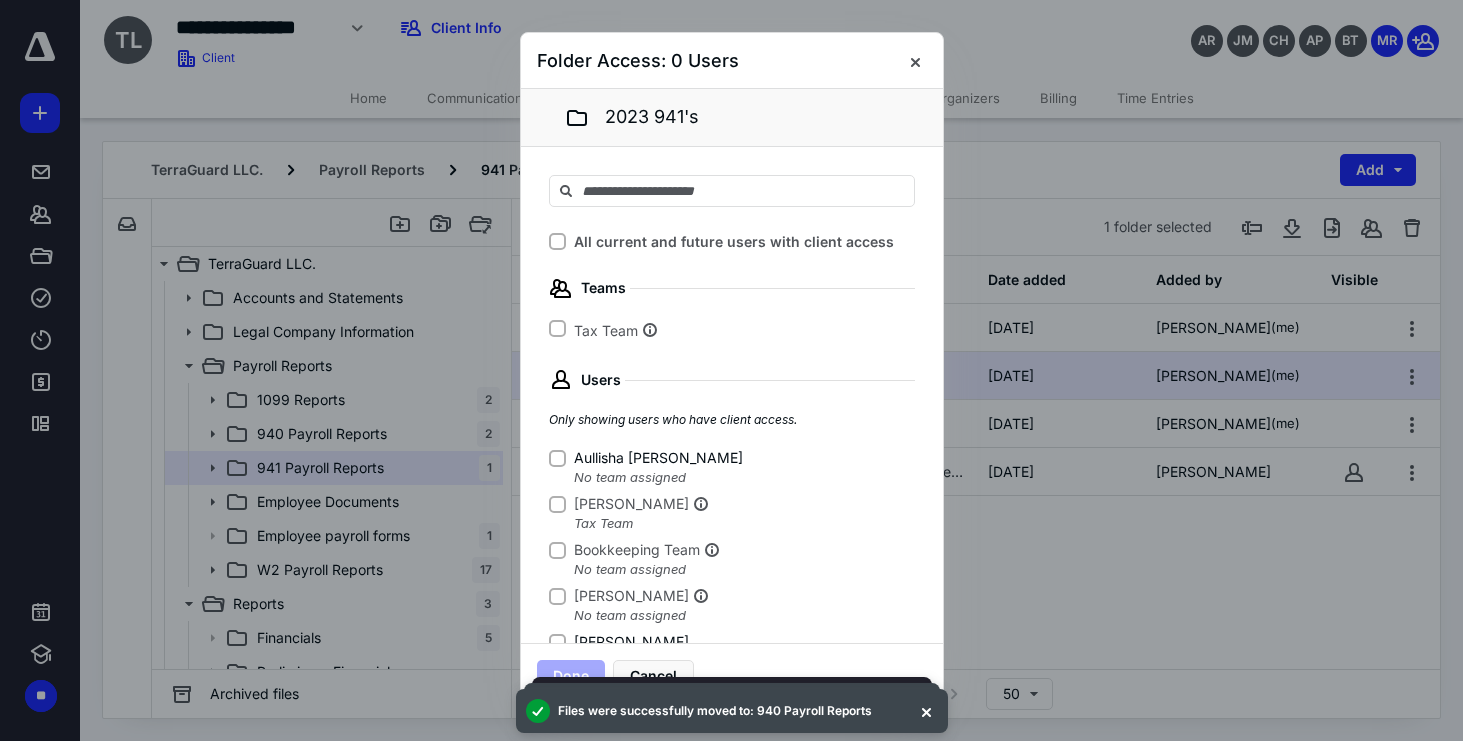 click on "Aullisha [PERSON_NAME]" at bounding box center [646, 458] 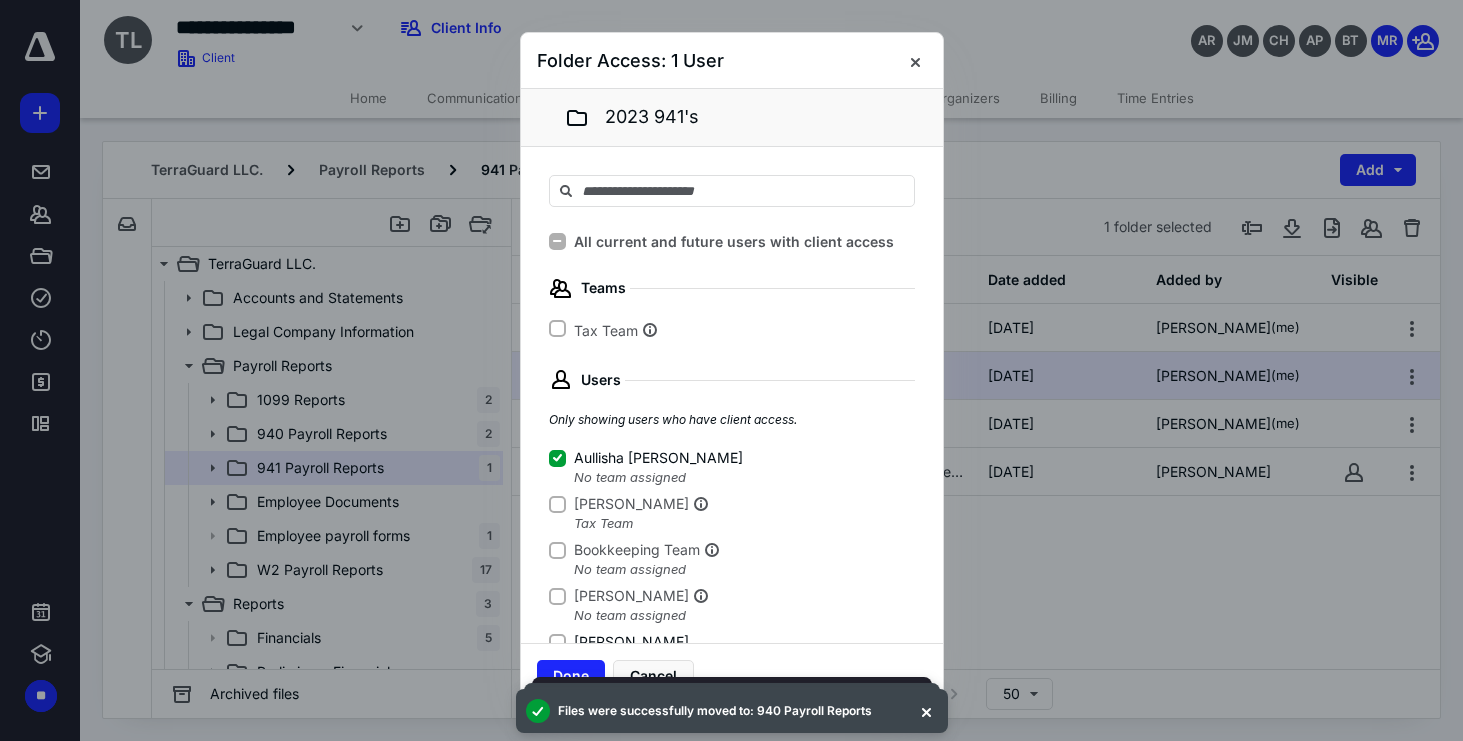click 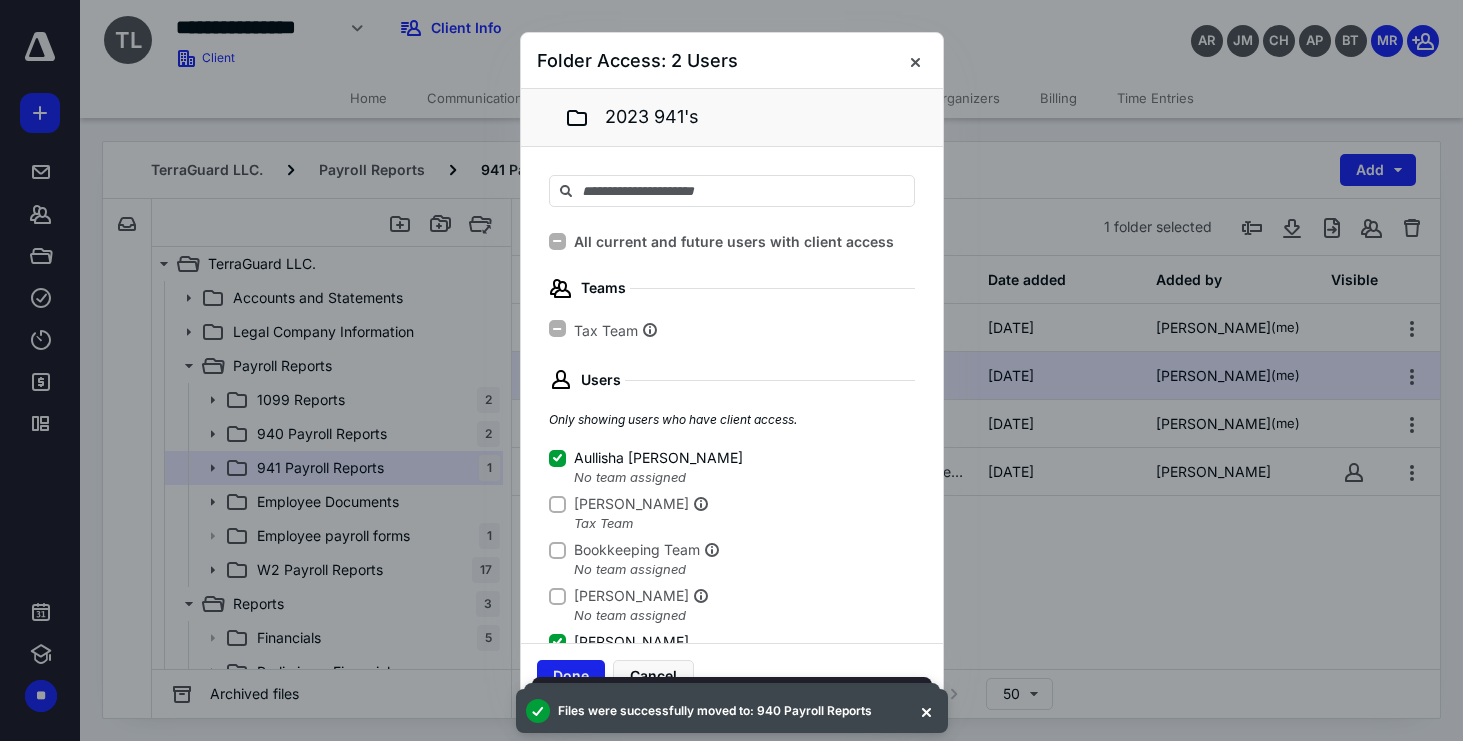 click on "Done" at bounding box center [571, 676] 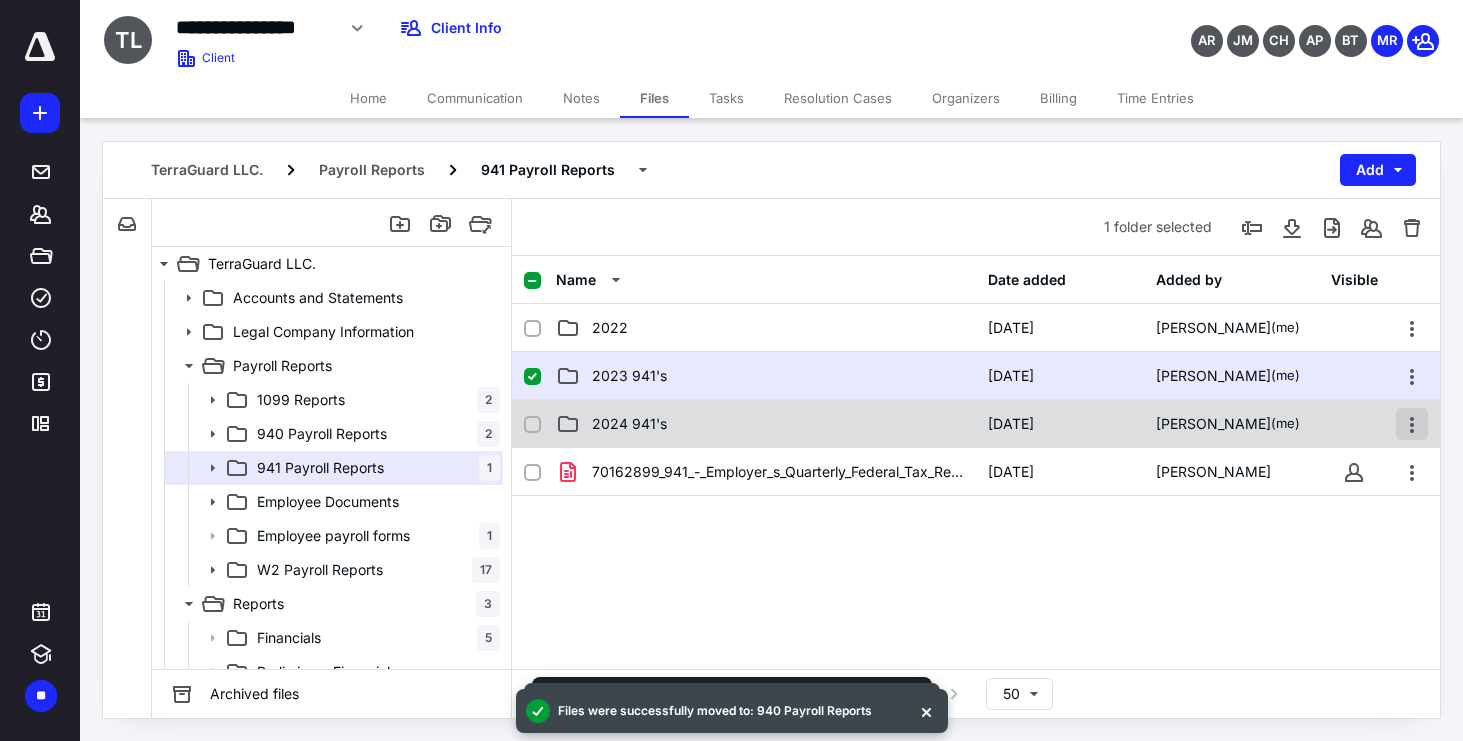 click at bounding box center [1412, 424] 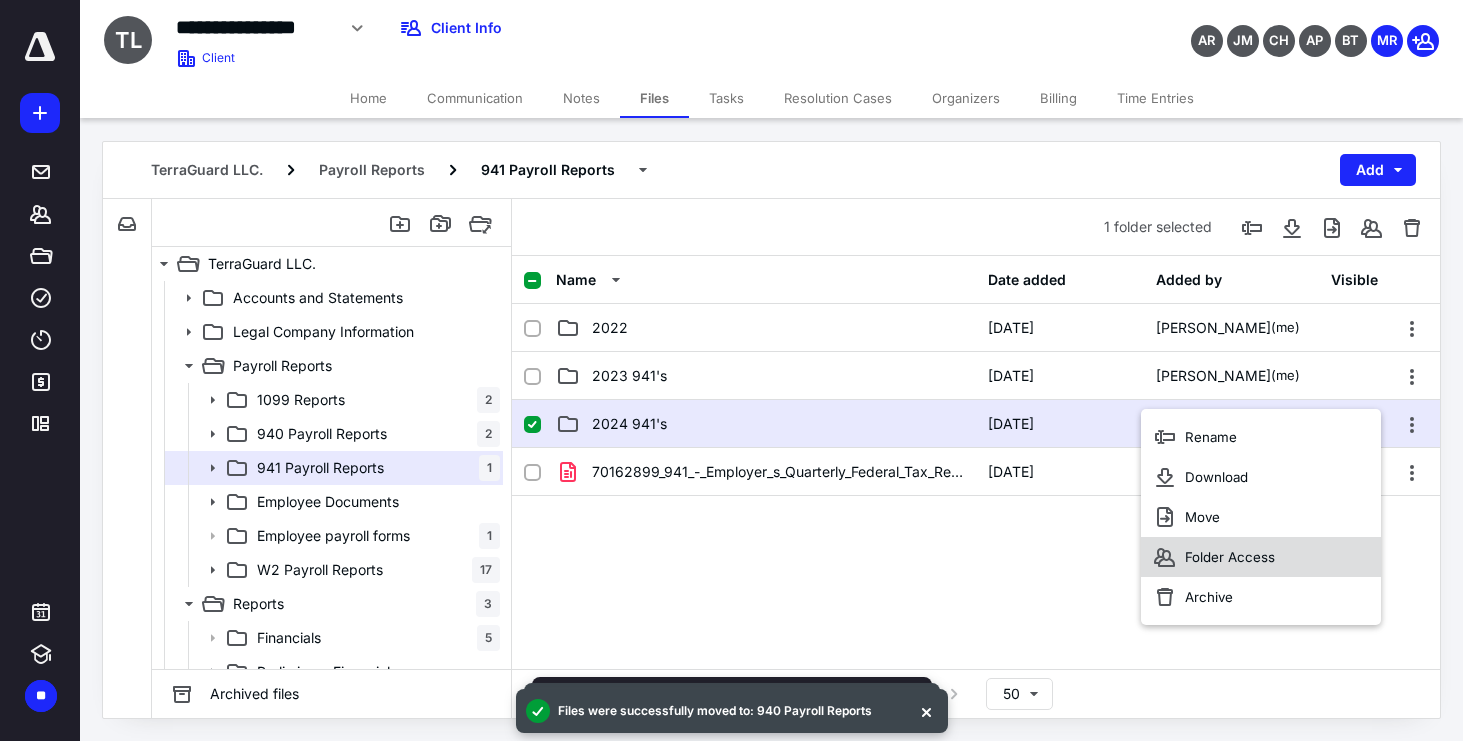 click on "Folder Access" at bounding box center (1261, 557) 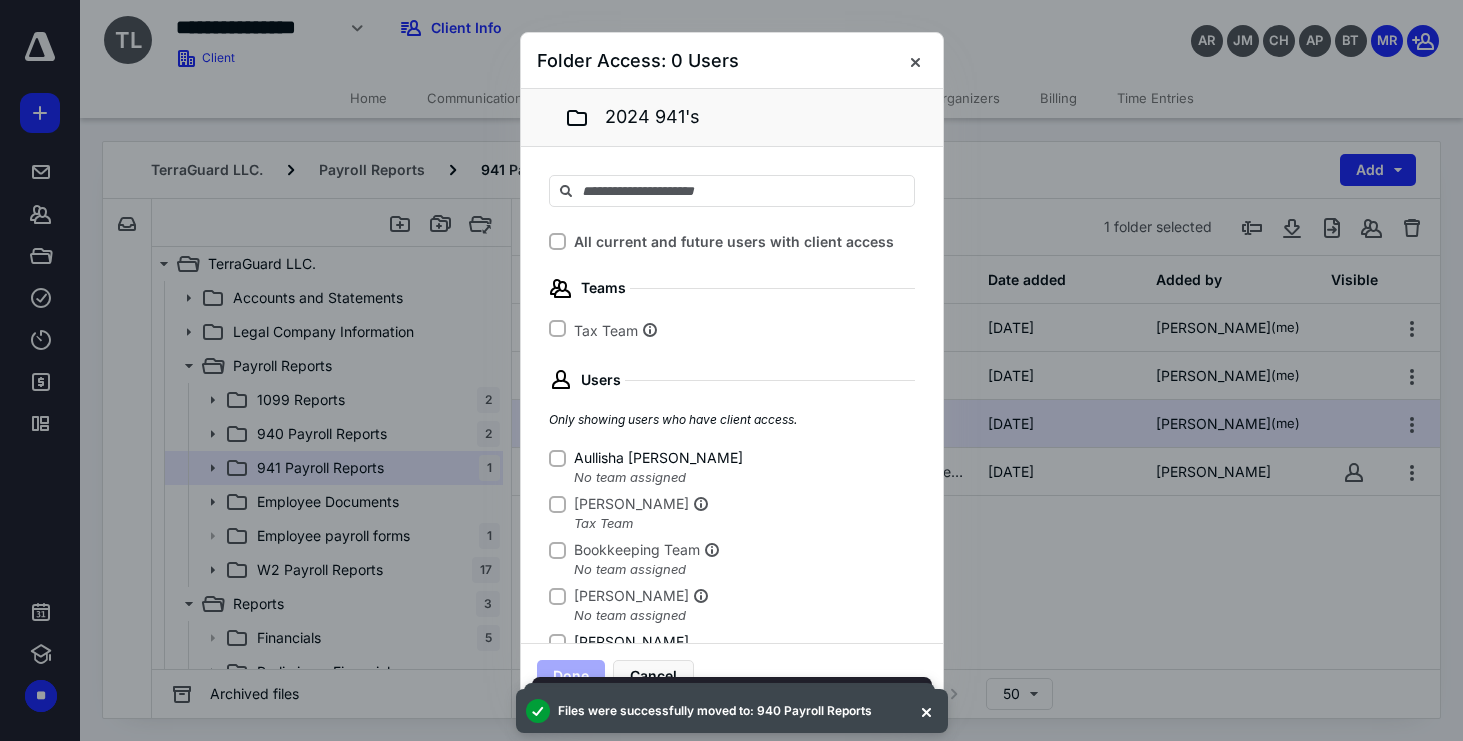 click on "Aullisha [PERSON_NAME]" at bounding box center (557, 458) 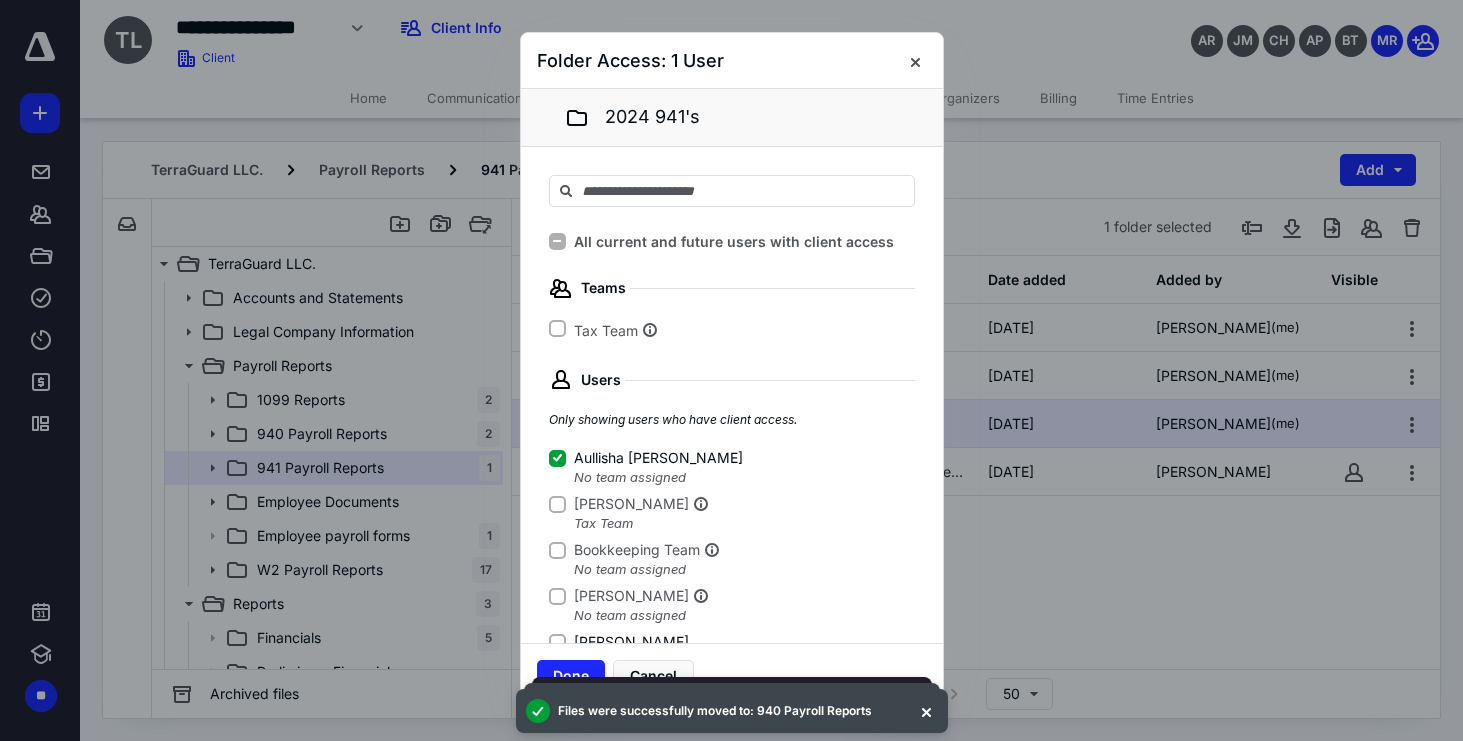 click on "Users Only showing users who have client access. Aullisha [PERSON_NAME] No team assigned [PERSON_NAME] Tax Team Bookkeeping Team No team assigned [PERSON_NAME] No team assigned [PERSON_NAME] Tax Team [PERSON_NAME] No team assigned [PERSON_NAME] Tax Team [PERSON_NAME] No team assigned [PERSON_NAME] No team assigned" at bounding box center (732, 611) 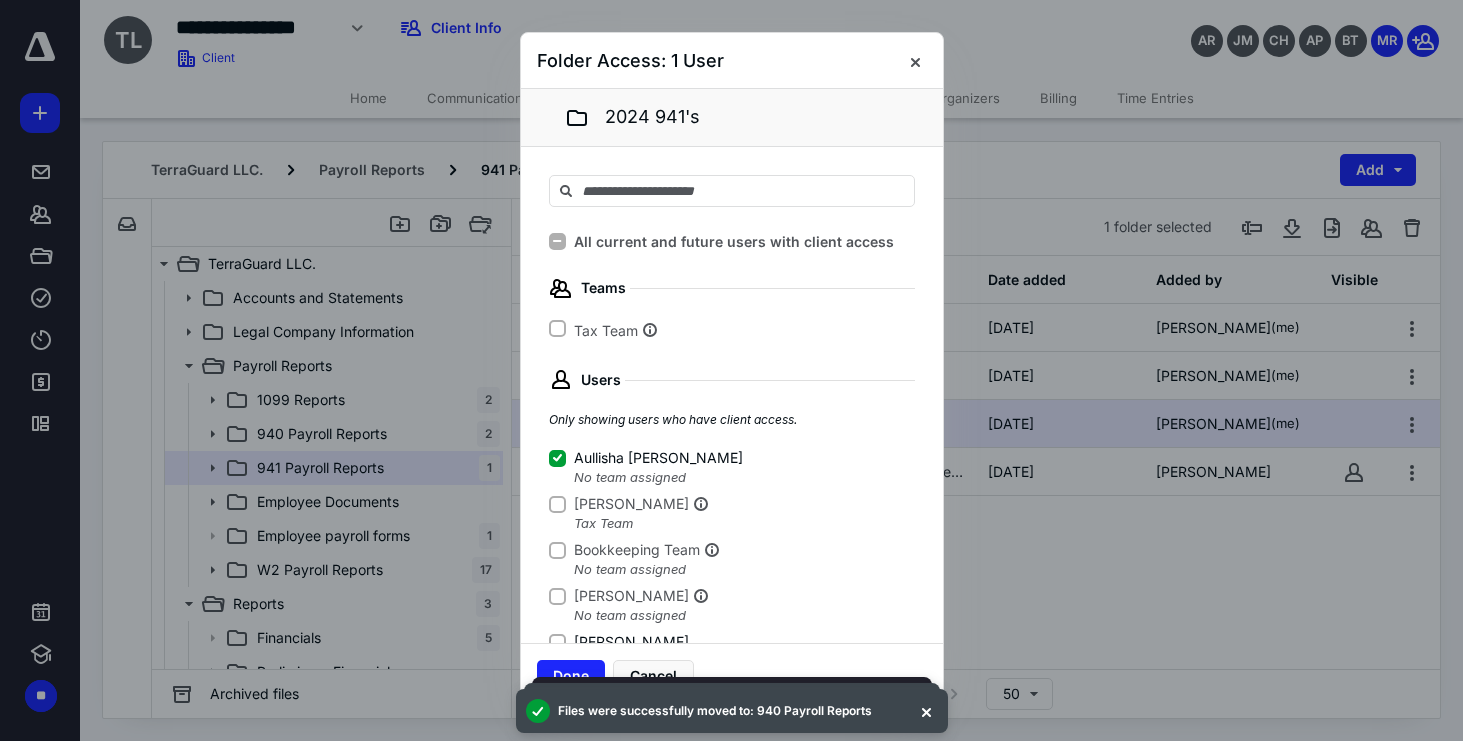 click on "Done Cancel" at bounding box center (732, 675) 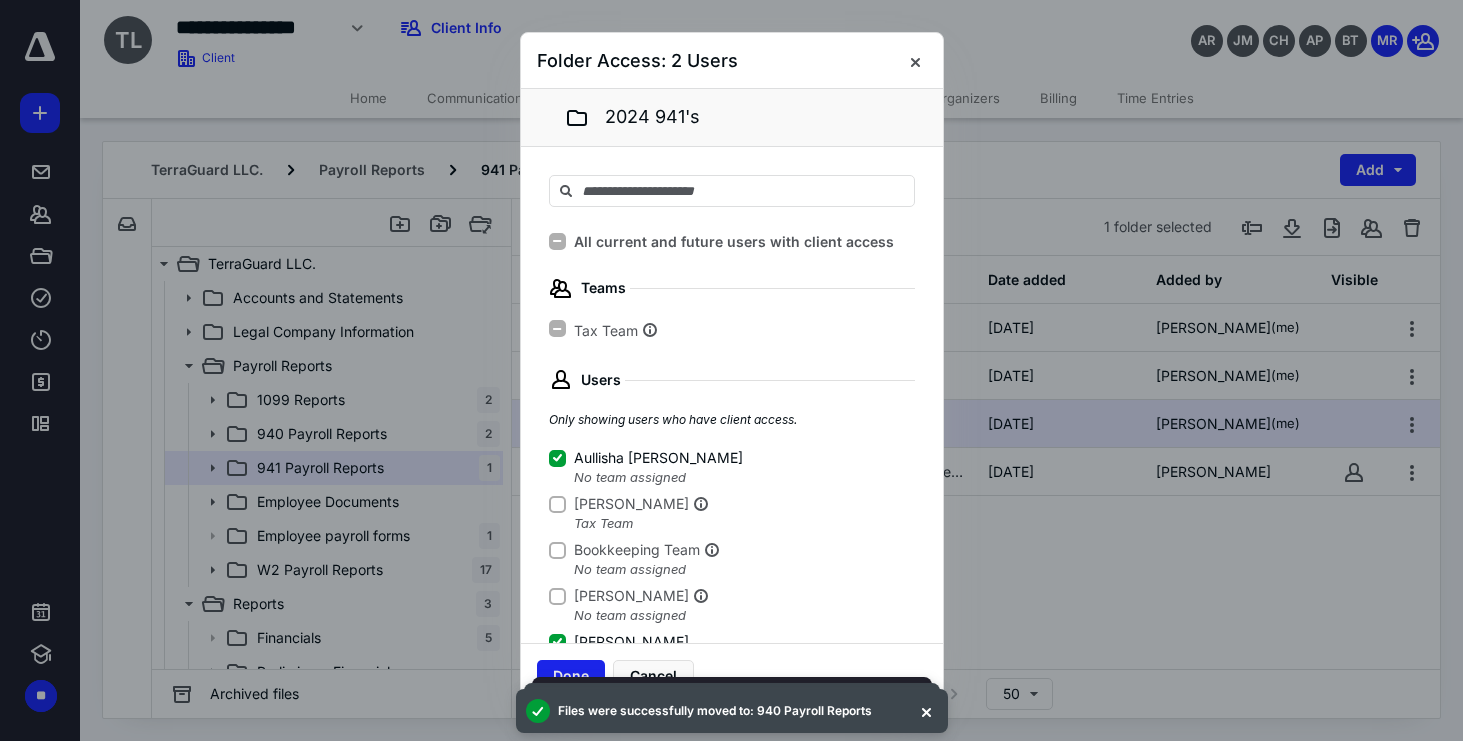 click on "Done" at bounding box center [571, 676] 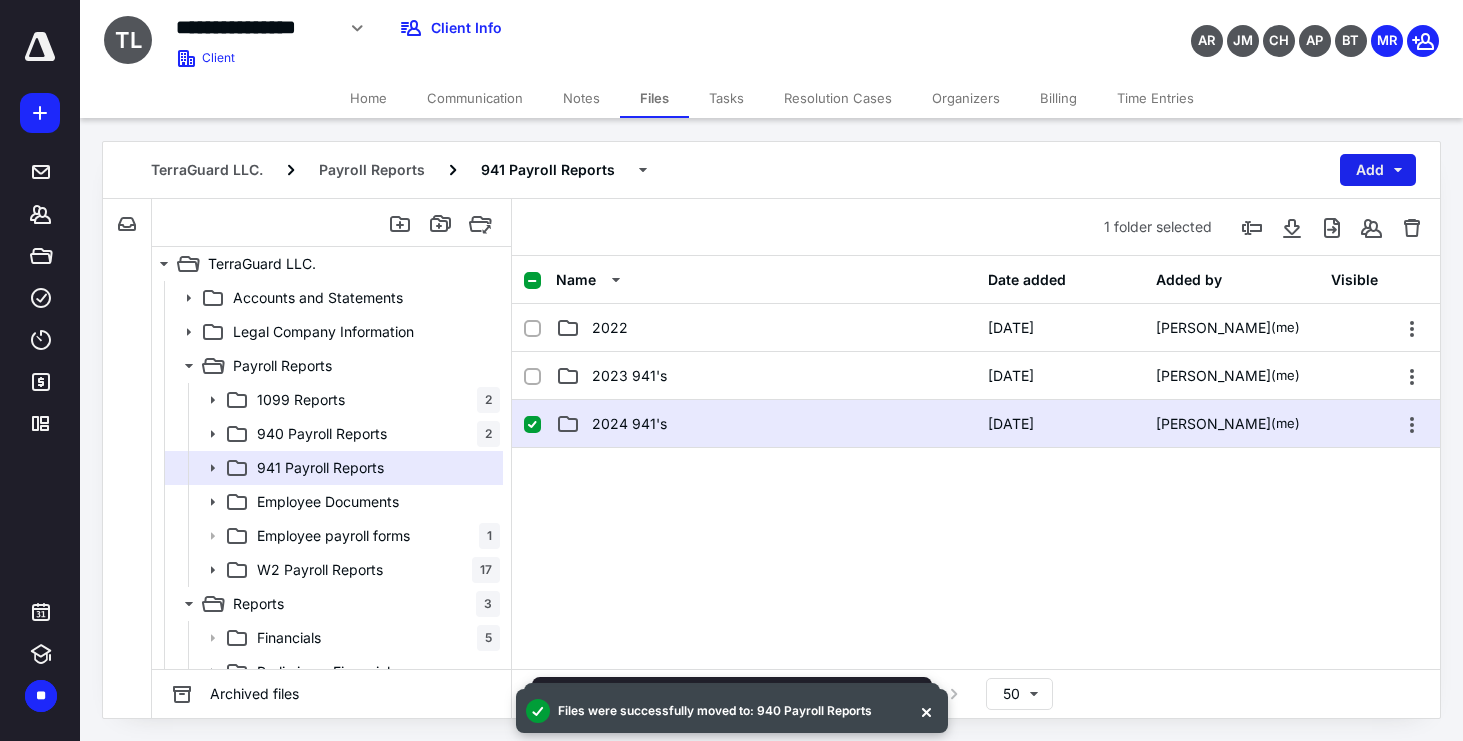 click on "Add" at bounding box center [1378, 170] 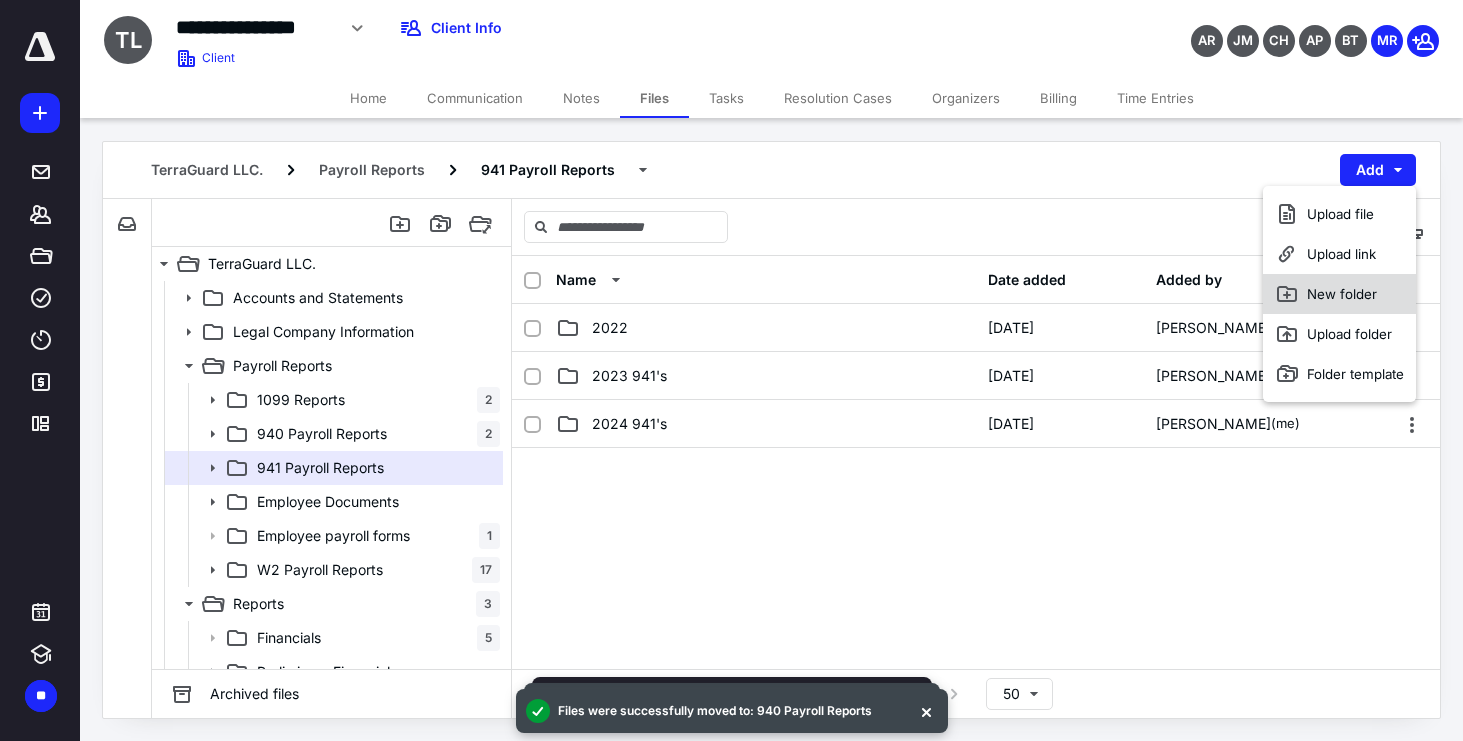 click on "New folder" at bounding box center (1339, 294) 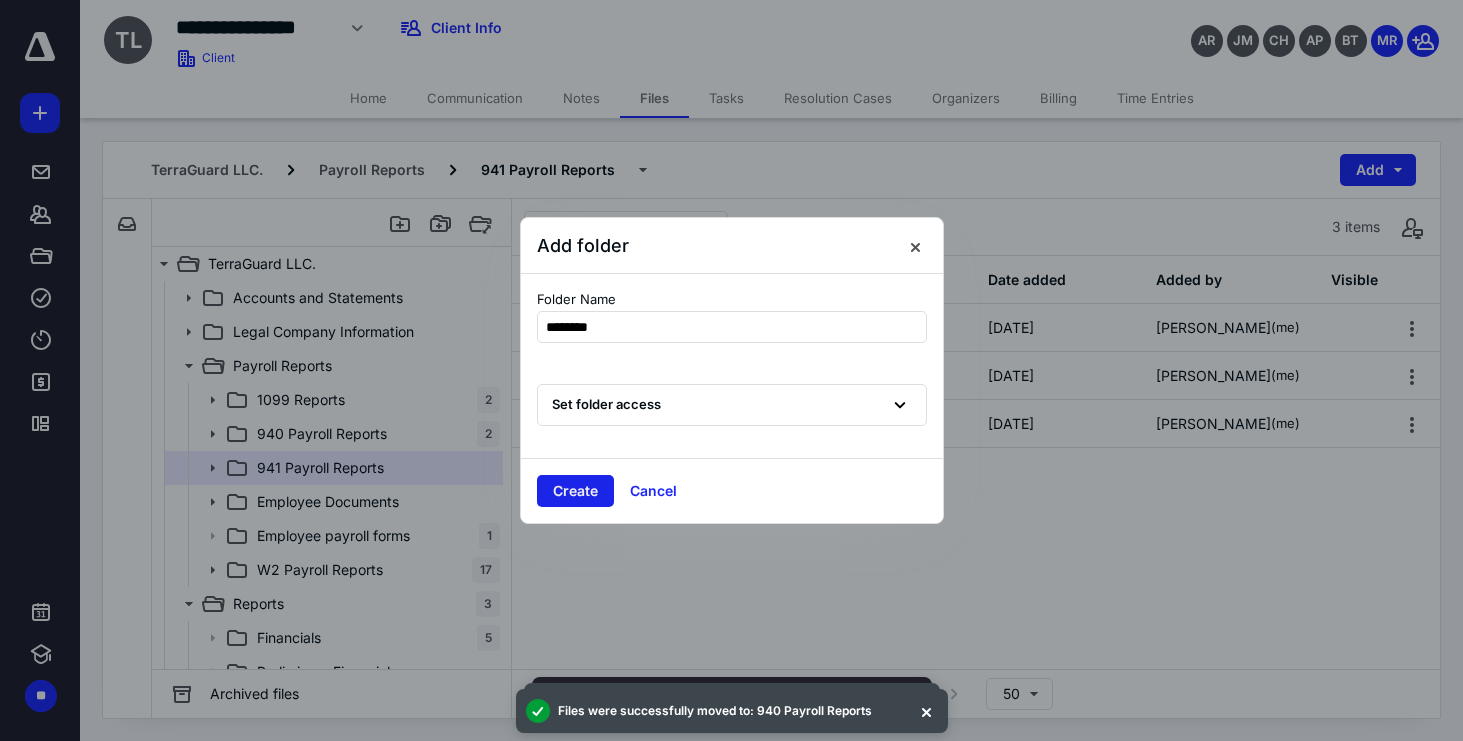 type on "********" 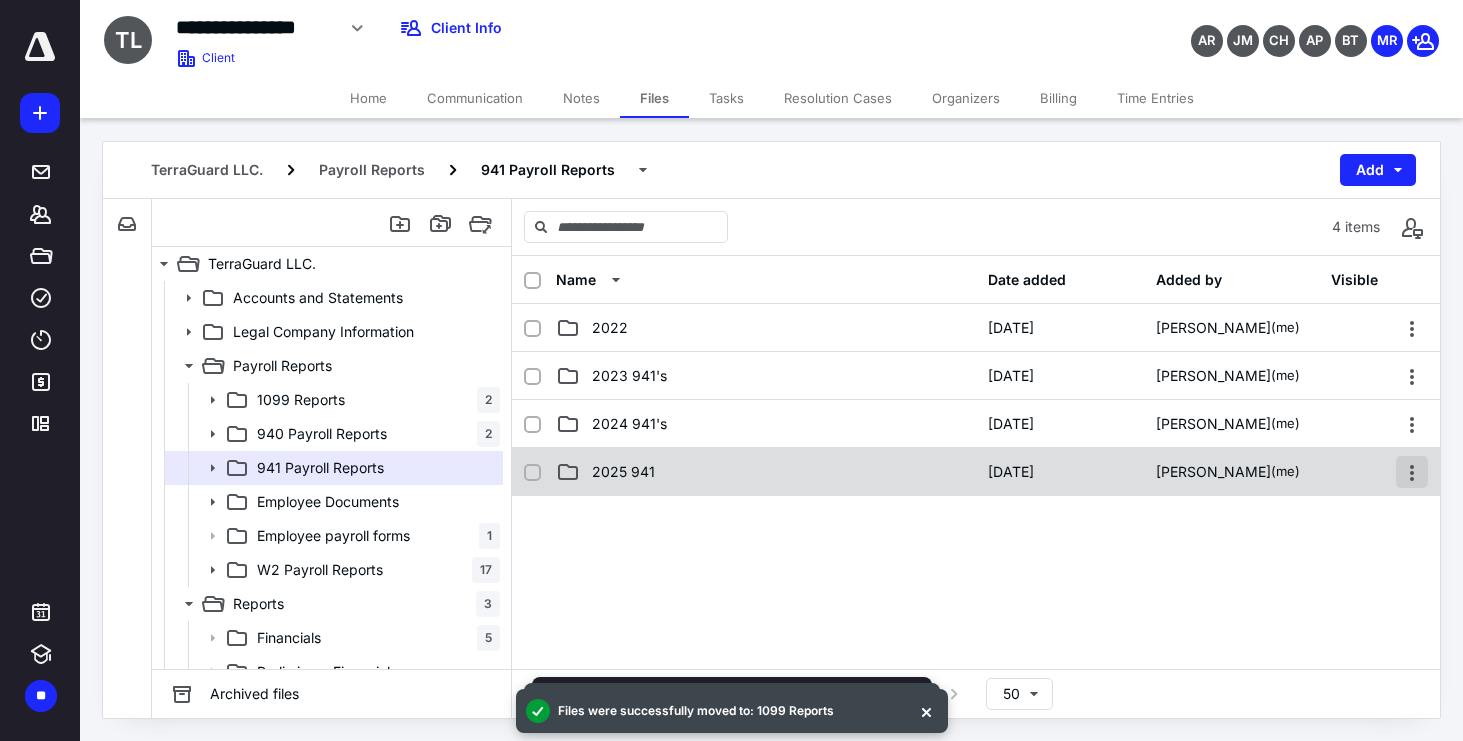 click at bounding box center [1412, 472] 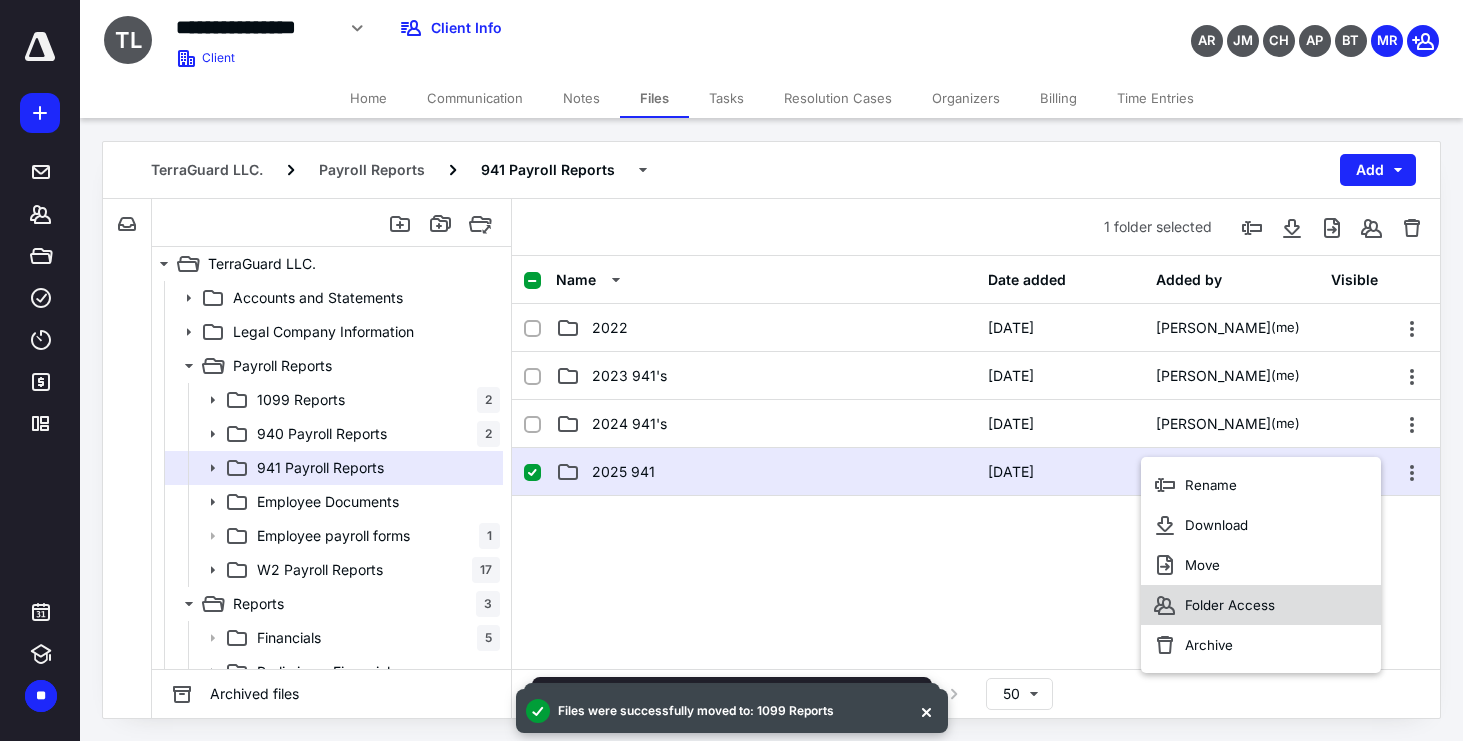 click on "Folder Access" at bounding box center (1261, 605) 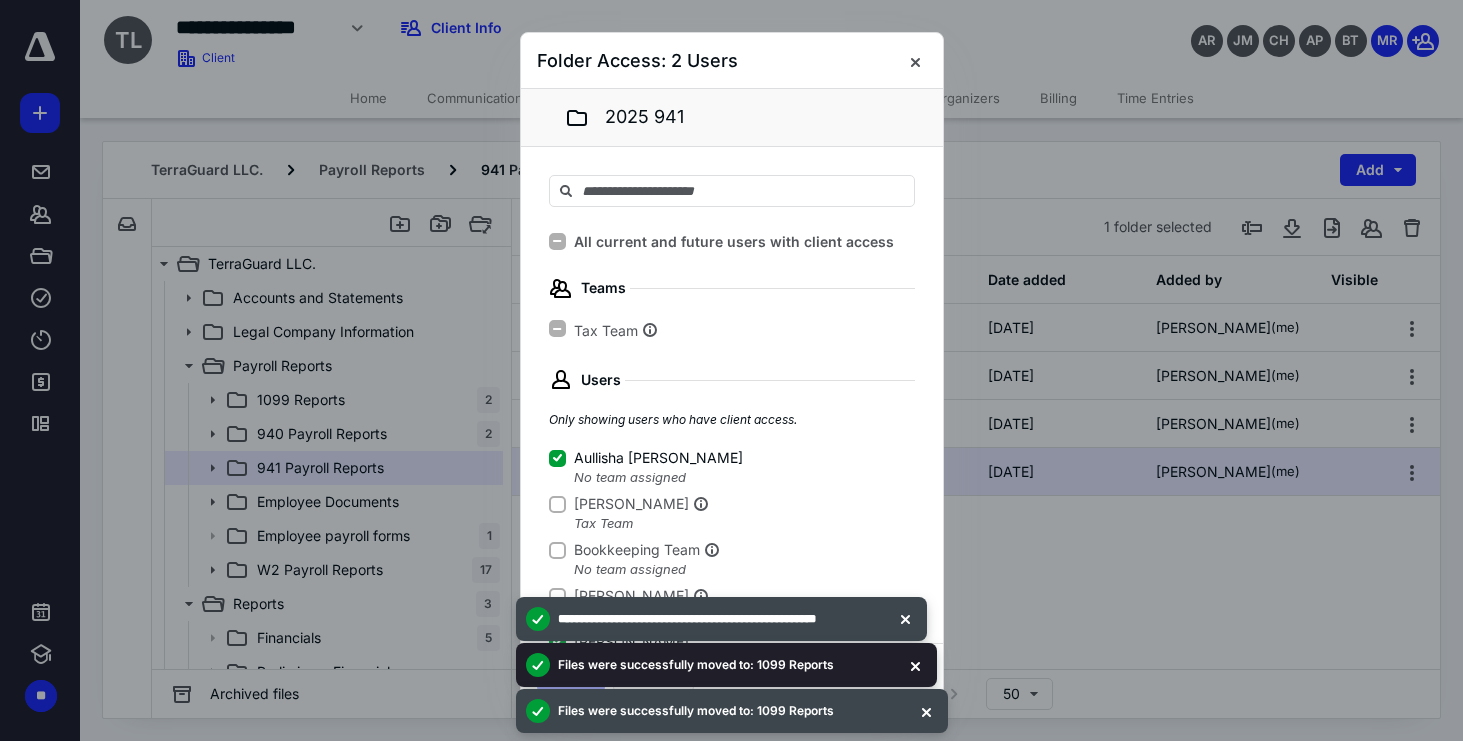 click on "Files were successfully moved to: 1099 Reports" at bounding box center (678, 665) 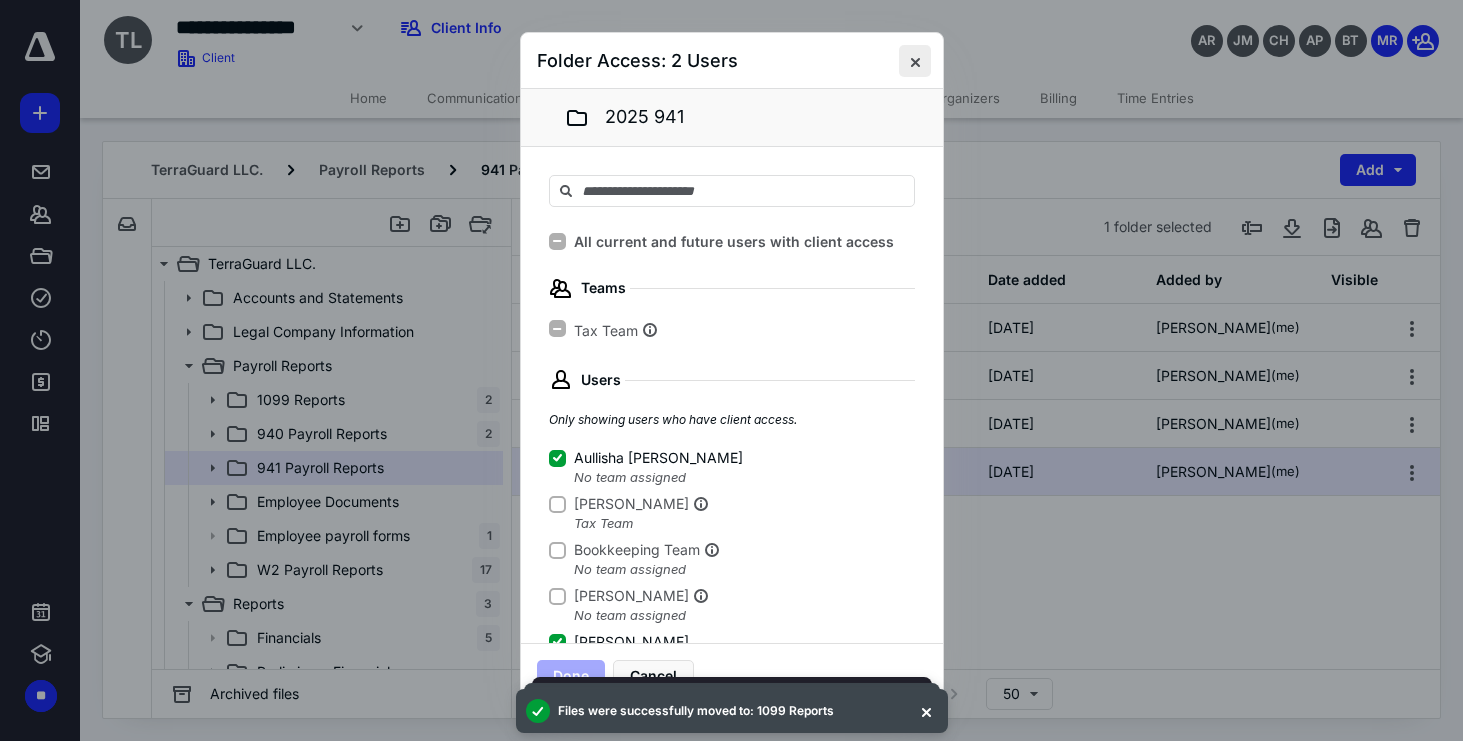 click at bounding box center [915, 61] 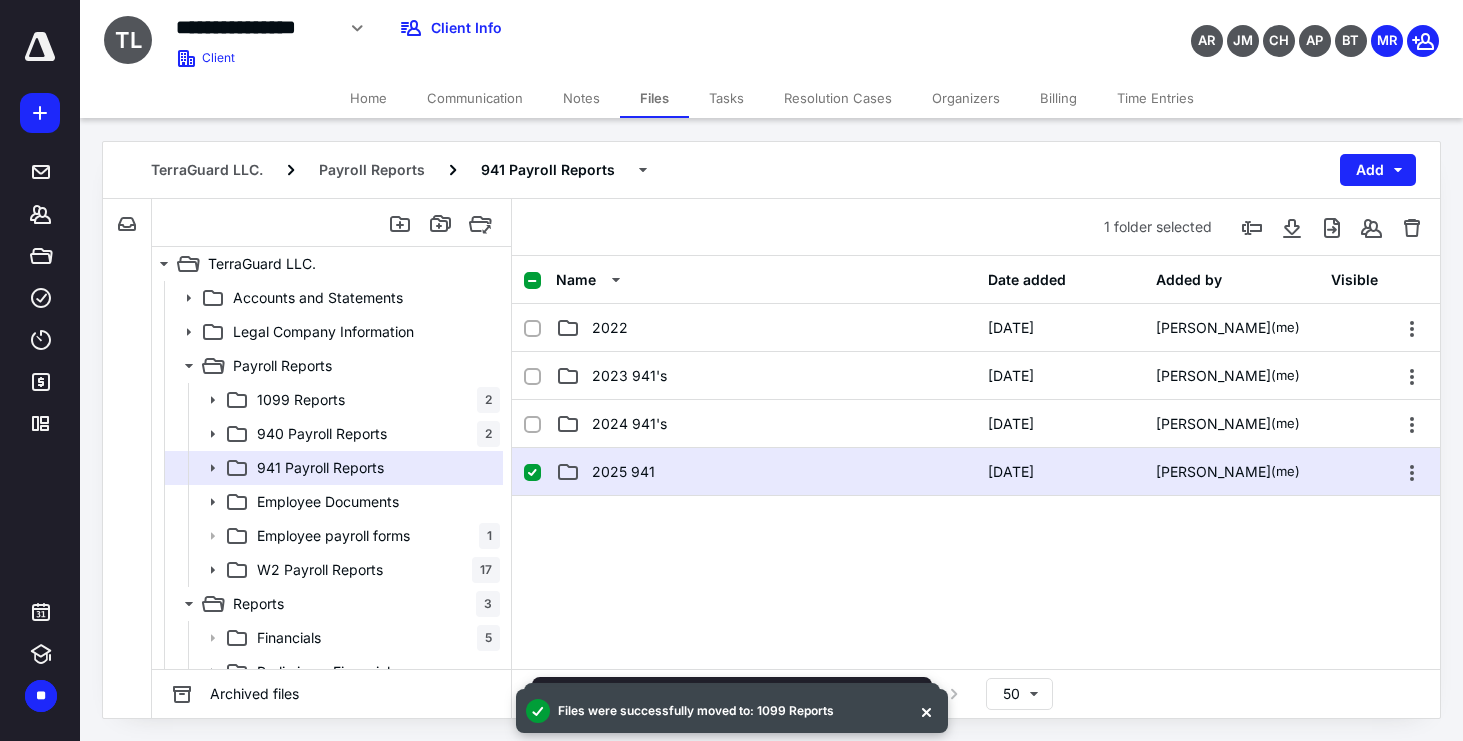 click on "Home" at bounding box center [368, 98] 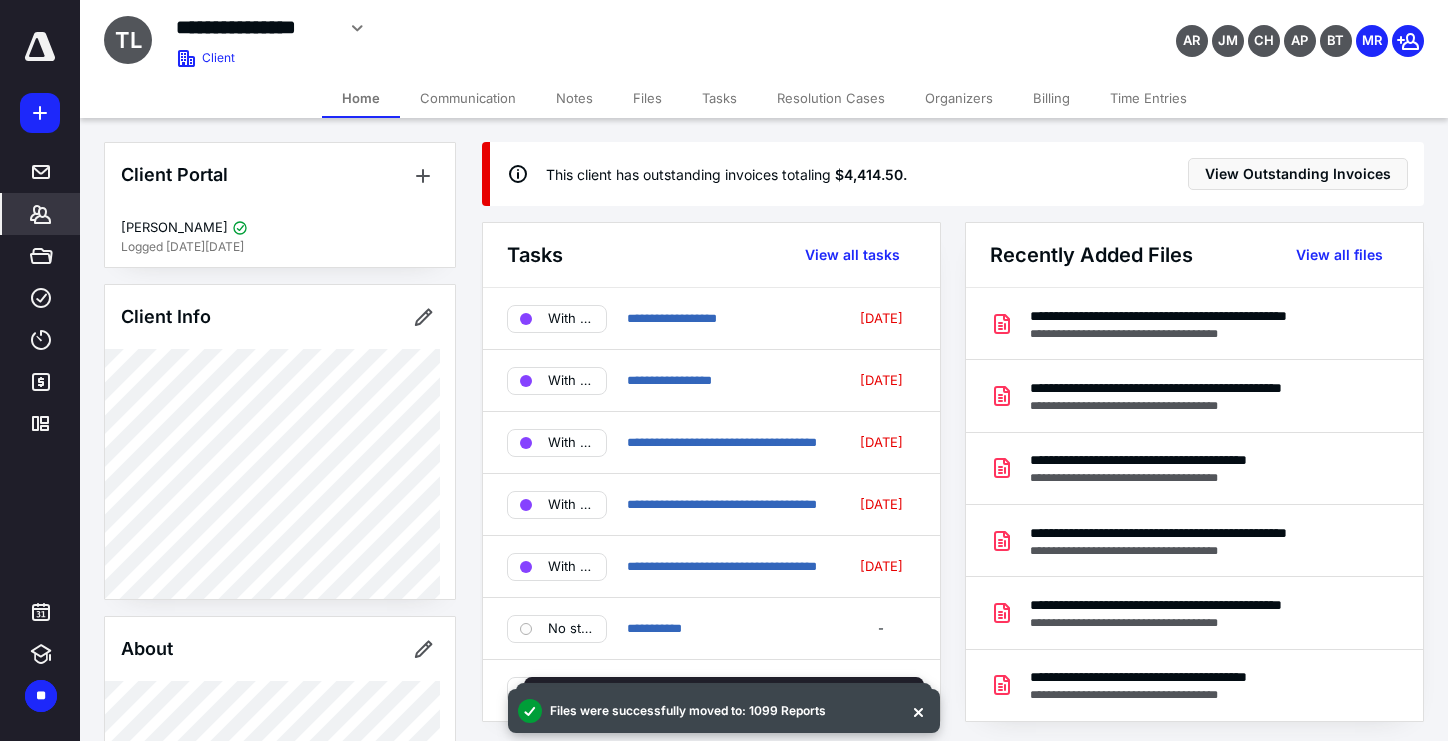 click on "Files" at bounding box center [647, 98] 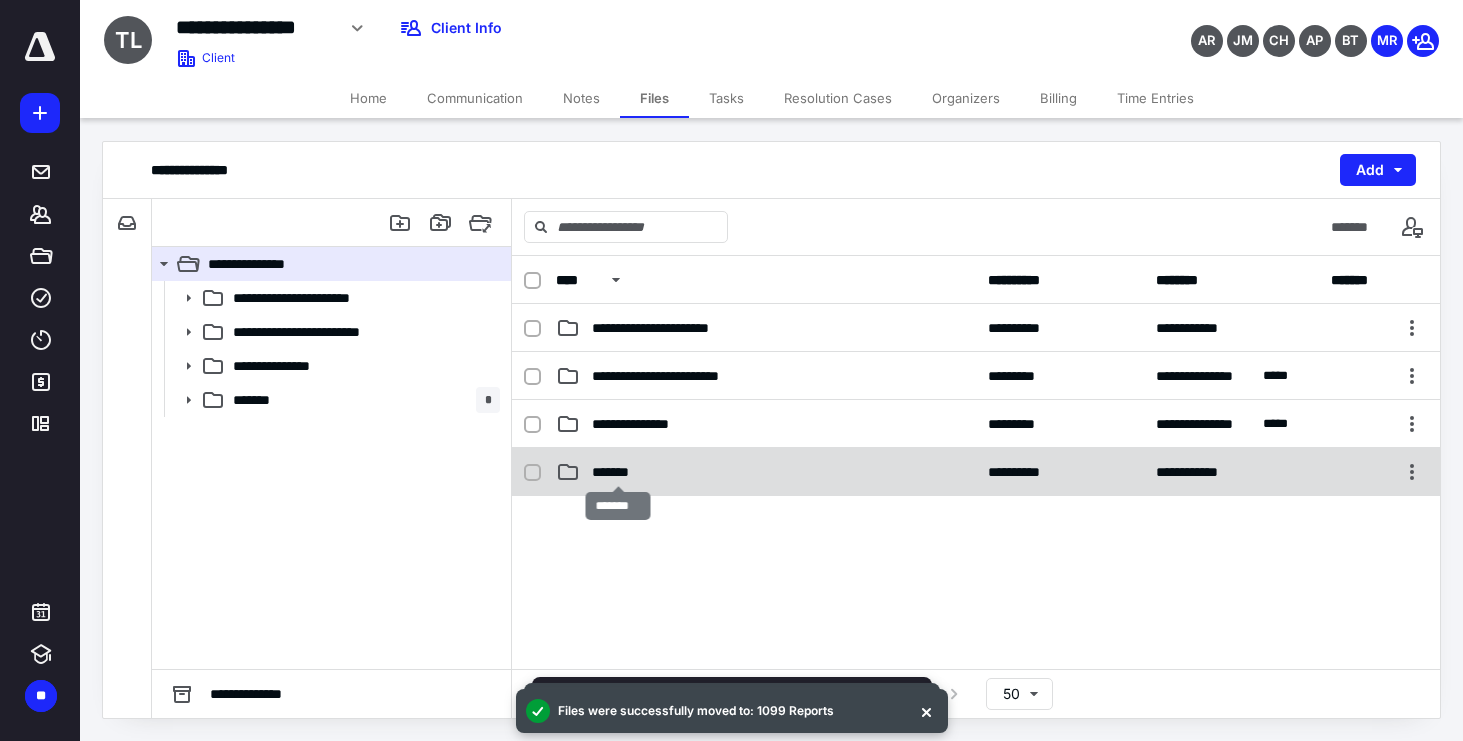 click on "*******" at bounding box center [617, 472] 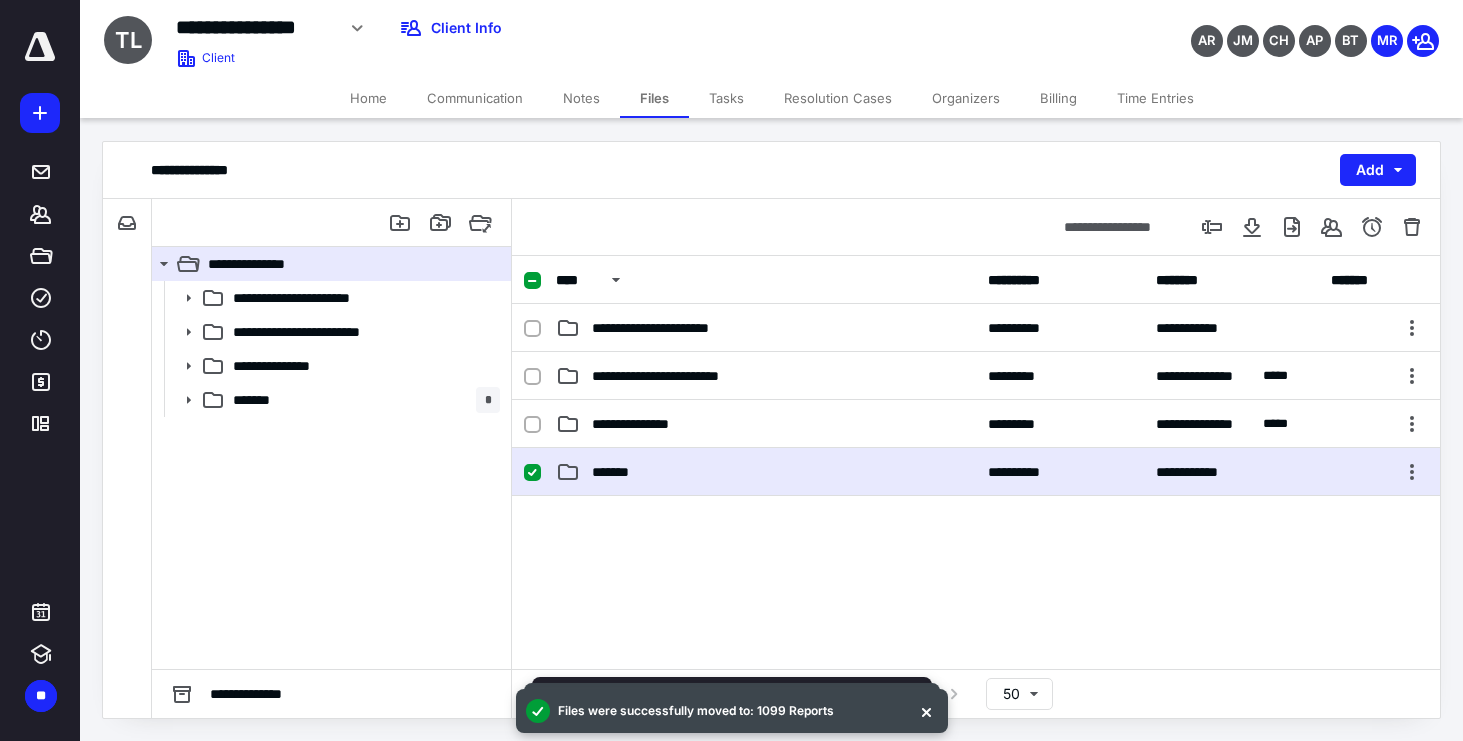 click on "Tasks" at bounding box center (726, 98) 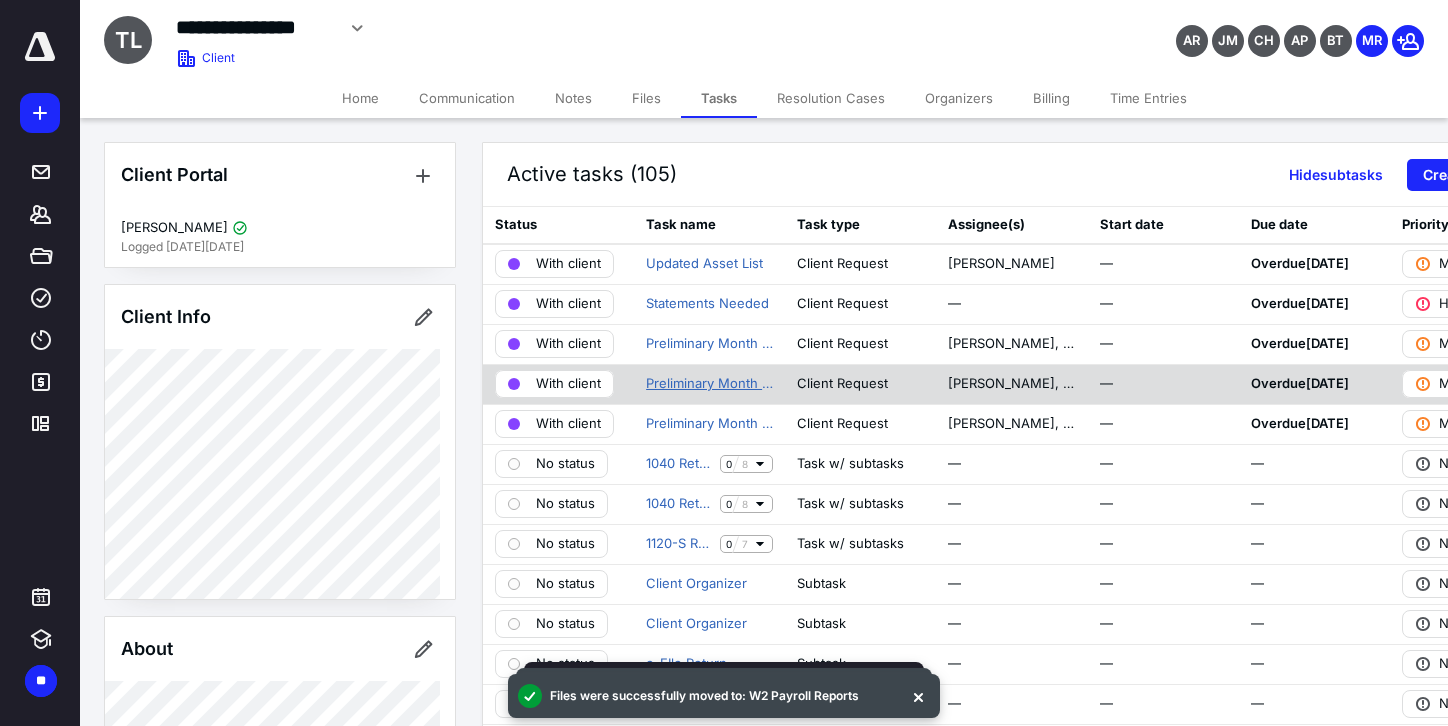 click on "Preliminary Month CloseTerraGuard LLC." at bounding box center [709, 384] 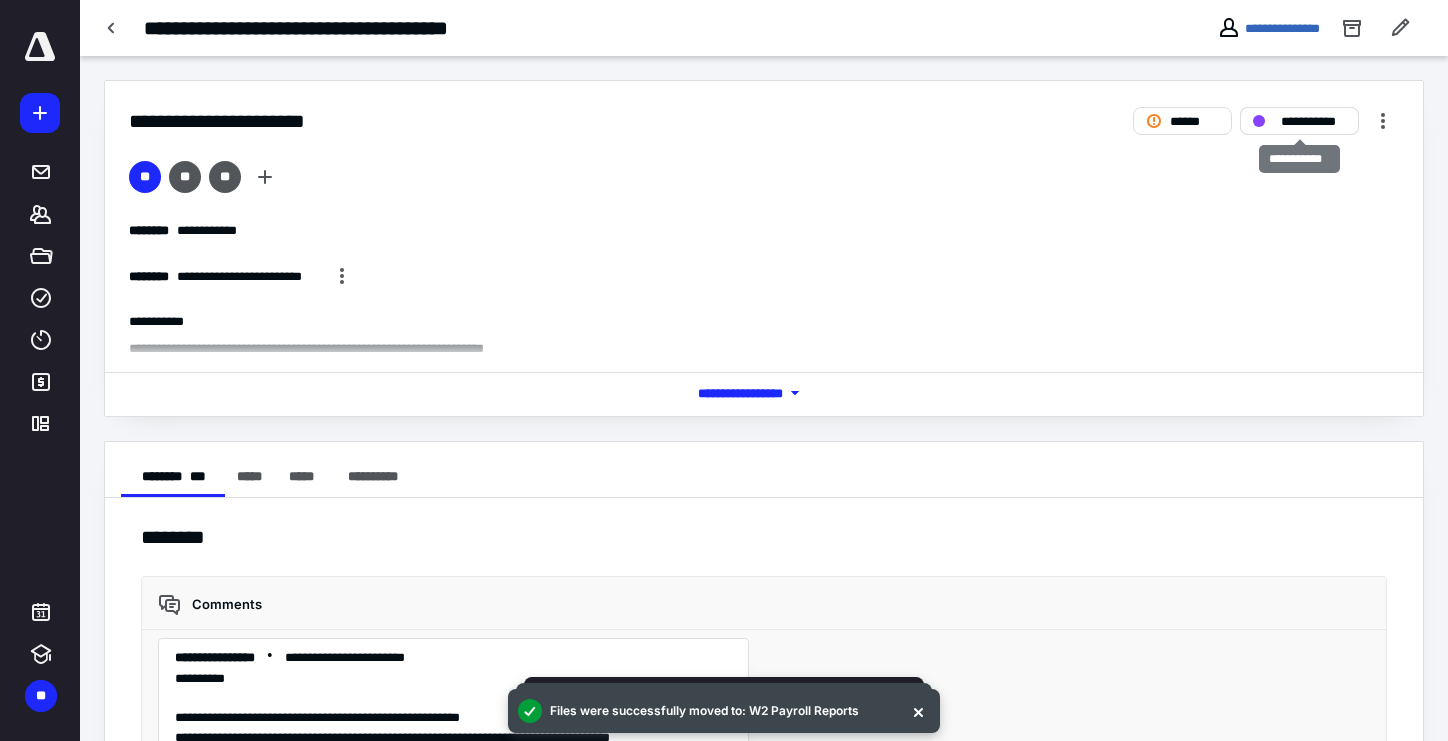 click on "**********" at bounding box center (1313, 121) 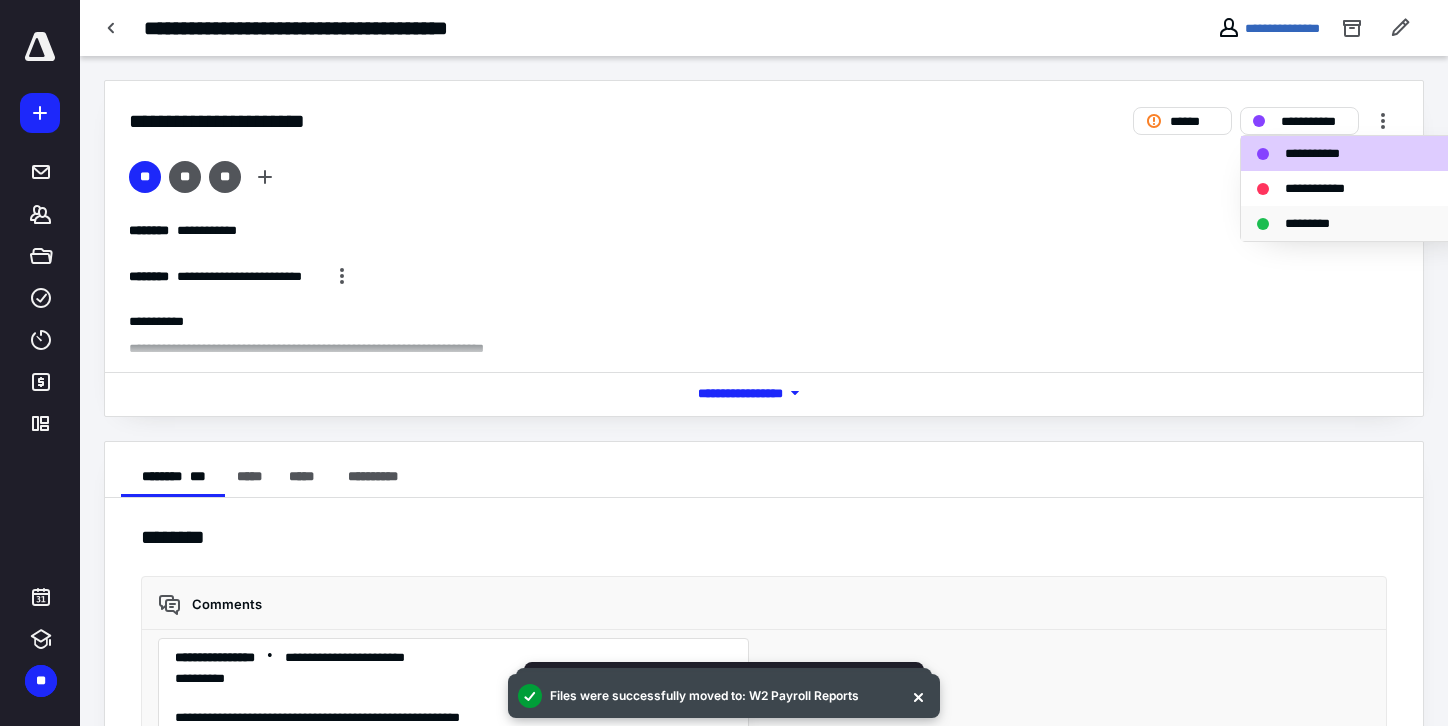 click on "*********" at bounding box center [1318, 223] 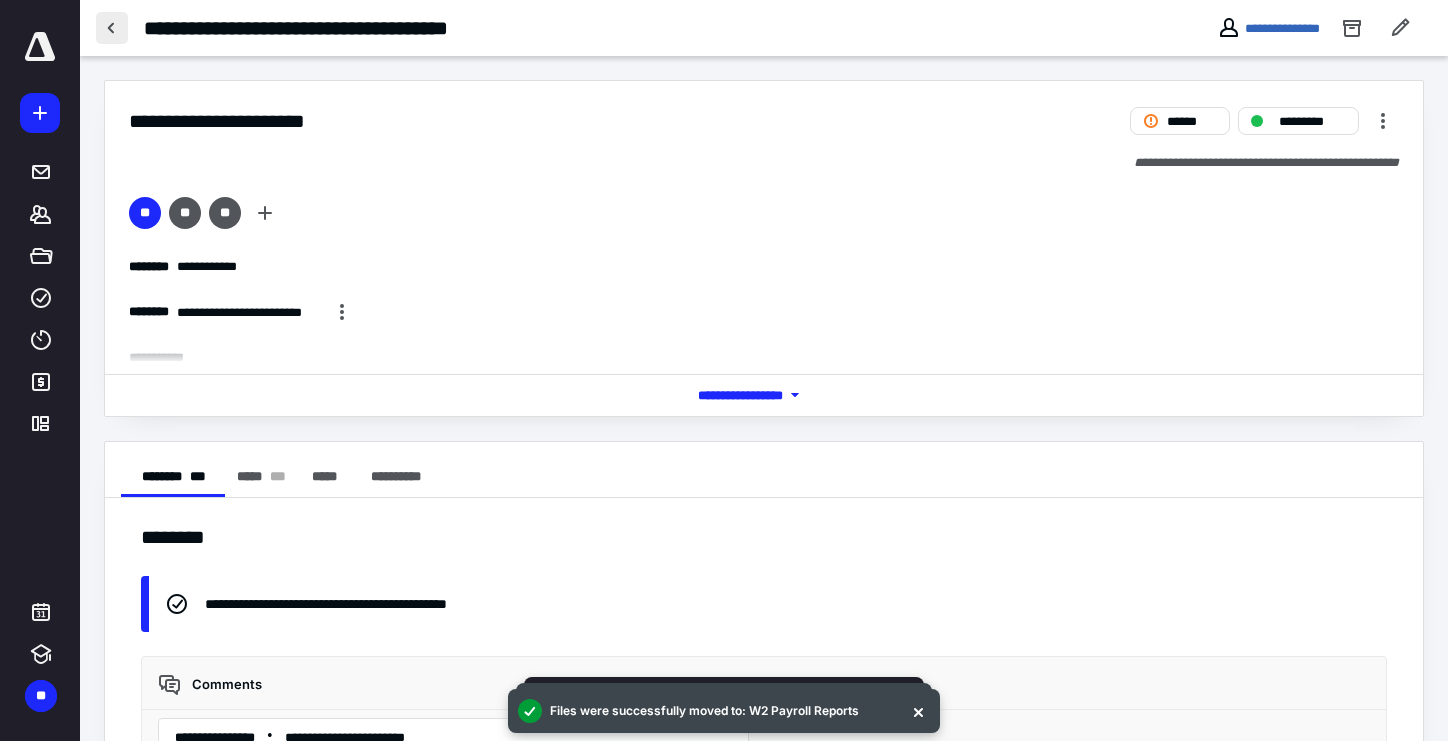 click at bounding box center [112, 28] 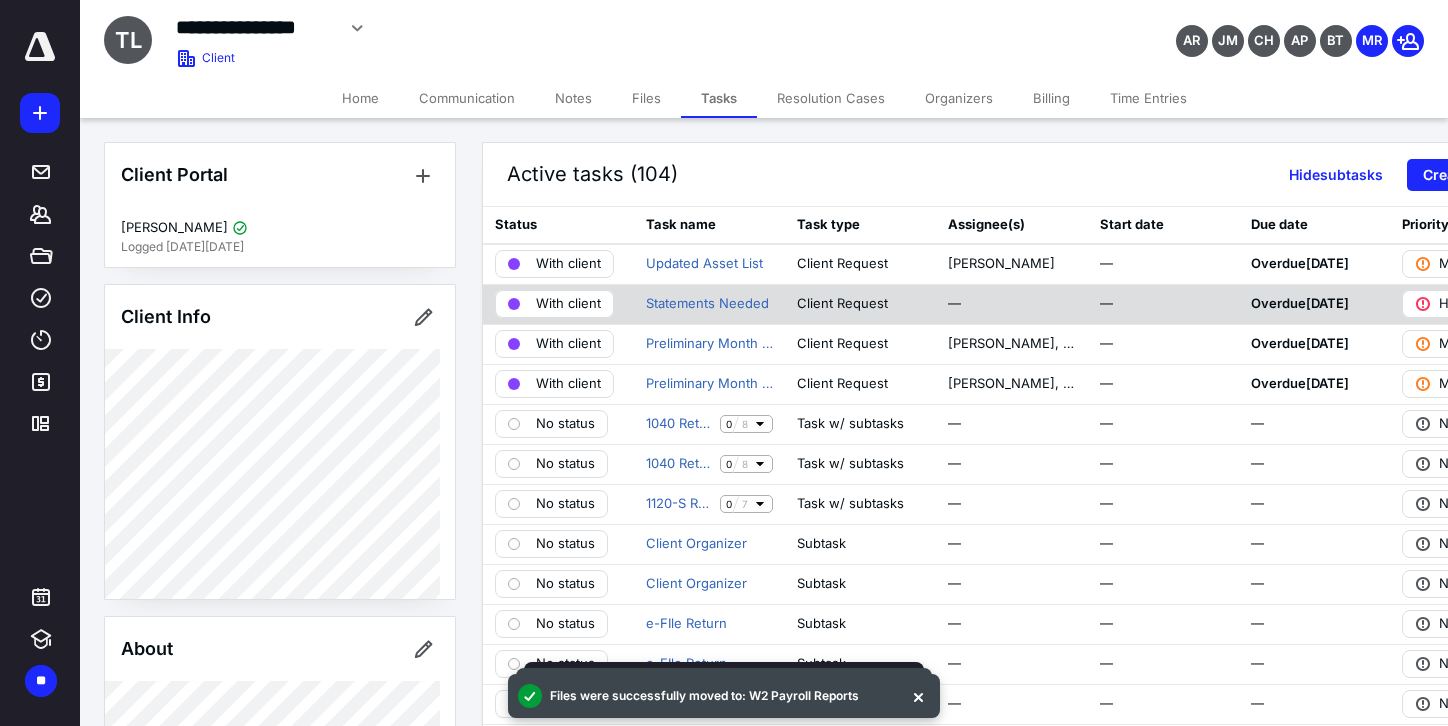 click on "Statements Needed" at bounding box center (709, 304) 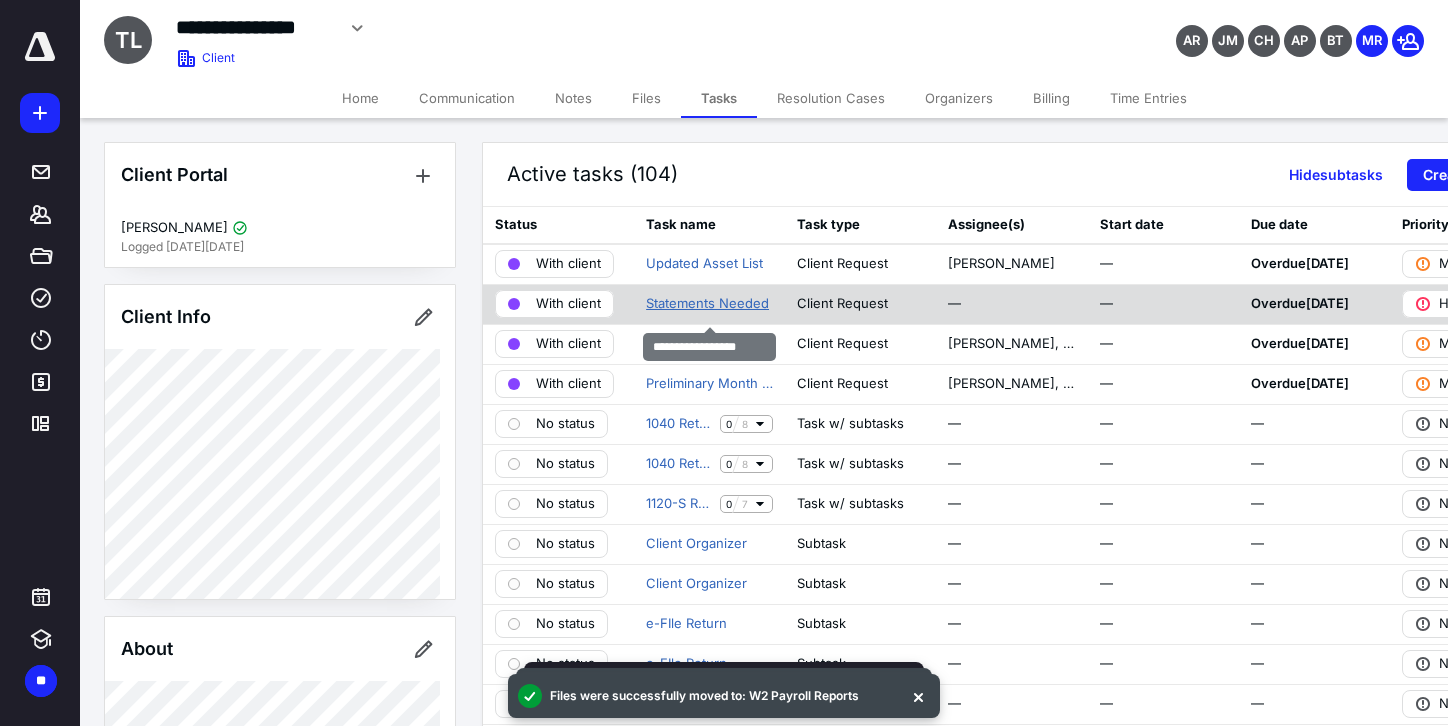 click on "Statements Needed" at bounding box center [707, 304] 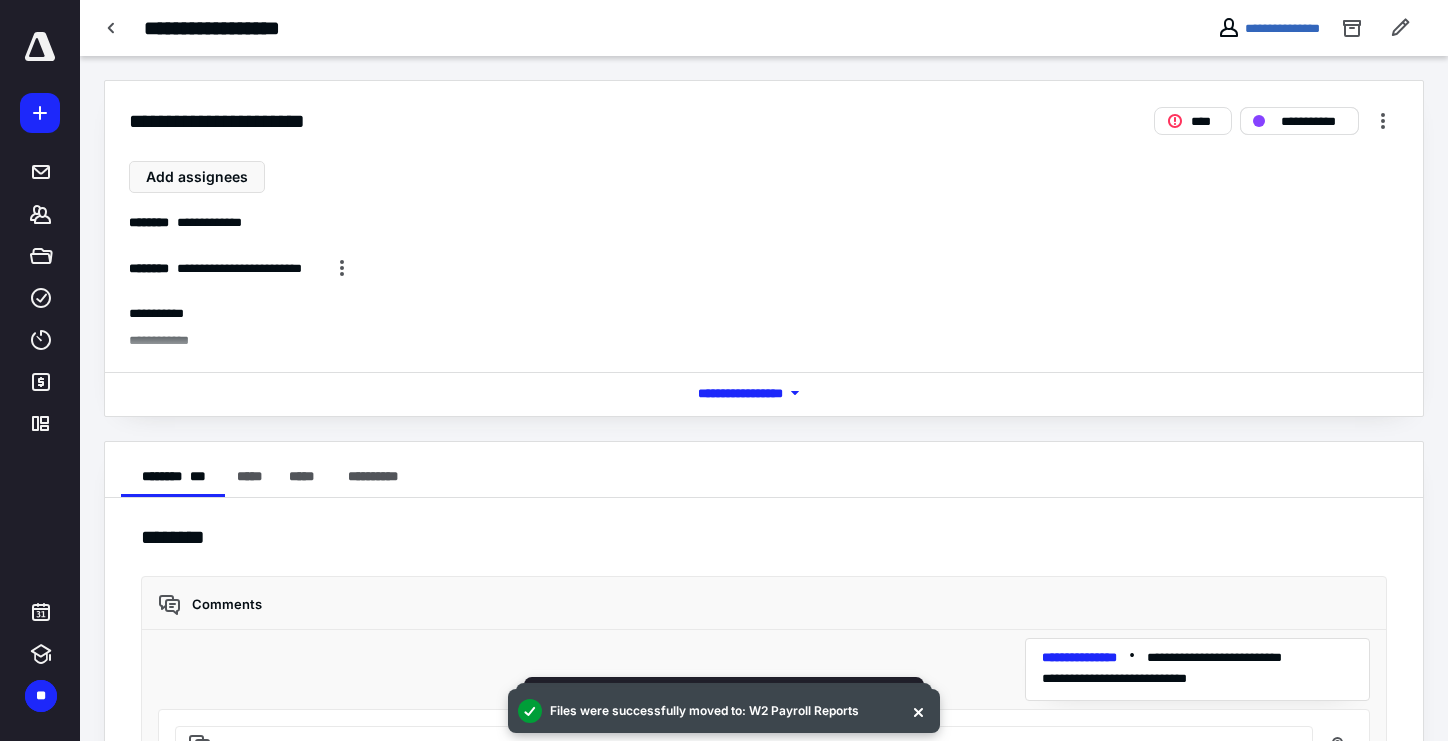click on "**********" at bounding box center [1313, 121] 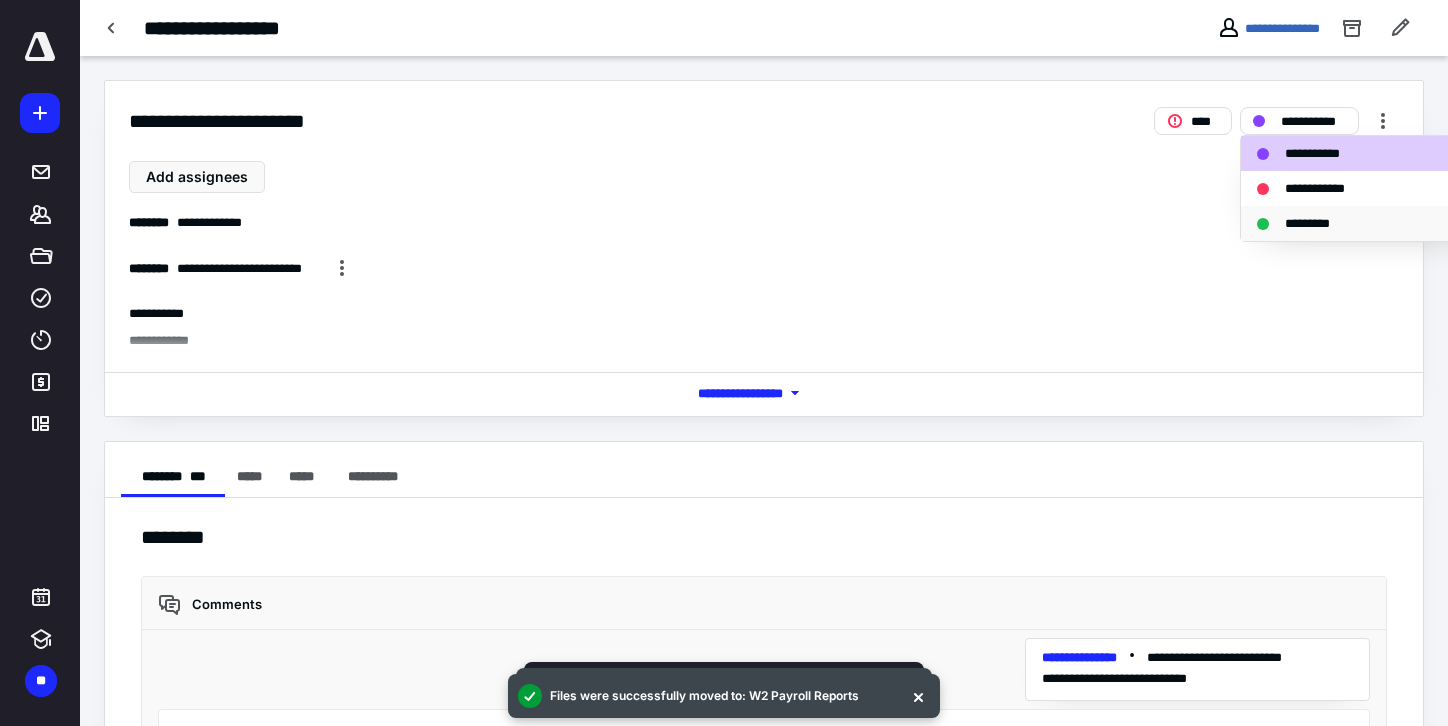 click on "*********" at bounding box center (1365, 223) 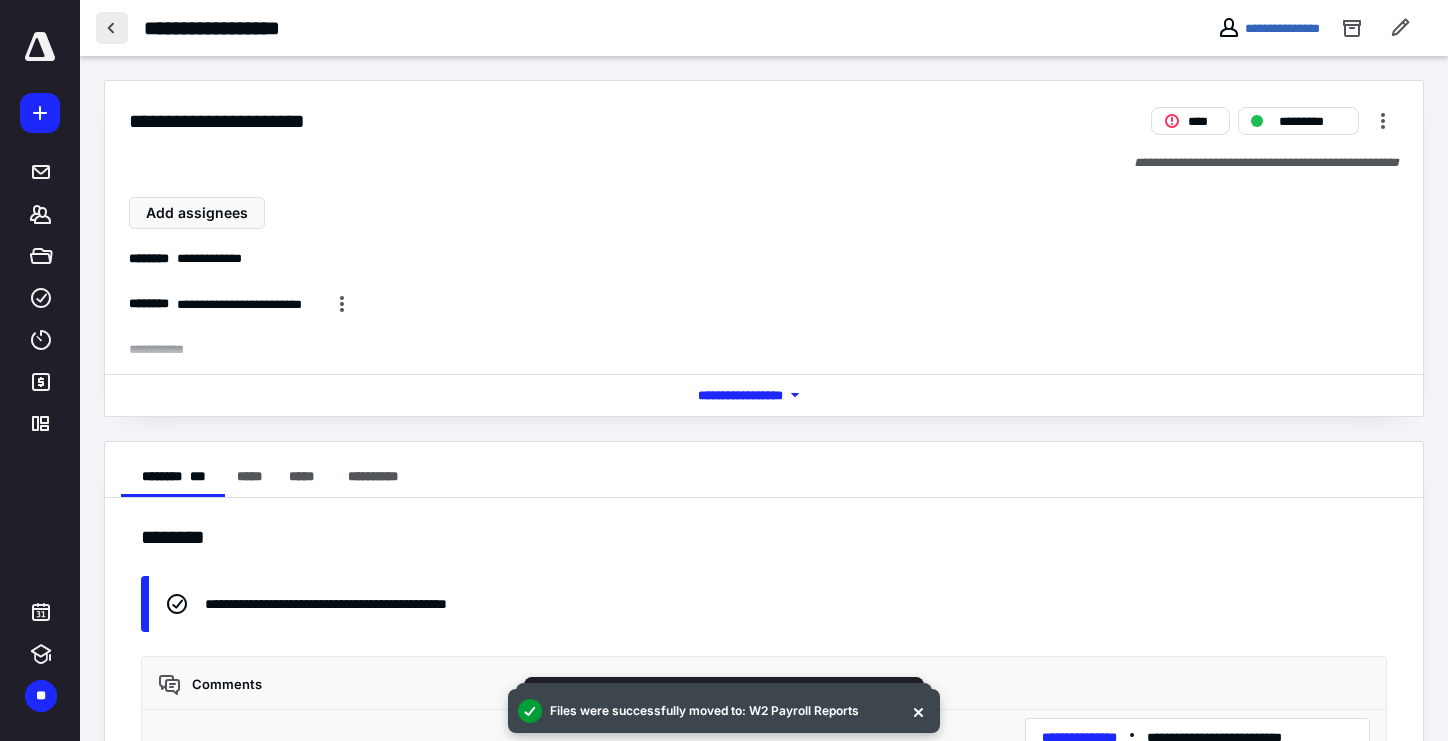 click at bounding box center [112, 28] 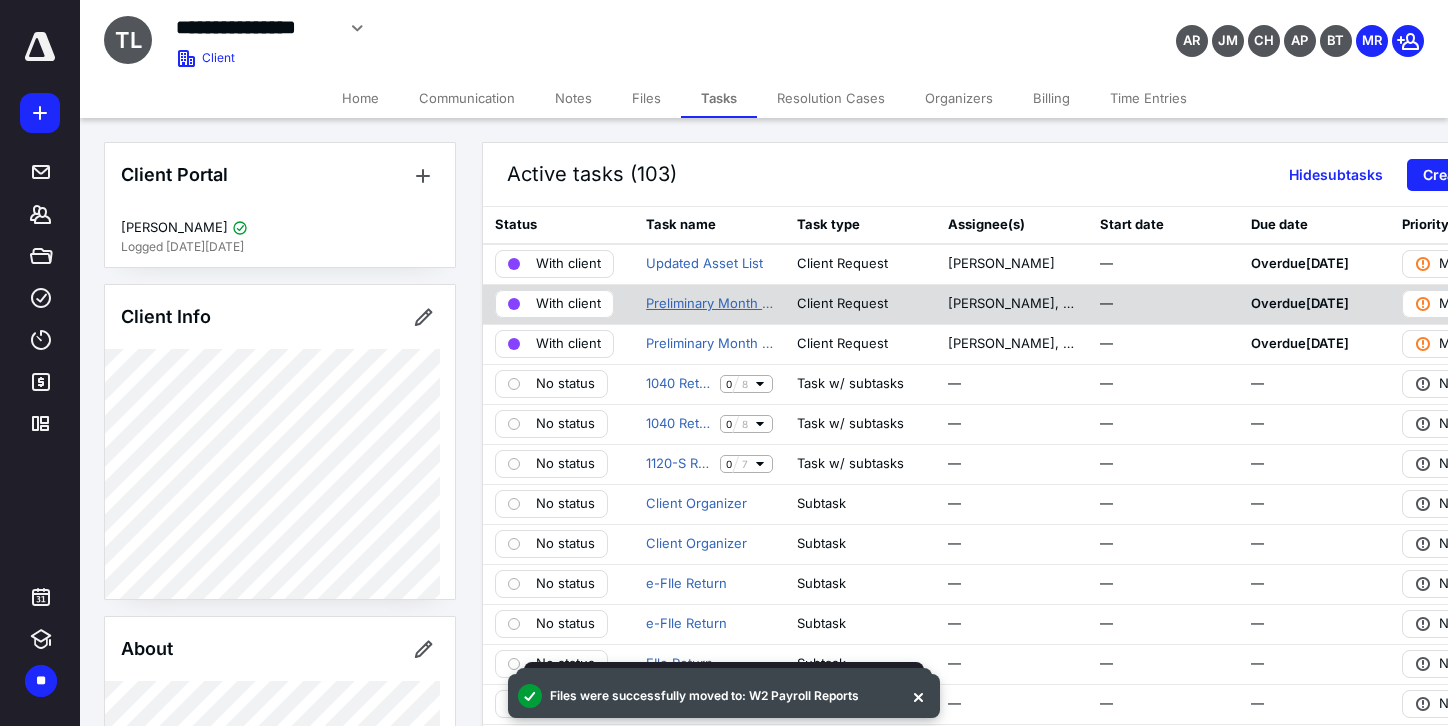 click on "Preliminary Month CloseTerraGuard LLC." at bounding box center (709, 304) 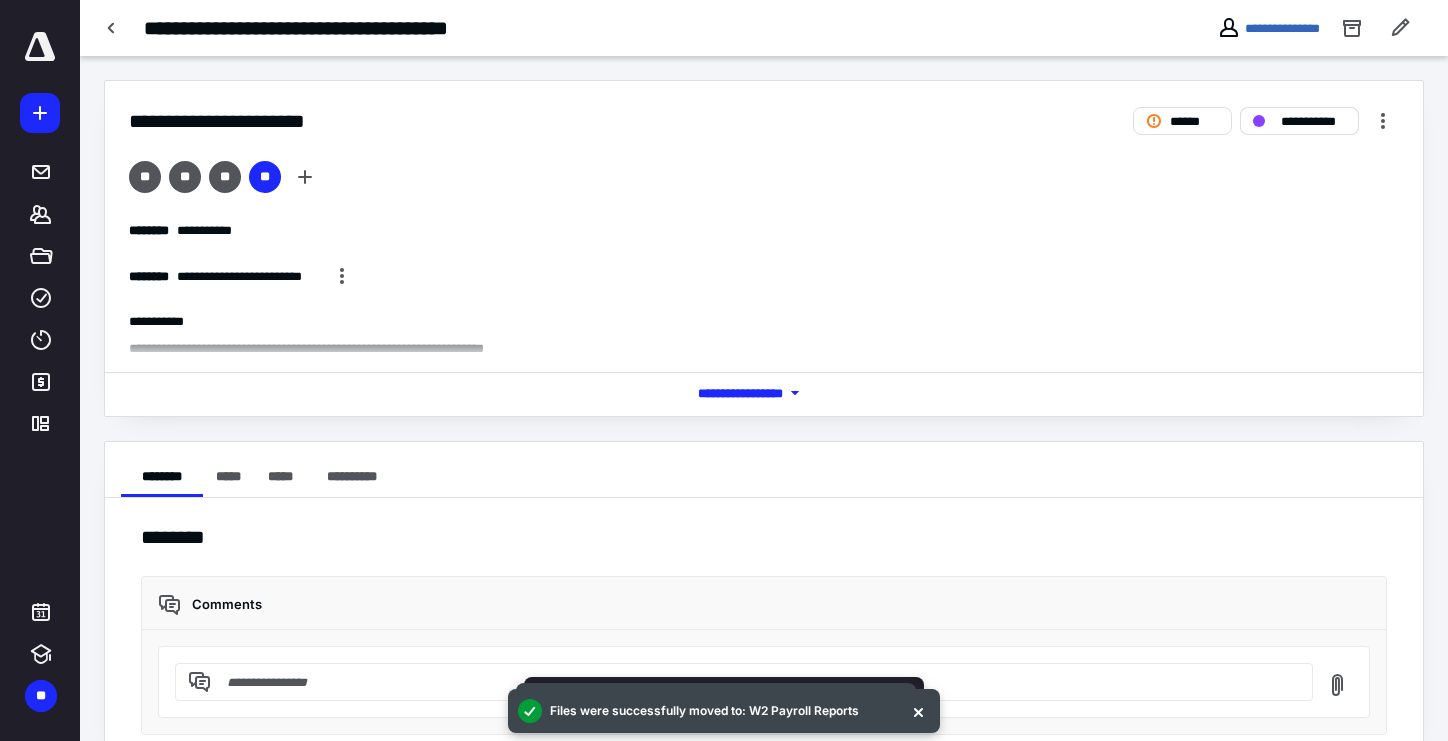 click on "**********" at bounding box center (1299, 121) 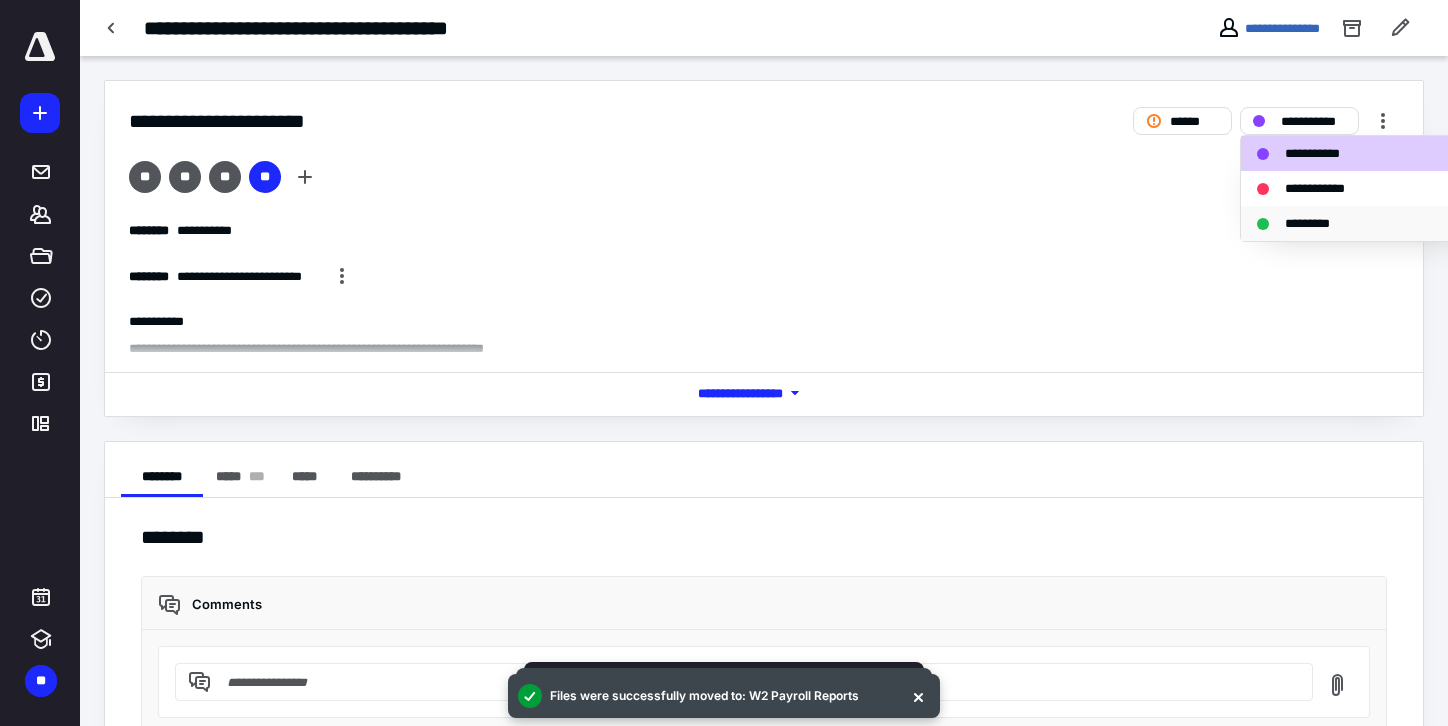 click on "*********" at bounding box center [1353, 223] 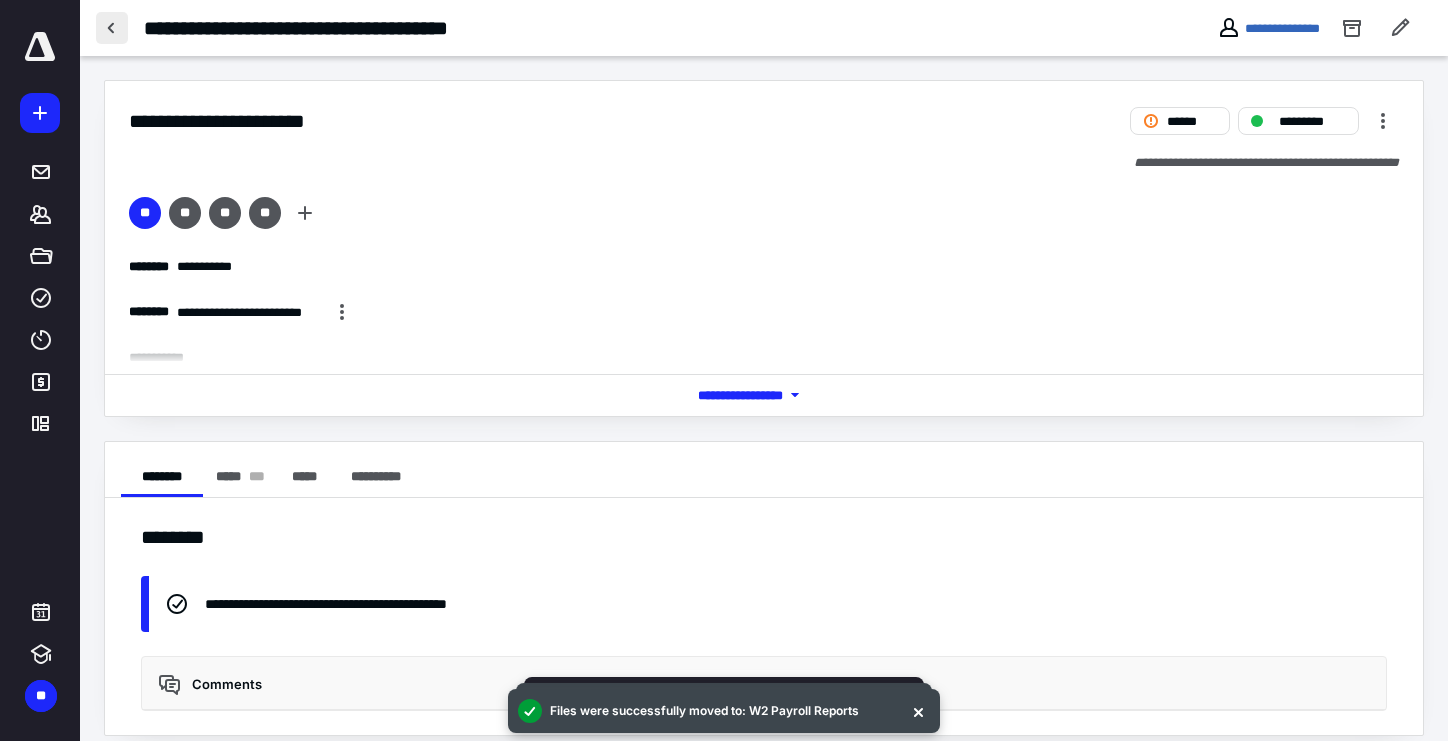 click at bounding box center (112, 28) 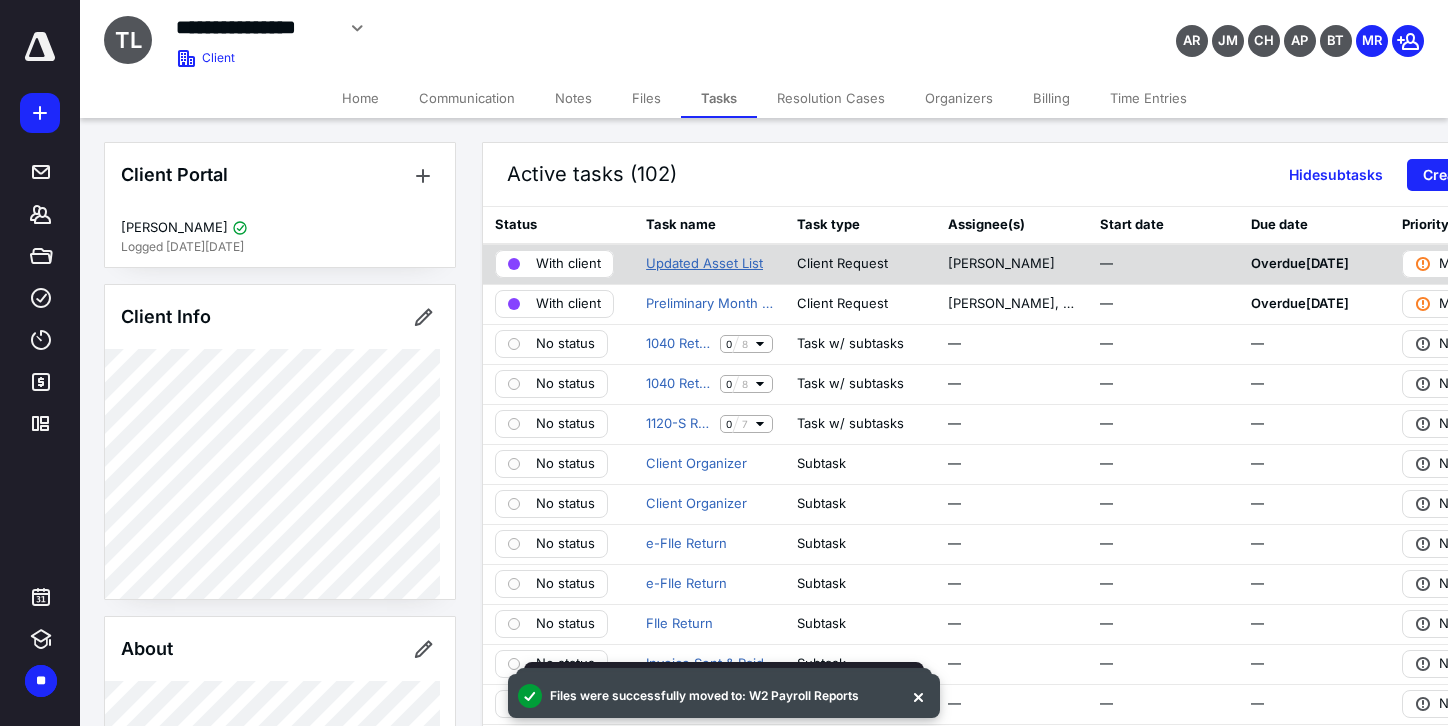 click on "Updated Asset List" at bounding box center [704, 264] 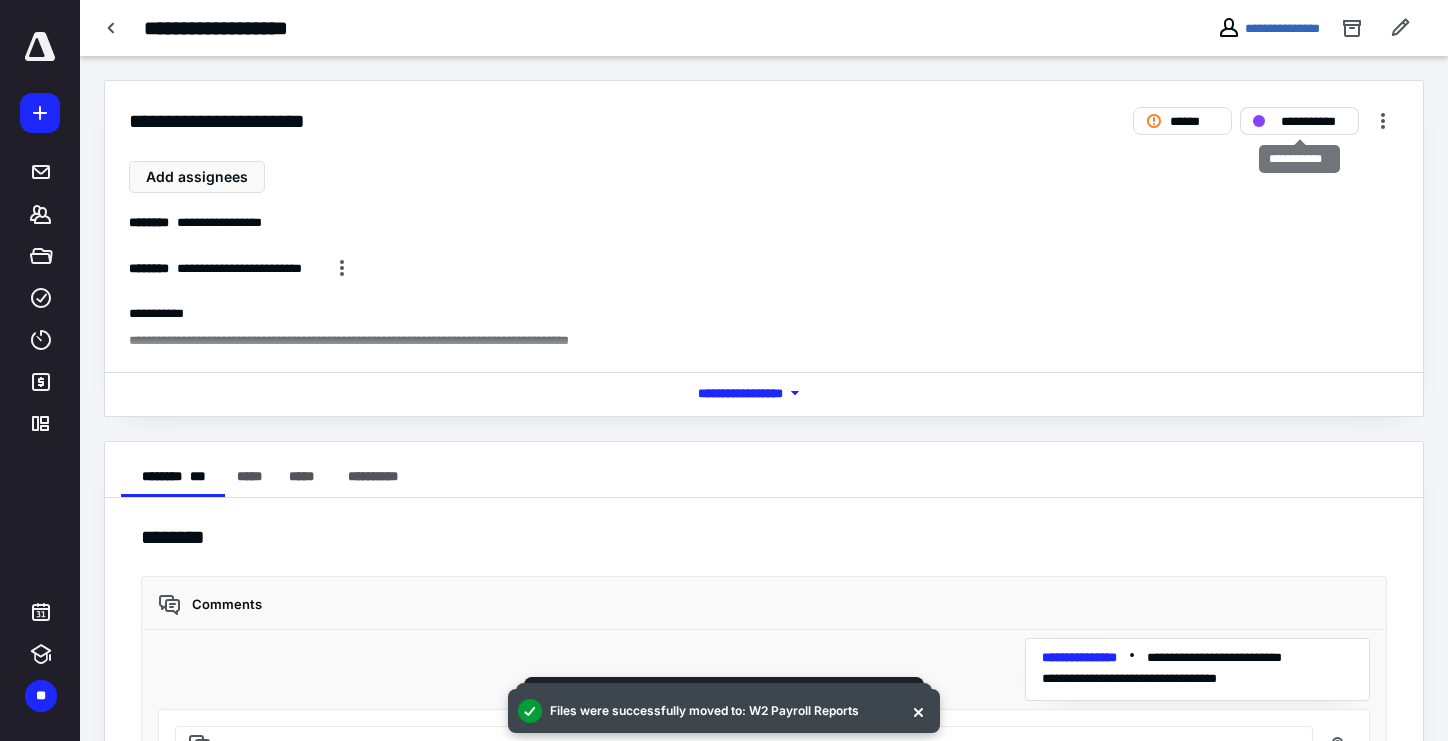 click on "**********" at bounding box center (1313, 121) 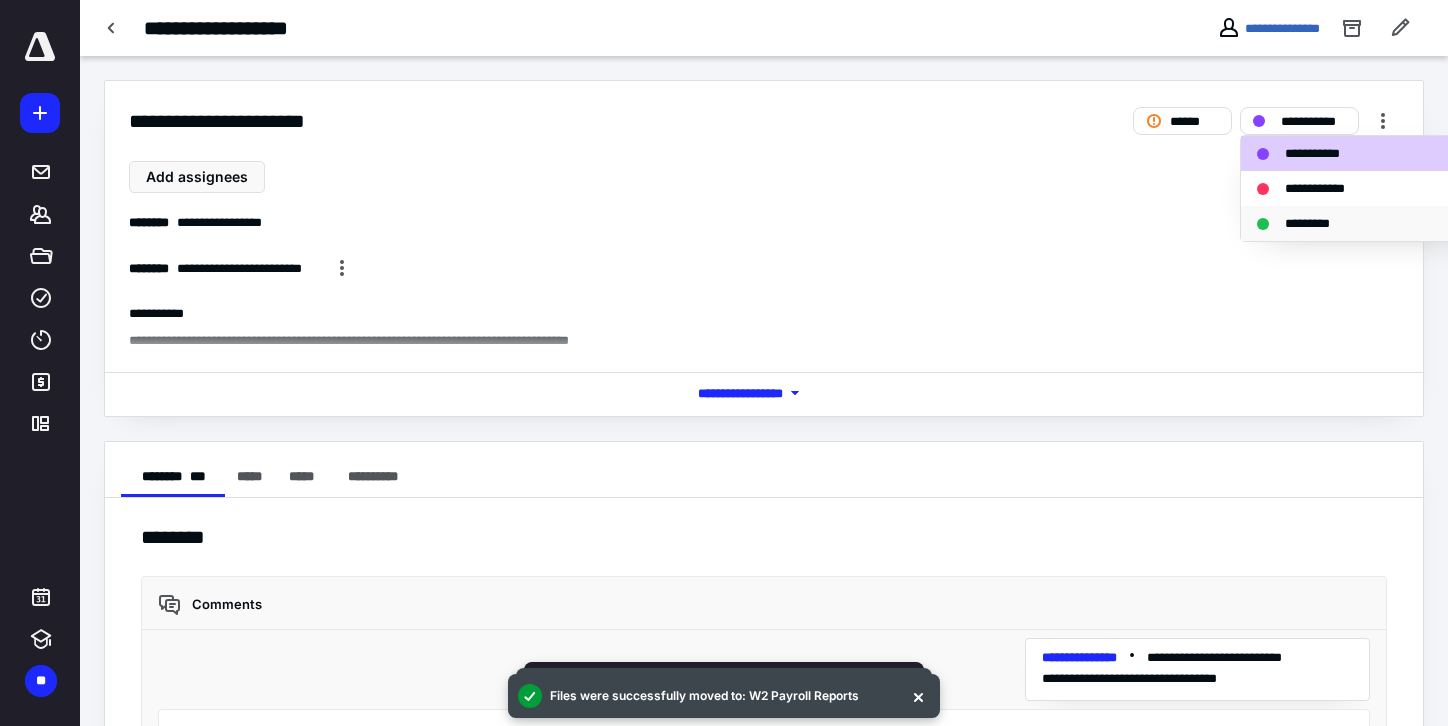 click on "*********" at bounding box center (1318, 223) 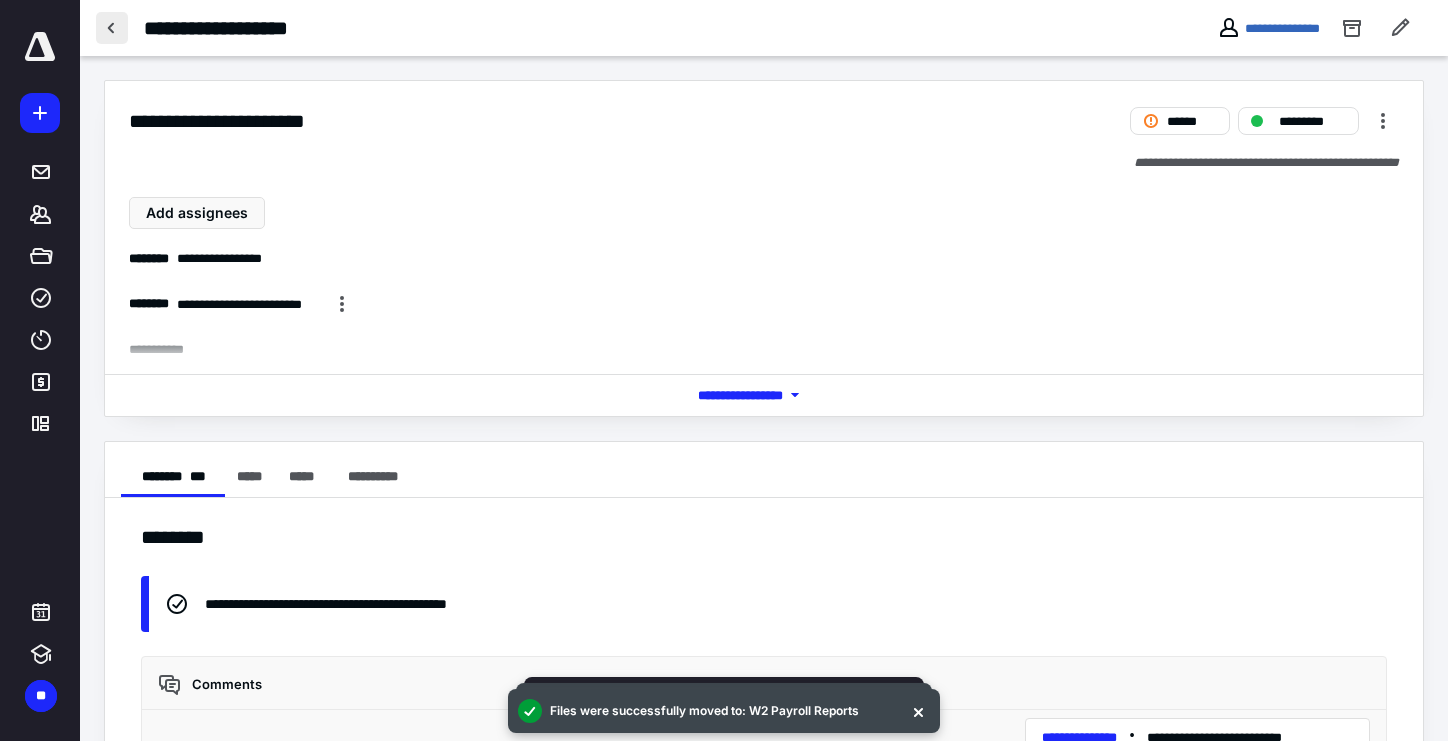 click at bounding box center (112, 28) 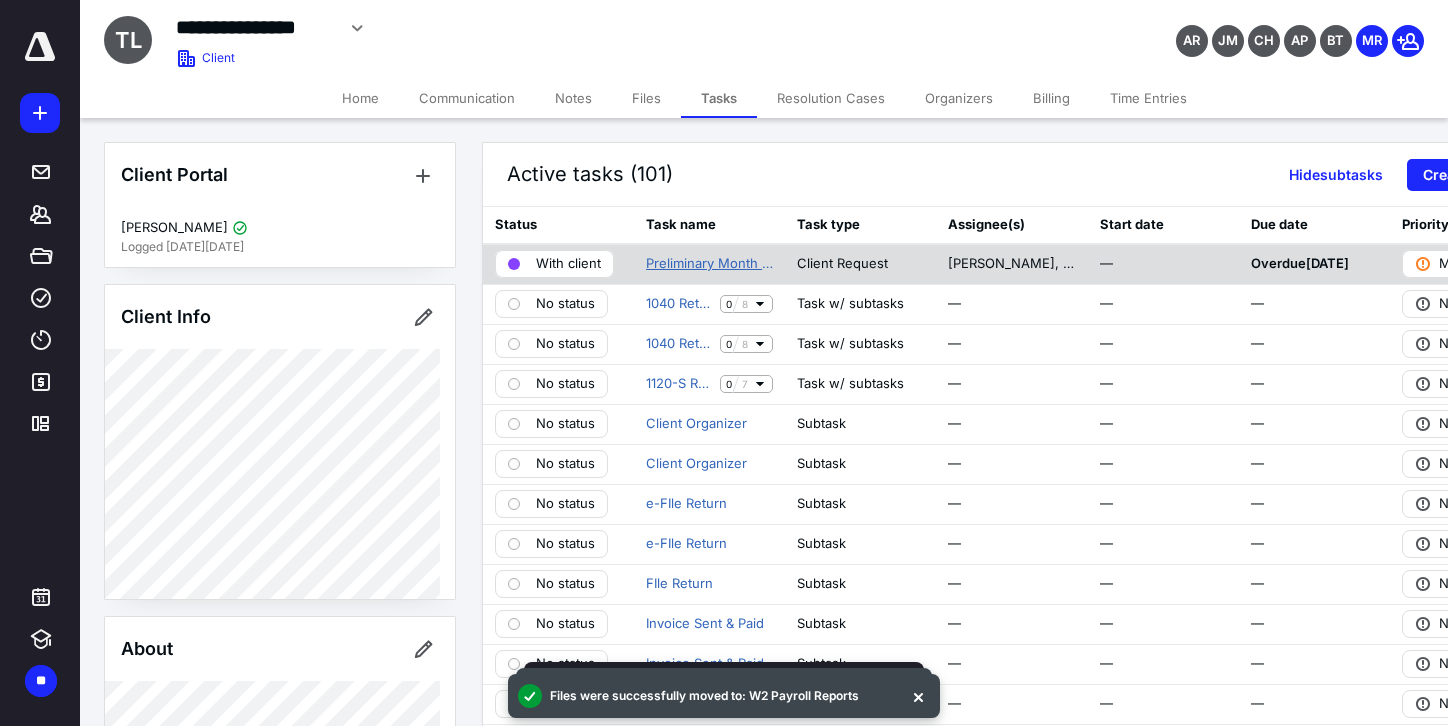 click on "Preliminary Month CloseTerraGuard LLC." at bounding box center (709, 264) 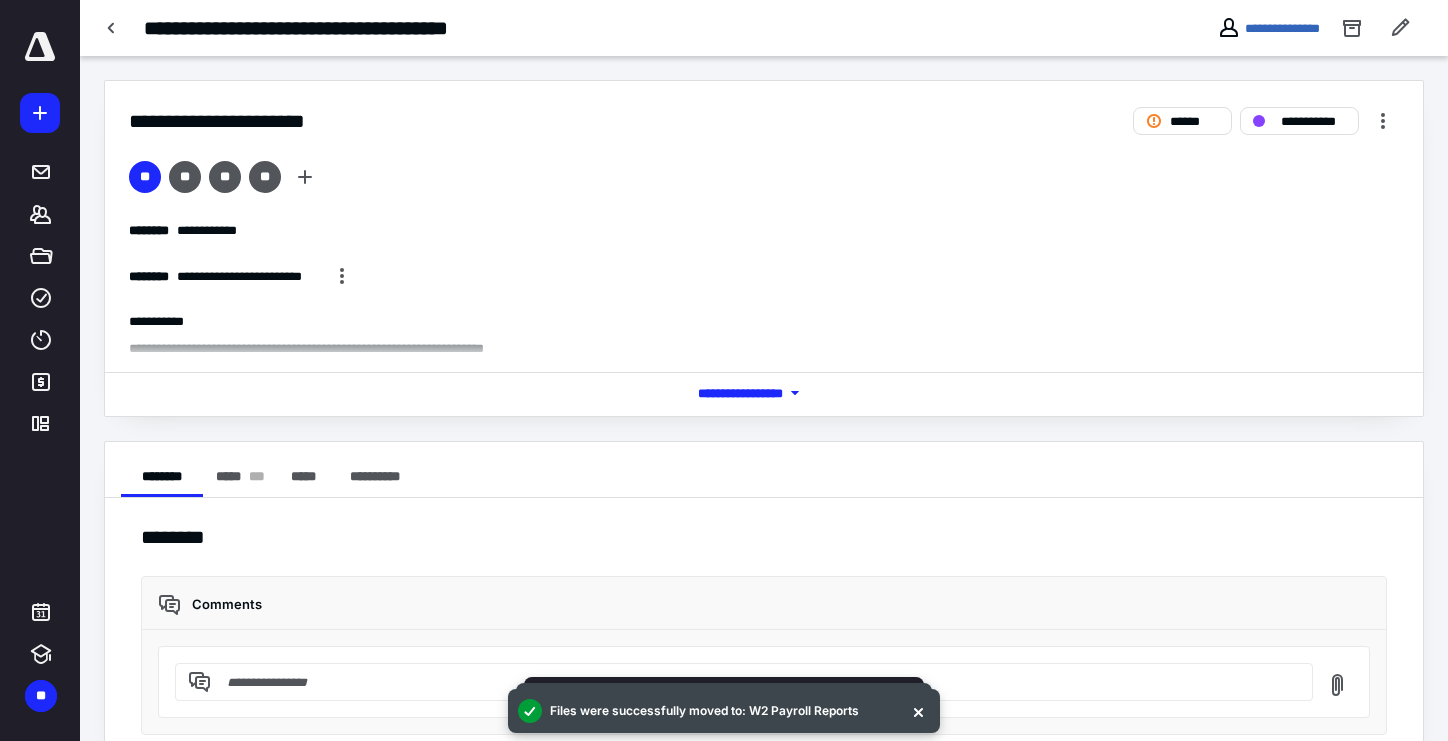 click on "*** **** *******" at bounding box center [764, 393] 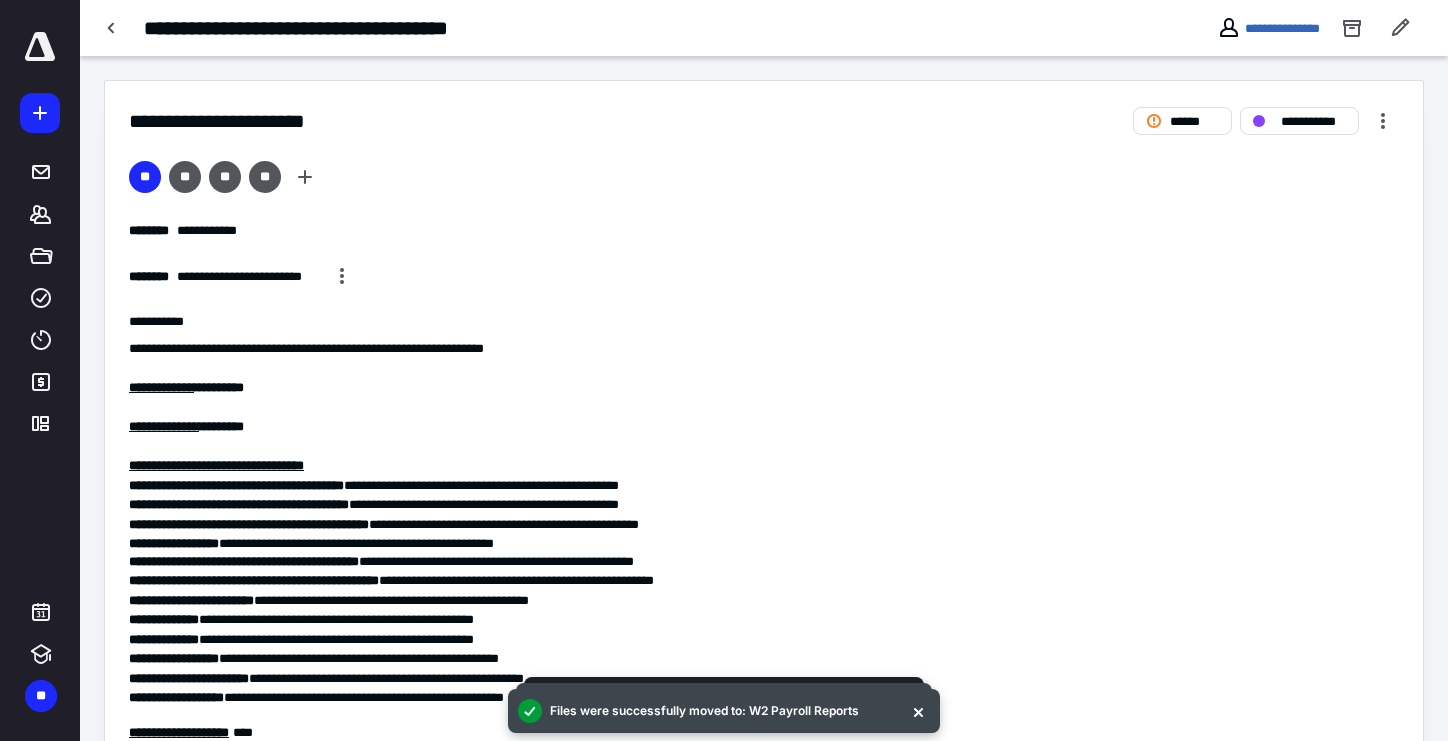 click on "**********" at bounding box center (764, 446) 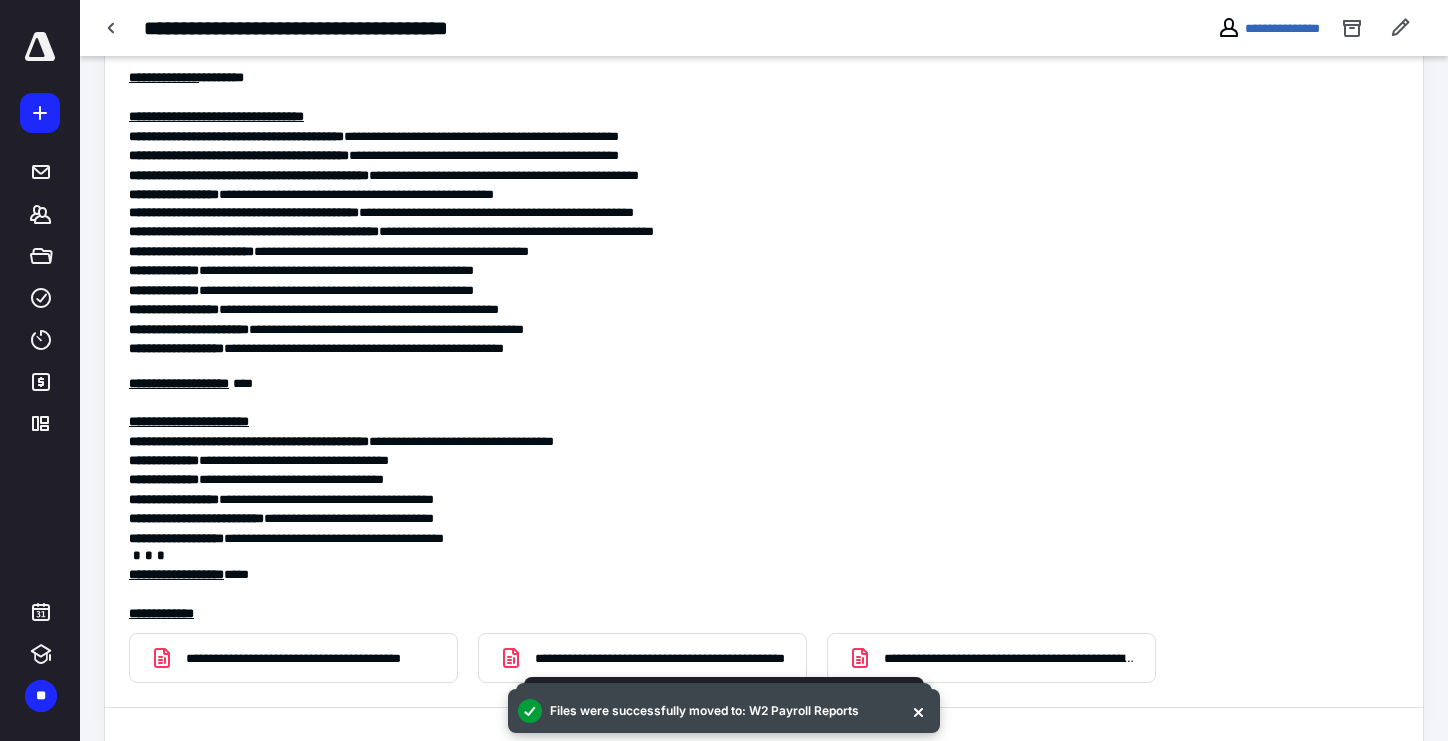 scroll, scrollTop: 337, scrollLeft: 0, axis: vertical 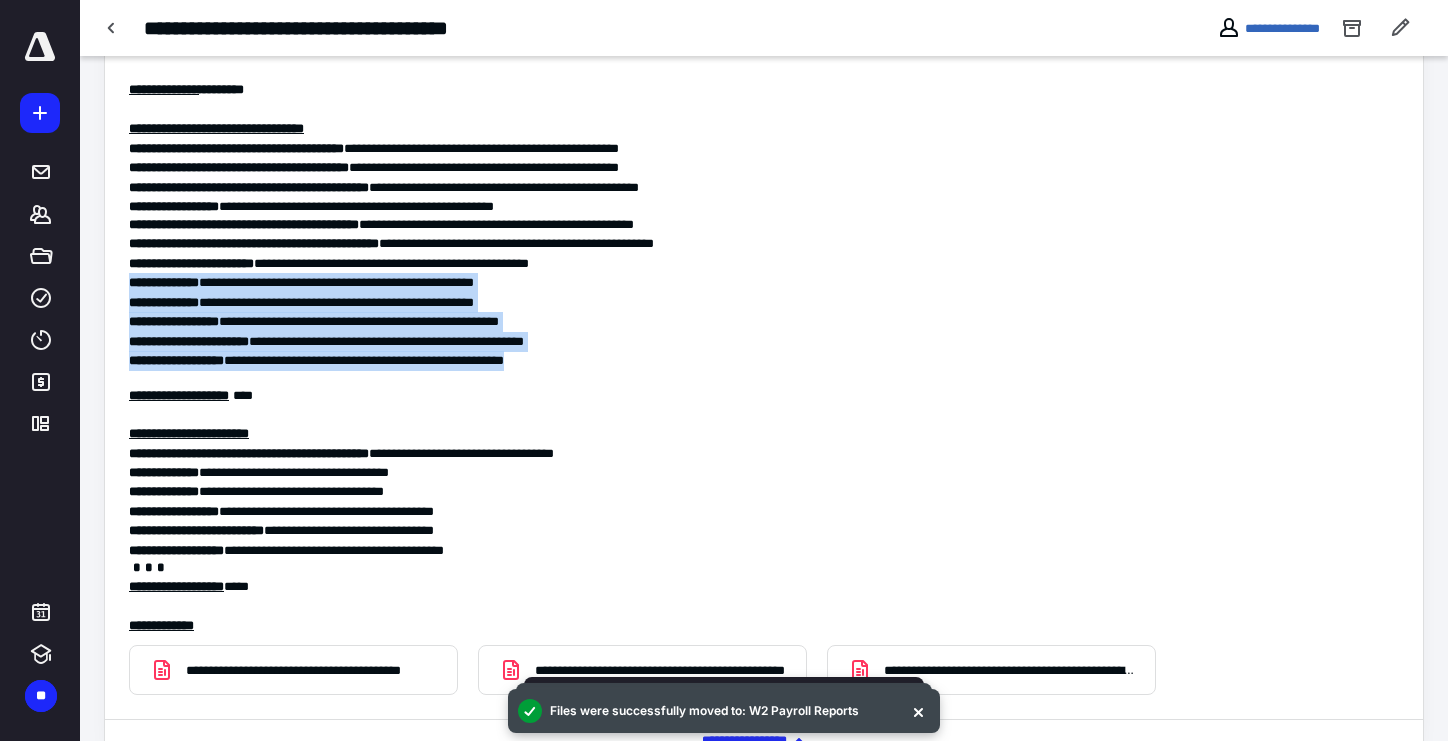 drag, startPoint x: 591, startPoint y: 350, endPoint x: 121, endPoint y: 274, distance: 476.10504 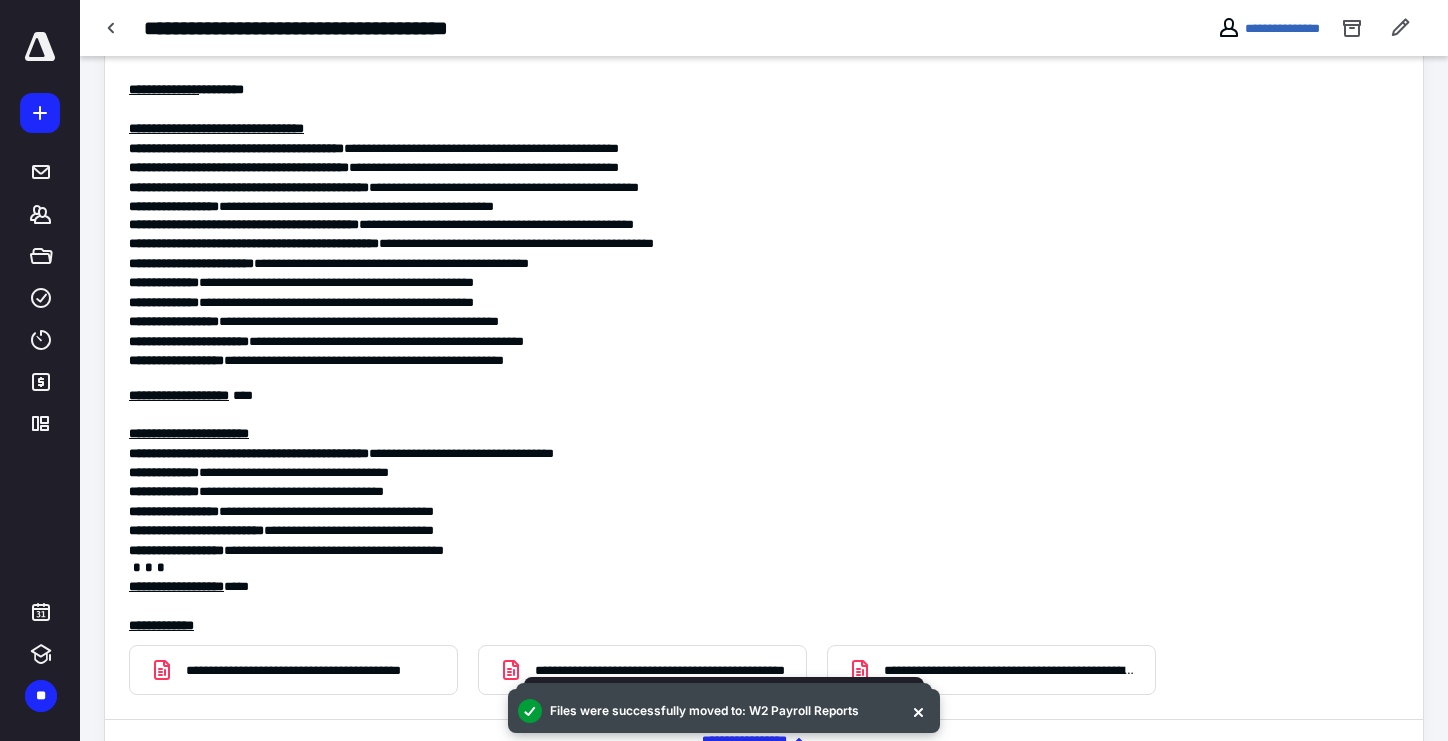 click on "**********" at bounding box center (764, 453) 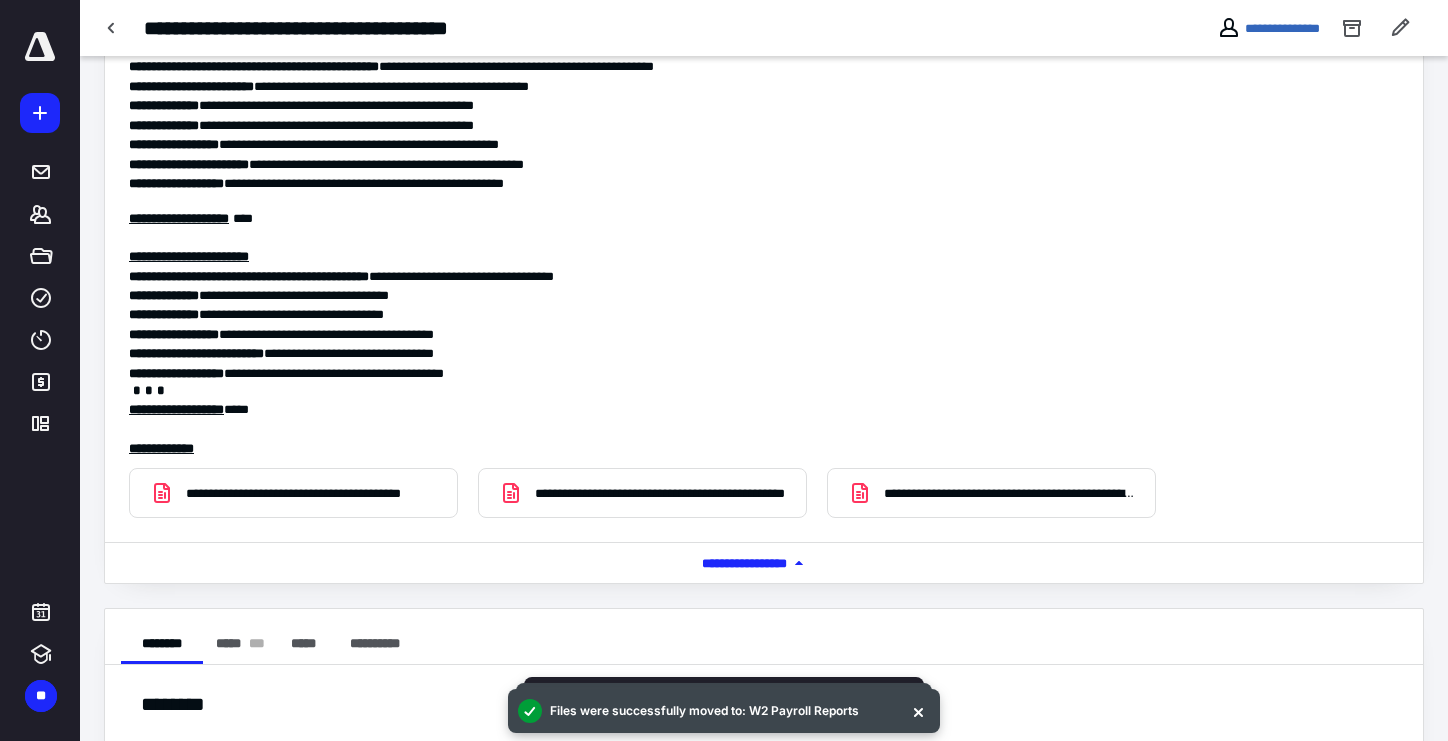 scroll, scrollTop: 526, scrollLeft: 0, axis: vertical 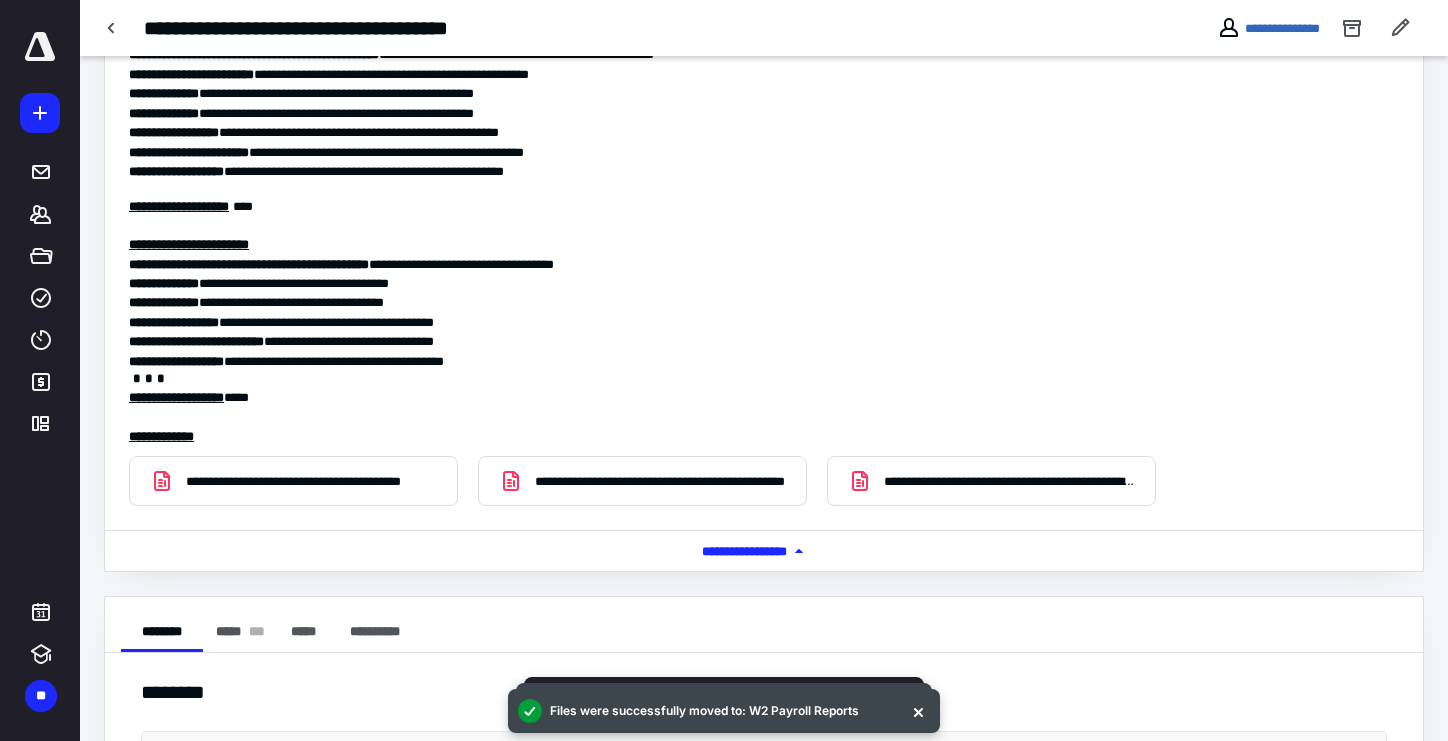 click at bounding box center [764, 379] 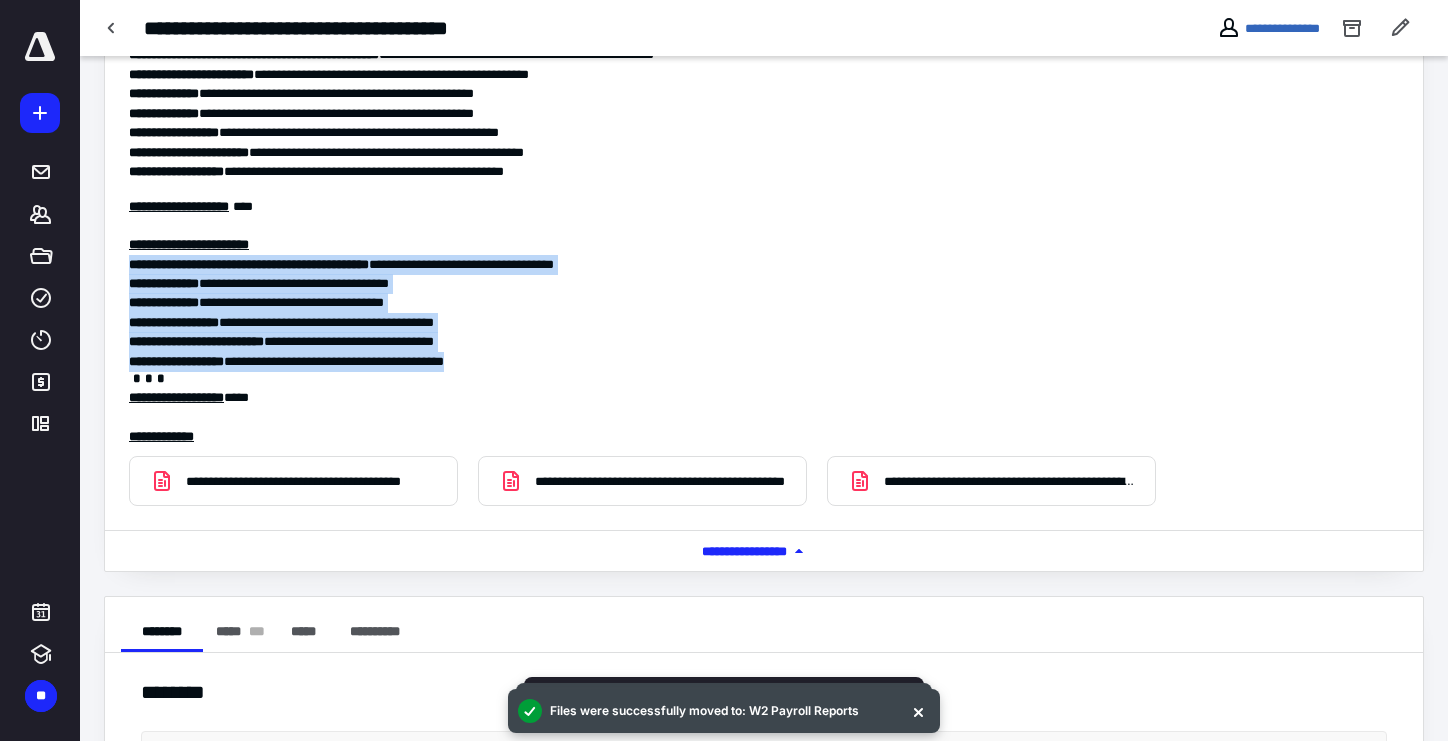 drag, startPoint x: 557, startPoint y: 361, endPoint x: 124, endPoint y: 266, distance: 443.299 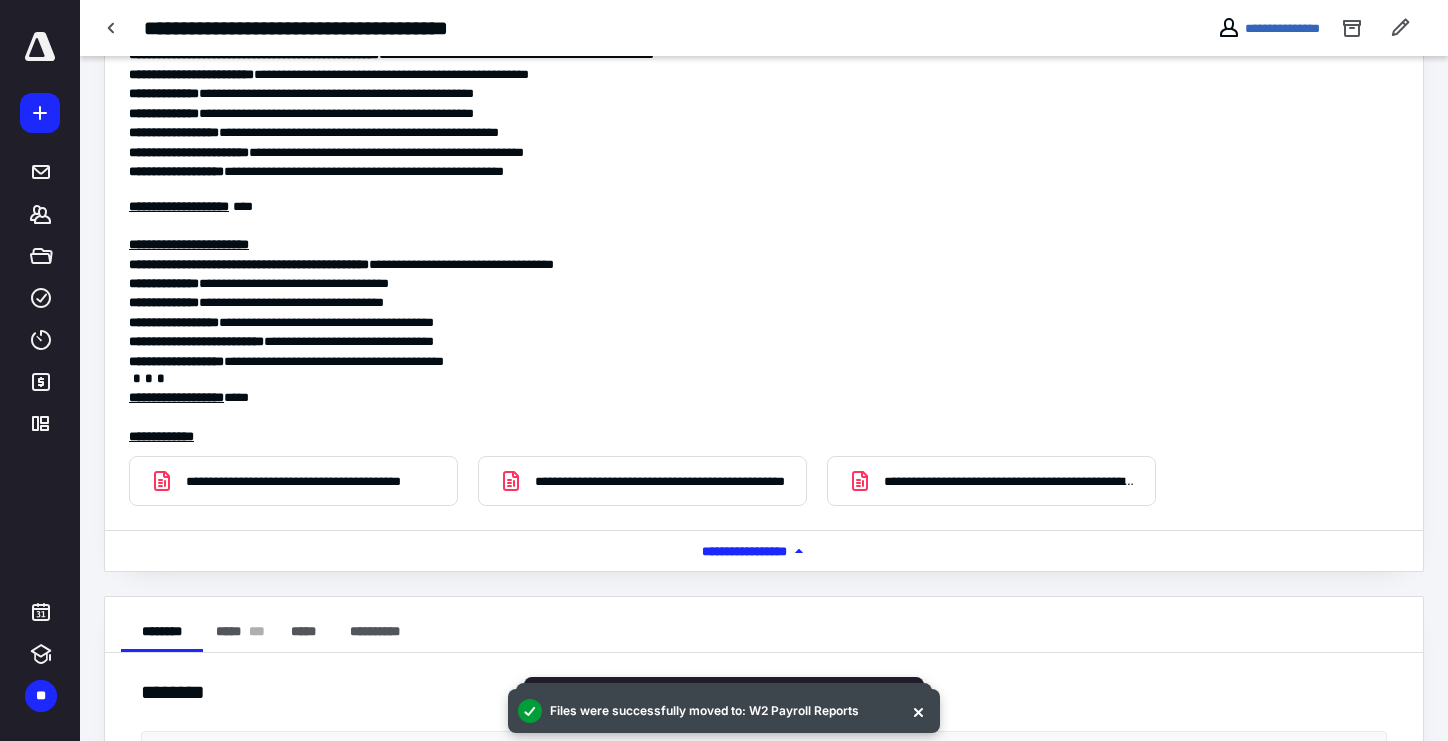 click on "**********" at bounding box center [764, 321] 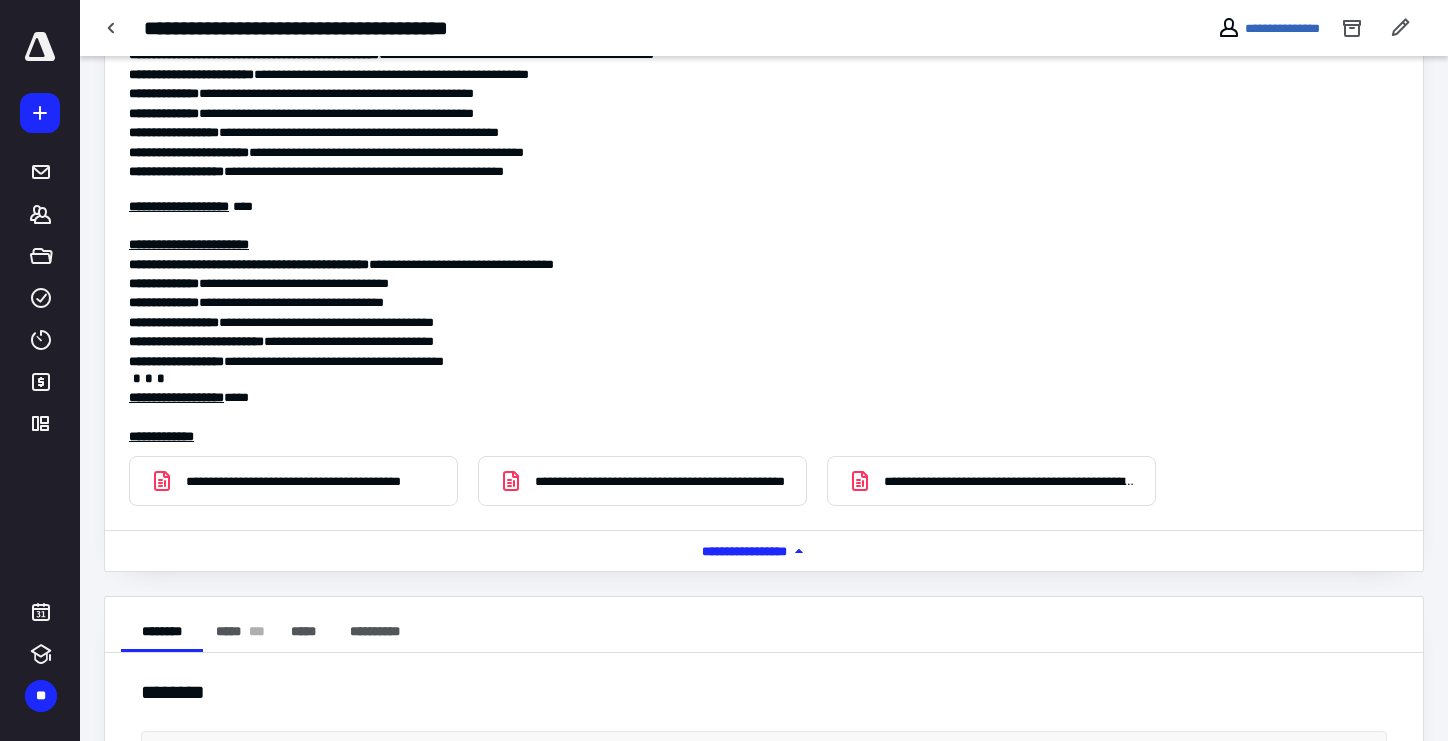 click at bounding box center (40, 47) 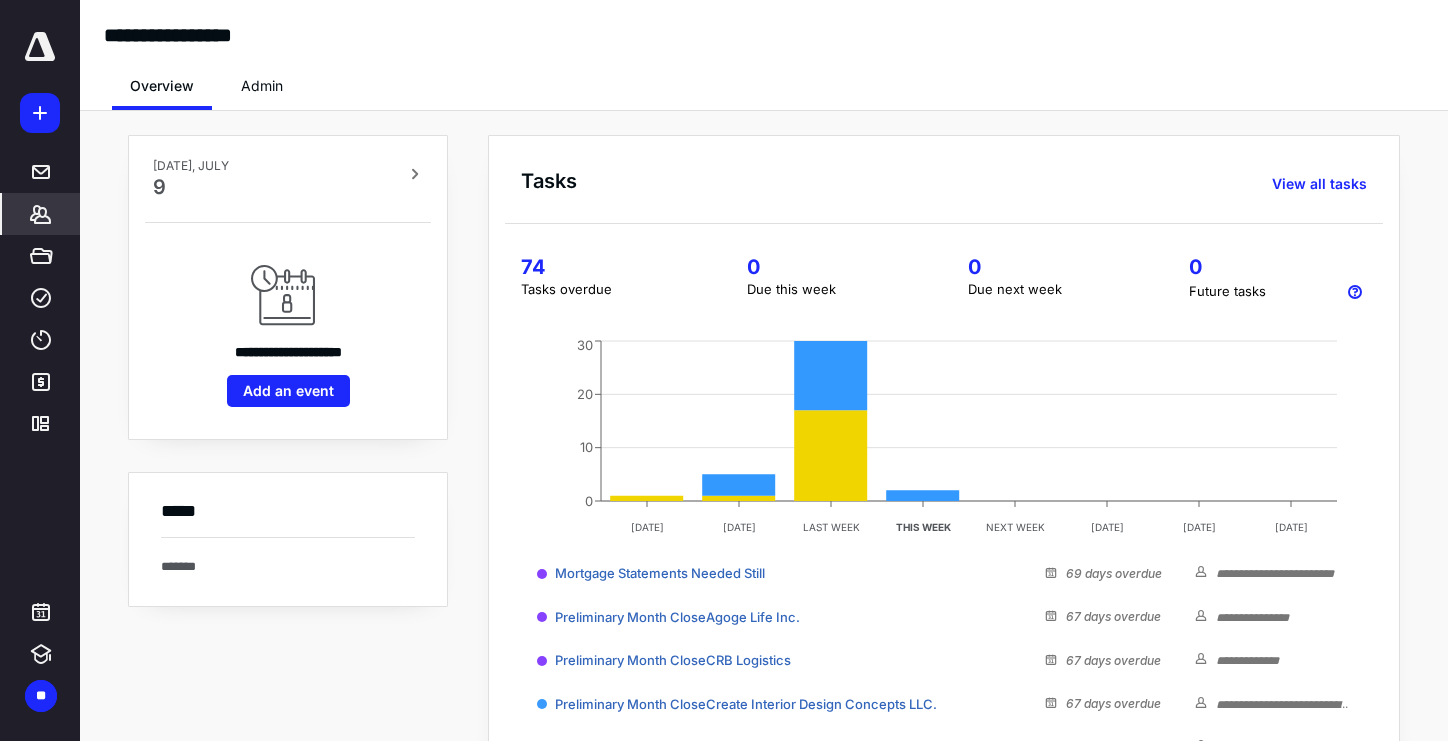click 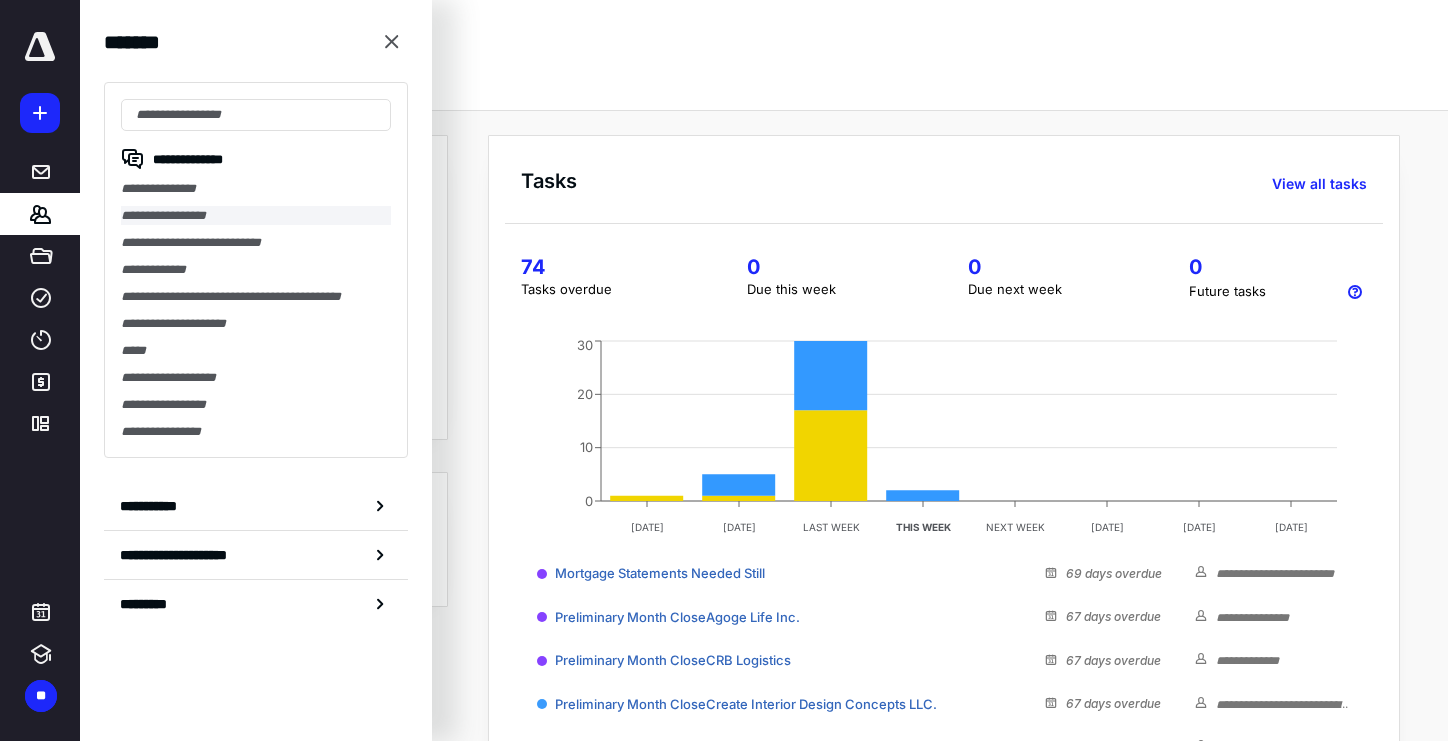 click on "**********" at bounding box center [256, 215] 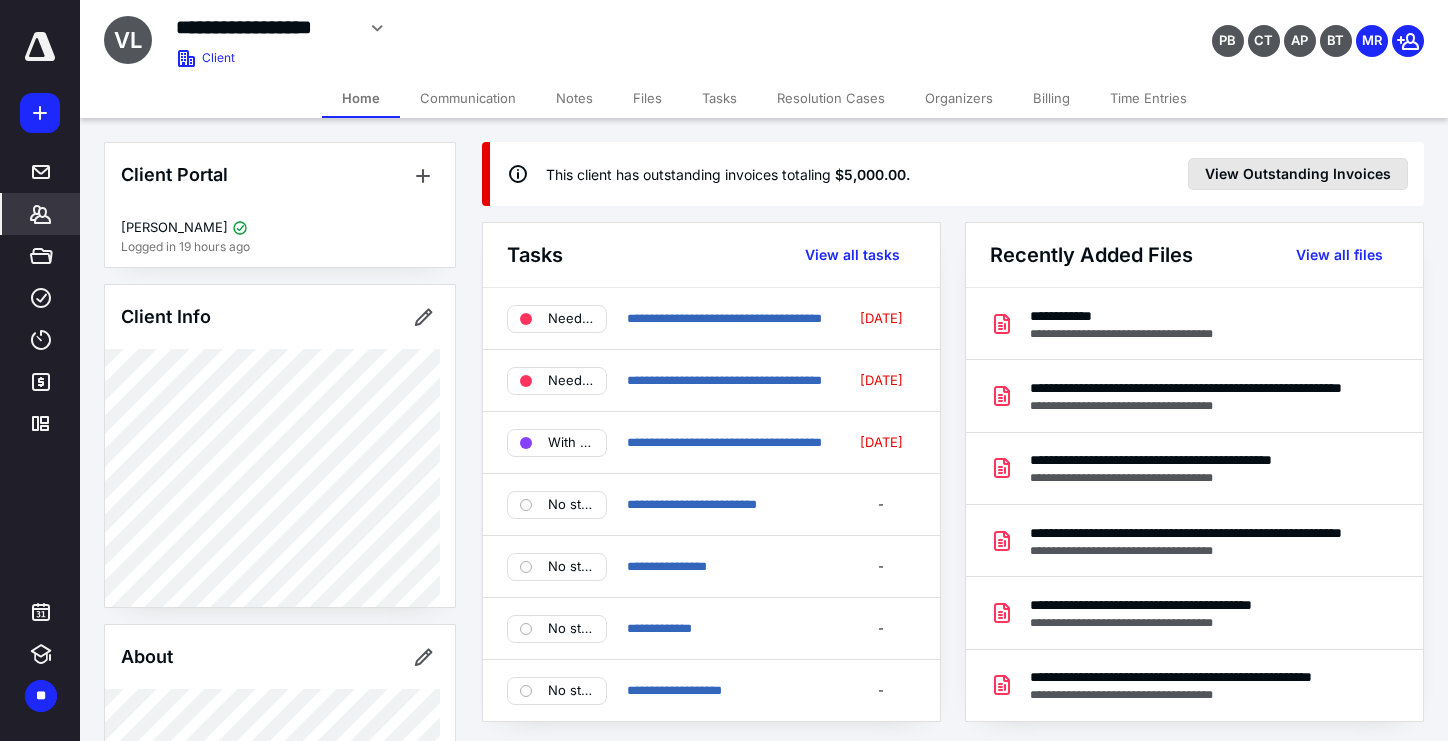 click on "View Outstanding Invoices" at bounding box center (1298, 174) 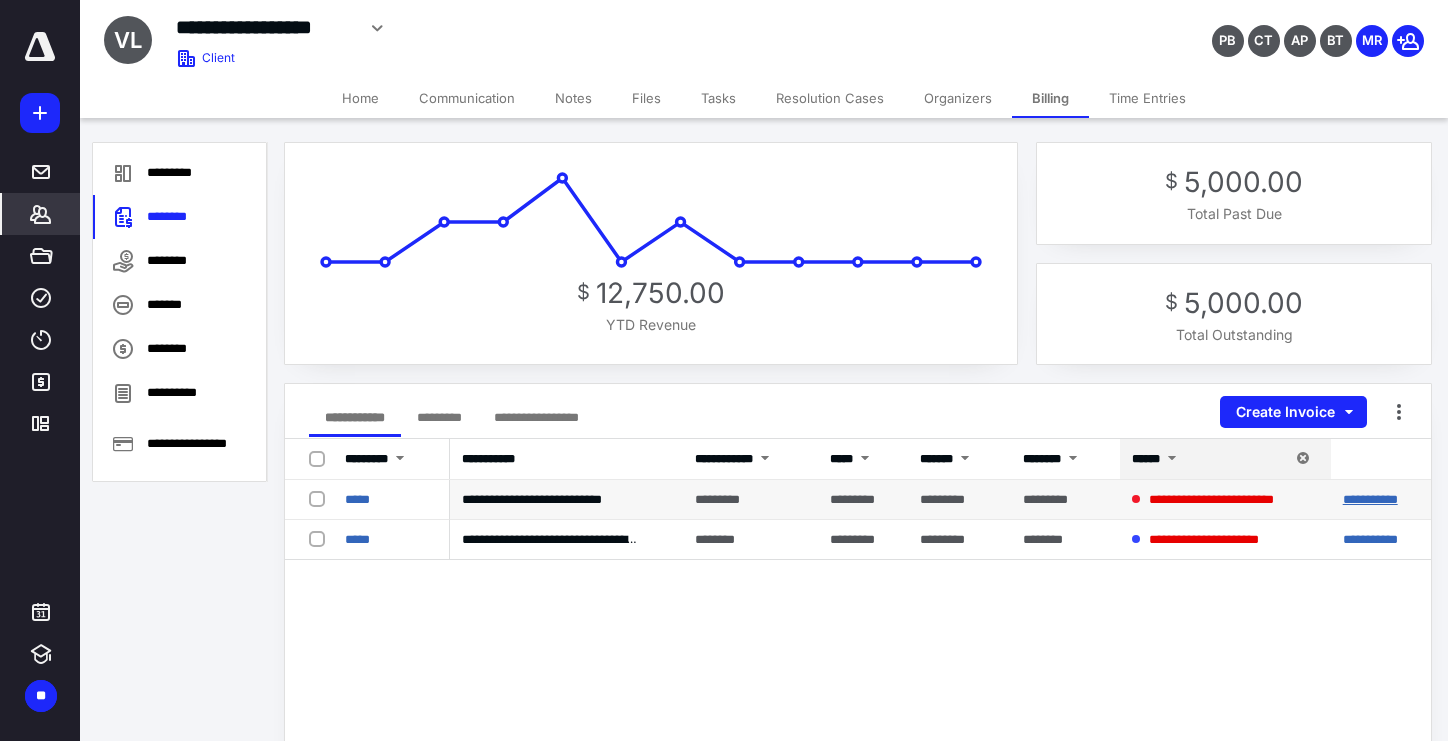 click on "**********" at bounding box center [1370, 499] 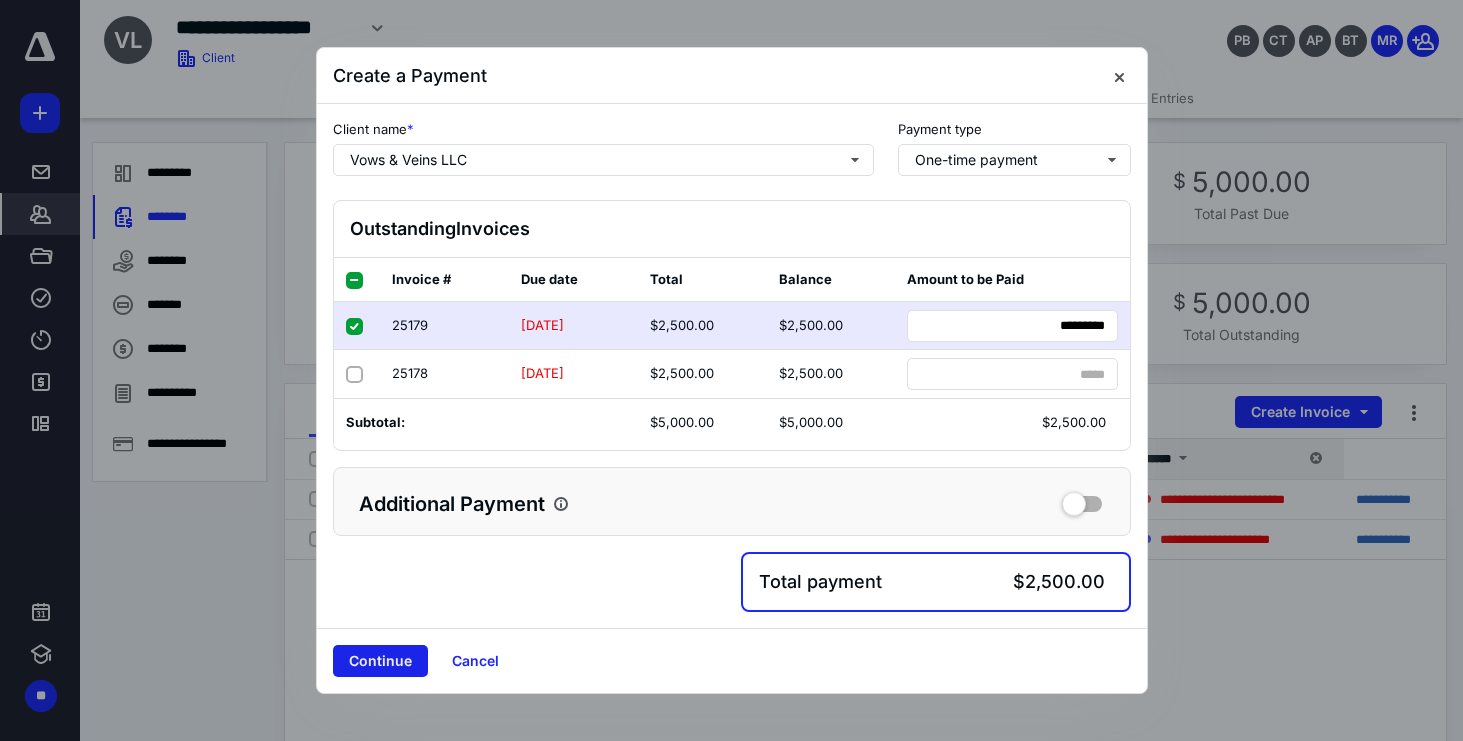 click on "Continue" at bounding box center [380, 661] 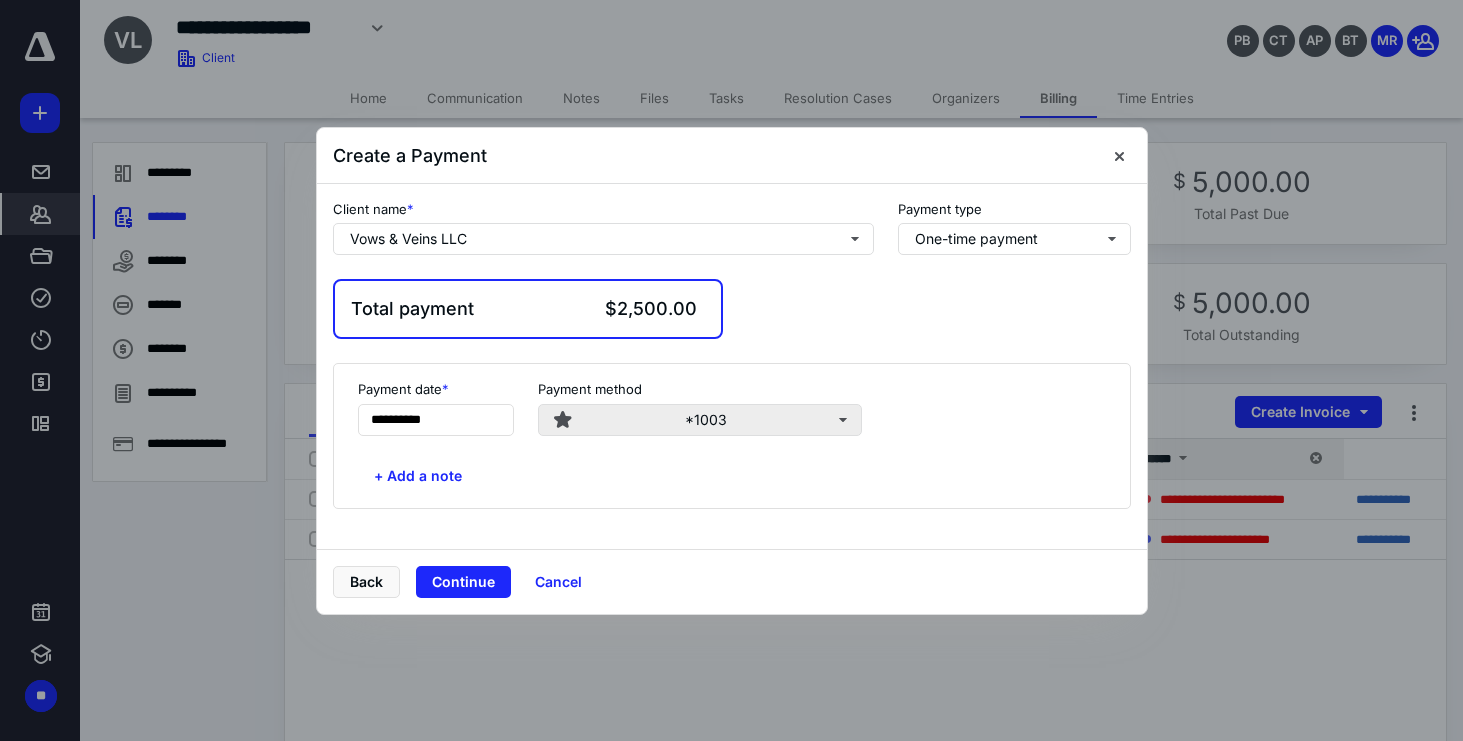 click on "*1003" at bounding box center (700, 420) 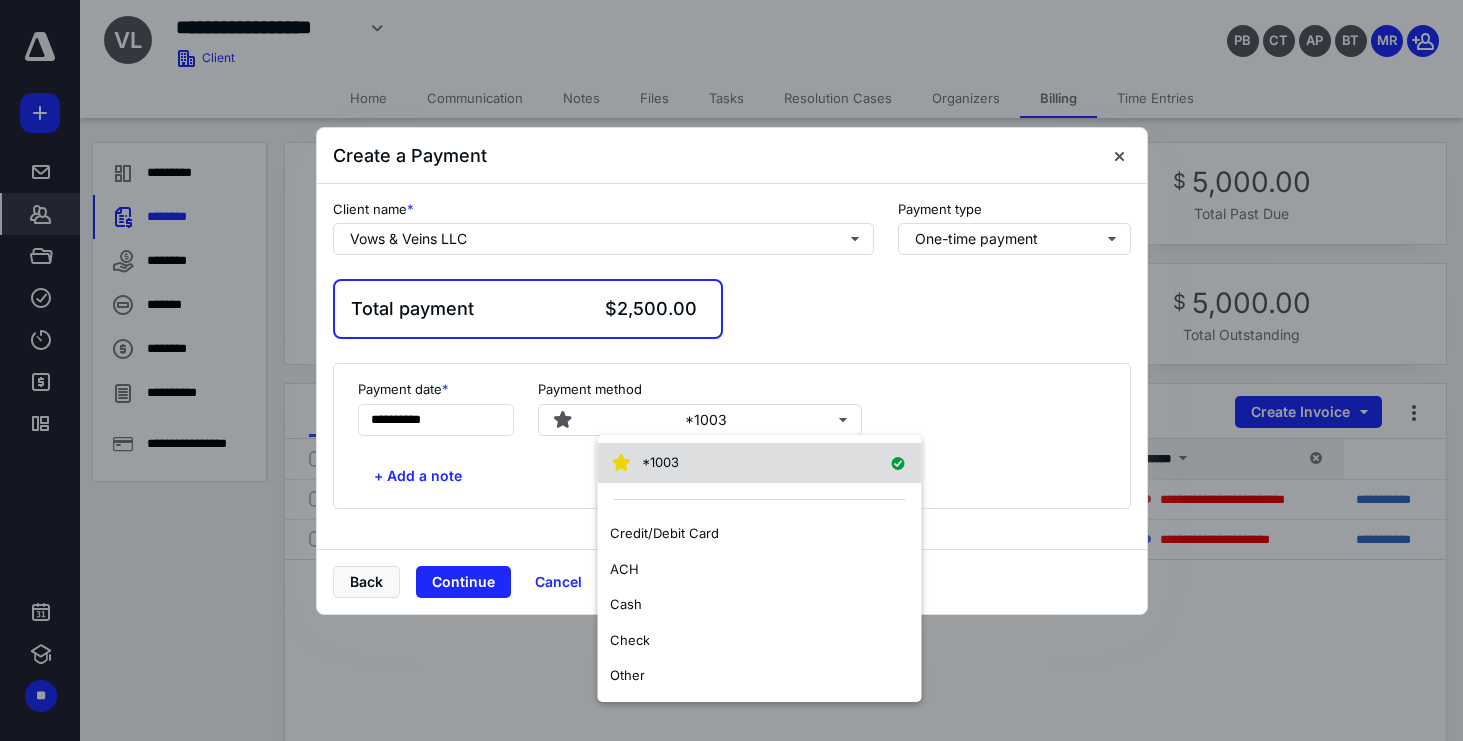 click on "*1003" at bounding box center [760, 463] 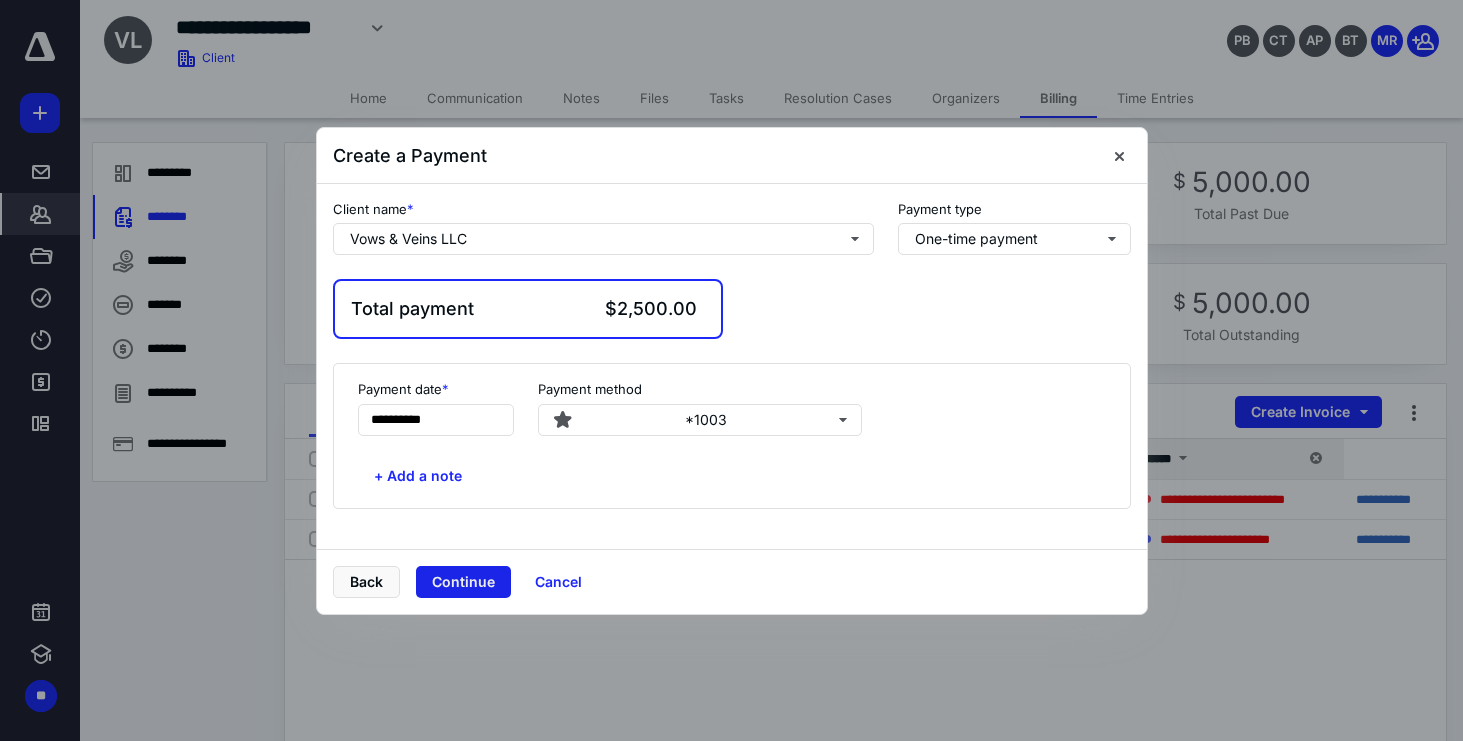 click on "Continue" at bounding box center [463, 582] 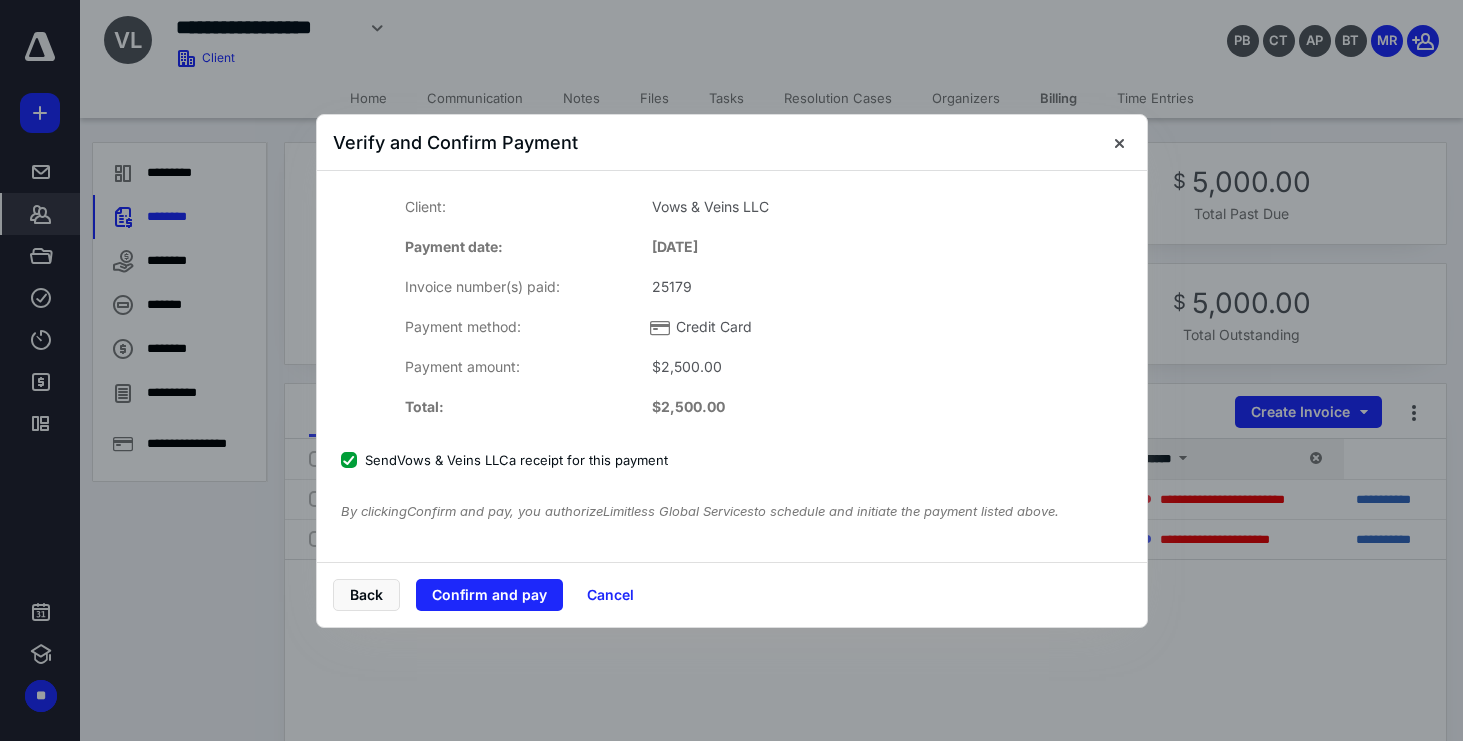 click on "Client: Vows & Veins LLC Payment date: [DATE] Invoice number(s) paid: 25179 Payment method: Credit Card Payment amount: $ 2,500.00 Total: $ 2,500.00 Send  Vows & Veins LLC  a receipt for this payment By clicking  Confirm and pay , you authorize  Limitless Global Services  to schedule and initiate the payment listed above." at bounding box center [732, 358] 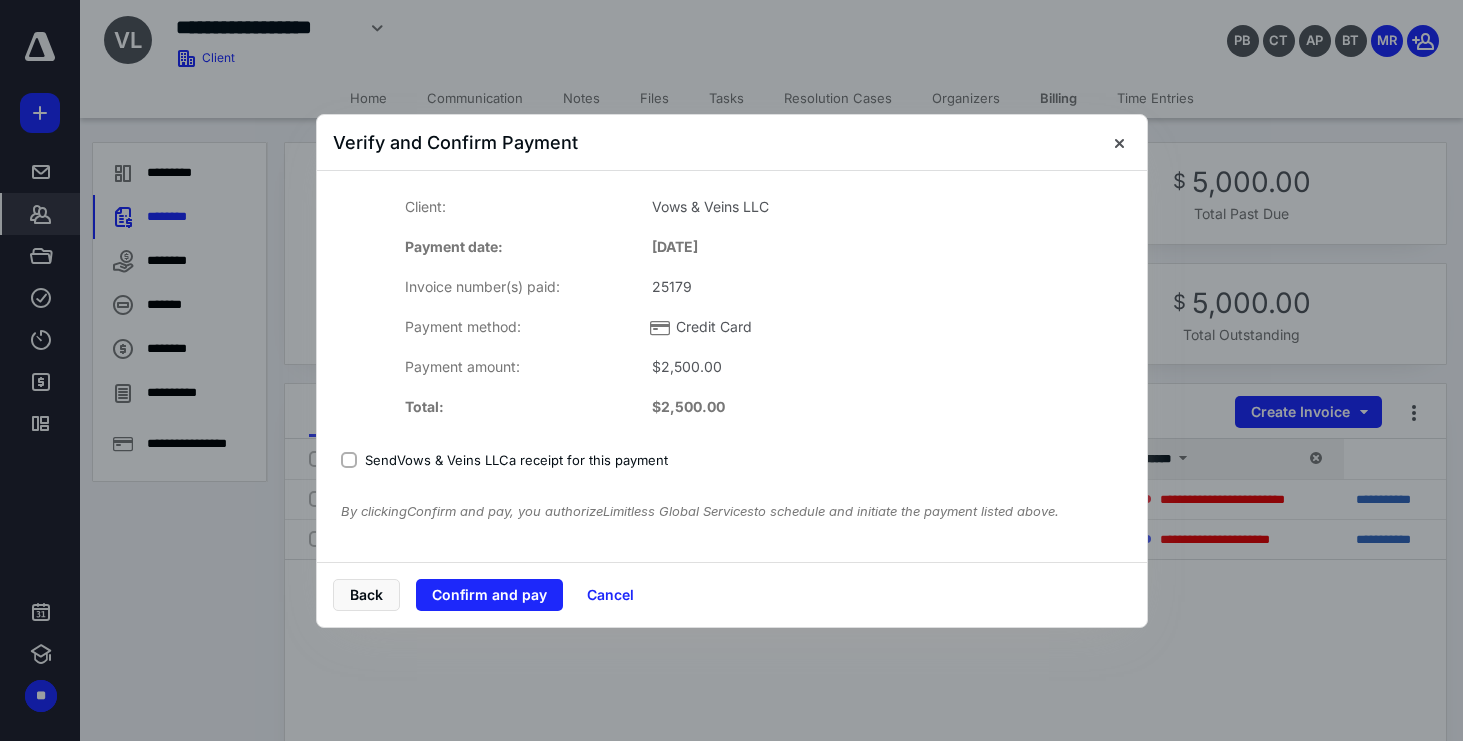 checkbox on "false" 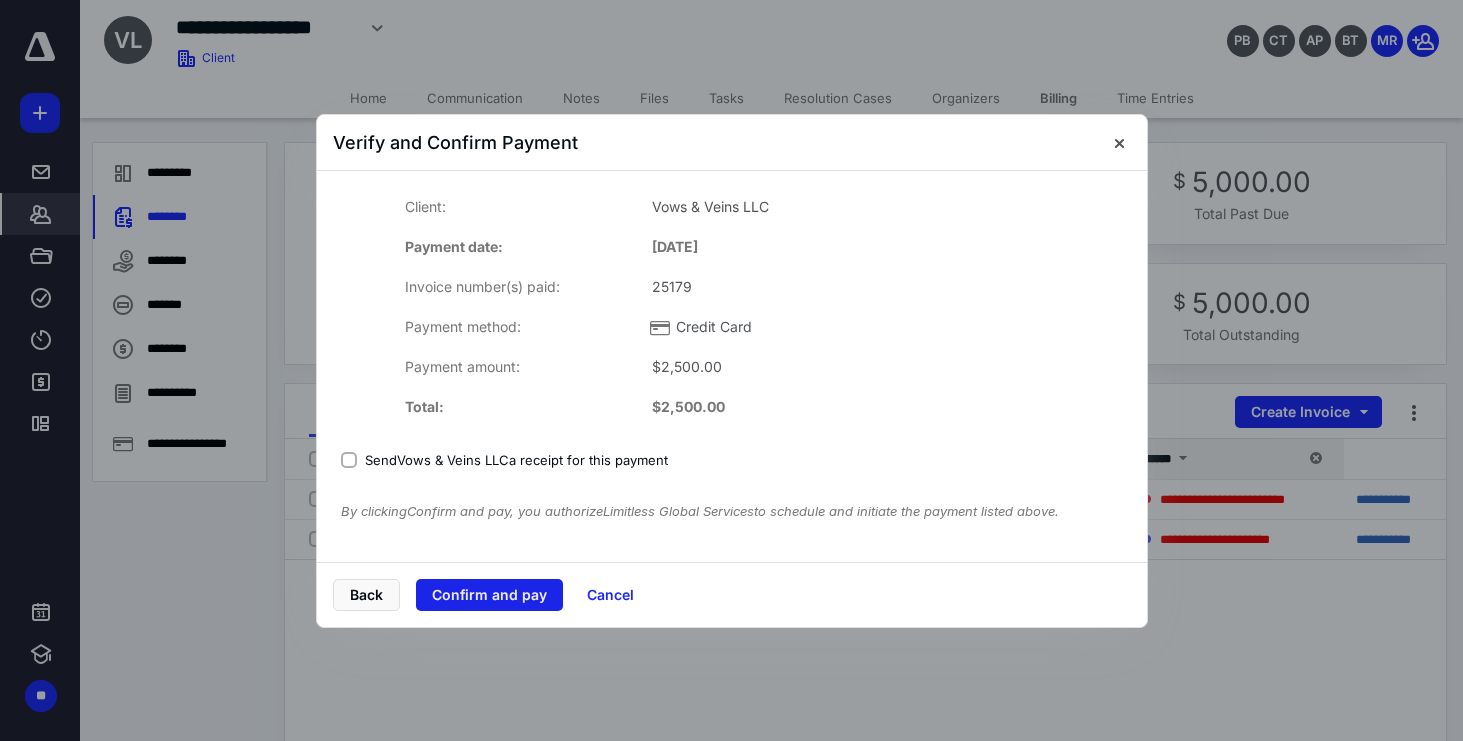 click on "Confirm and pay" at bounding box center (489, 595) 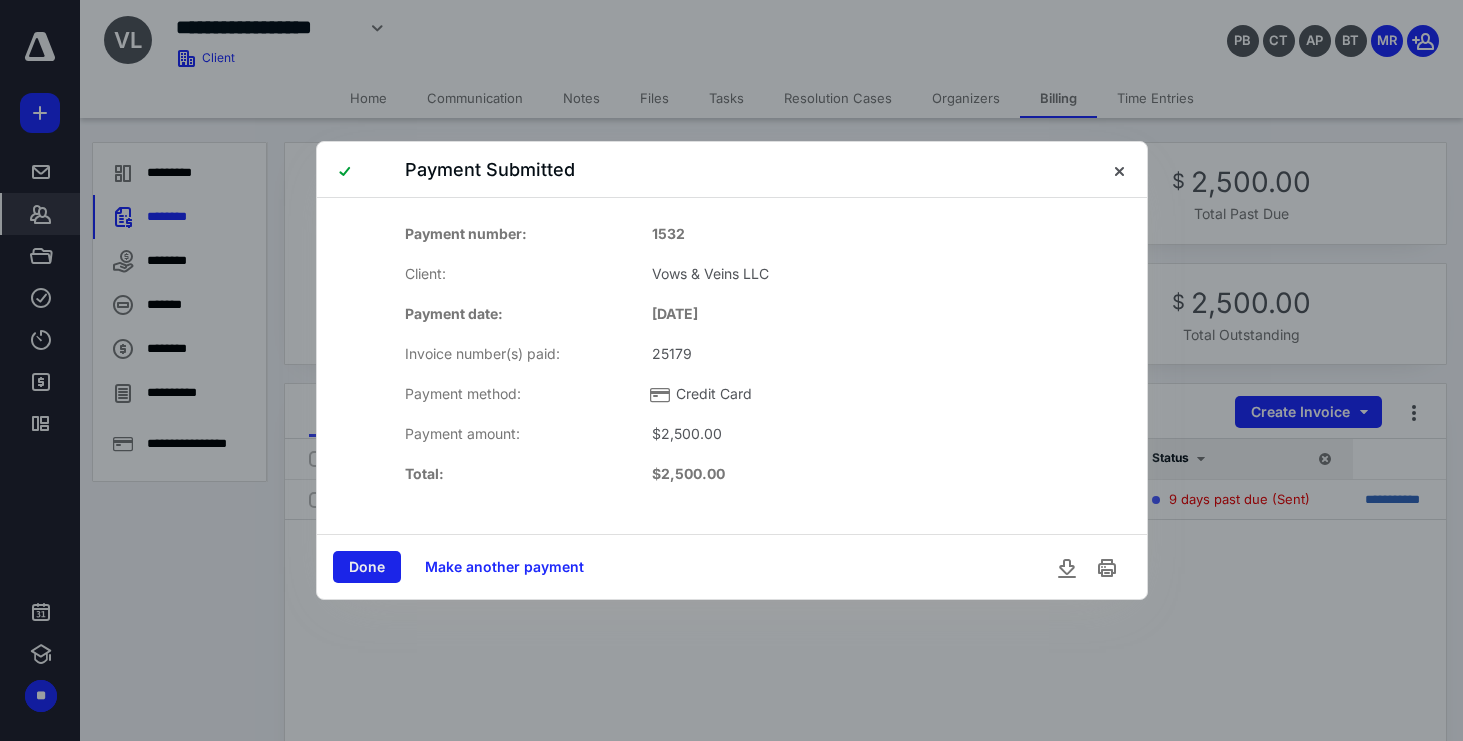 click on "Done" at bounding box center [367, 567] 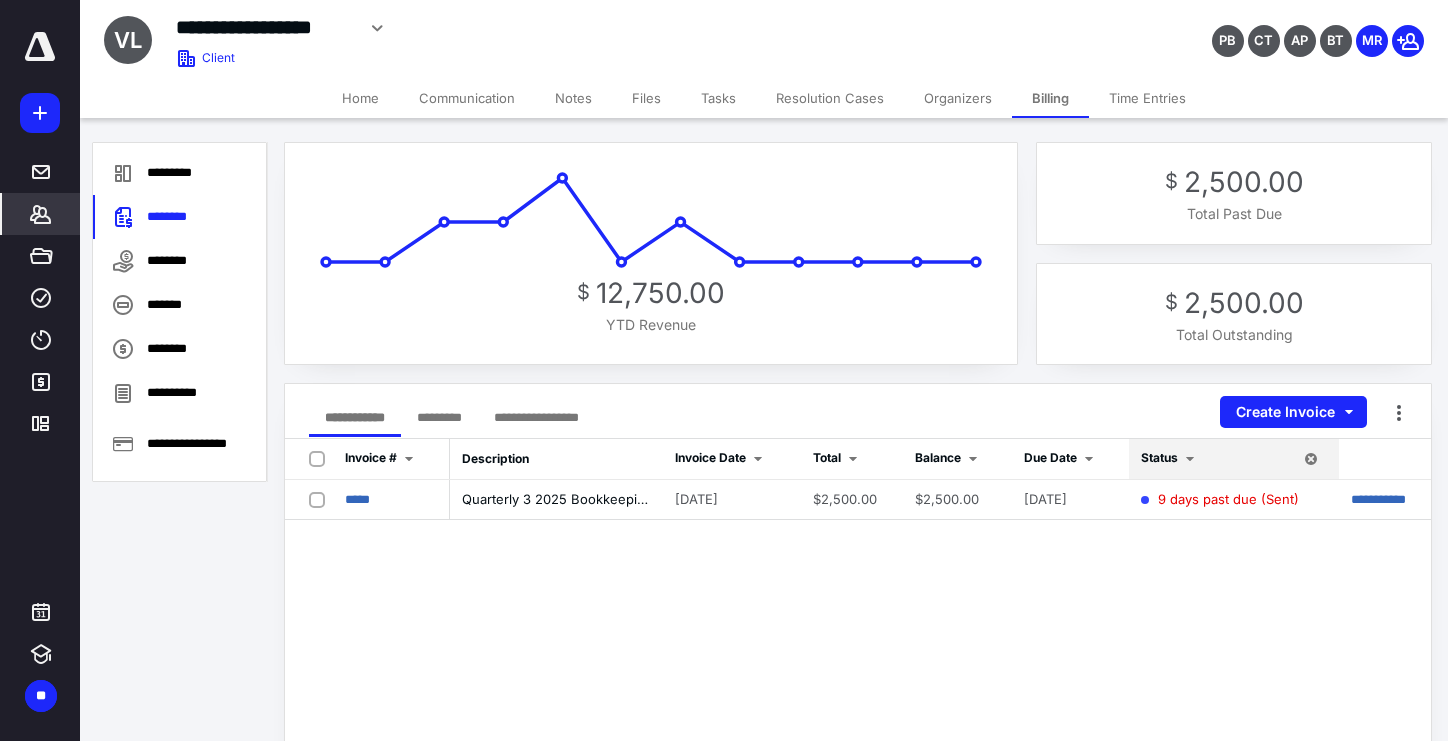 click at bounding box center [40, 47] 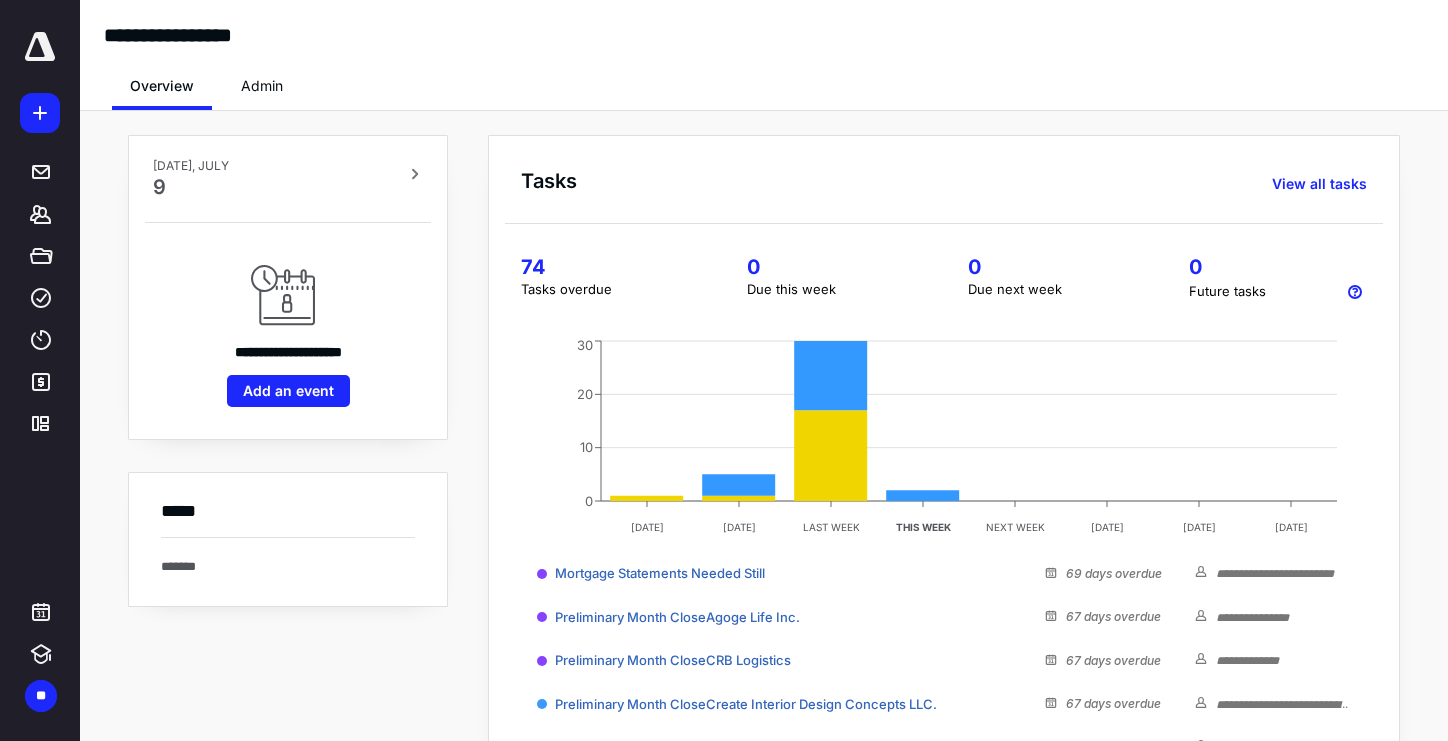 click at bounding box center (40, 47) 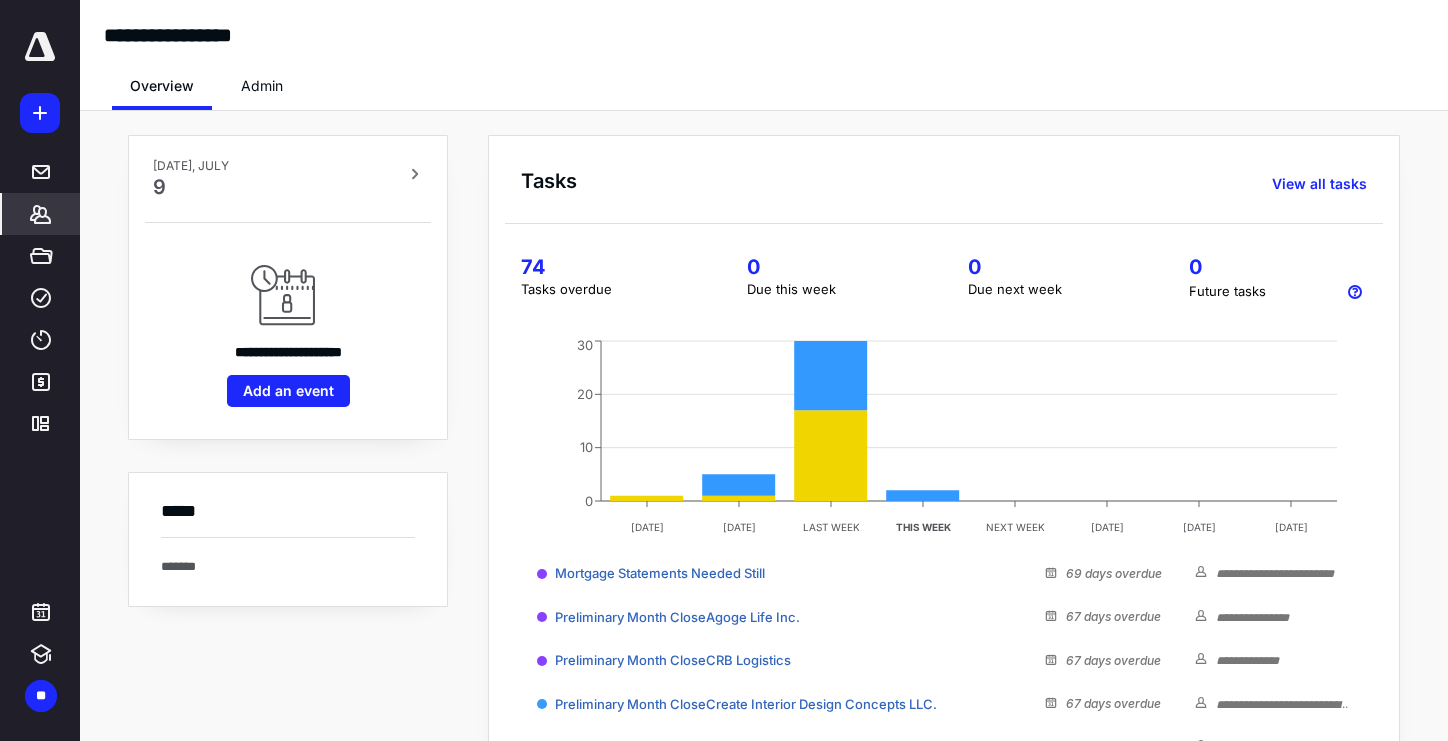 click on "*******" at bounding box center (41, 214) 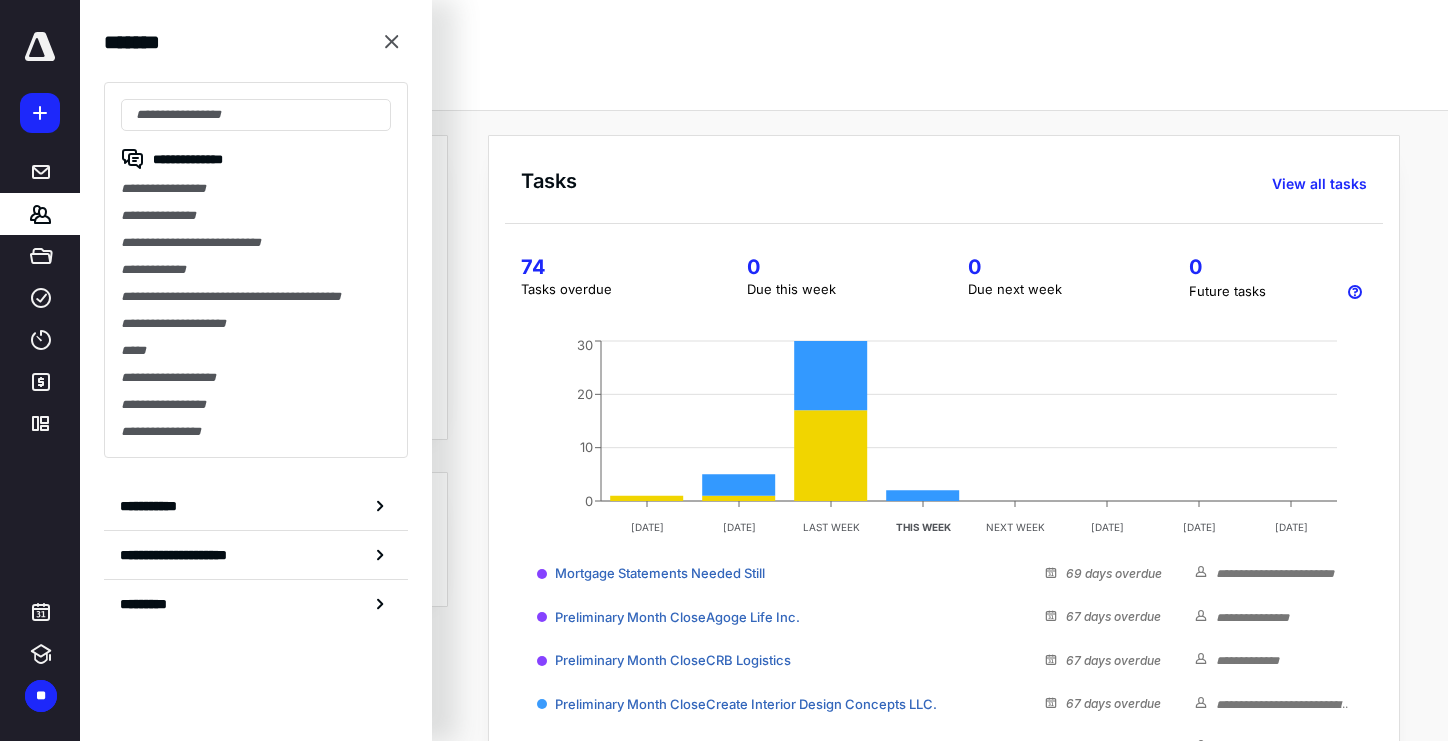 click on "Overview Admin" at bounding box center [764, 80] 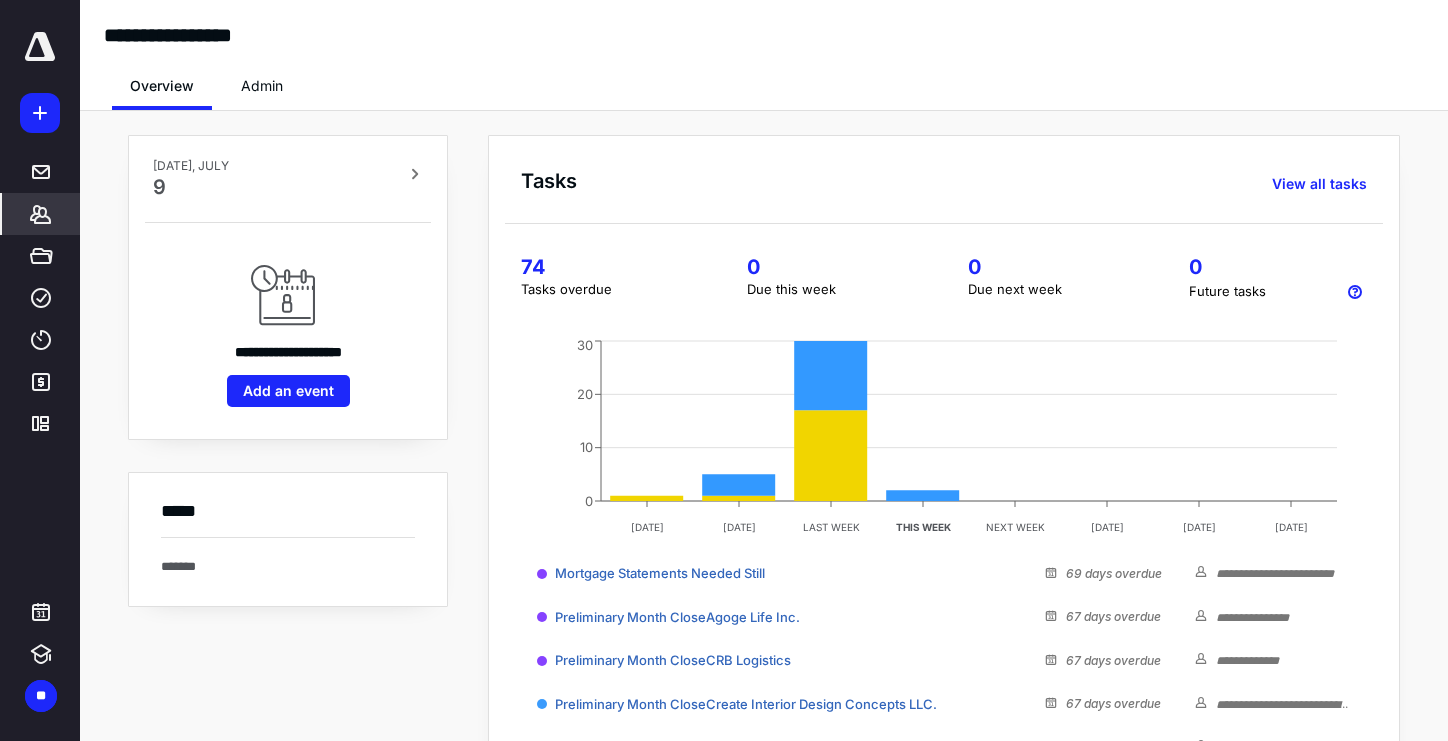 click on "*******" at bounding box center [41, 214] 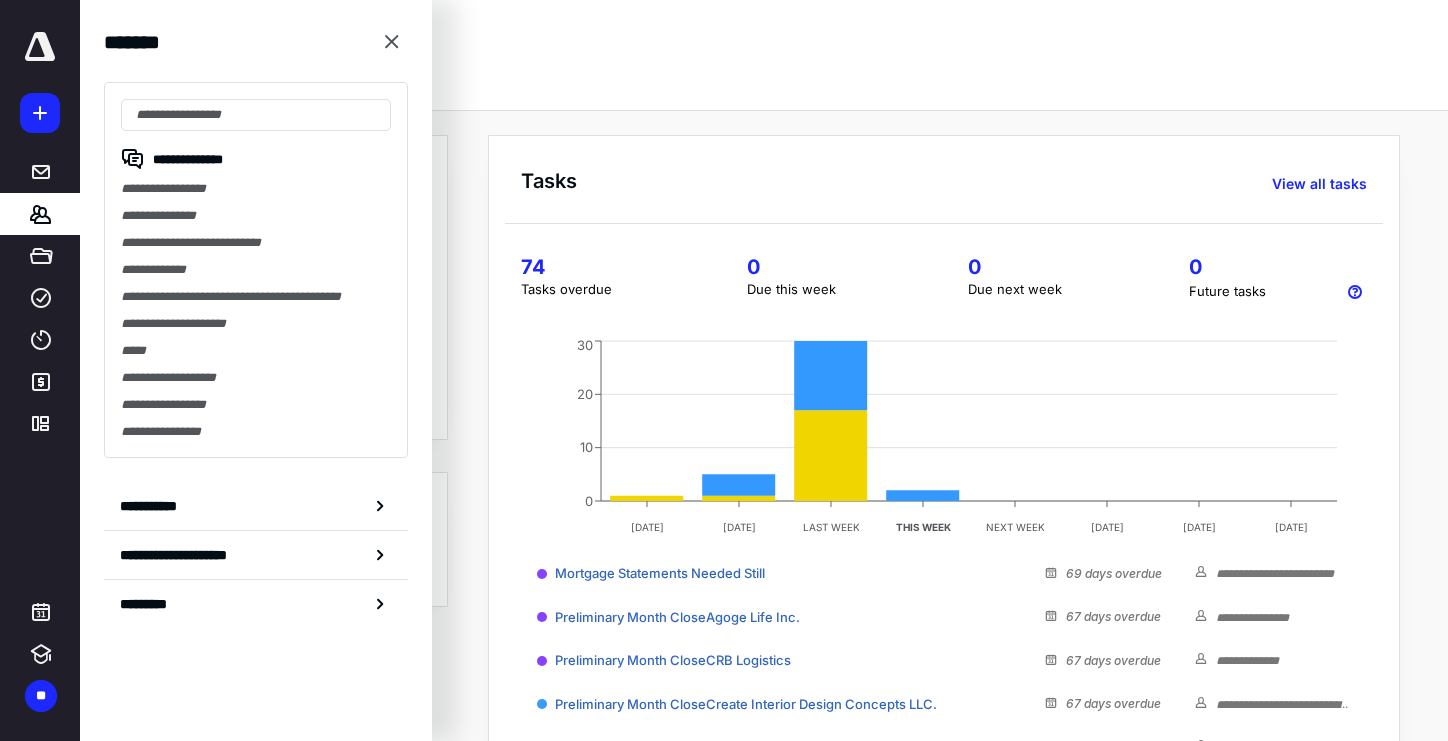 click on "Overview Admin" at bounding box center (764, 80) 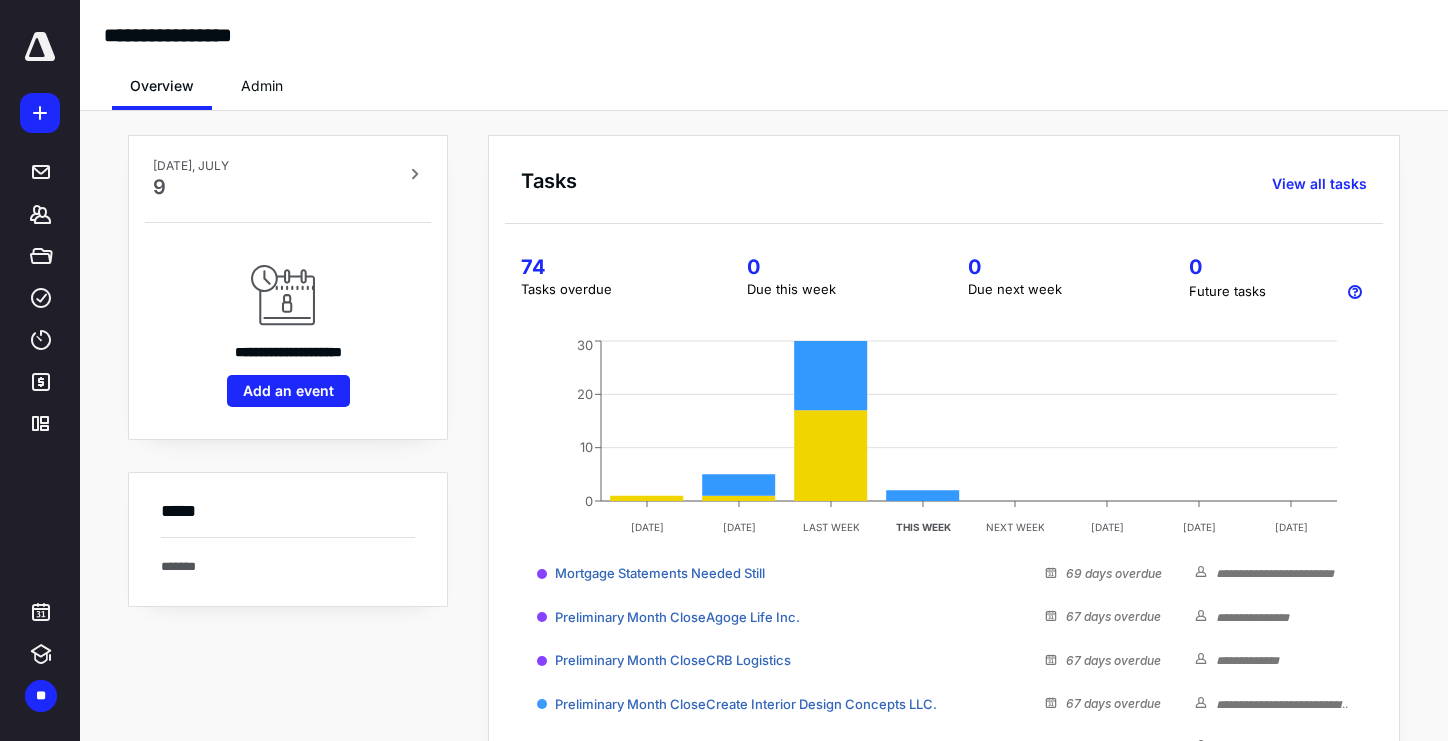 click at bounding box center (40, 47) 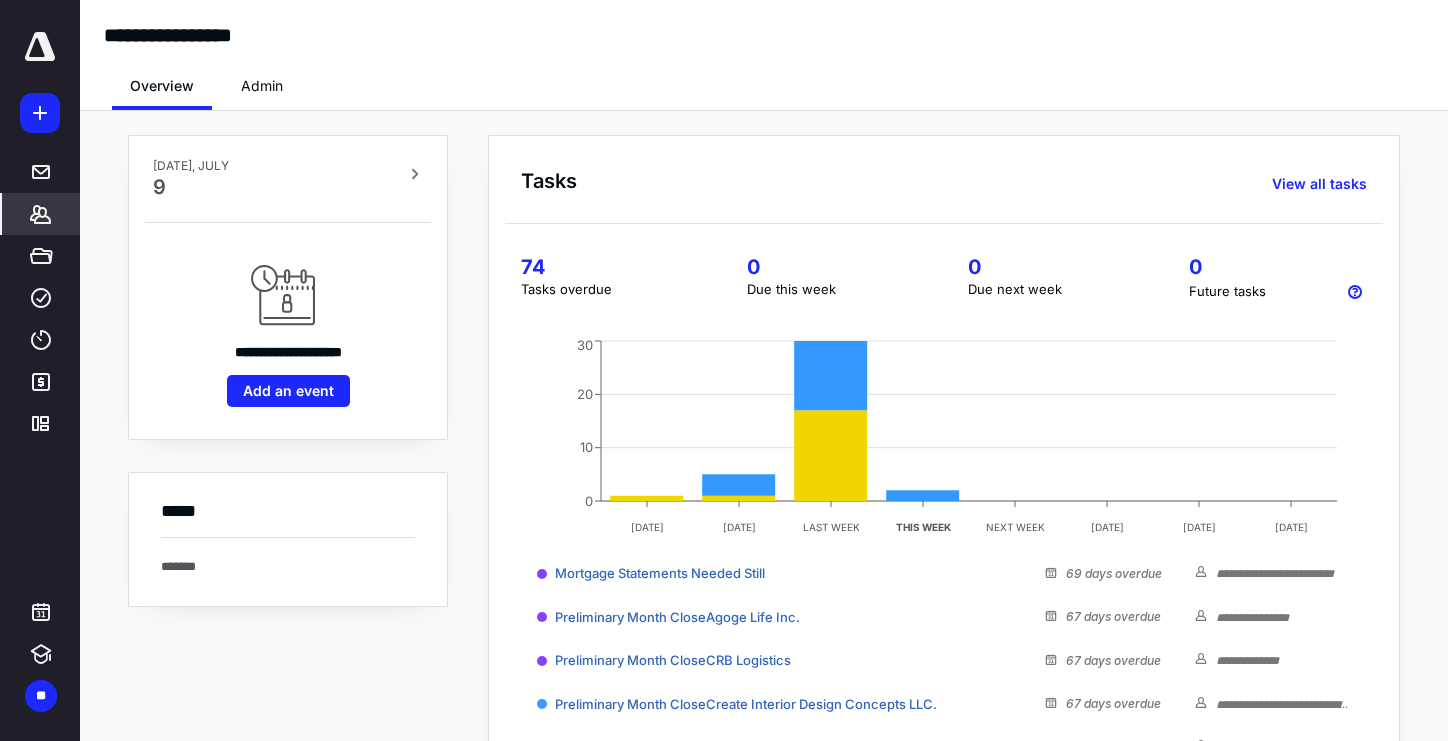 click 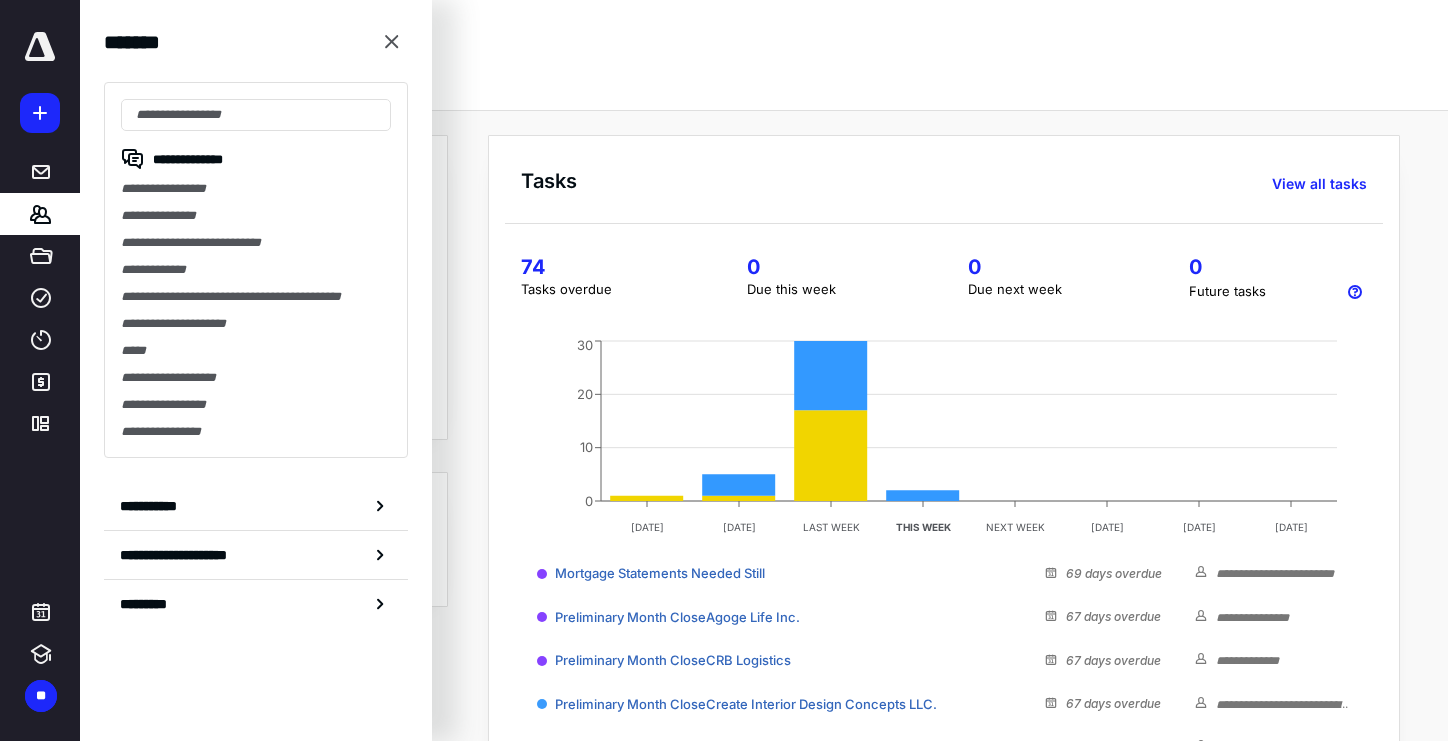click on "Overview Admin" at bounding box center [764, 80] 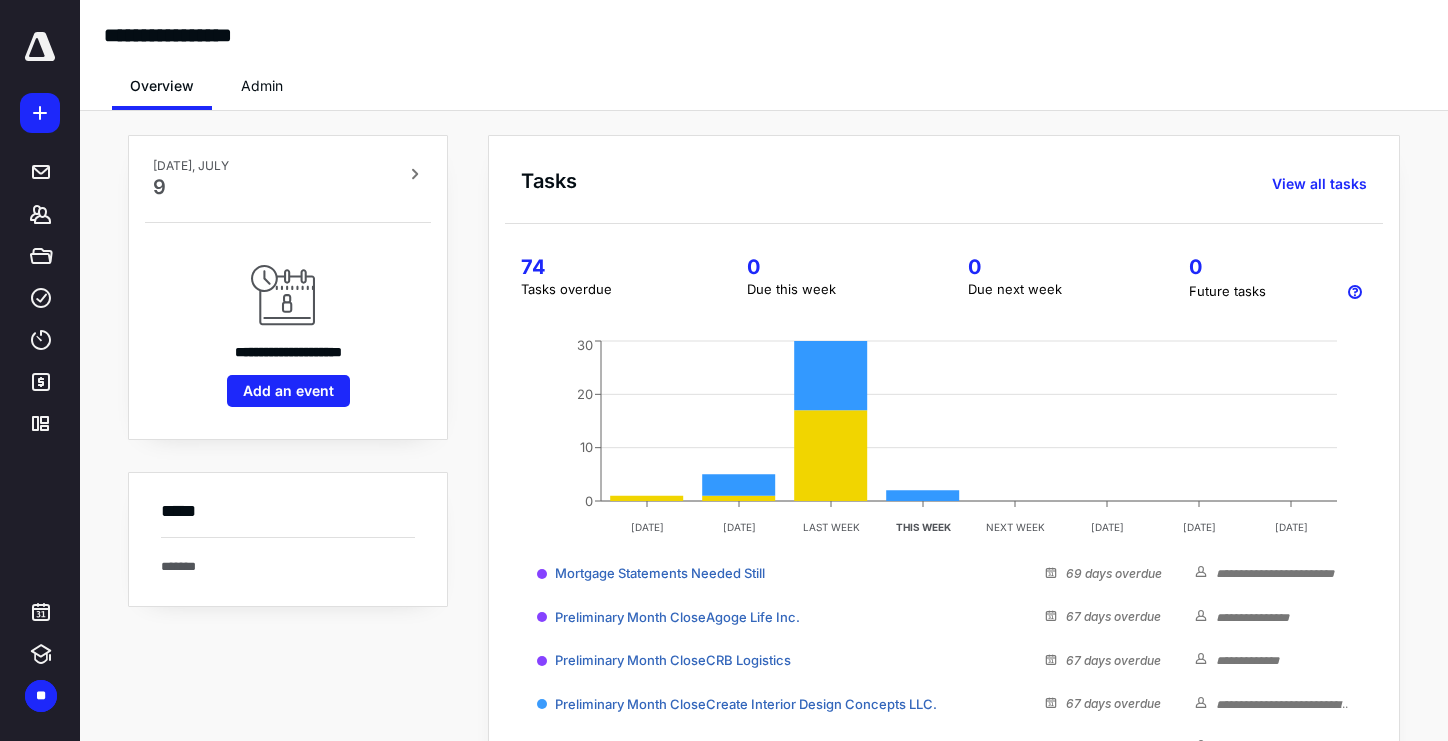click on "Overview Admin" at bounding box center (764, 80) 